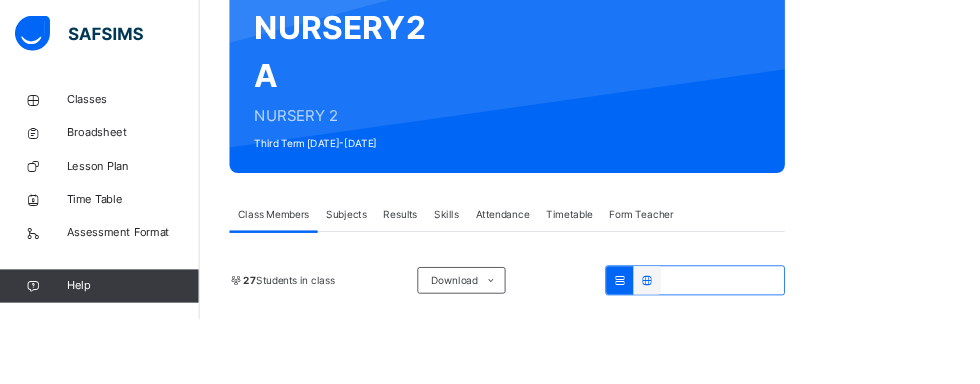 scroll, scrollTop: 205, scrollLeft: 0, axis: vertical 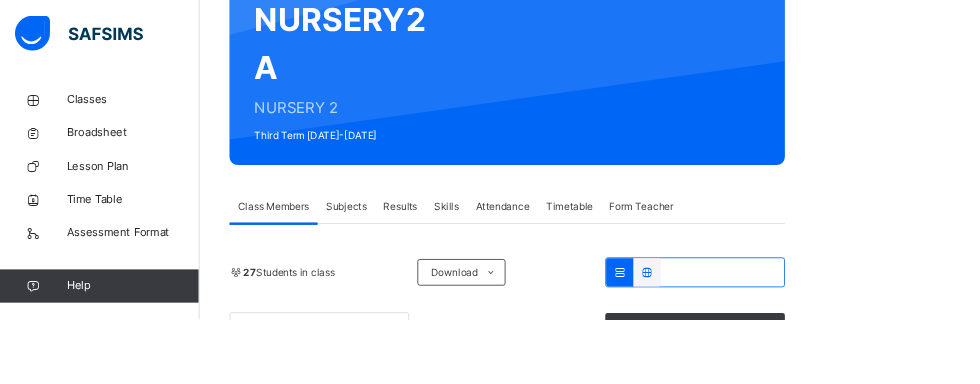 click on "Subjects" at bounding box center [416, 248] 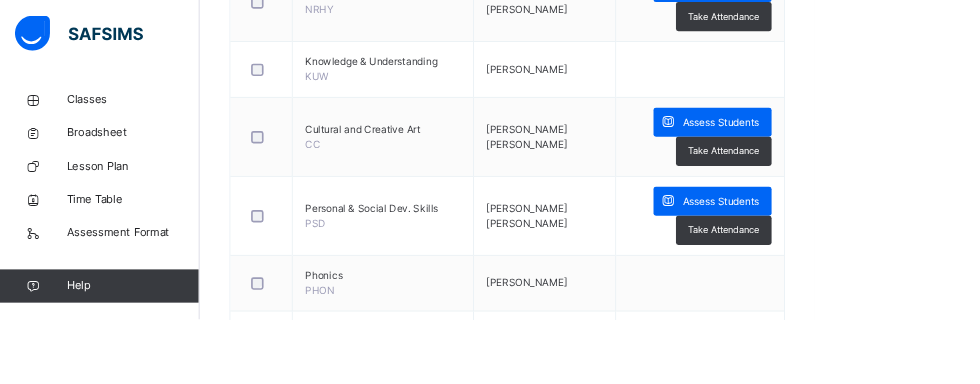 scroll, scrollTop: 1167, scrollLeft: 0, axis: vertical 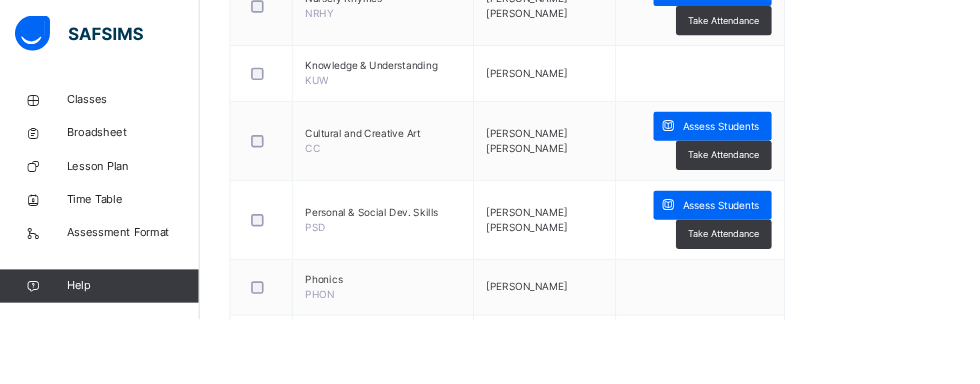 click on "Assess Students" at bounding box center (867, 152) 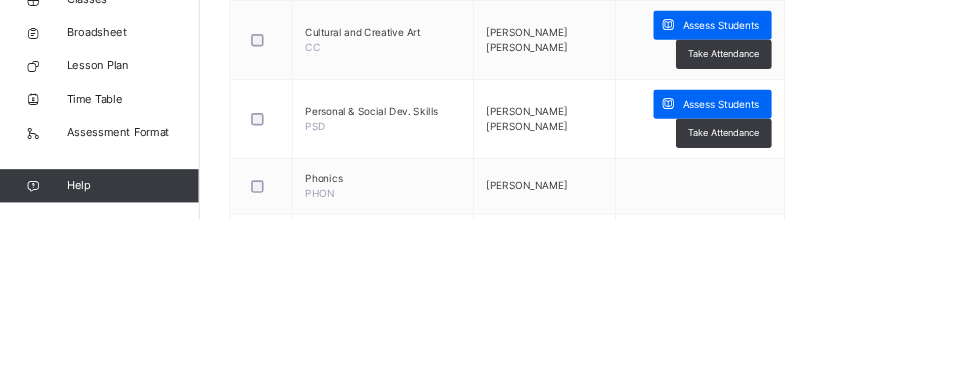 scroll, scrollTop: 1167, scrollLeft: 0, axis: vertical 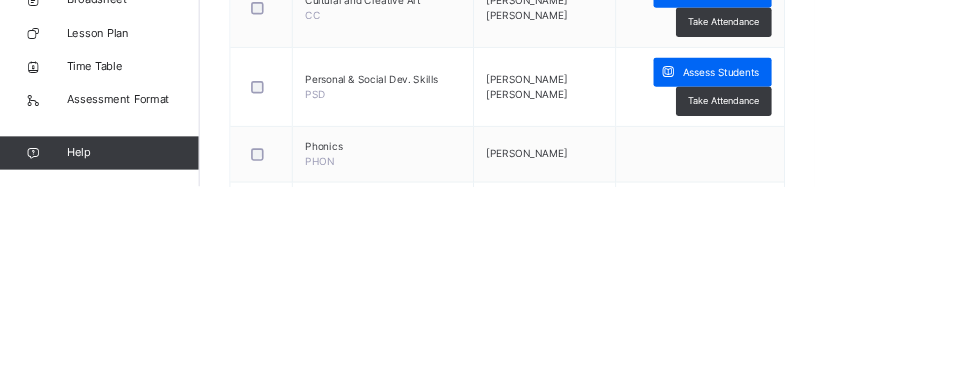 type on "**" 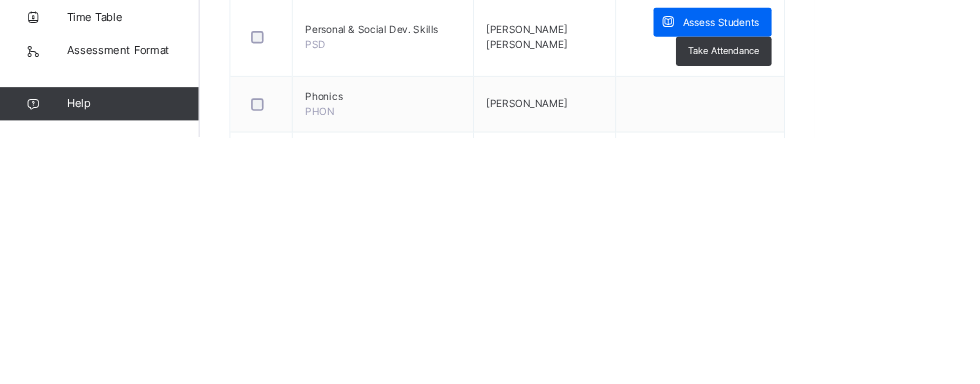 scroll, scrollTop: 1167, scrollLeft: 0, axis: vertical 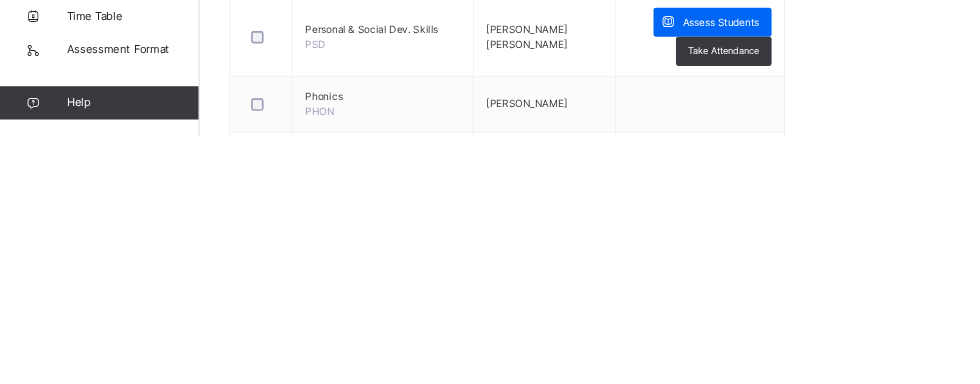 type on "**" 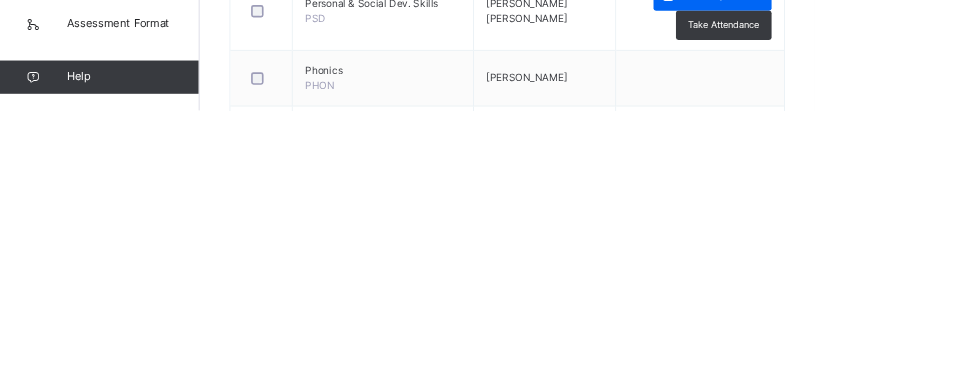 scroll, scrollTop: 1167, scrollLeft: 0, axis: vertical 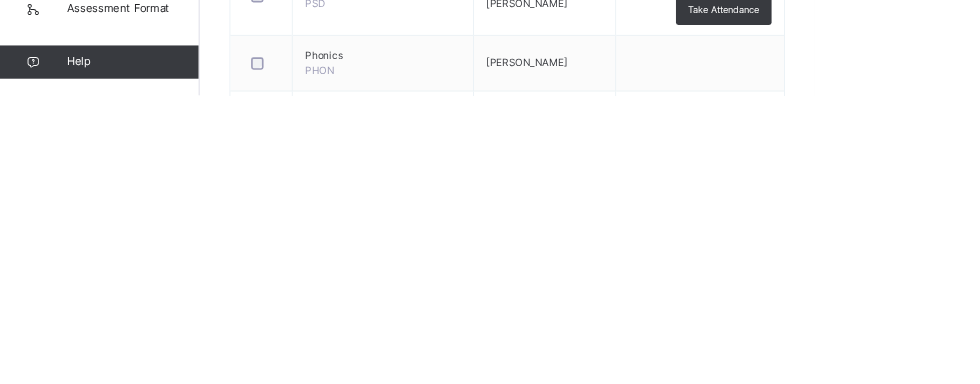 type on "**" 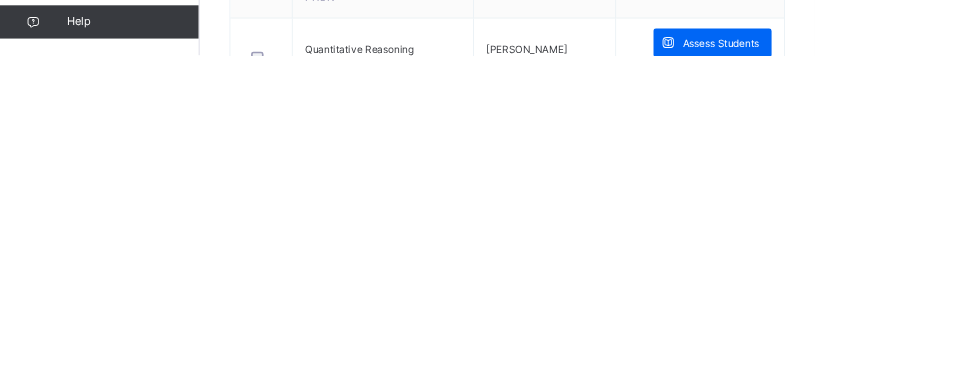 scroll, scrollTop: 1210, scrollLeft: 0, axis: vertical 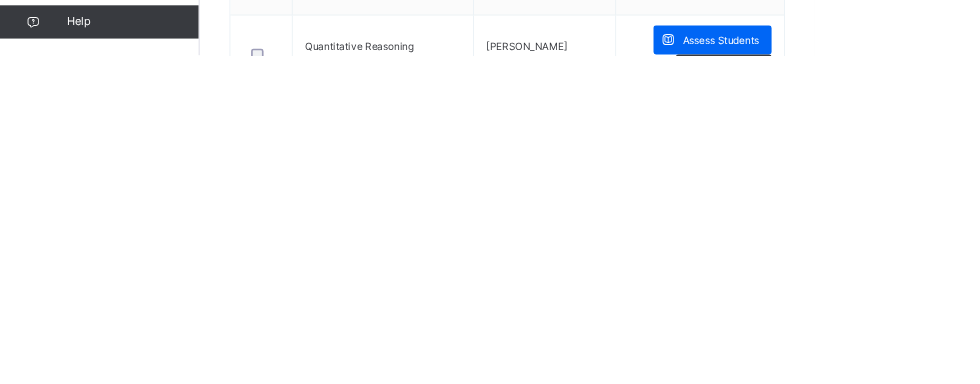 type on "**" 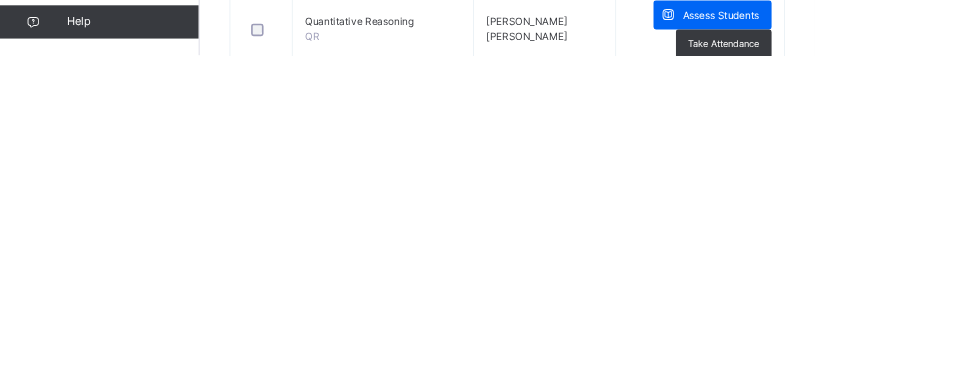 scroll, scrollTop: 1257, scrollLeft: 0, axis: vertical 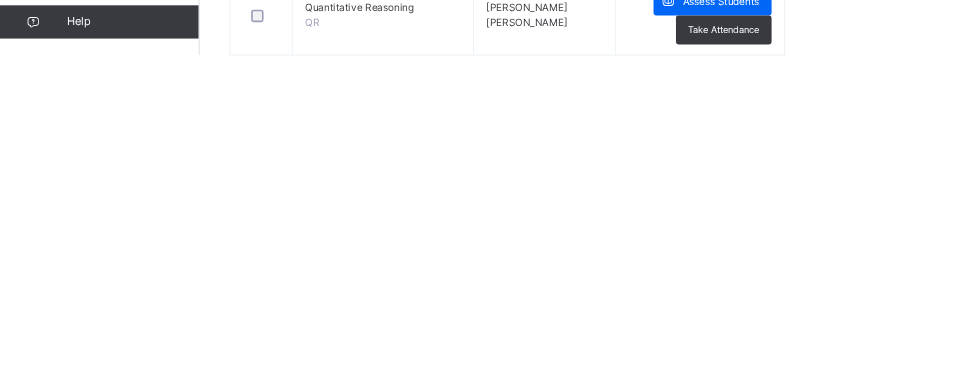 type on "**" 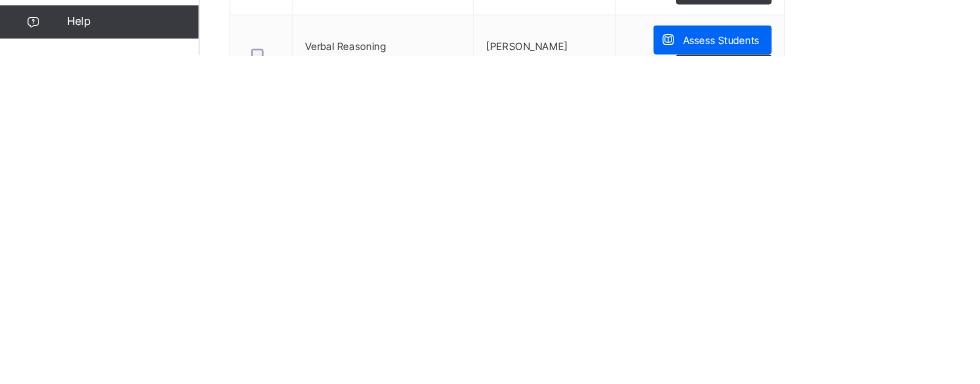 scroll, scrollTop: 1221, scrollLeft: 0, axis: vertical 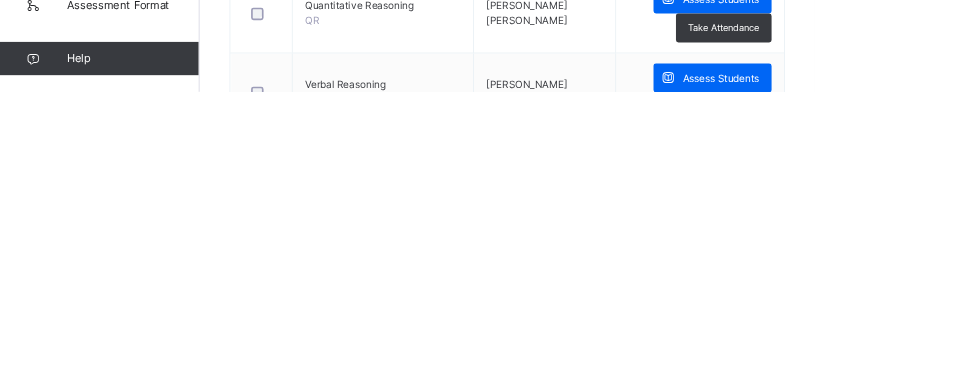 type on "**" 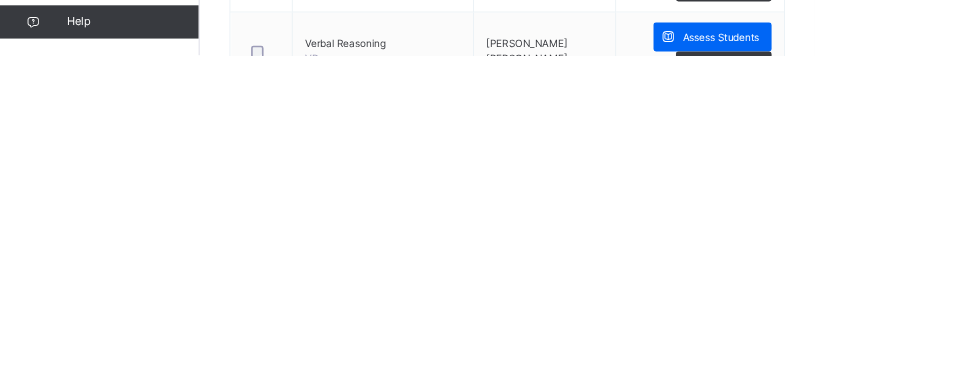 scroll, scrollTop: 1313, scrollLeft: 0, axis: vertical 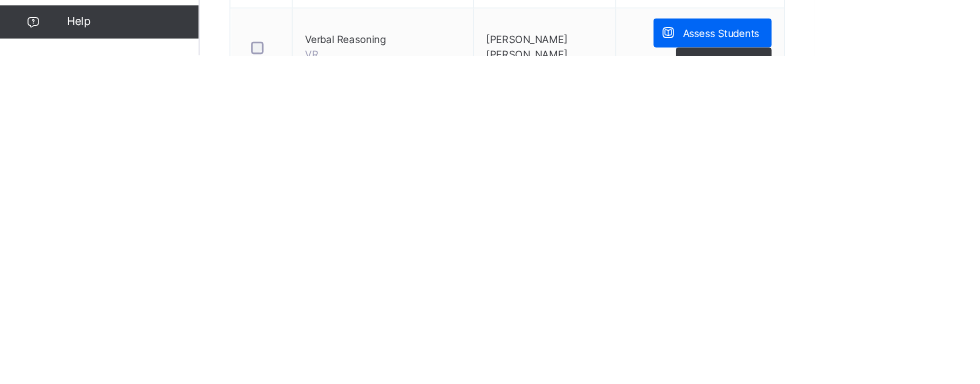 type on "**" 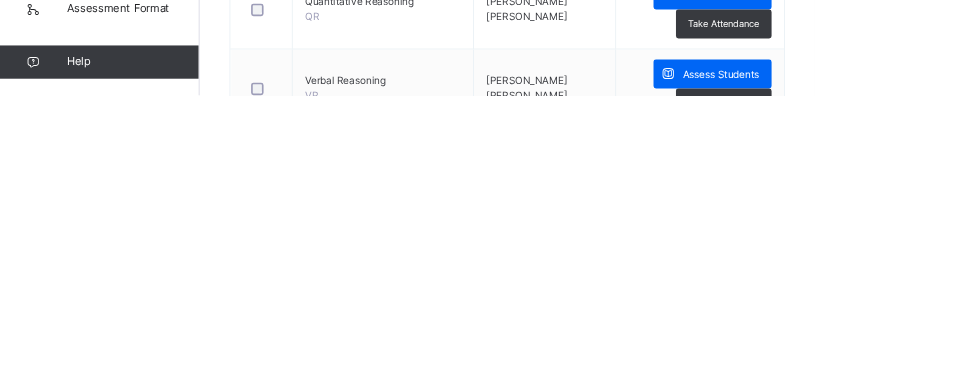 scroll, scrollTop: 522, scrollLeft: 60, axis: both 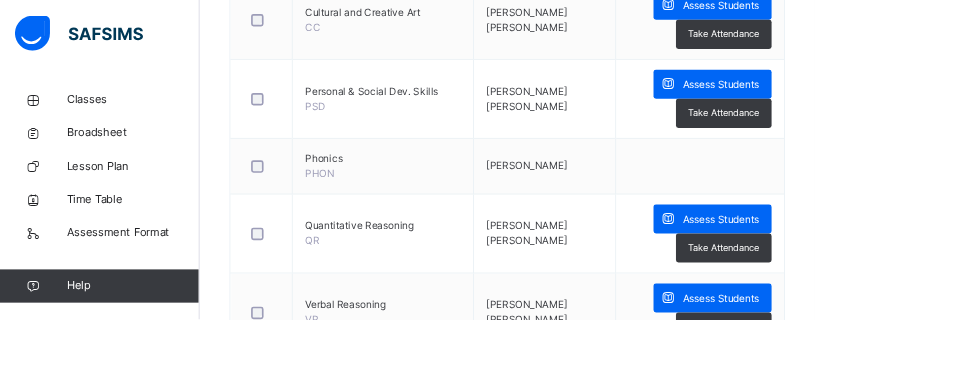 click at bounding box center [848, 1167] 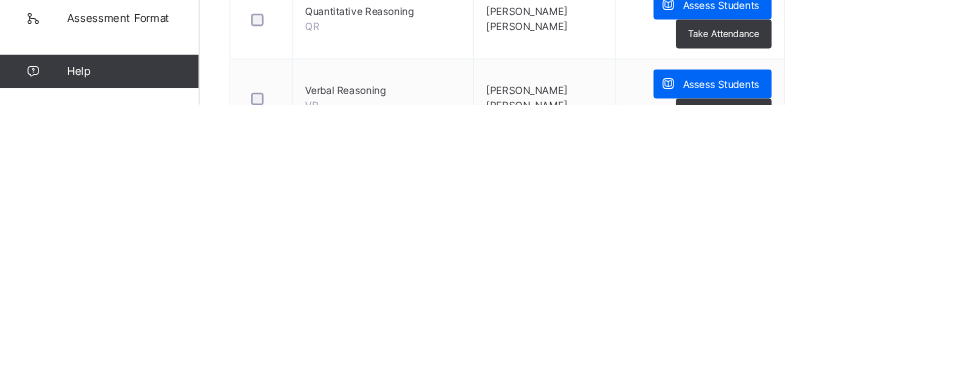 scroll, scrollTop: 1312, scrollLeft: 0, axis: vertical 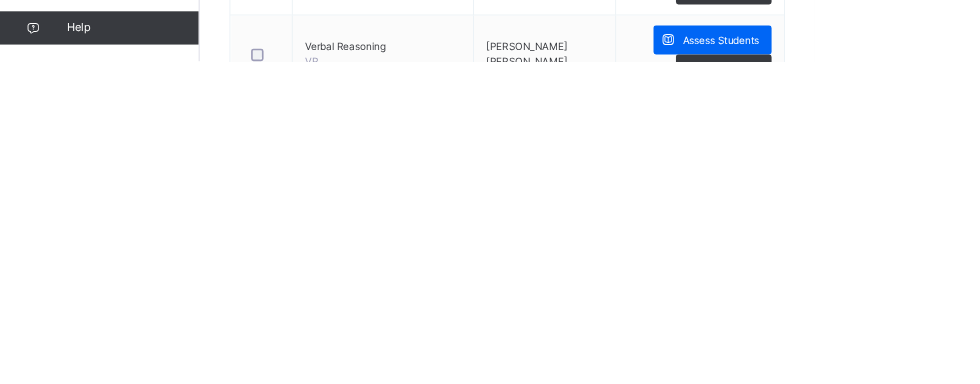 type on "**" 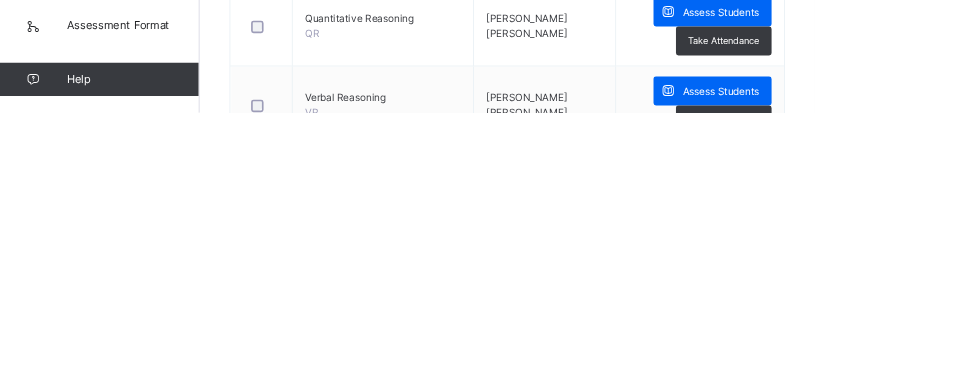 scroll, scrollTop: 1312, scrollLeft: 0, axis: vertical 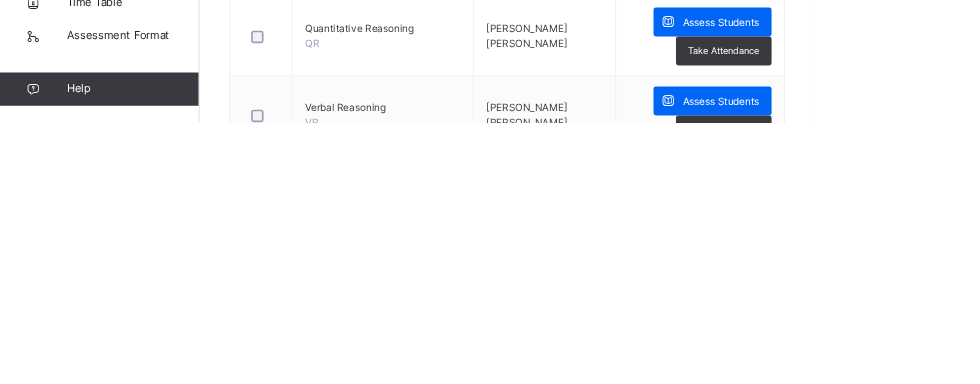 type on "**" 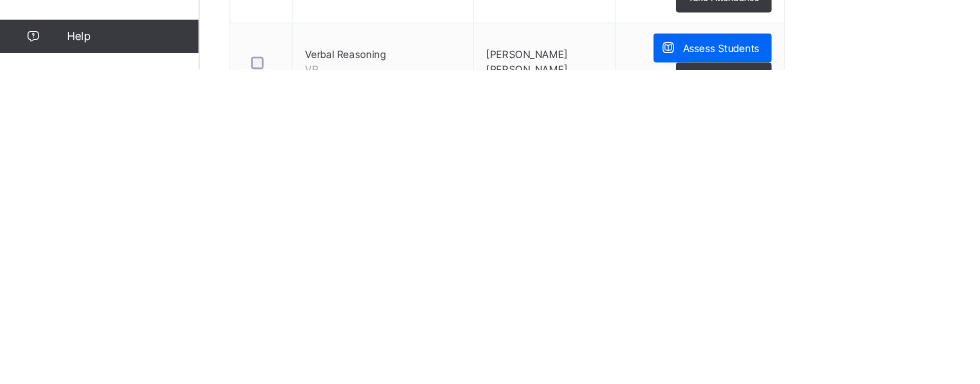 type on "**" 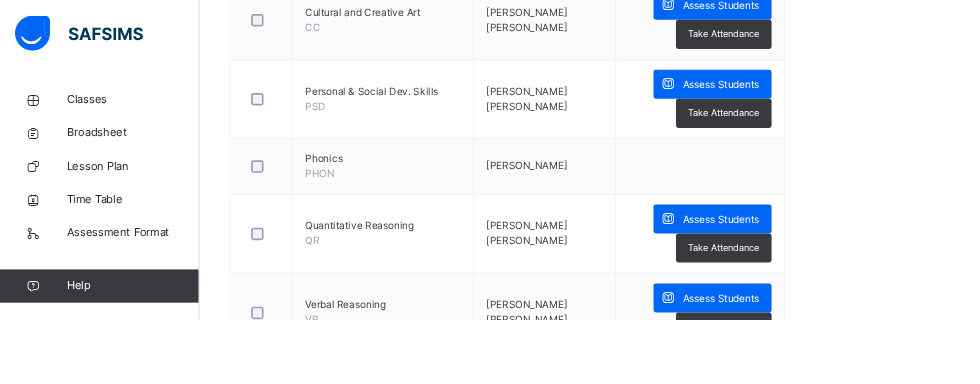 click on "Project" at bounding box center [1074, 744] 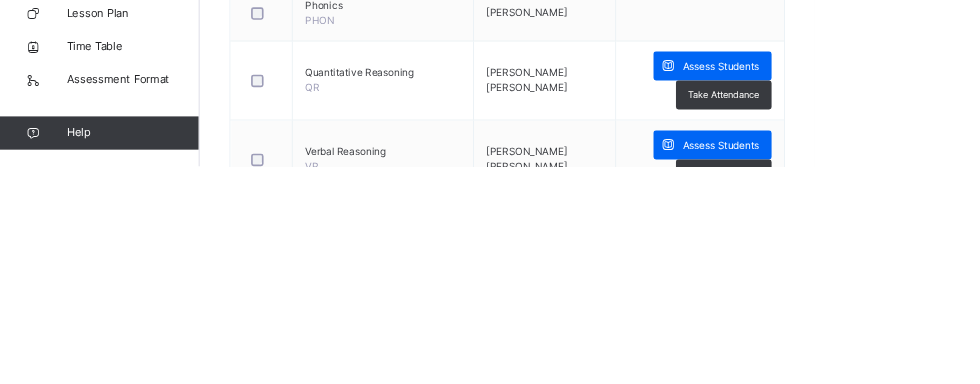 type on "**" 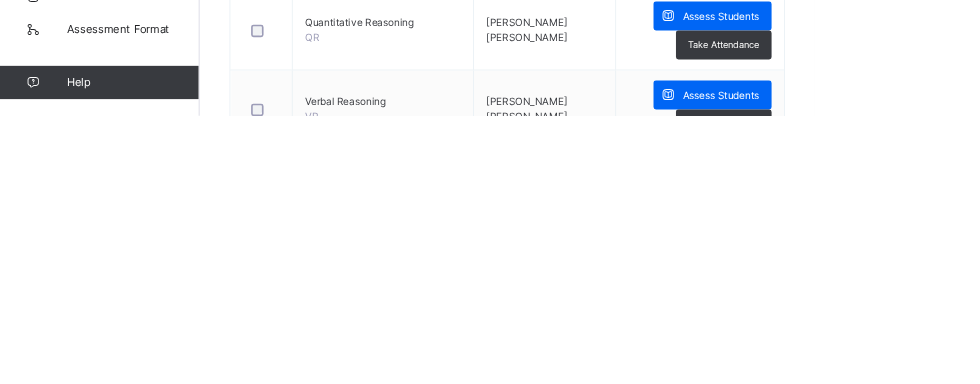 type on "**" 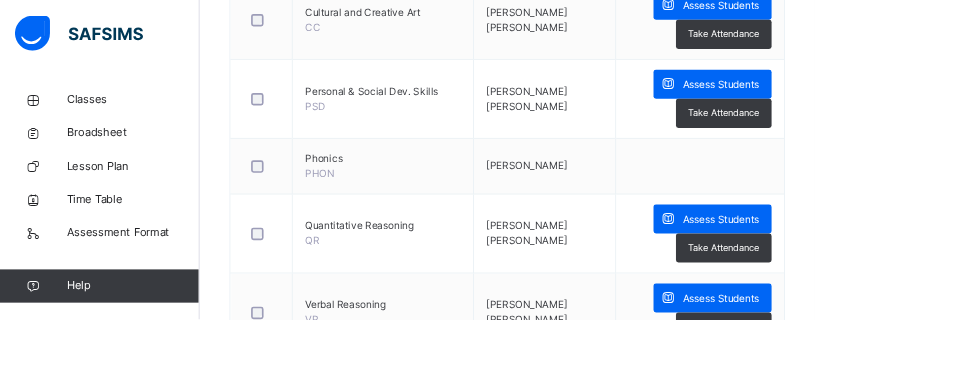 click at bounding box center (1043, 1012) 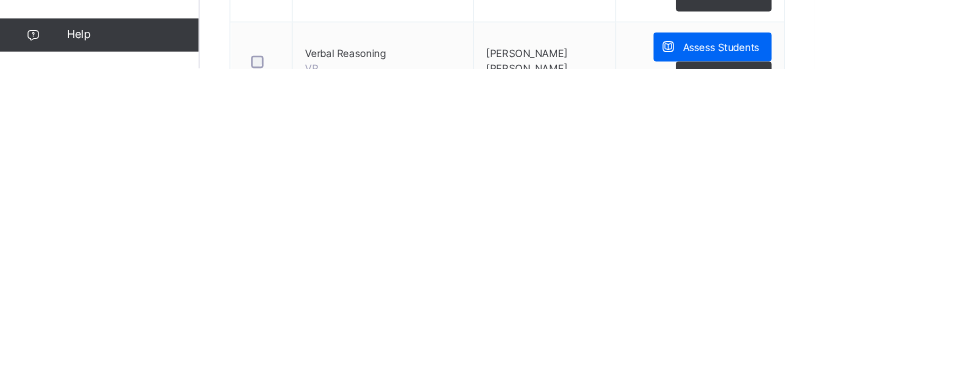 scroll, scrollTop: 1311, scrollLeft: 0, axis: vertical 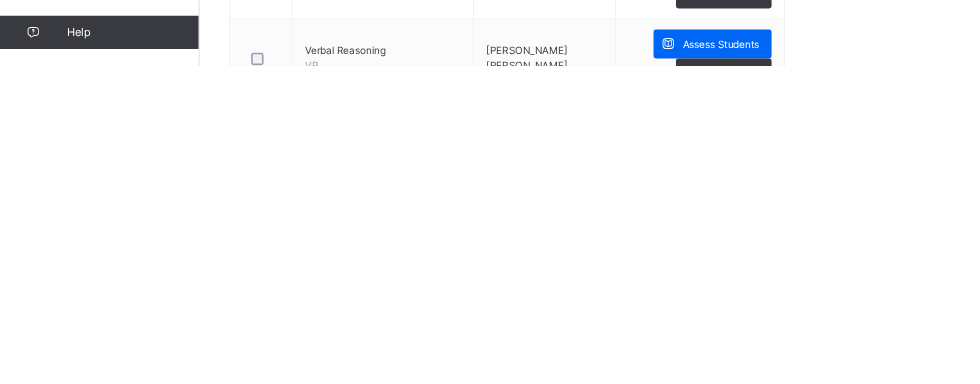 type on "**" 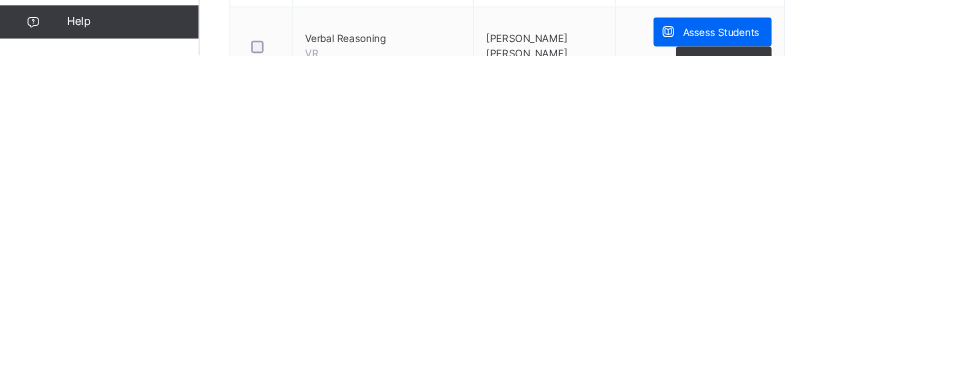 type on "**" 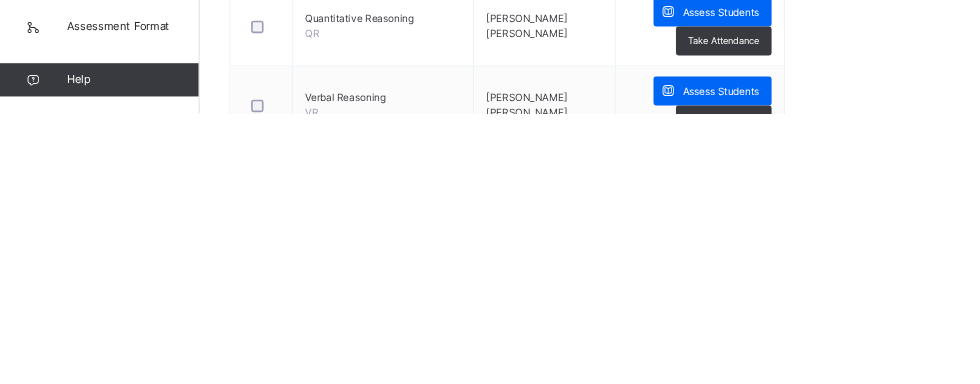 scroll, scrollTop: 1226, scrollLeft: 58, axis: both 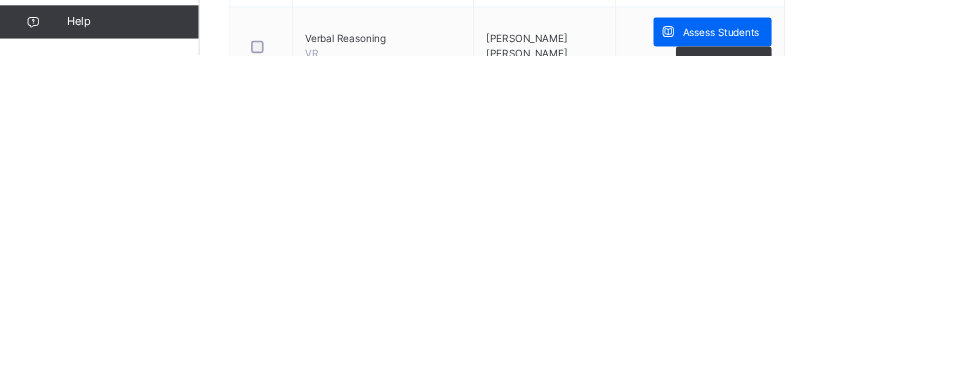 type on "*" 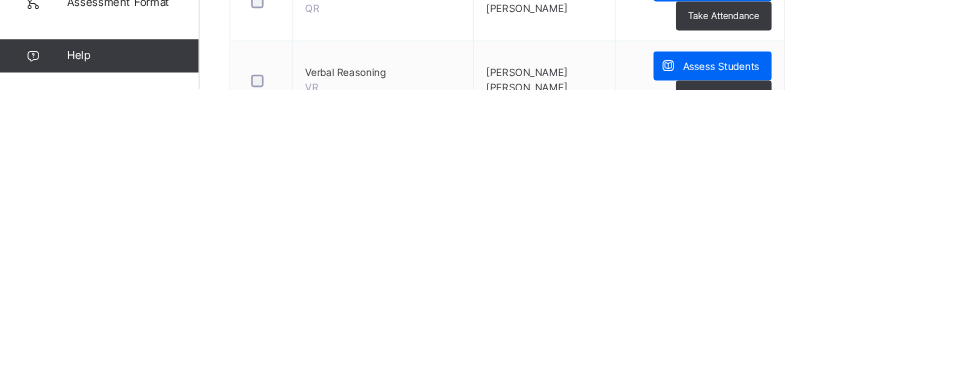 scroll, scrollTop: 1314, scrollLeft: 0, axis: vertical 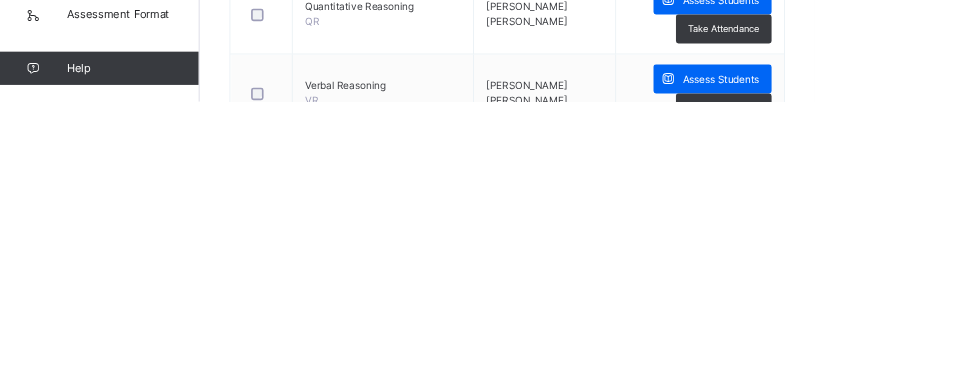 type on "*" 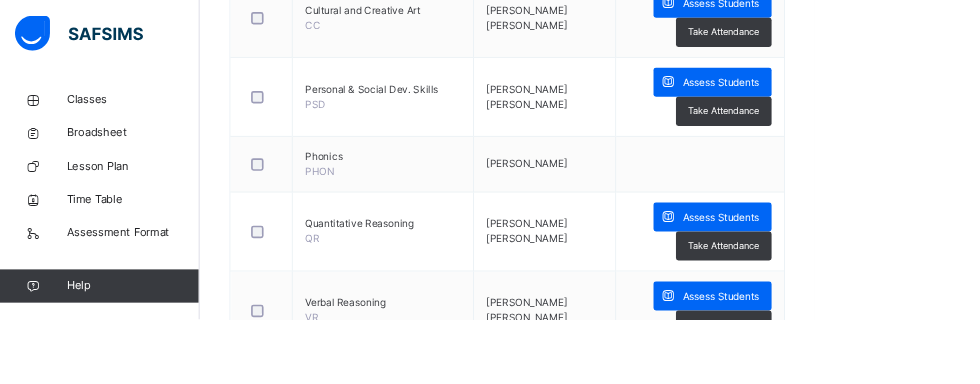 scroll, scrollTop: 135, scrollLeft: 0, axis: vertical 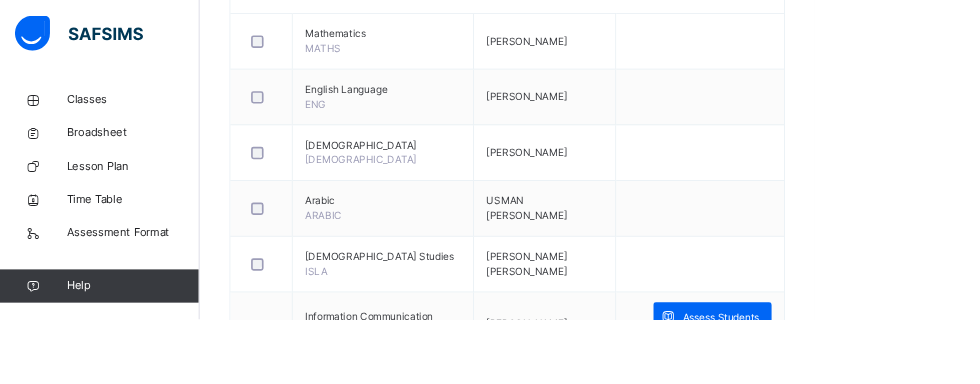 type on "**" 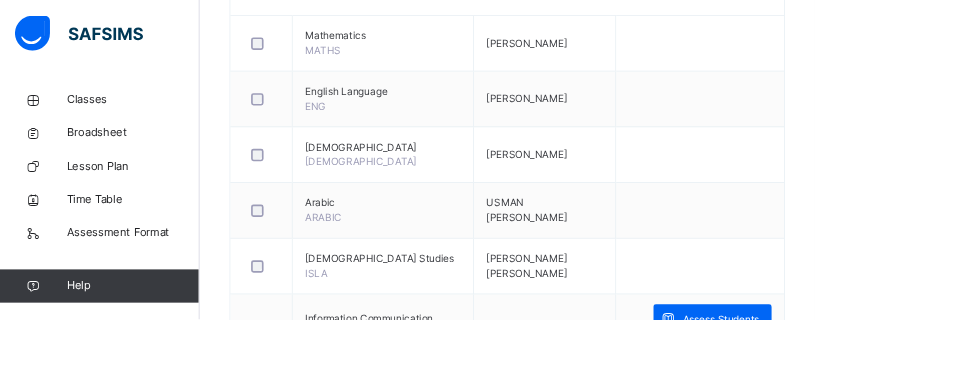 scroll, scrollTop: 142, scrollLeft: 0, axis: vertical 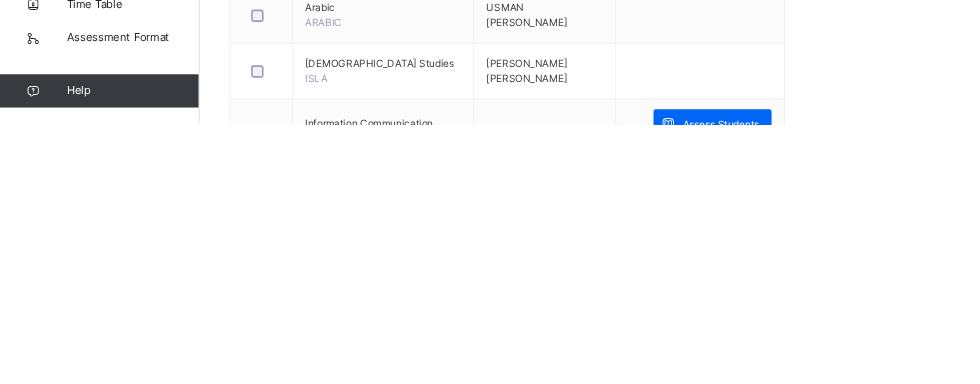 click at bounding box center (1064, 1536) 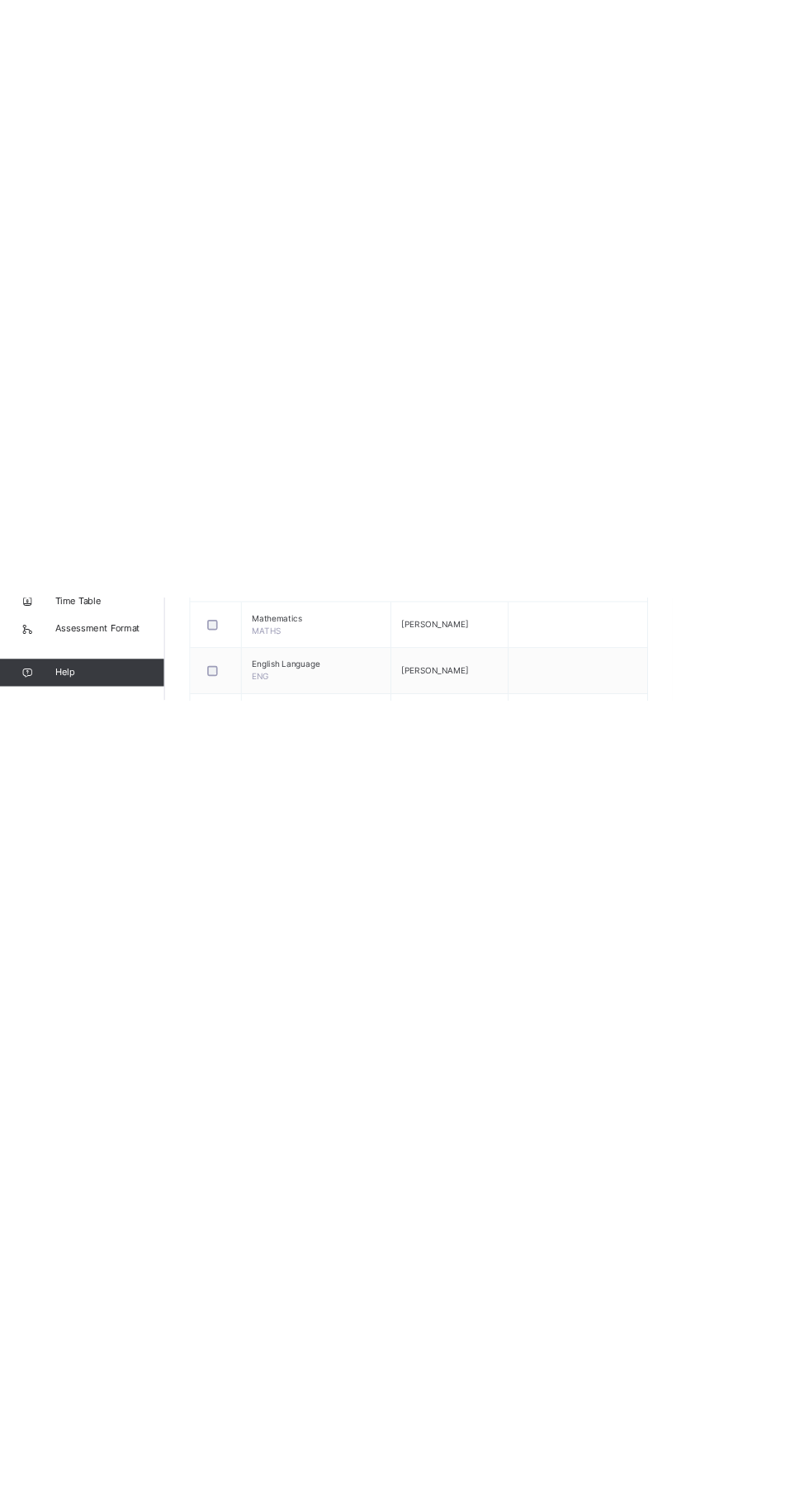 scroll, scrollTop: 0, scrollLeft: 0, axis: both 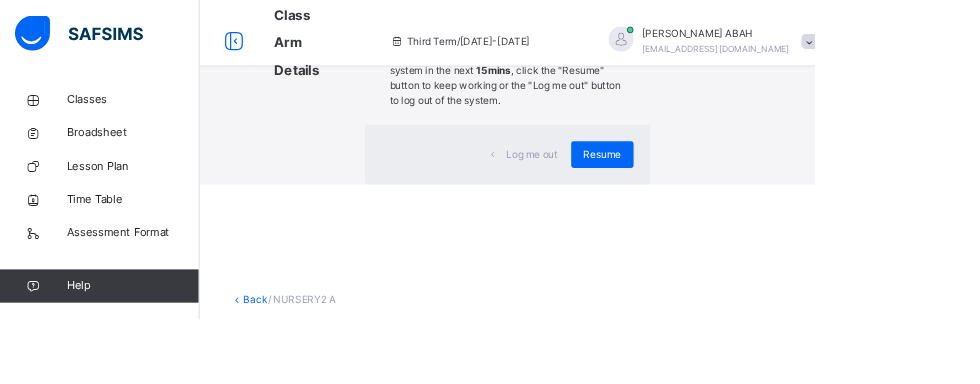 click at bounding box center [1064, 2440] 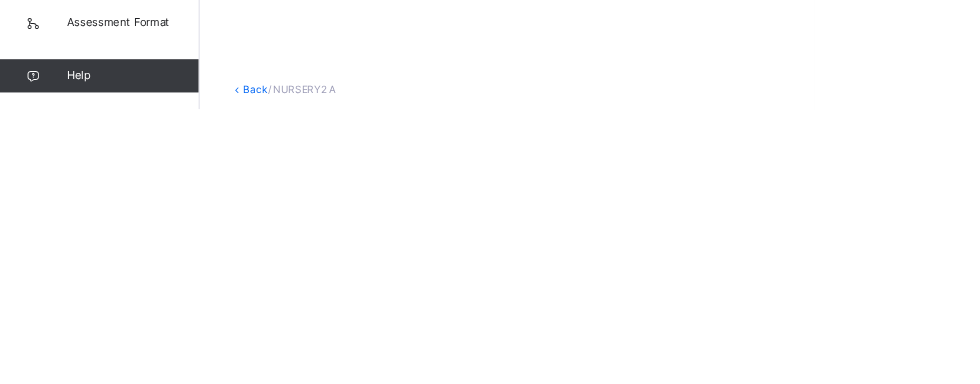 click at bounding box center (919, 2501) 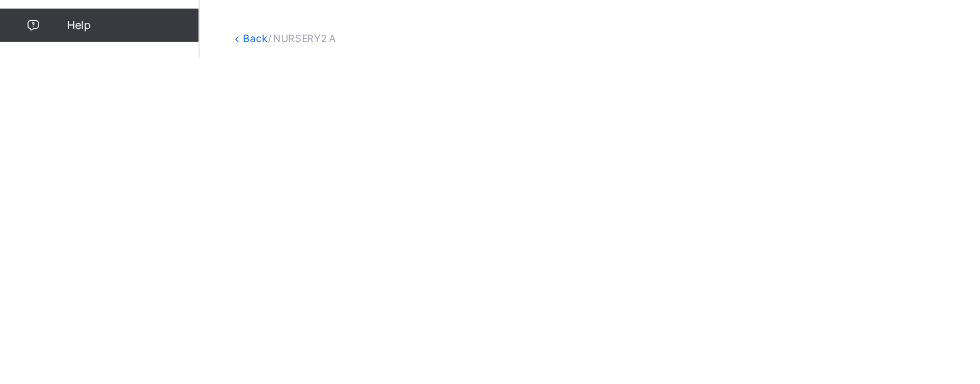 click at bounding box center (1064, 2501) 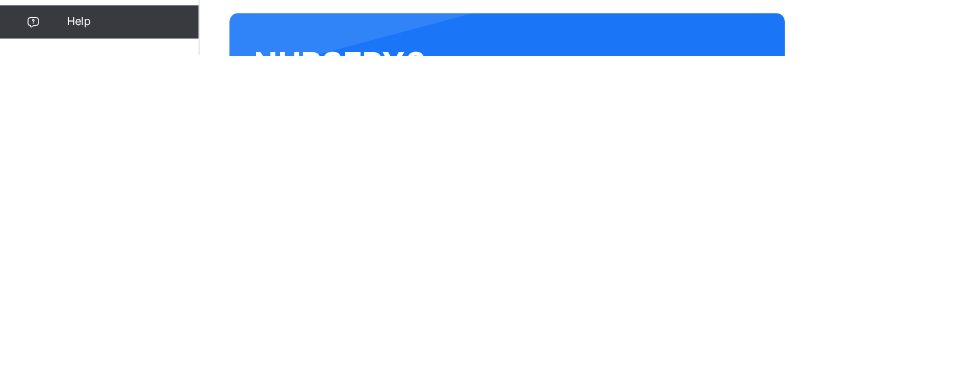 scroll, scrollTop: 243, scrollLeft: 0, axis: vertical 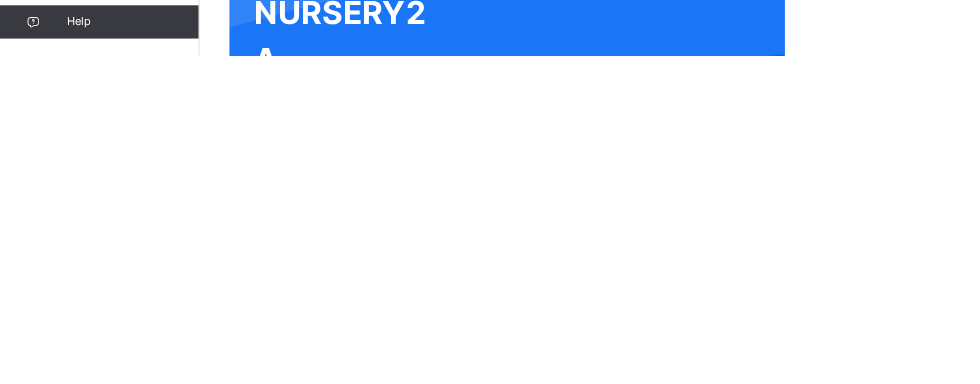 click at bounding box center (1064, 2440) 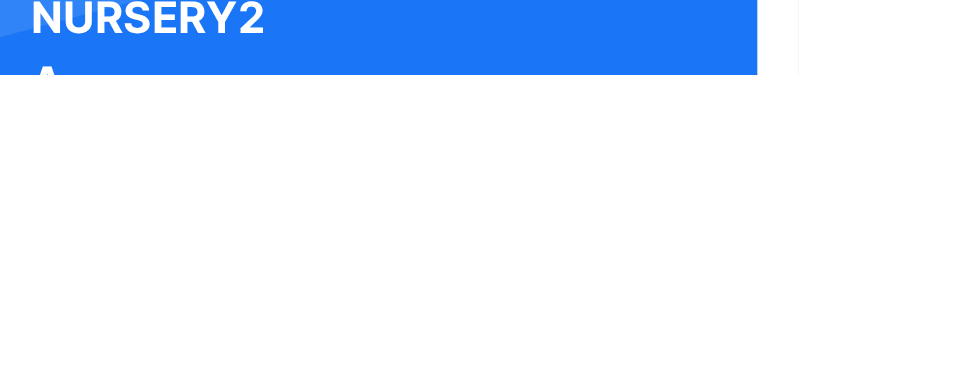 scroll, scrollTop: 996, scrollLeft: 443, axis: both 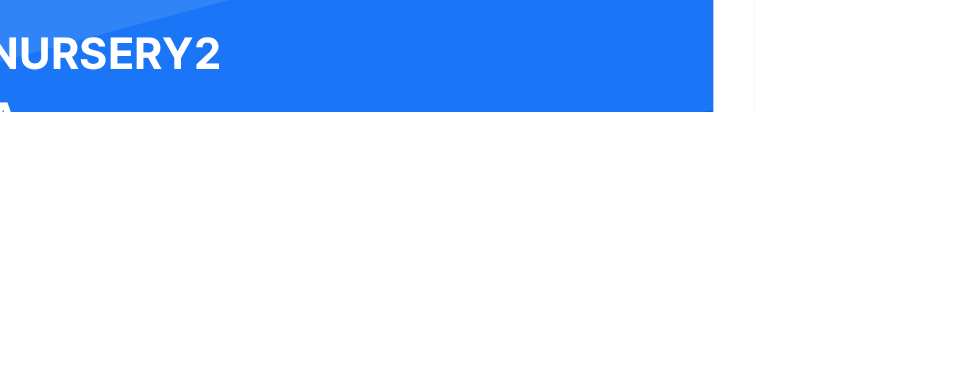 click at bounding box center [1064, 2579] 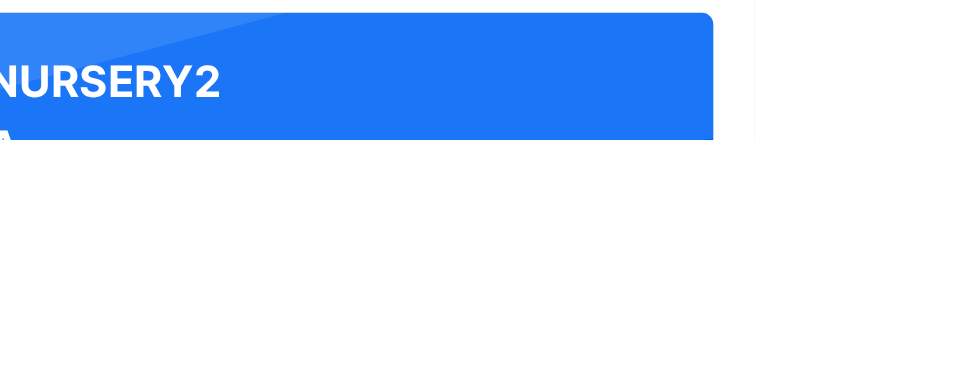 scroll, scrollTop: 117, scrollLeft: 0, axis: vertical 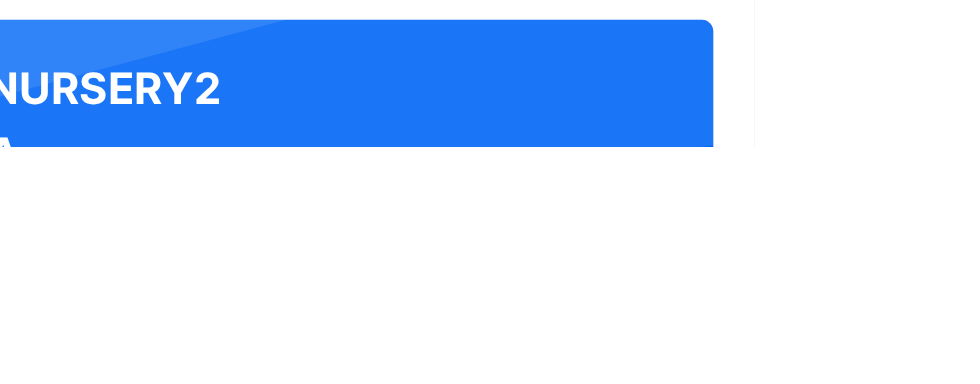 click at bounding box center (1064, 2562) 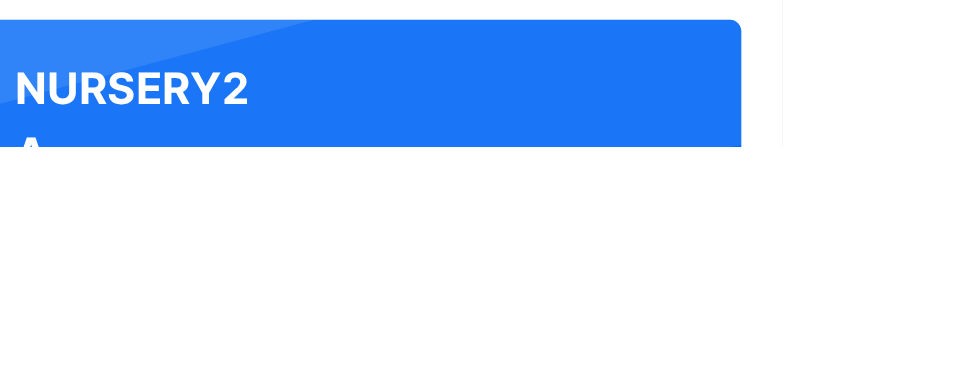 scroll, scrollTop: 798, scrollLeft: 443, axis: both 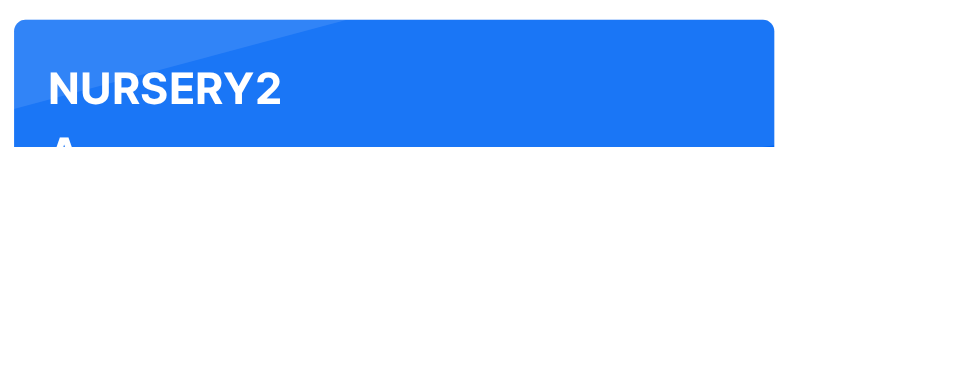 click at bounding box center [919, 2536] 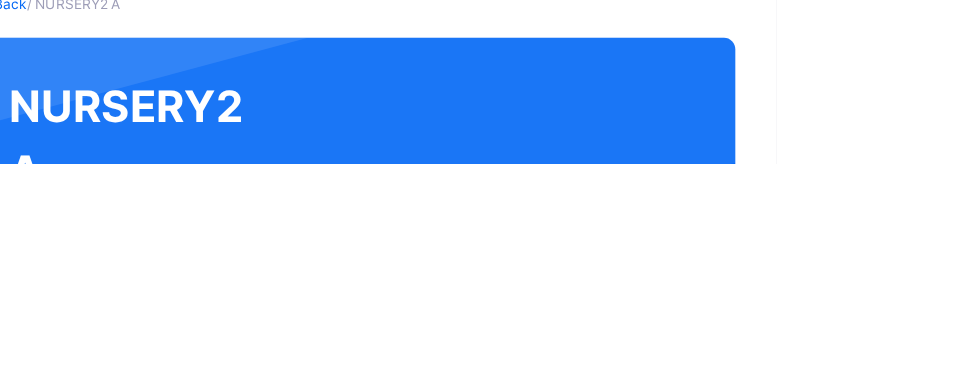 scroll, scrollTop: 117, scrollLeft: 0, axis: vertical 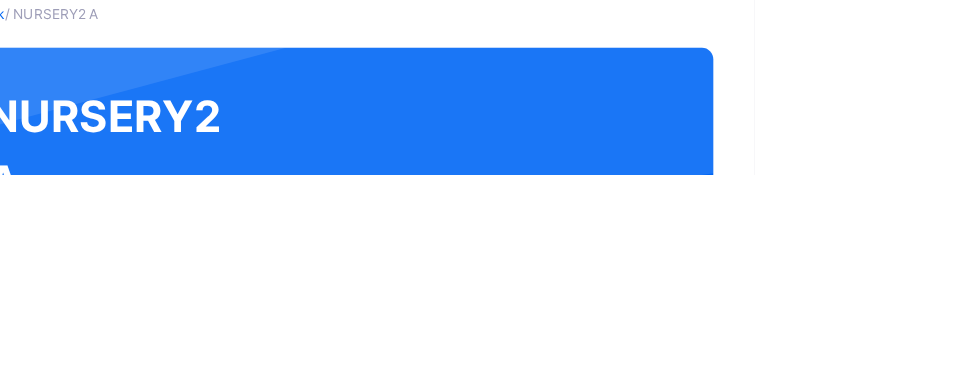 click at bounding box center [962, 2512] 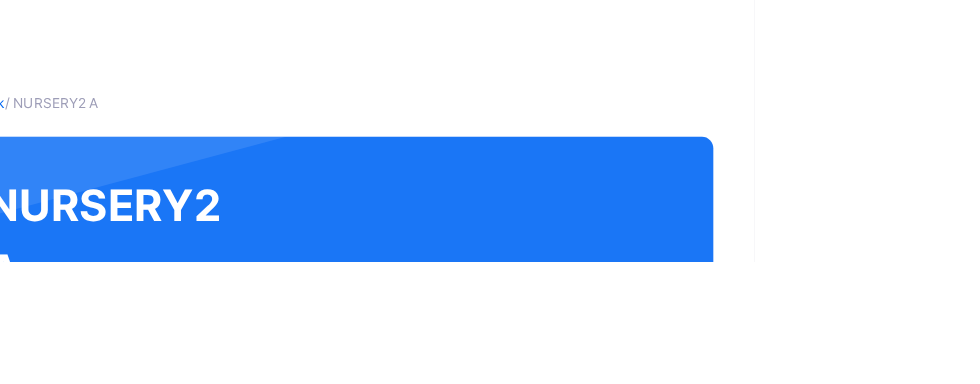scroll, scrollTop: 116, scrollLeft: 0, axis: vertical 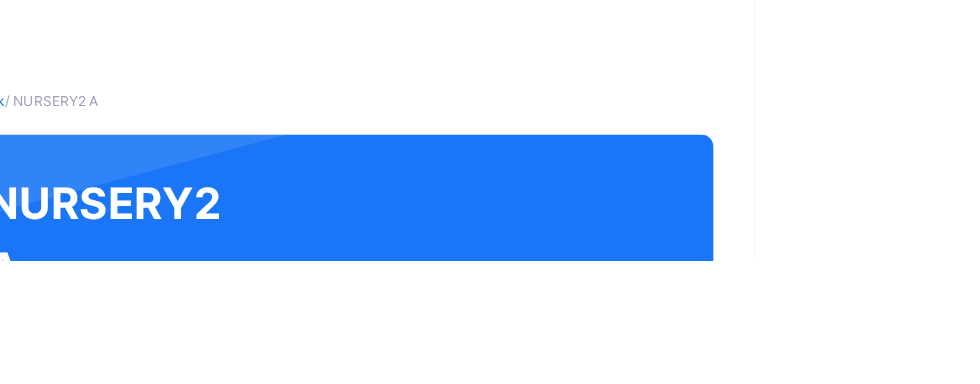 click on "*" at bounding box center (1107, 2330) 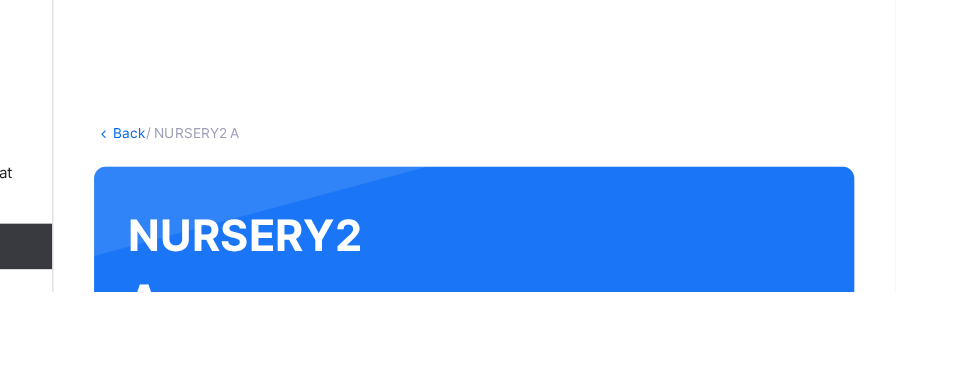 click on "*" at bounding box center (1107, 2330) 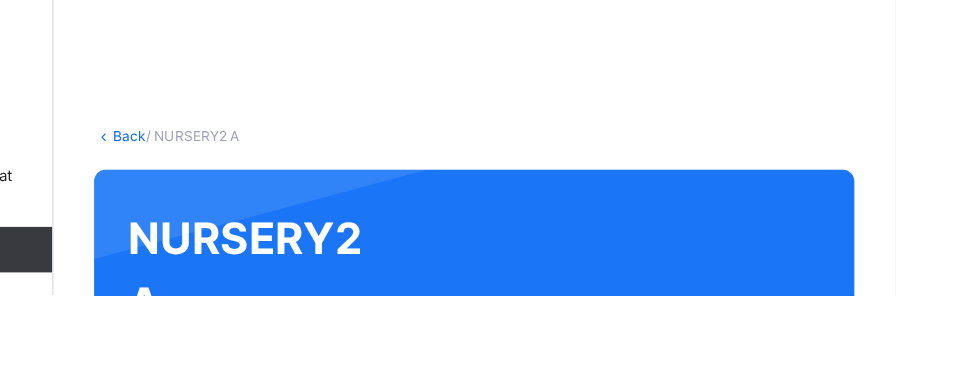 click on "*" at bounding box center [1107, 2330] 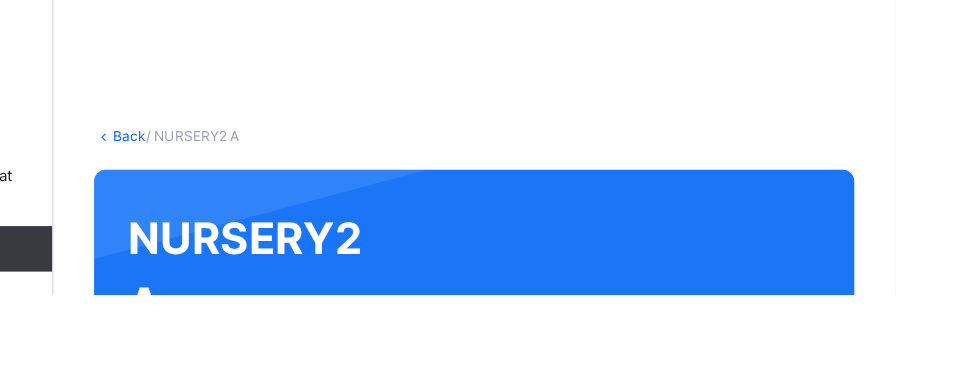 scroll, scrollTop: 418, scrollLeft: 400, axis: both 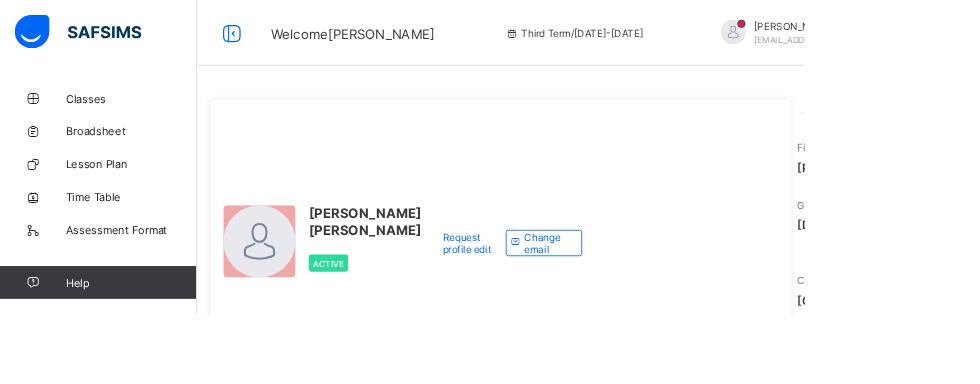 click on "Classes" at bounding box center (160, 120) 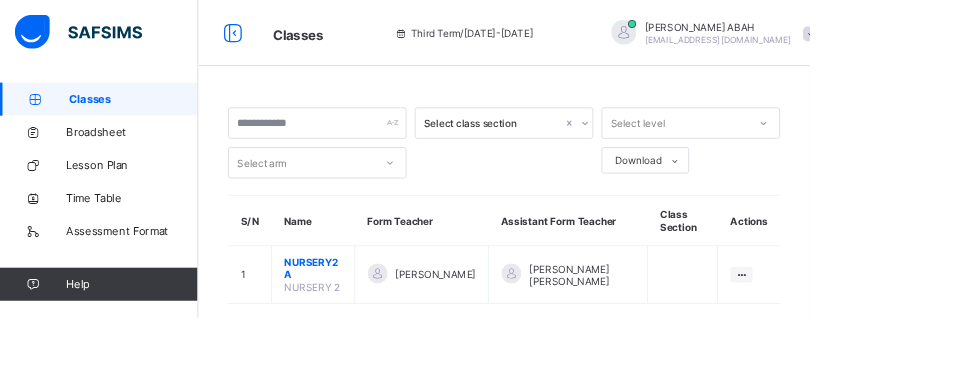 click on "NURSERY2   A" at bounding box center (379, 325) 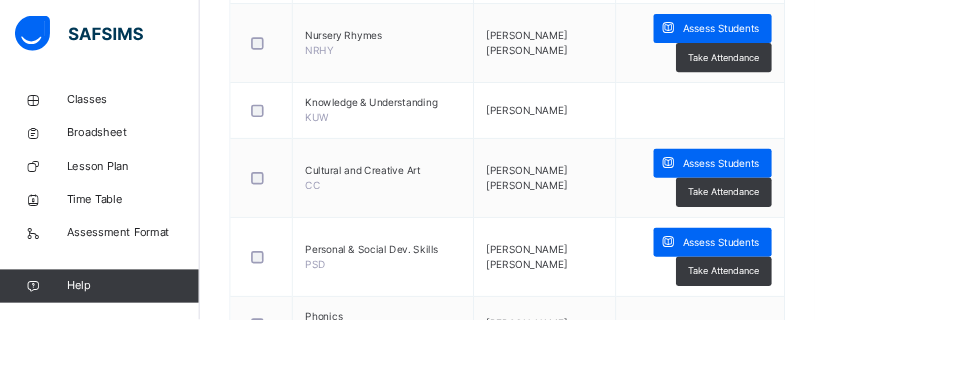 scroll, scrollTop: 1122, scrollLeft: 0, axis: vertical 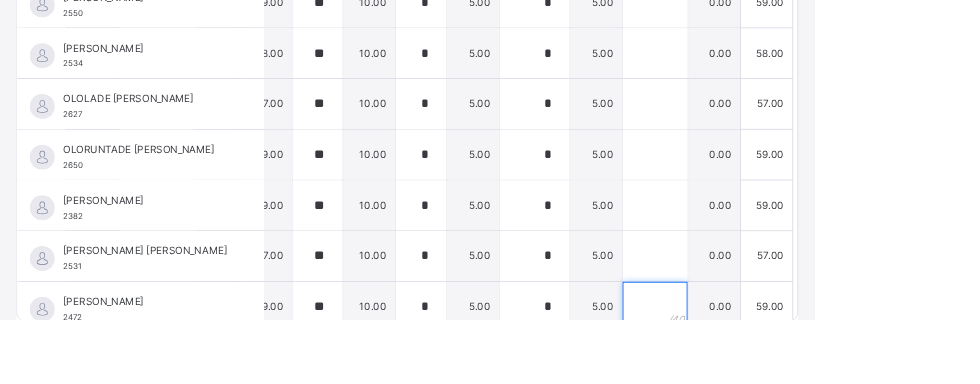 click at bounding box center (788, 369) 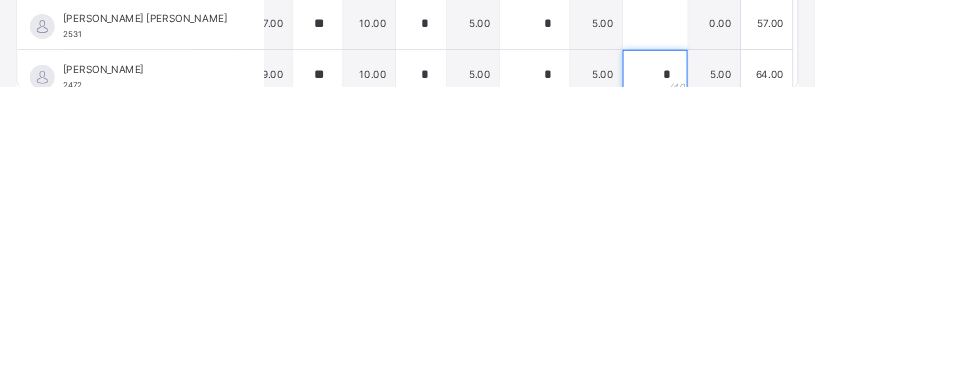 type on "*" 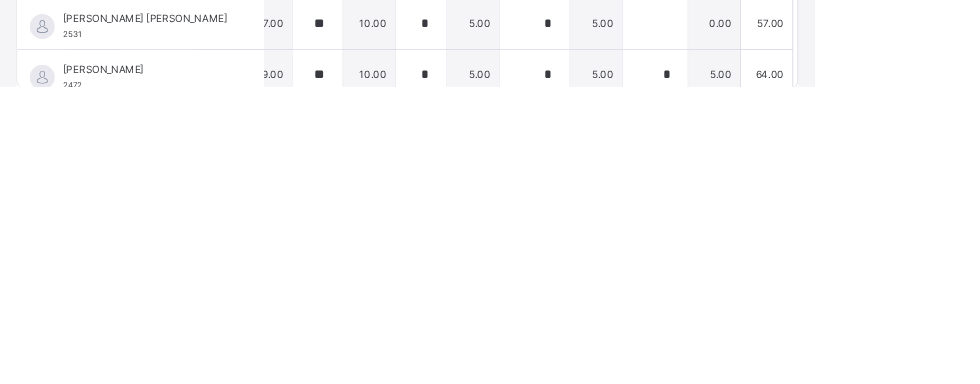 click on "64.00" at bounding box center [922, 368] 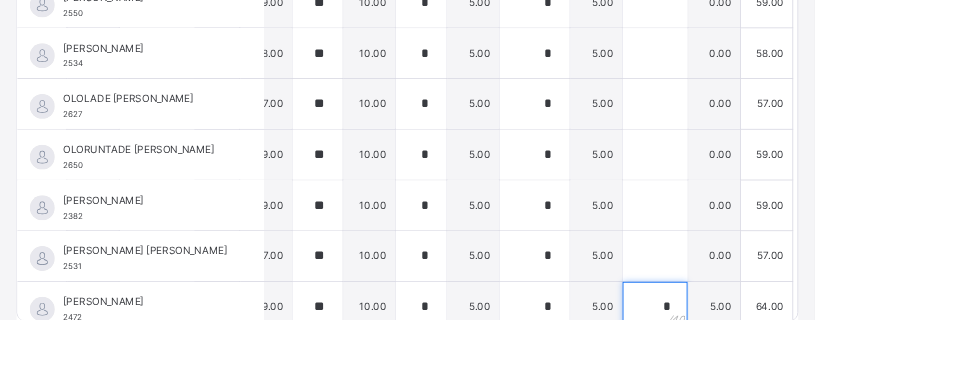 click on "*" at bounding box center (788, 369) 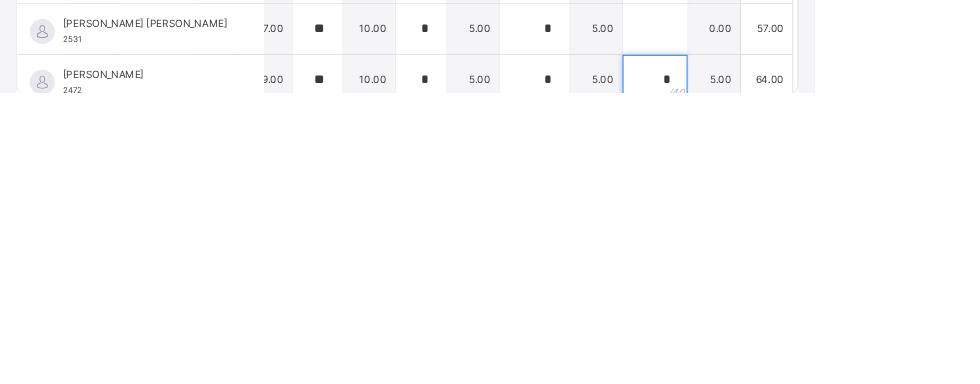 scroll, scrollTop: 1122, scrollLeft: 0, axis: vertical 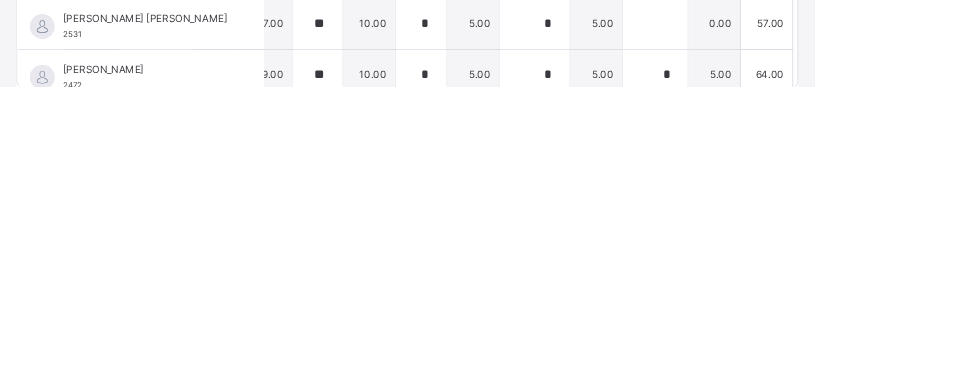 click on "*" at bounding box center (788, 369) 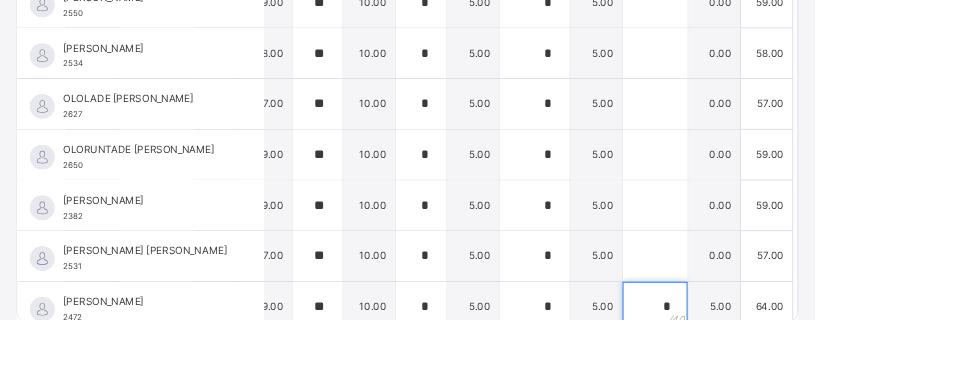 click on "*" at bounding box center (788, 369) 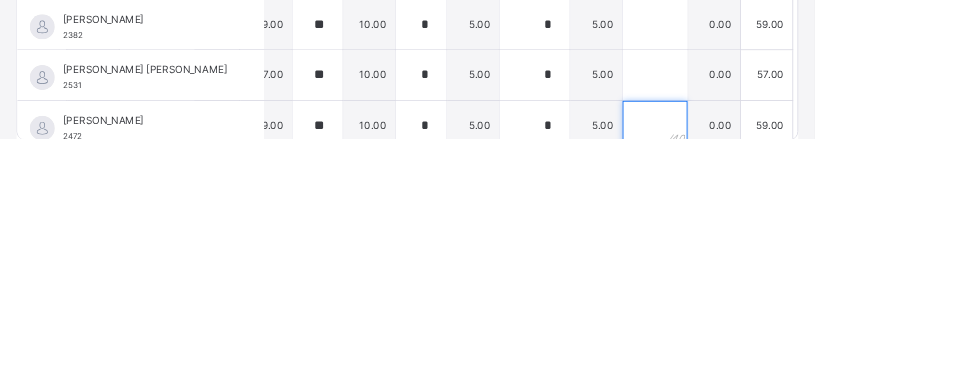 scroll, scrollTop: 1122, scrollLeft: 0, axis: vertical 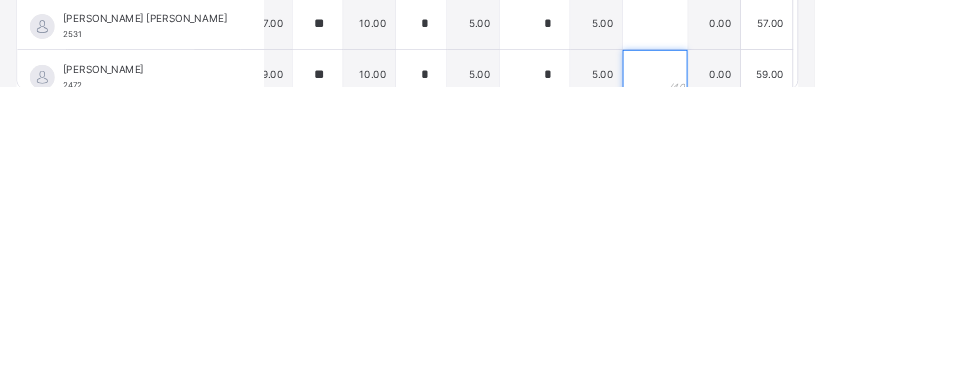 type on "*" 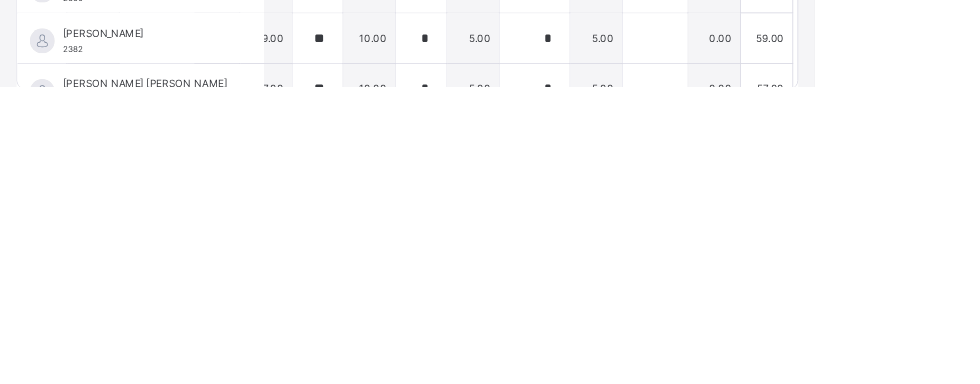 scroll, scrollTop: 1147, scrollLeft: 443, axis: both 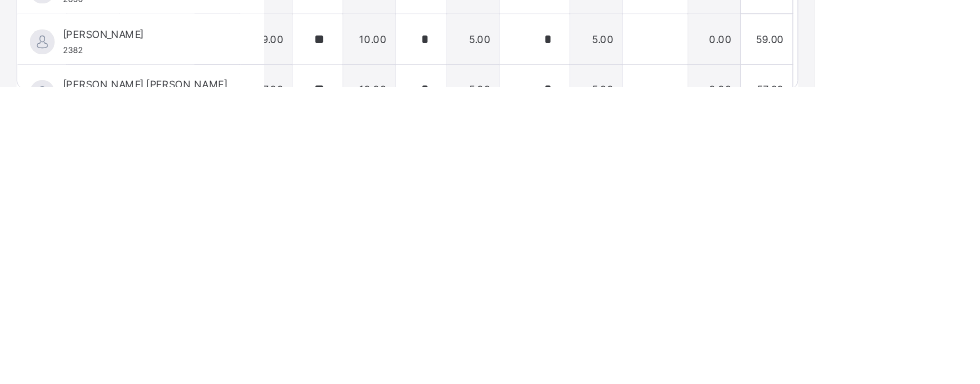 type on "**" 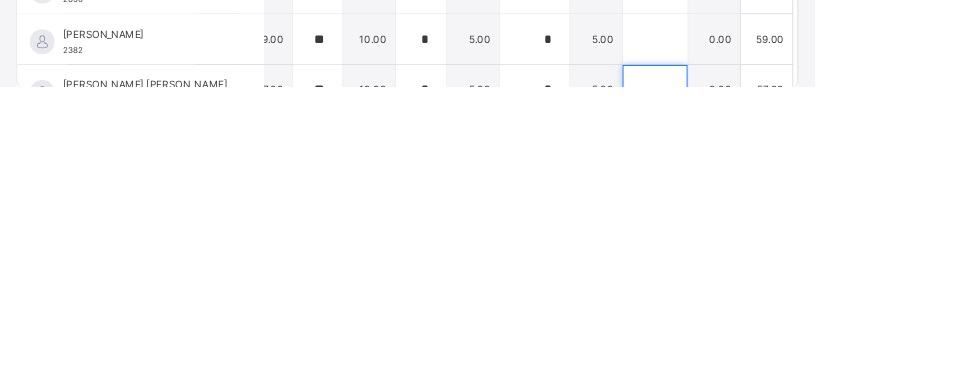 click at bounding box center [788, 387] 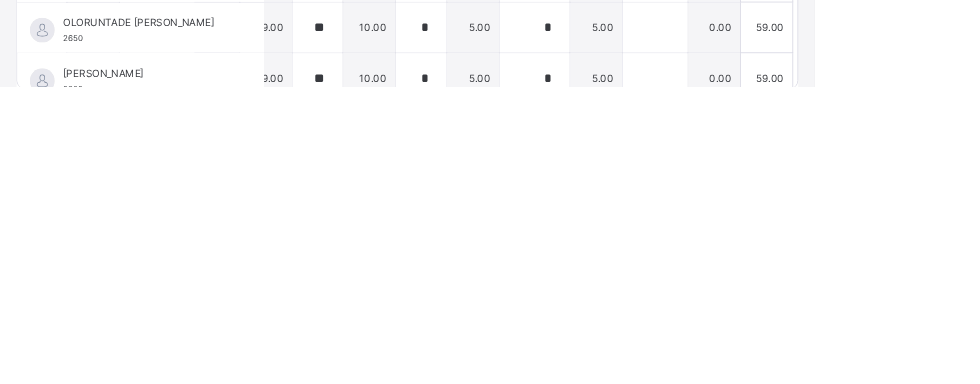 scroll, scrollTop: 1099, scrollLeft: 443, axis: both 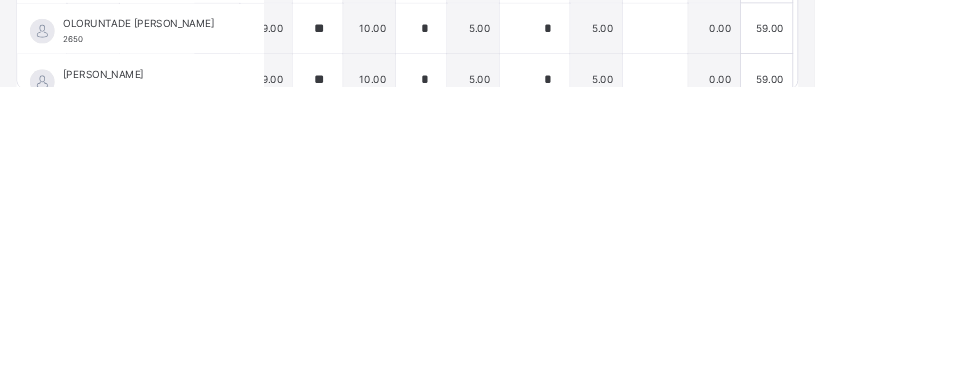 type on "**" 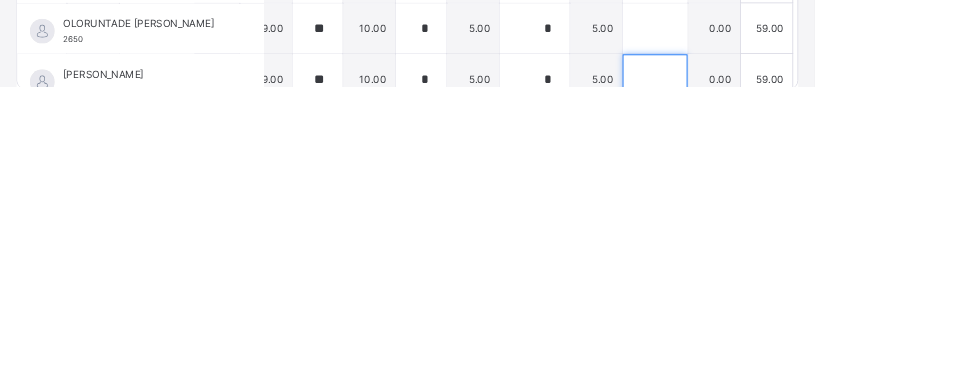 click at bounding box center [788, 374] 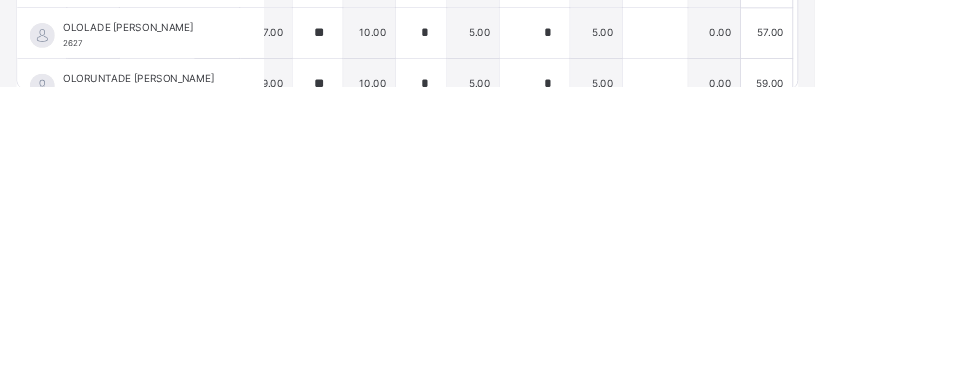 scroll, scrollTop: 1030, scrollLeft: 443, axis: both 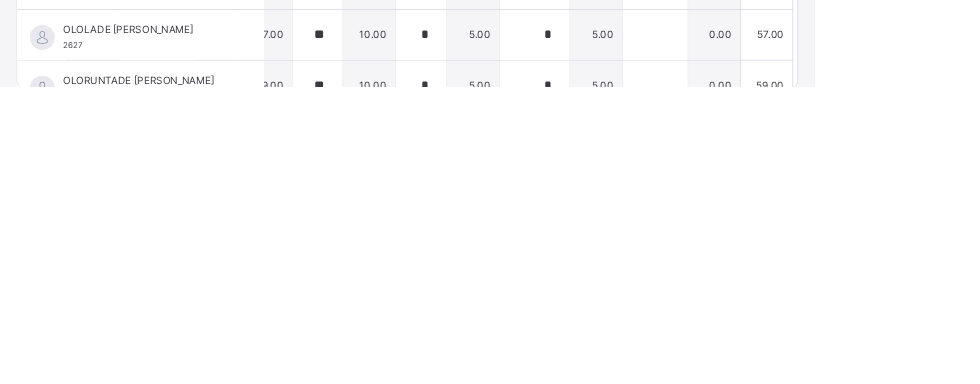 type on "**" 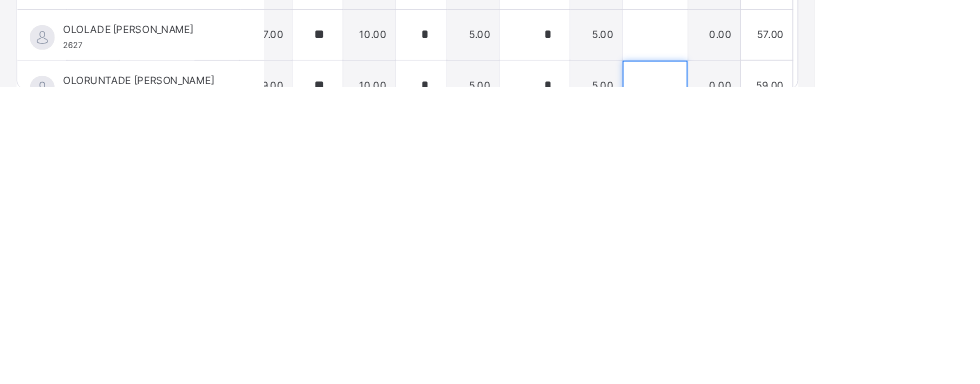 click at bounding box center (788, 382) 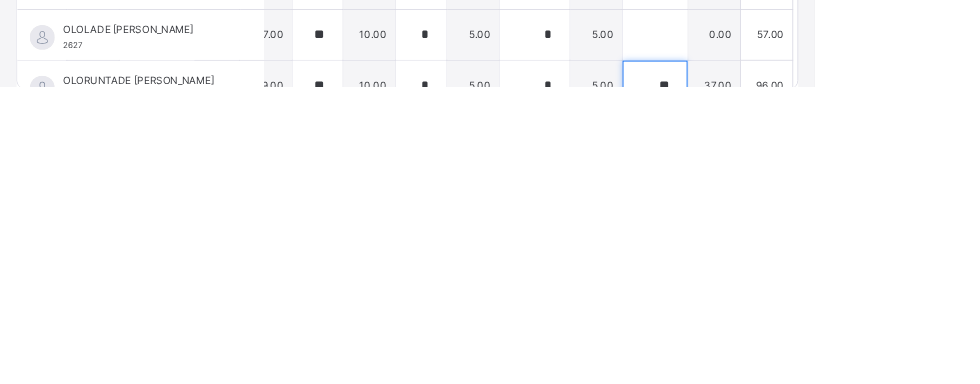 type on "**" 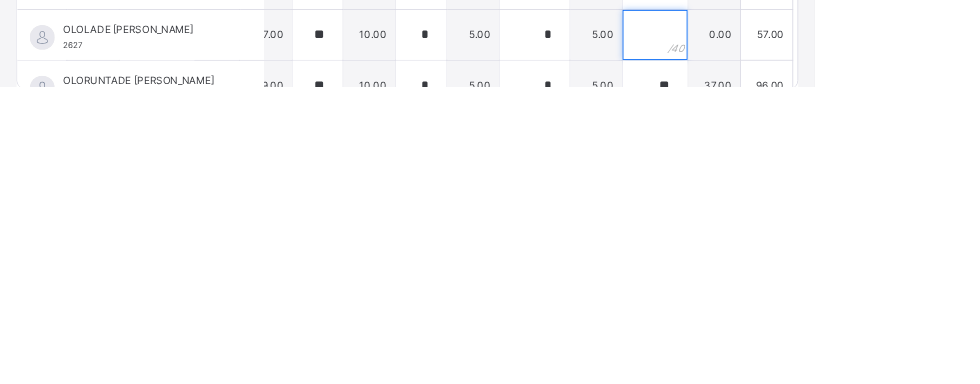 click at bounding box center [788, 321] 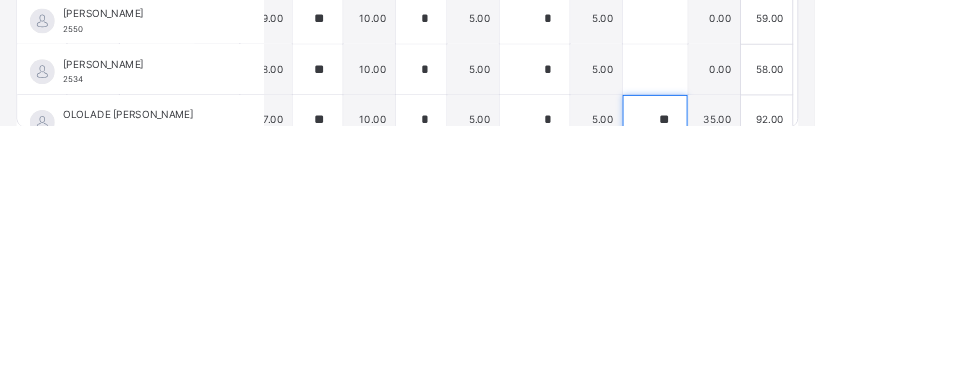 scroll, scrollTop: 972, scrollLeft: 443, axis: both 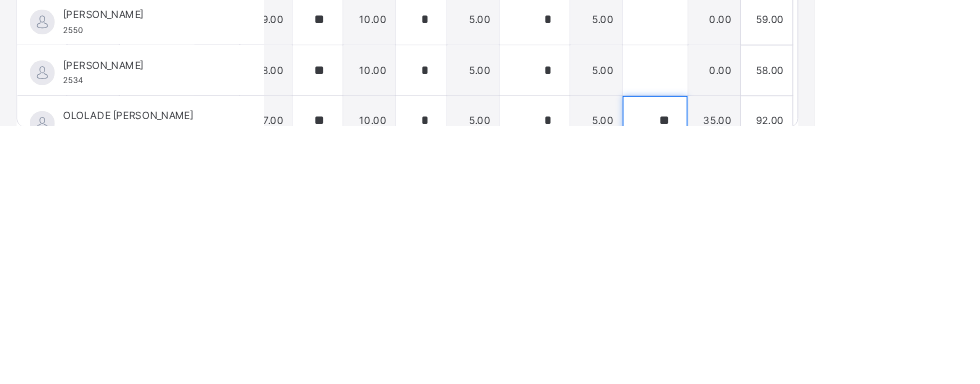 type on "**" 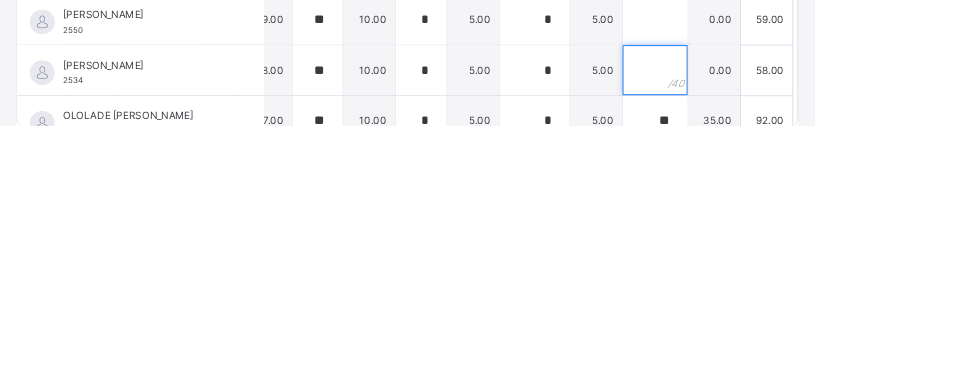 click at bounding box center [788, 318] 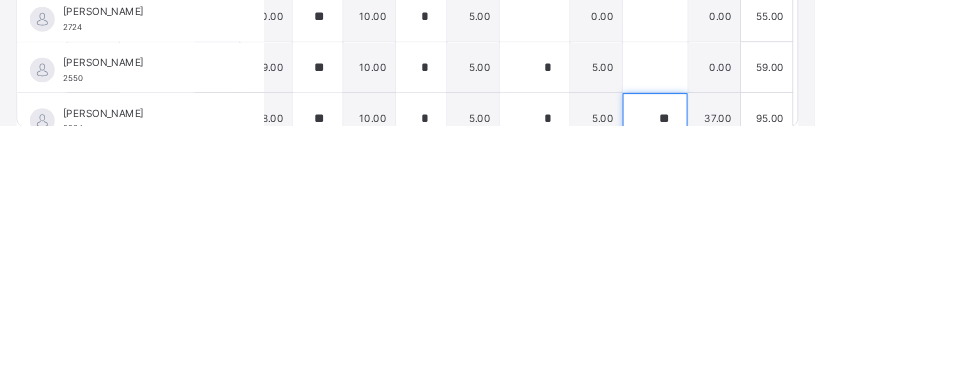 scroll, scrollTop: 914, scrollLeft: 443, axis: both 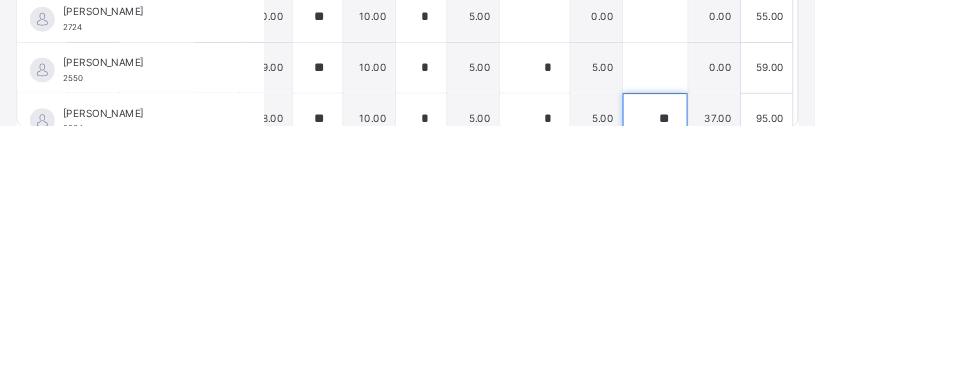 type on "**" 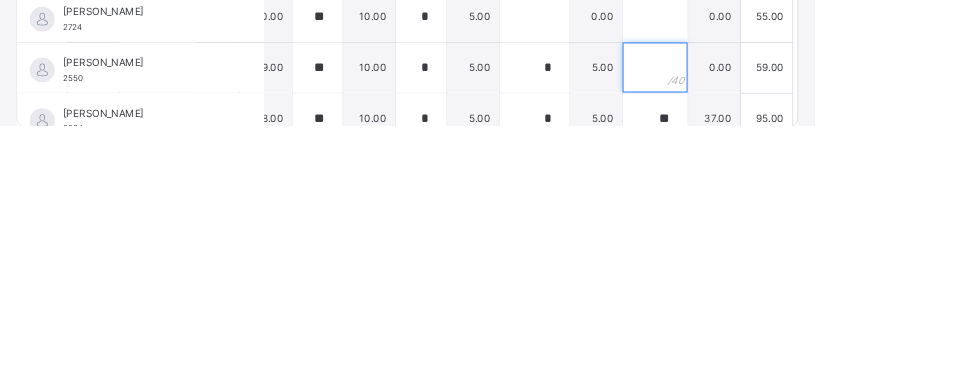click at bounding box center [788, 315] 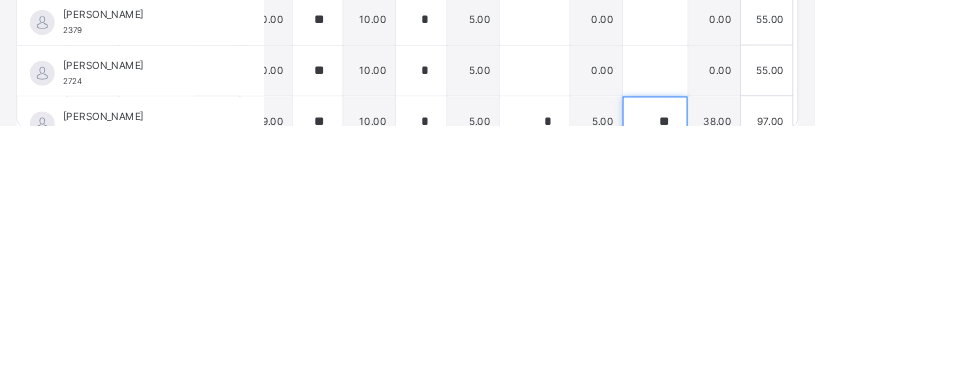 scroll, scrollTop: 848, scrollLeft: 443, axis: both 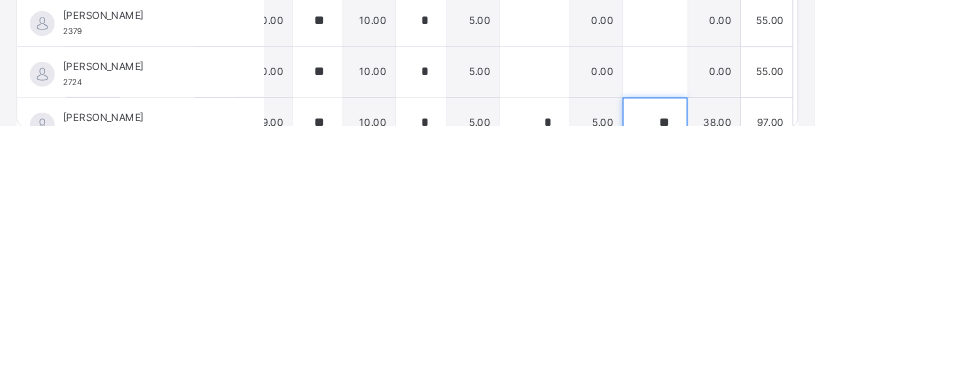 type on "**" 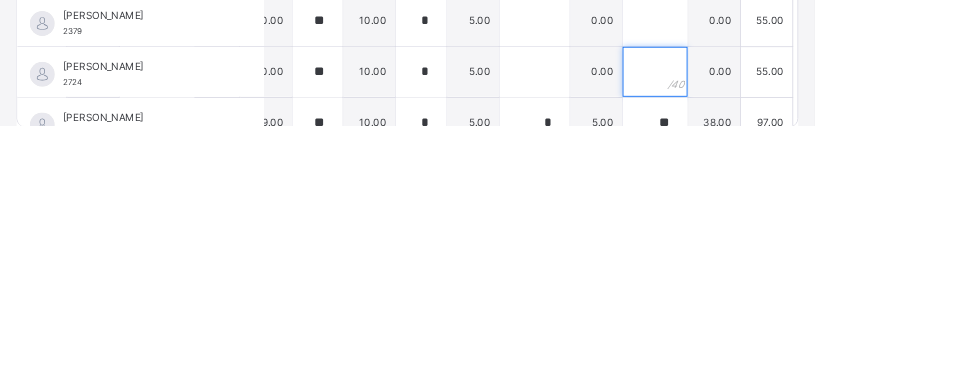 click at bounding box center (788, 320) 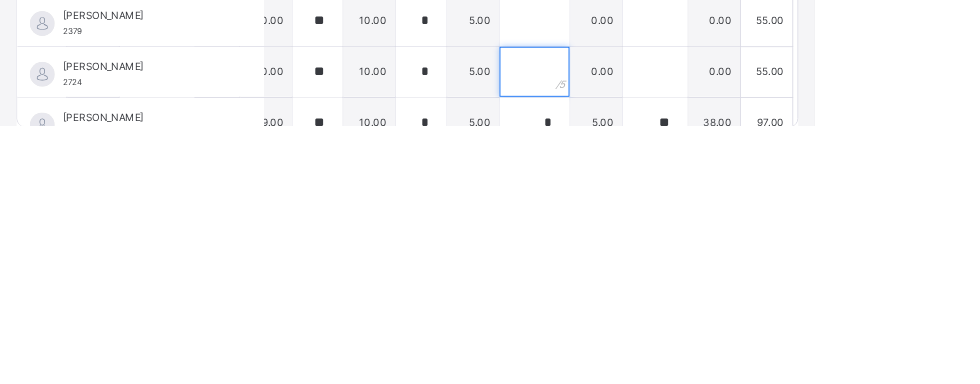 click at bounding box center (643, 320) 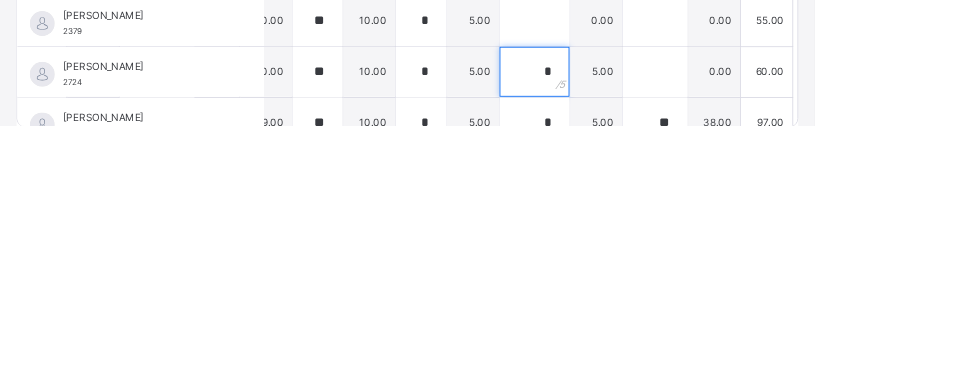 type on "*" 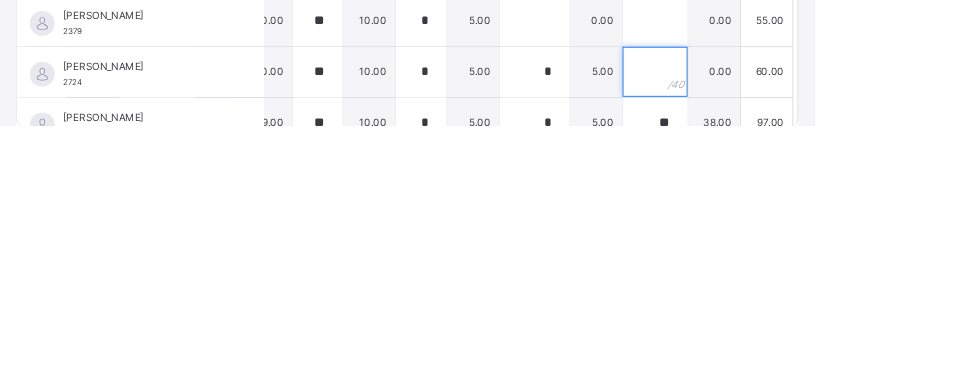 click at bounding box center (788, 320) 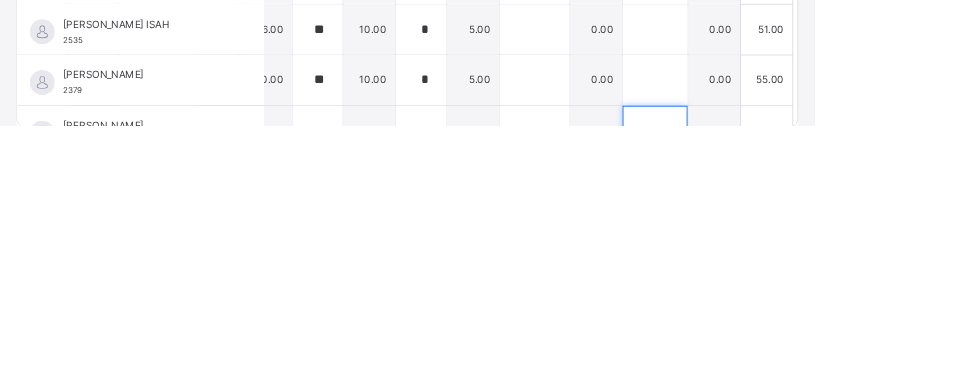 scroll, scrollTop: 776, scrollLeft: 443, axis: both 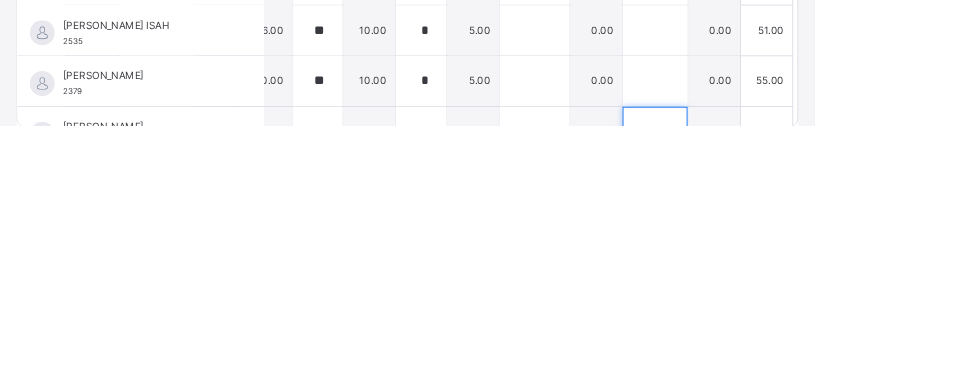 type on "**" 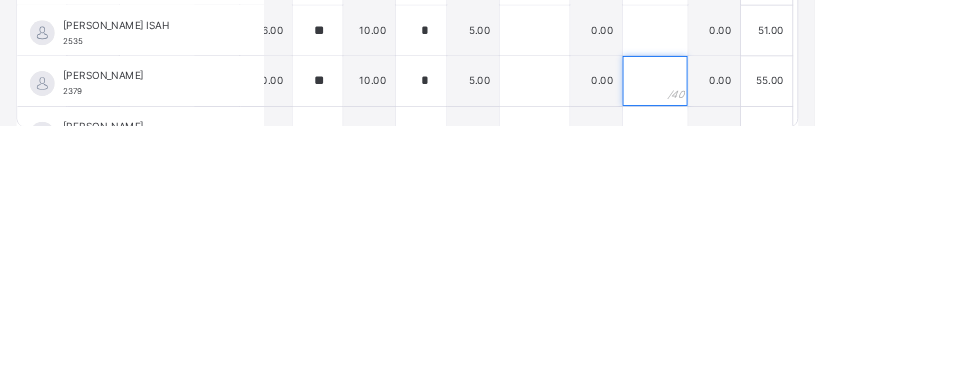 click at bounding box center (788, 331) 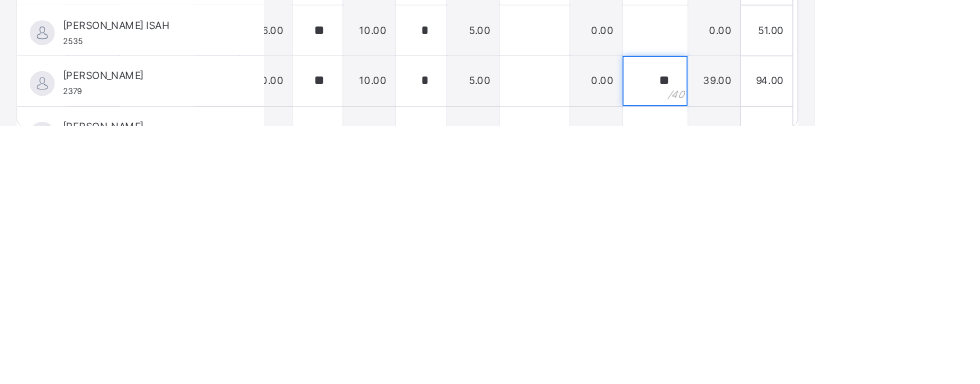 type on "**" 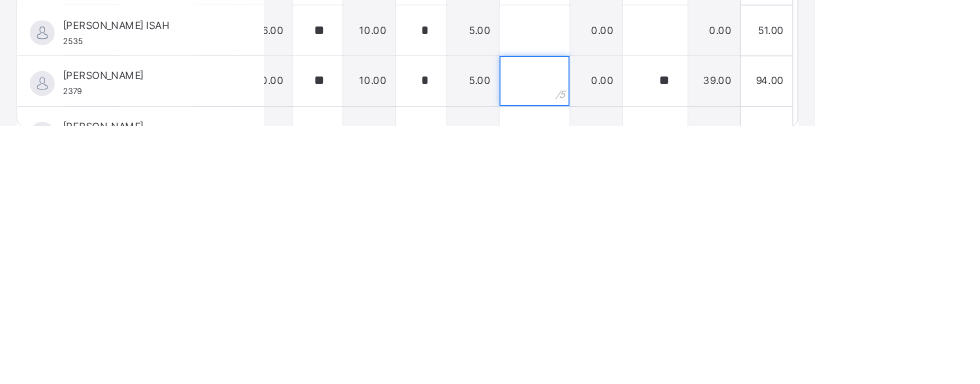 click at bounding box center (643, 331) 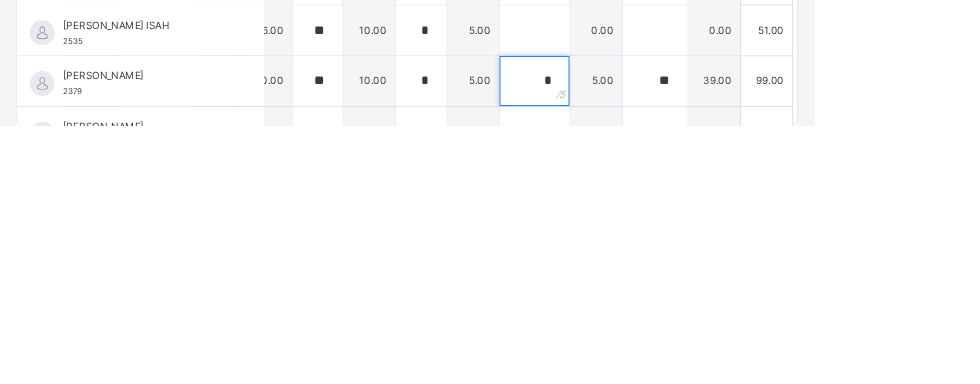 type on "*" 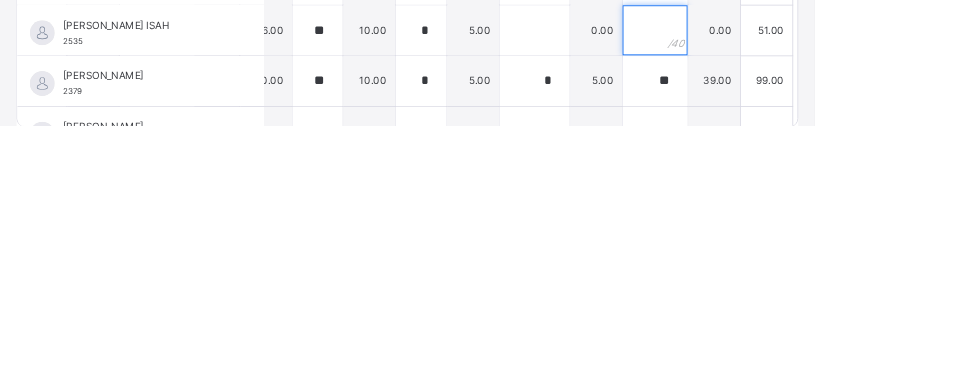 click at bounding box center (788, 270) 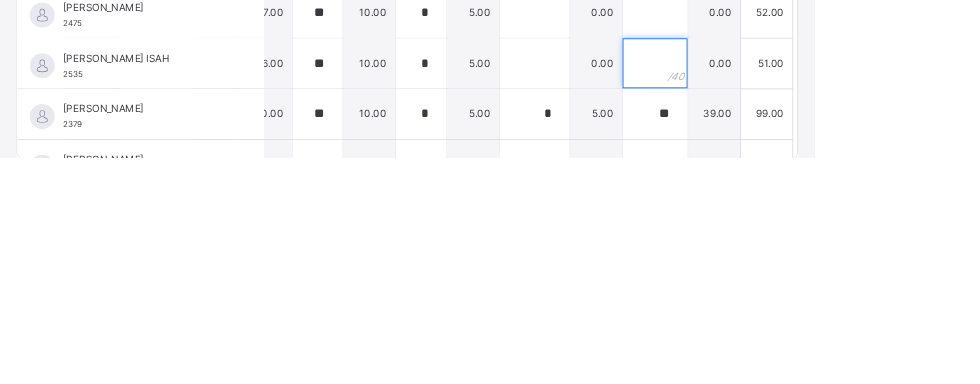 scroll, scrollTop: 1122, scrollLeft: 0, axis: vertical 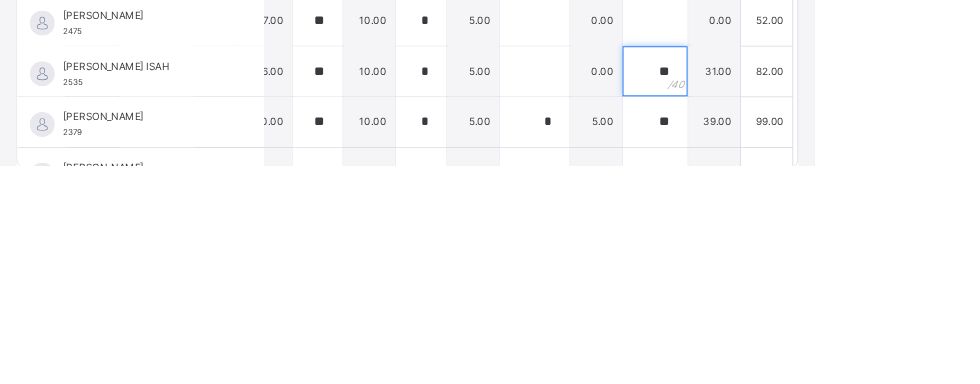 type on "**" 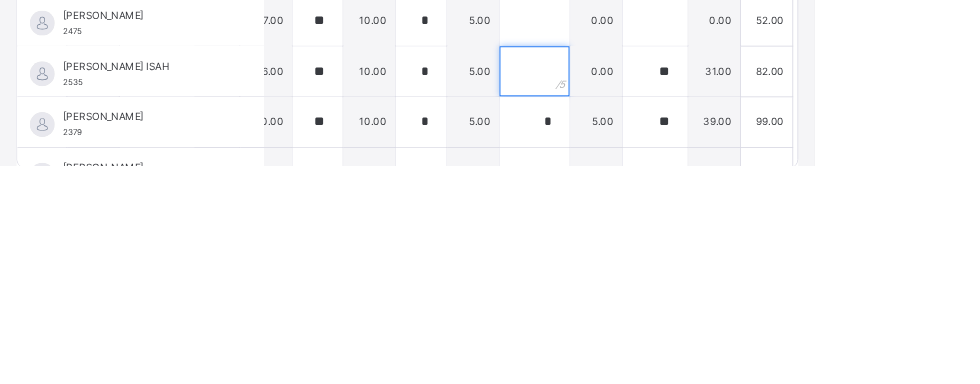 click at bounding box center [643, 270] 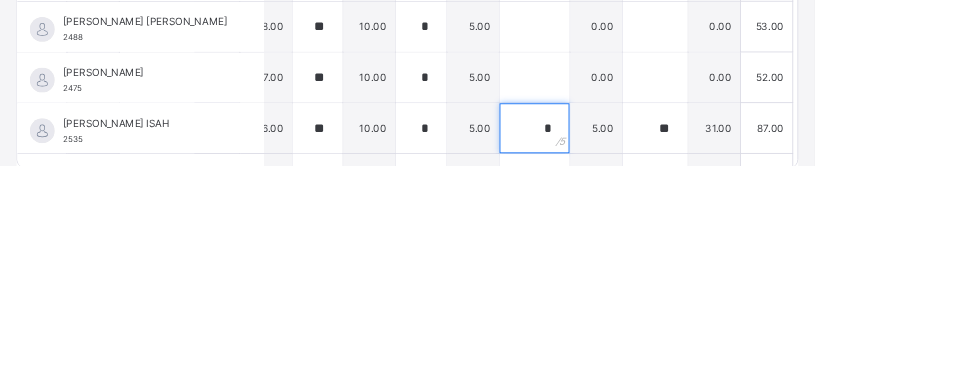 scroll, scrollTop: 701, scrollLeft: 443, axis: both 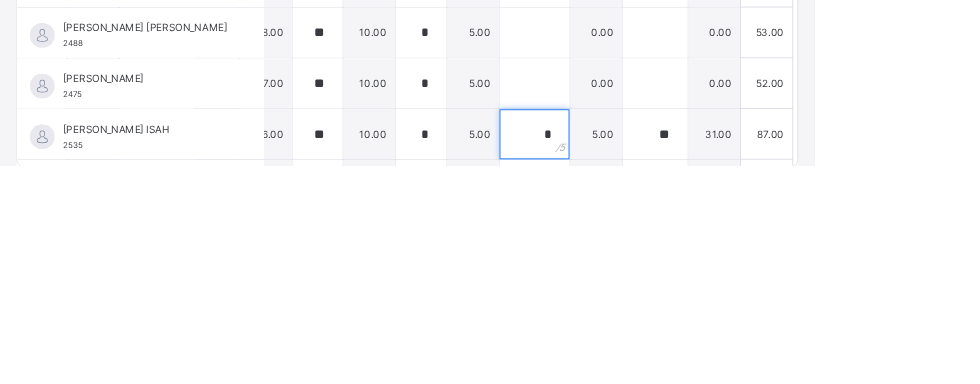 type on "*" 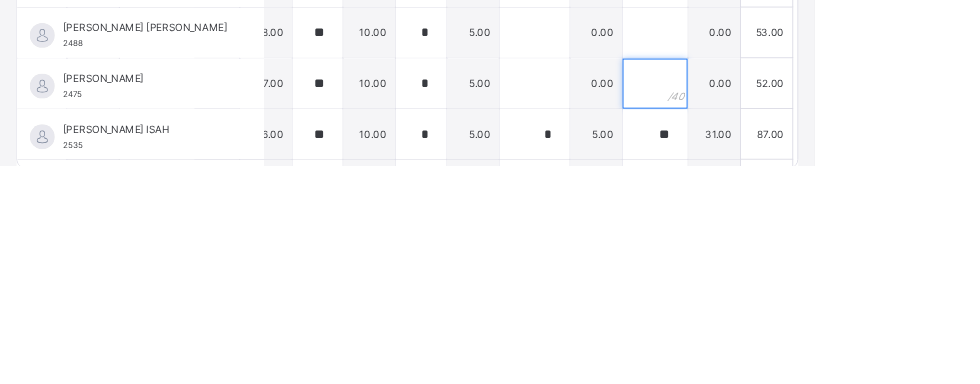 click at bounding box center [788, 284] 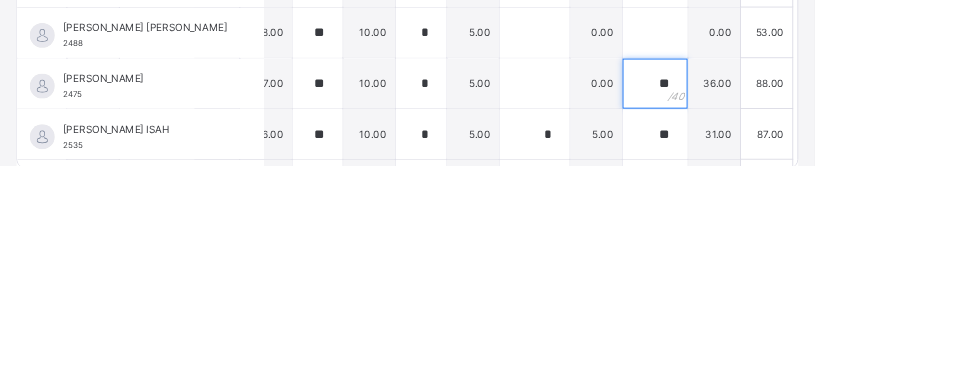 type on "**" 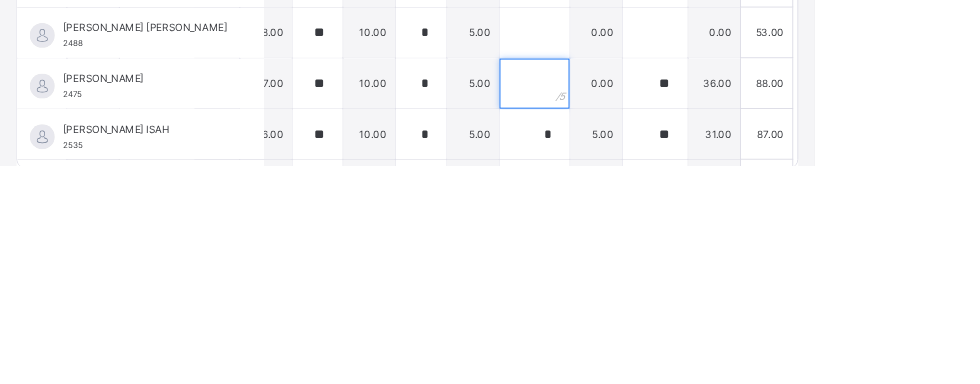click at bounding box center [643, 284] 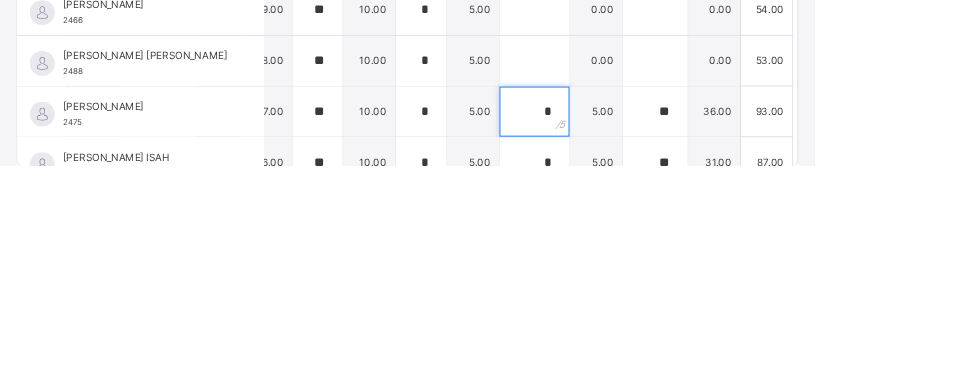 scroll, scrollTop: 640, scrollLeft: 443, axis: both 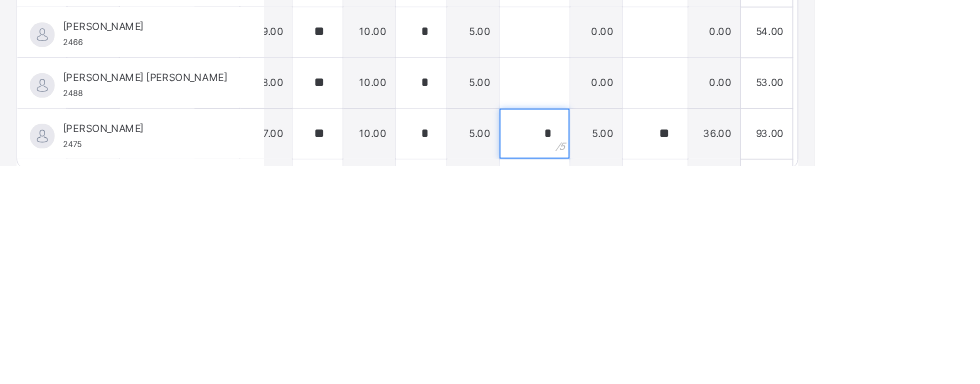 type on "*" 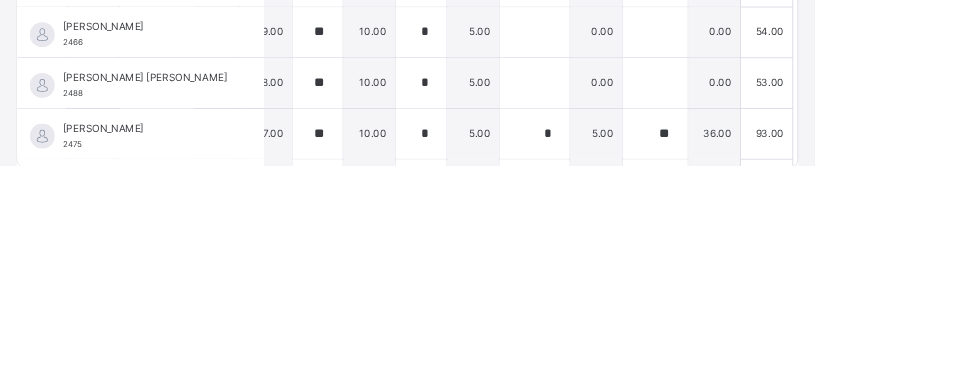 click on "**" at bounding box center [788, 344] 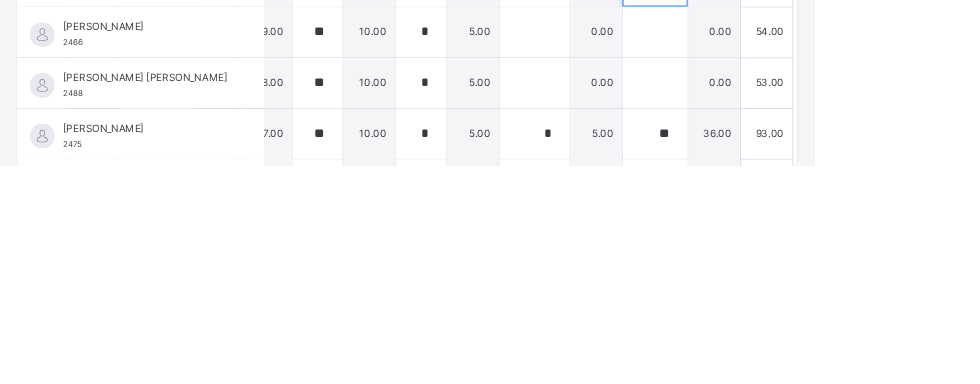 click at bounding box center (788, 162) 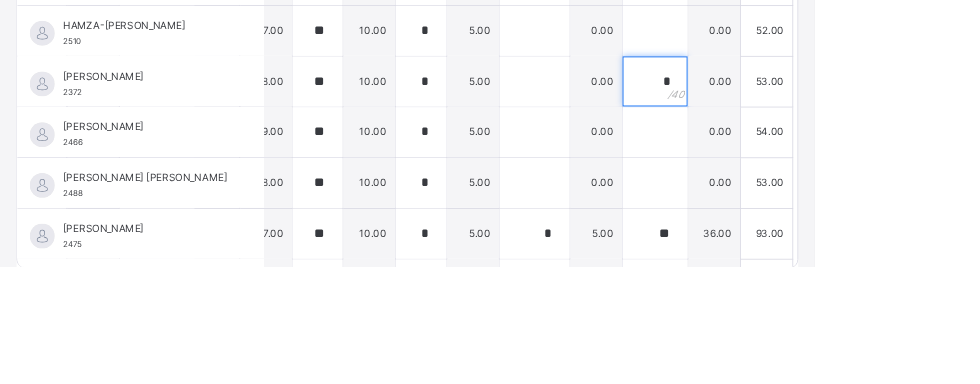 scroll, scrollTop: 1122, scrollLeft: 0, axis: vertical 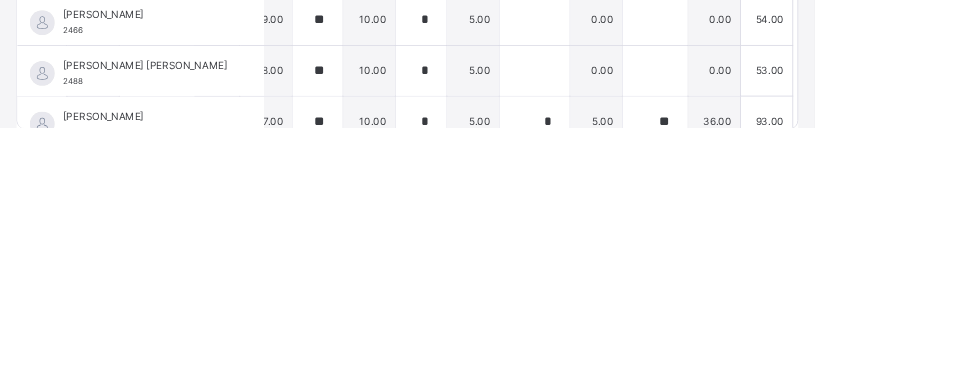 type on "**" 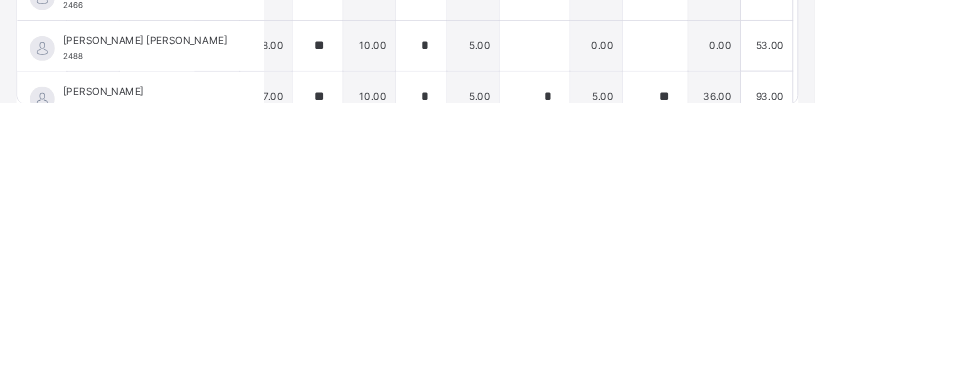 scroll, scrollTop: 1122, scrollLeft: 0, axis: vertical 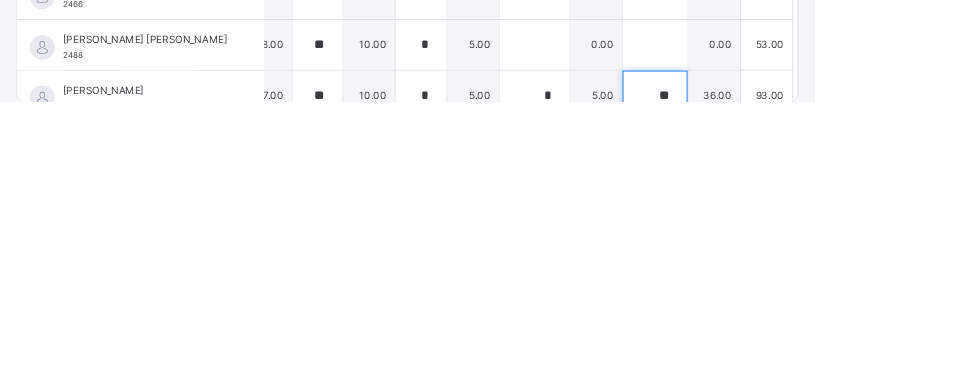 click on "**" at bounding box center [788, 377] 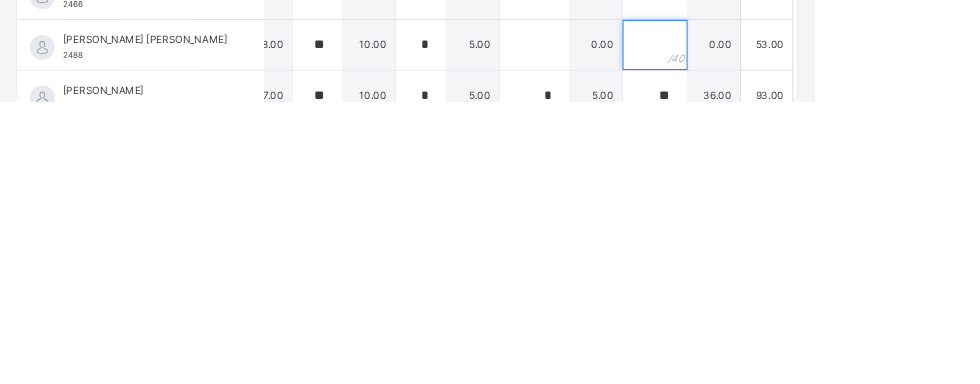 click at bounding box center (788, 316) 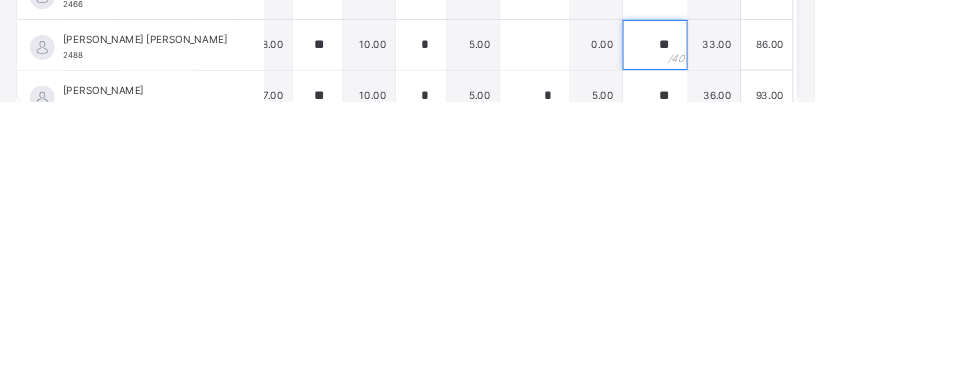 type on "**" 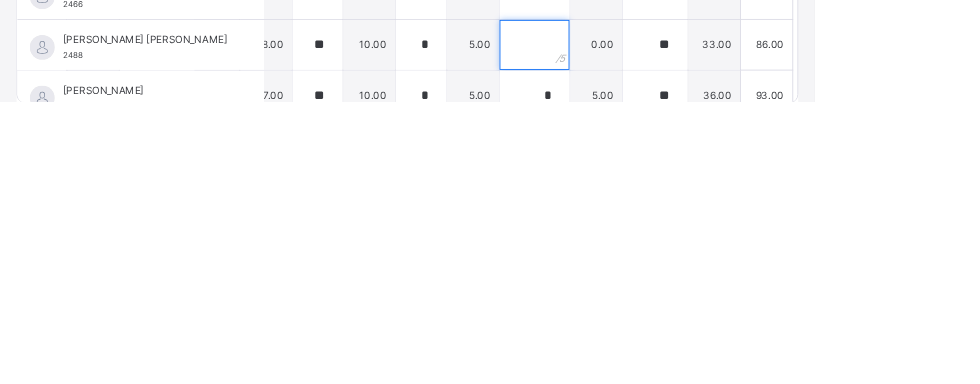 click at bounding box center (643, 316) 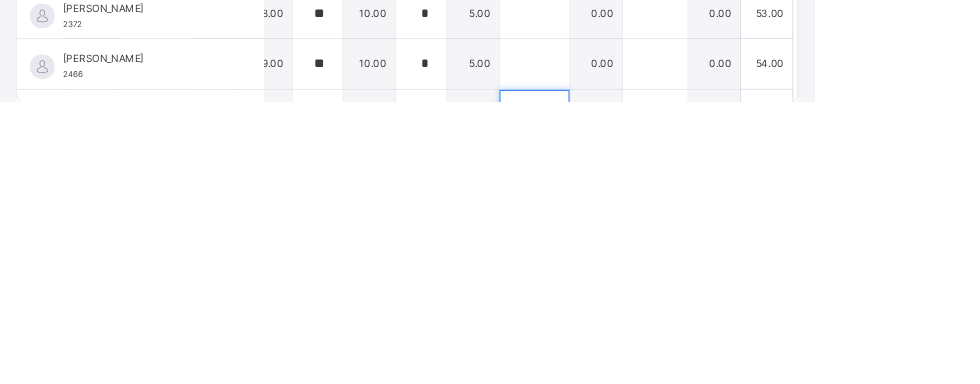 scroll, scrollTop: 523, scrollLeft: 443, axis: both 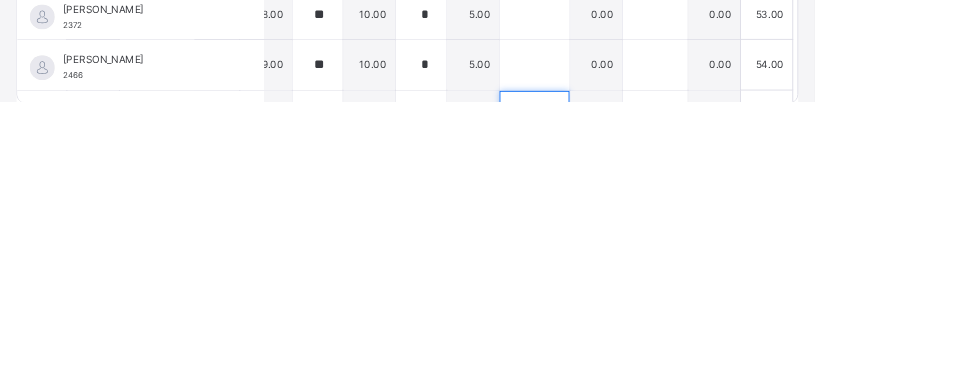 type on "*" 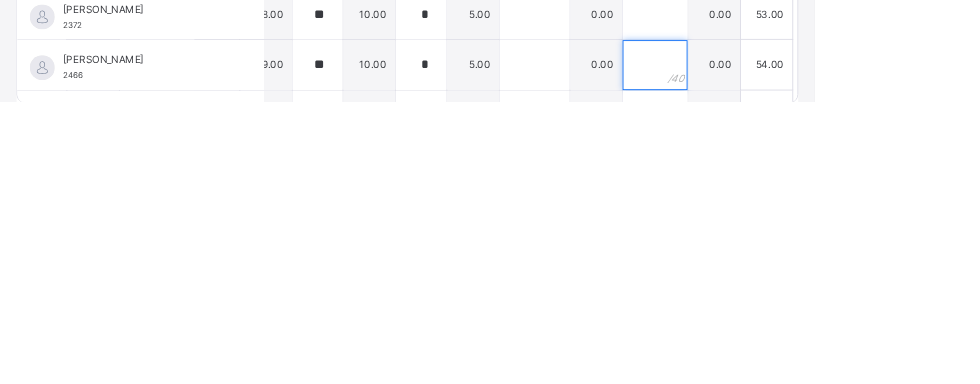 click at bounding box center [788, 340] 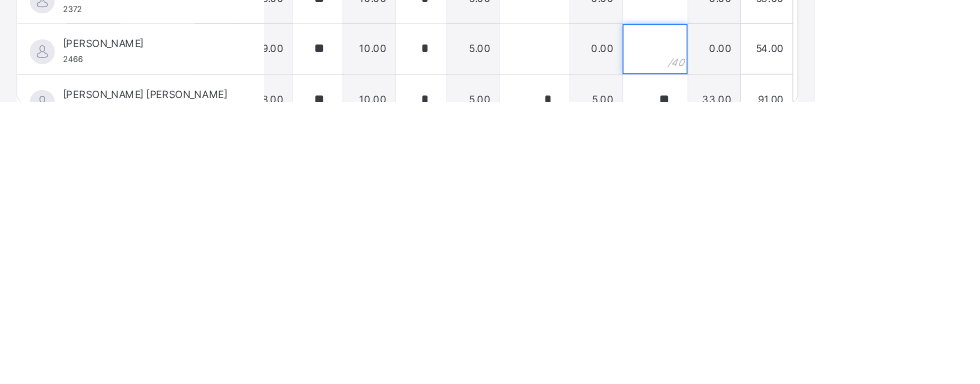 scroll, scrollTop: 540, scrollLeft: 443, axis: both 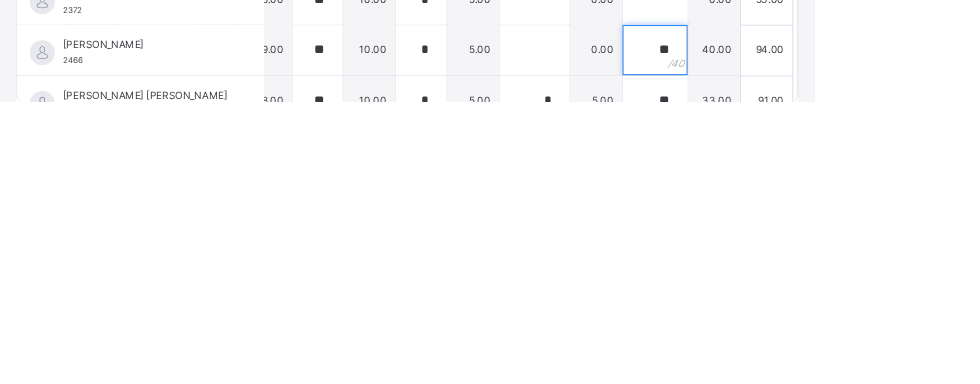 type on "**" 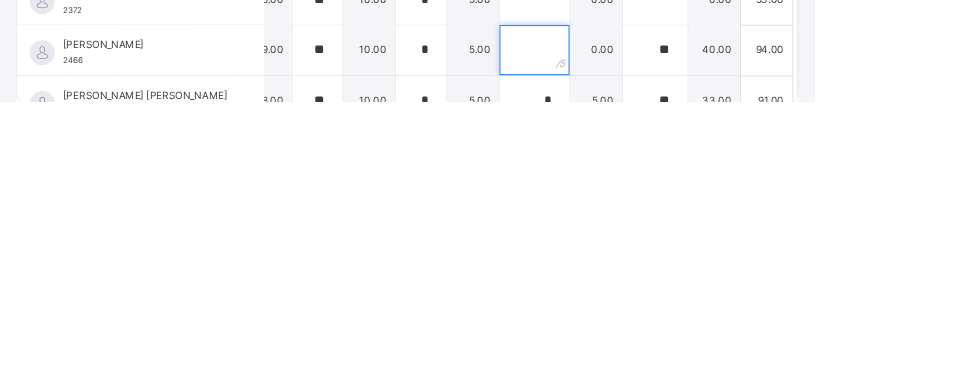 click at bounding box center (643, 323) 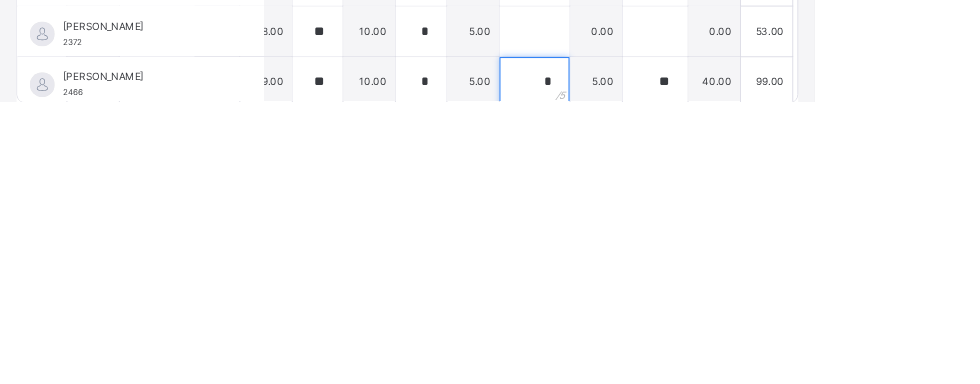 scroll, scrollTop: 480, scrollLeft: 443, axis: both 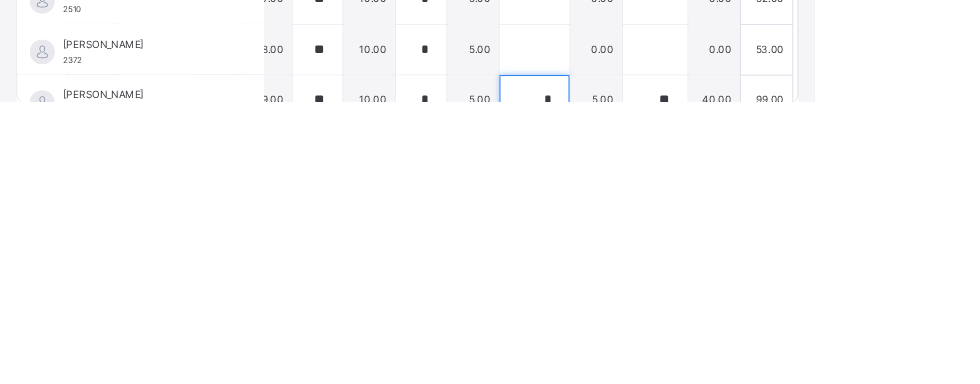 type on "*" 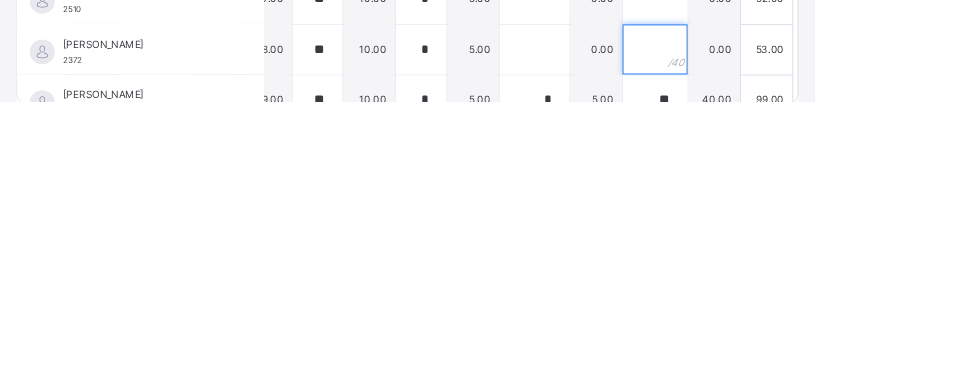 click at bounding box center [788, 322] 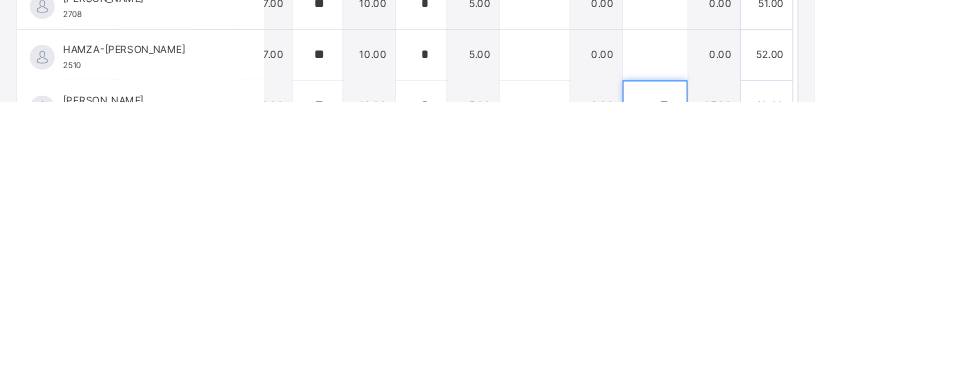 scroll, scrollTop: 376, scrollLeft: 0, axis: vertical 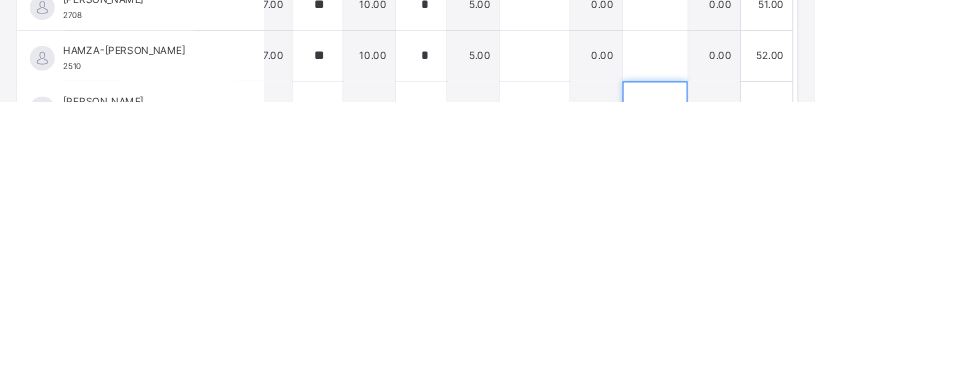 type on "**" 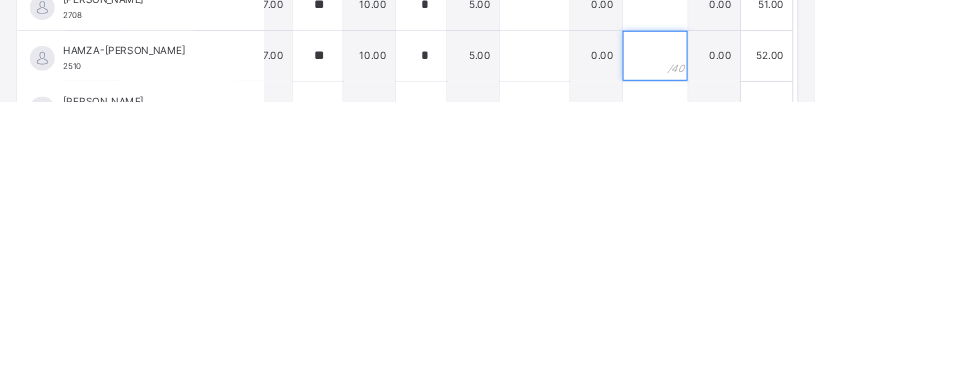 click at bounding box center [788, 330] 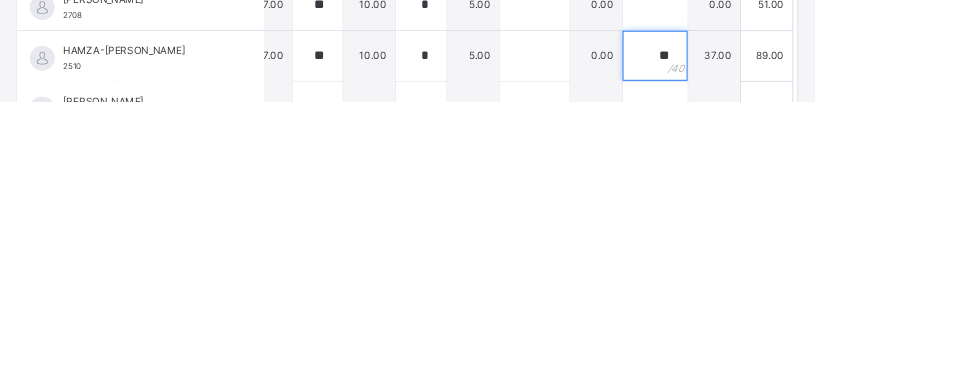 type on "**" 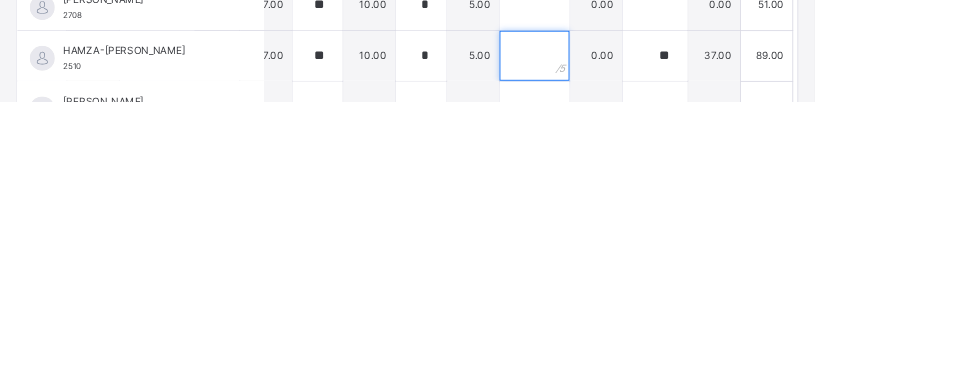 click at bounding box center (643, 330) 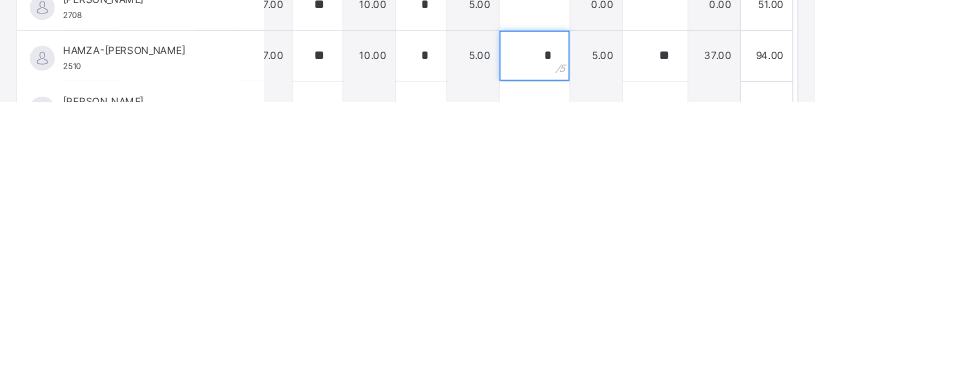 type on "*" 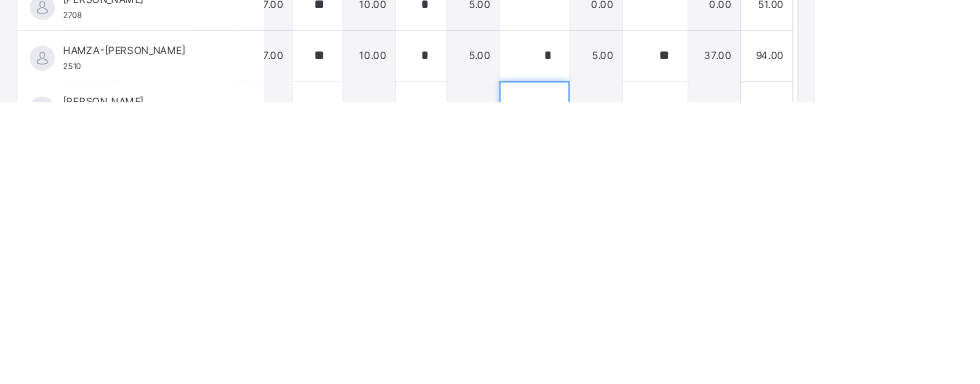 click at bounding box center (643, 391) 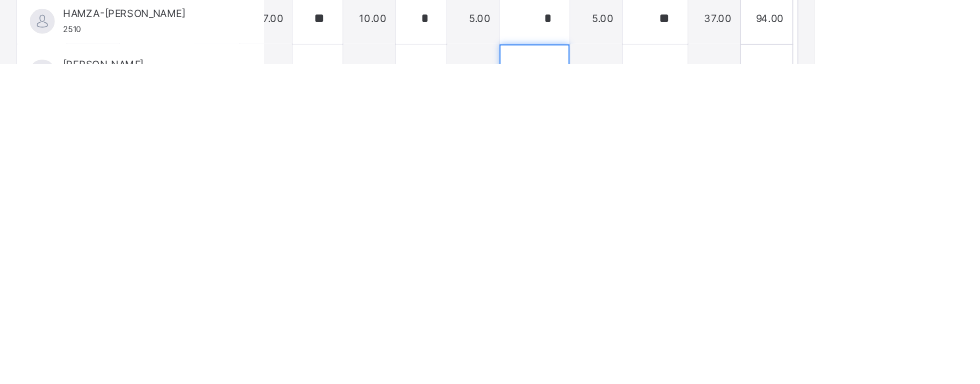 scroll, scrollTop: 1122, scrollLeft: 0, axis: vertical 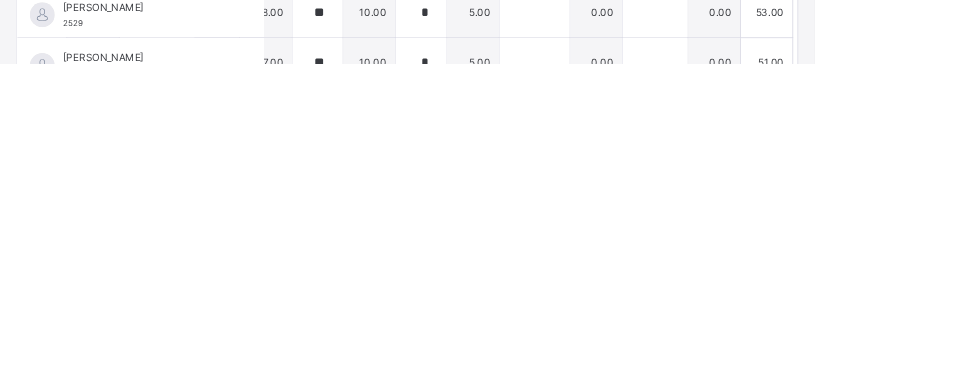 type on "*" 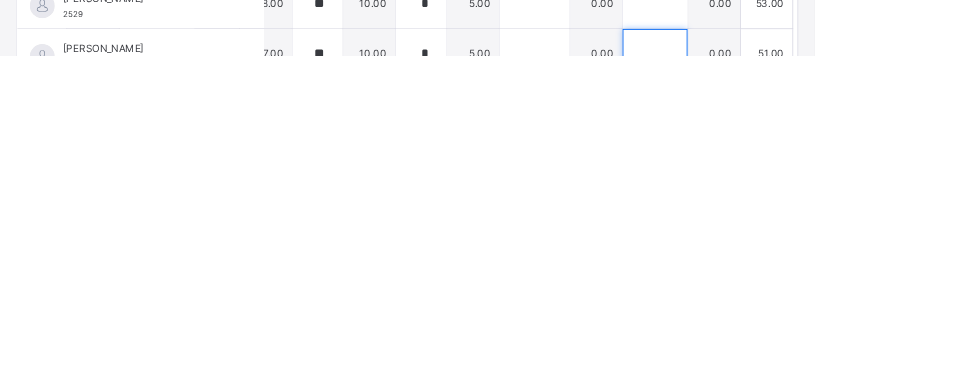 click at bounding box center [788, 383] 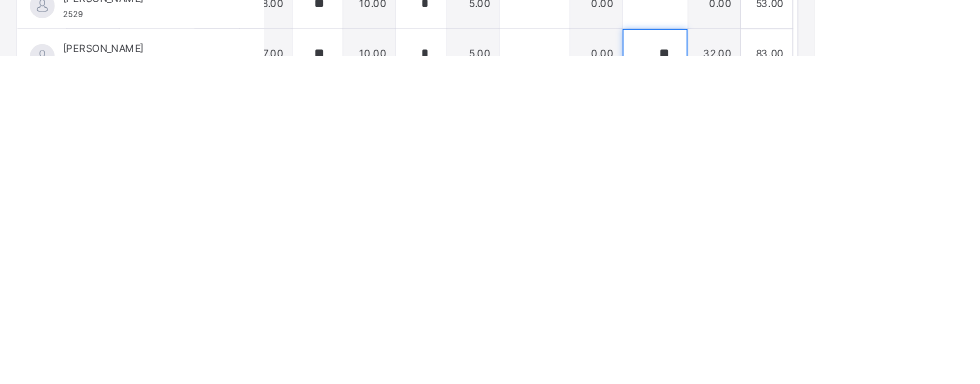 type on "**" 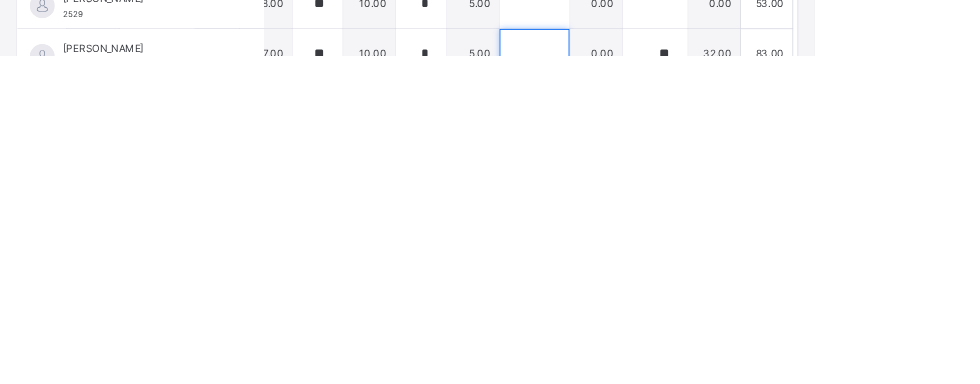 click at bounding box center (643, 383) 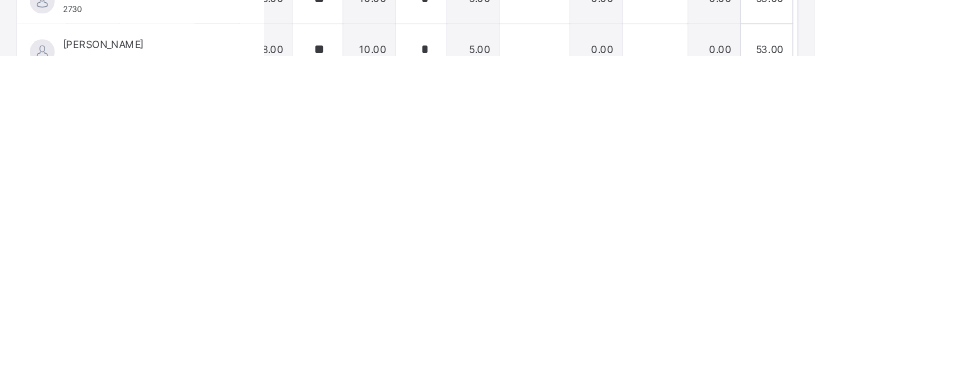 scroll, scrollTop: 310, scrollLeft: 443, axis: both 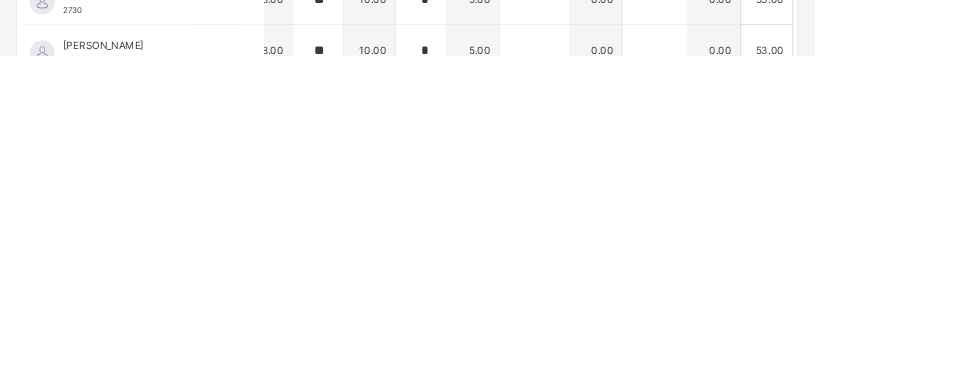 type on "*" 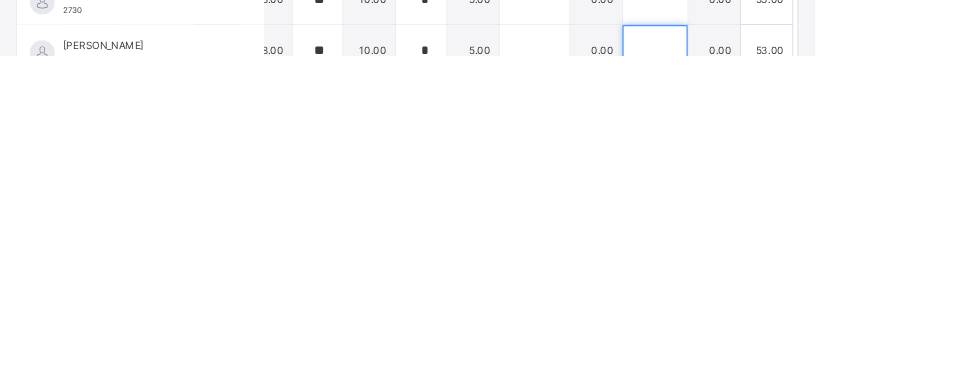click at bounding box center (788, 378) 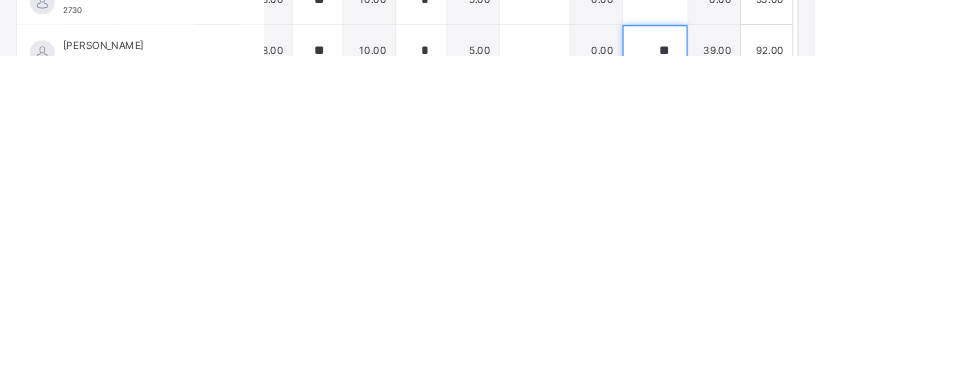 type on "**" 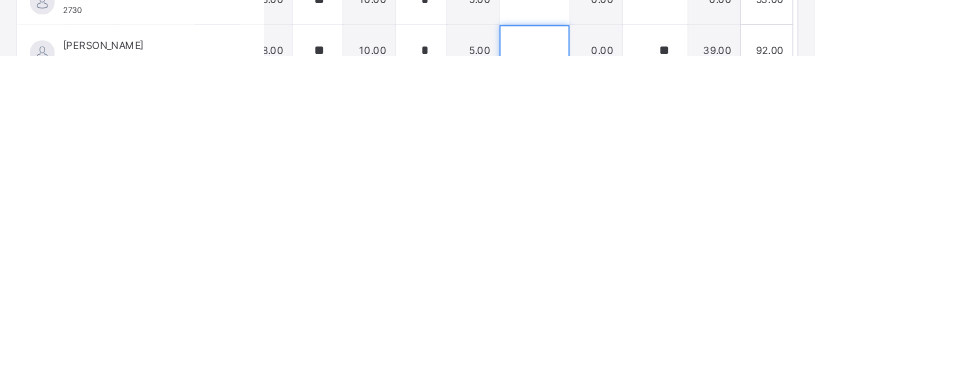 click at bounding box center (643, 378) 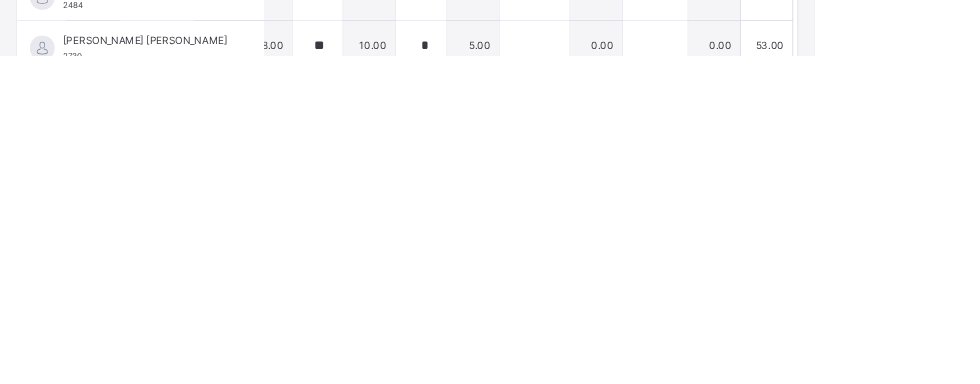 scroll, scrollTop: 228, scrollLeft: 443, axis: both 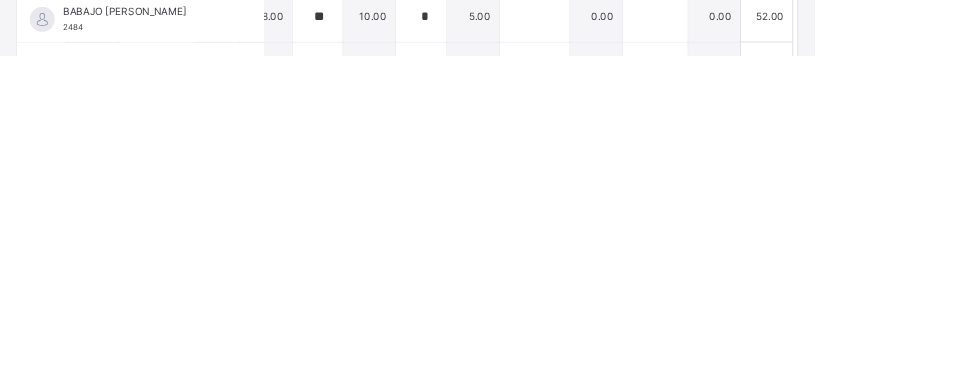type on "*" 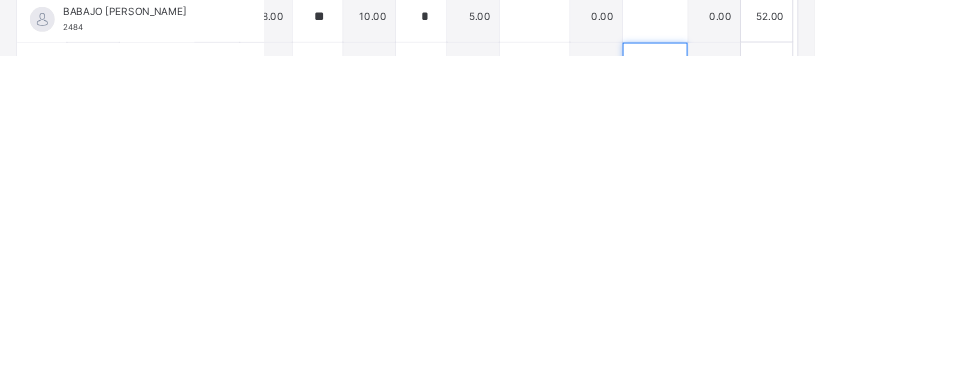 click at bounding box center (788, 399) 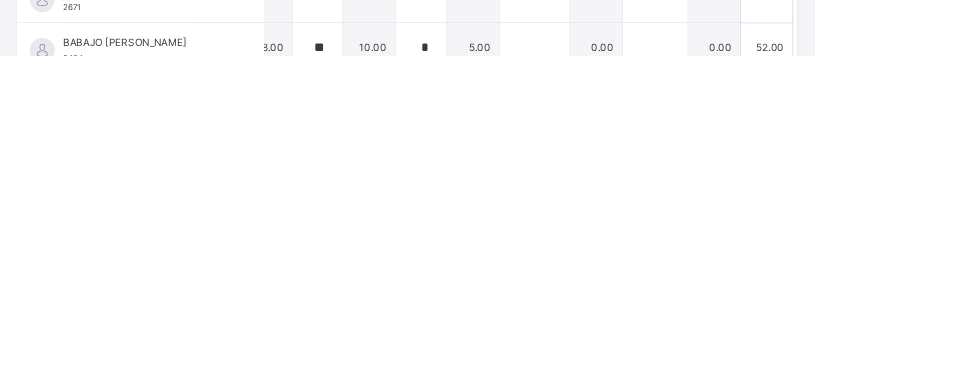 scroll, scrollTop: 184, scrollLeft: 443, axis: both 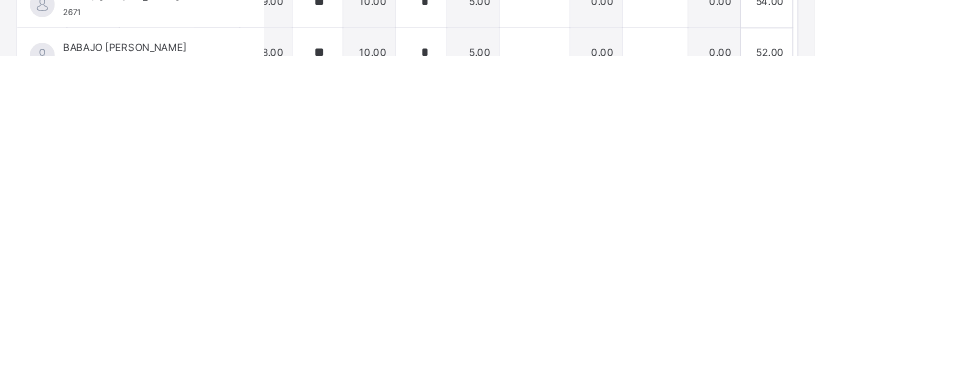 type on "**" 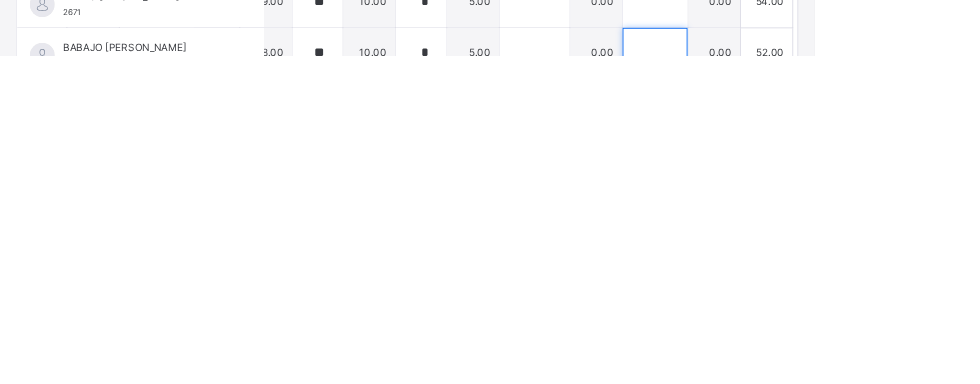 click at bounding box center (788, 382) 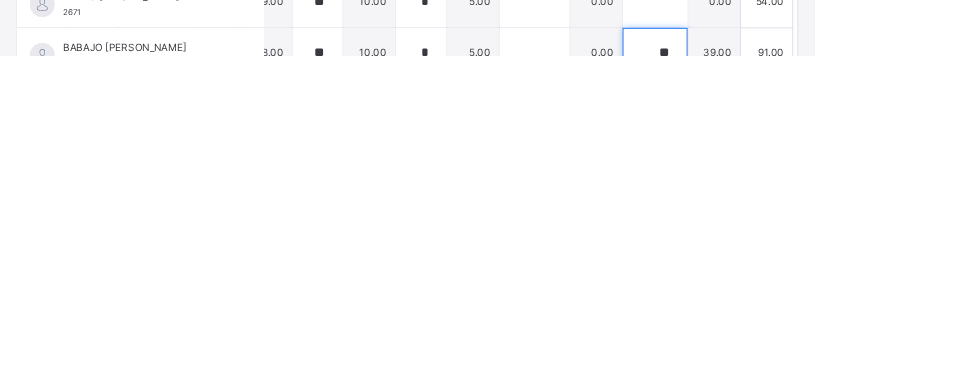 type on "**" 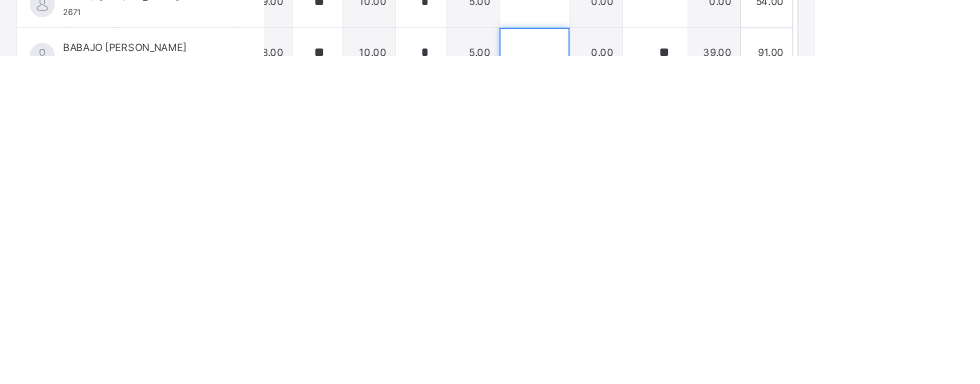 click at bounding box center [643, 382] 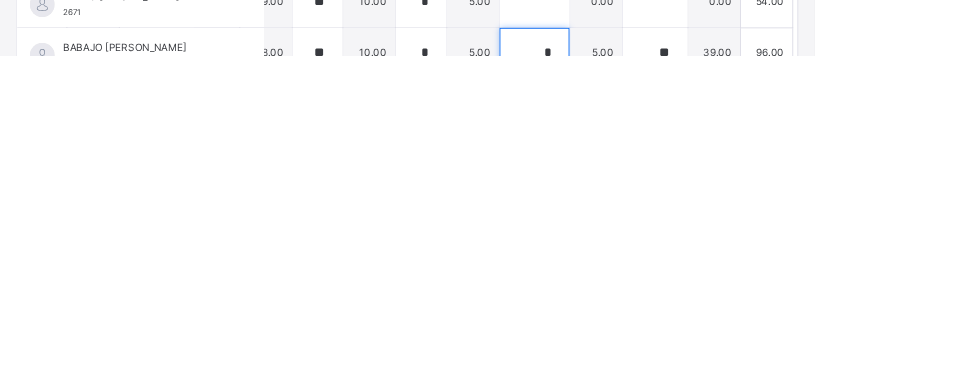 type on "*" 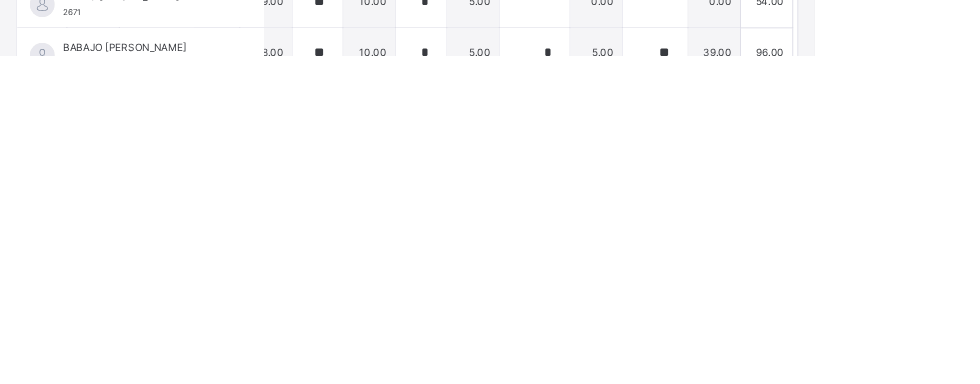 click at bounding box center [643, 443] 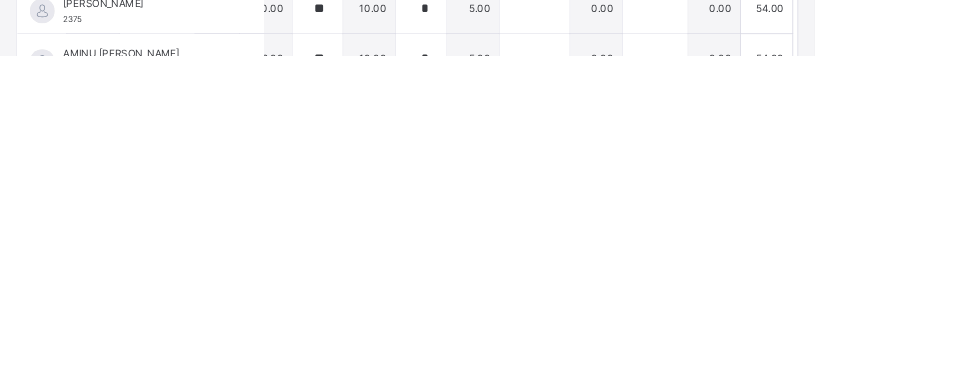 scroll, scrollTop: 116, scrollLeft: 443, axis: both 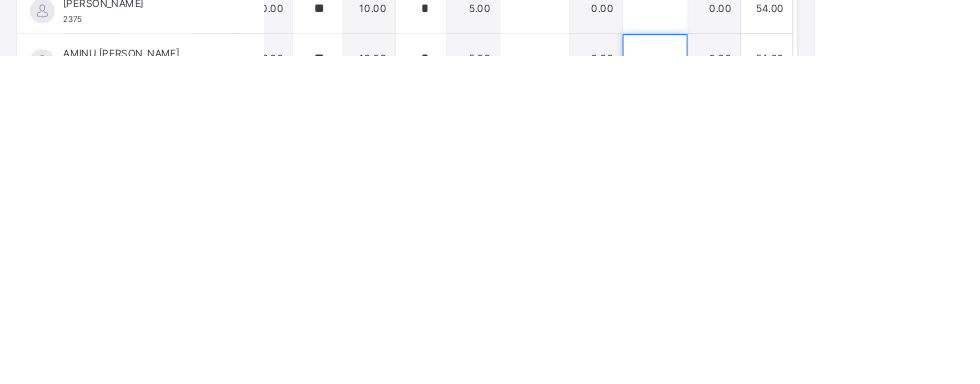 click at bounding box center [788, 389] 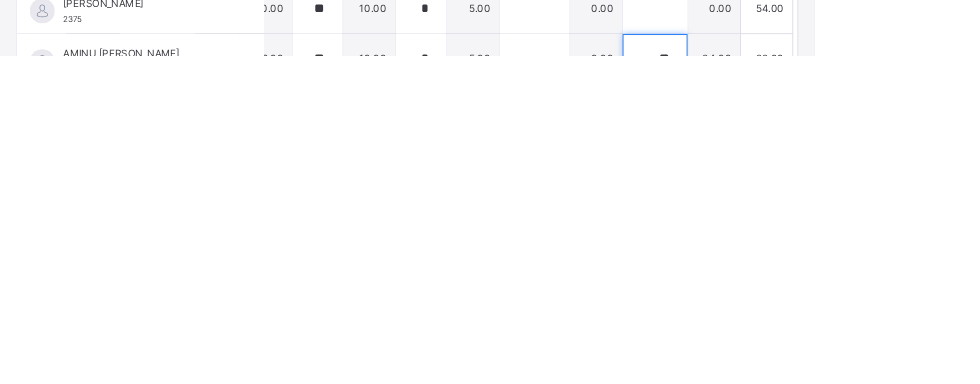 type on "**" 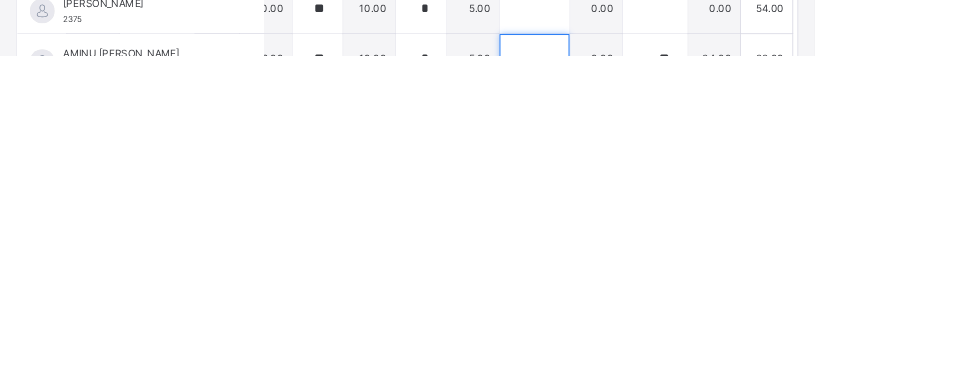 click at bounding box center [643, 389] 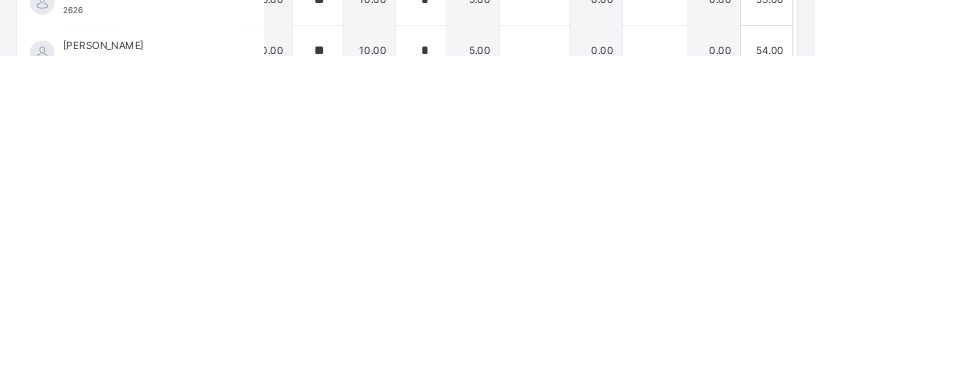 scroll, scrollTop: 63, scrollLeft: 443, axis: both 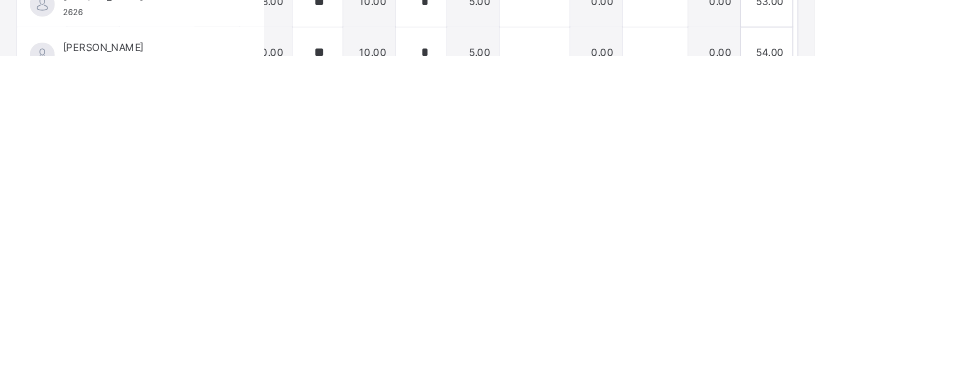 type on "*" 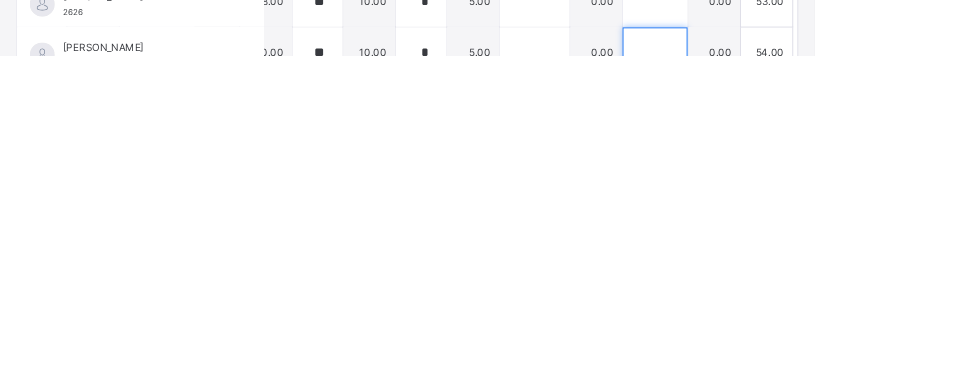 click at bounding box center [788, 381] 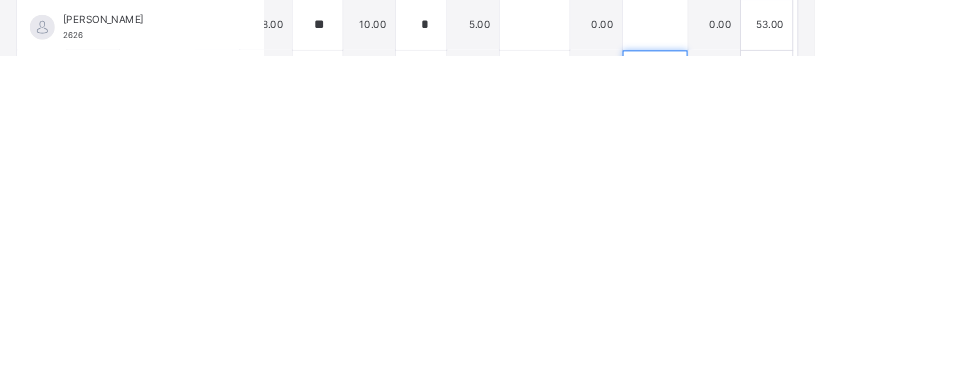 scroll, scrollTop: 8, scrollLeft: 443, axis: both 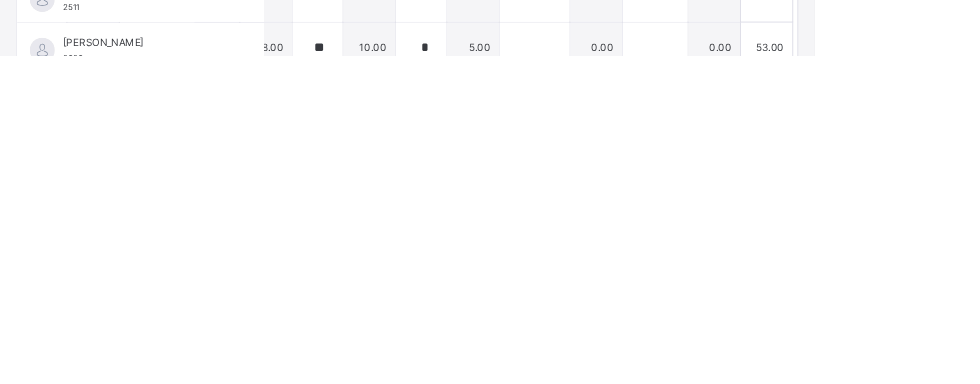 type on "**" 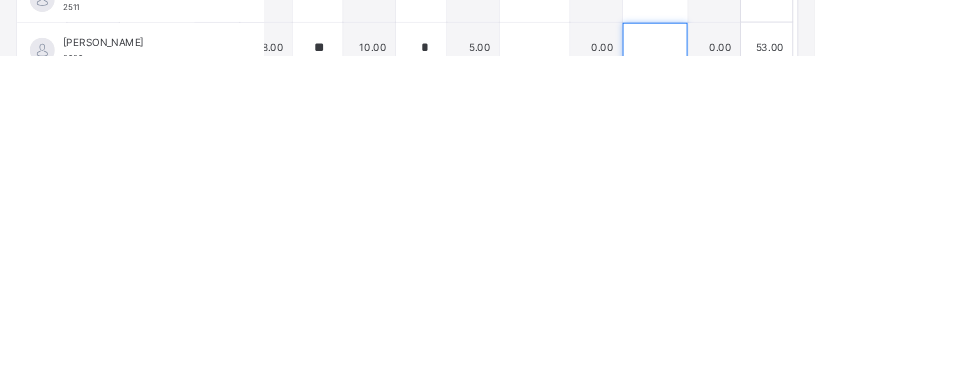click at bounding box center (788, 375) 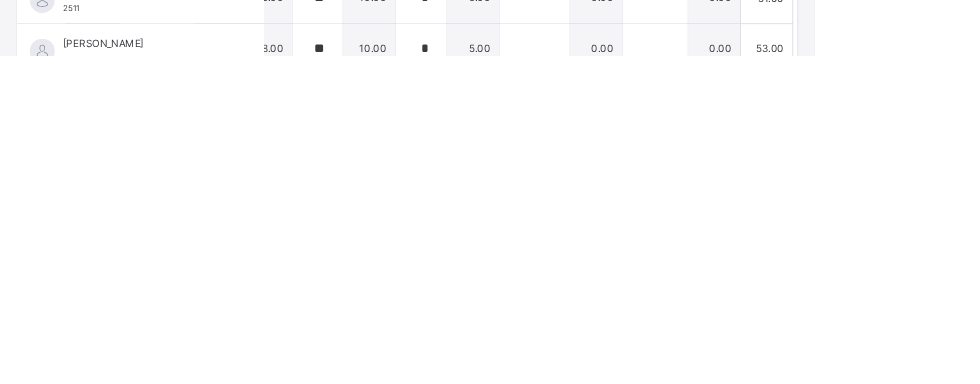 click at bounding box center (788, 377) 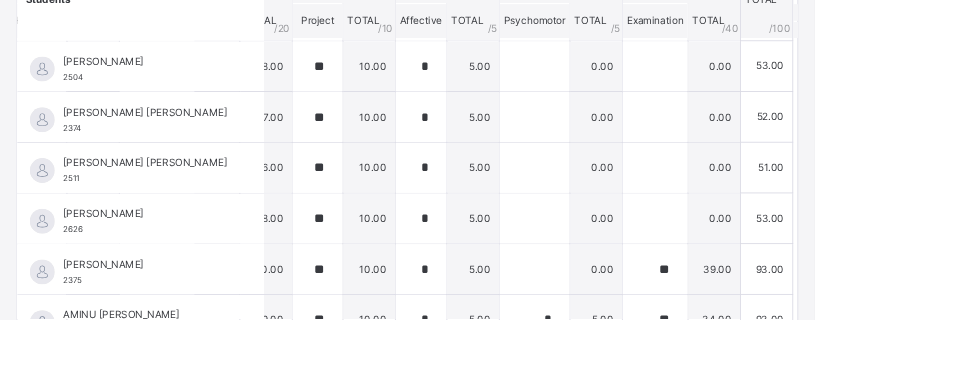 scroll, scrollTop: 123, scrollLeft: 443, axis: both 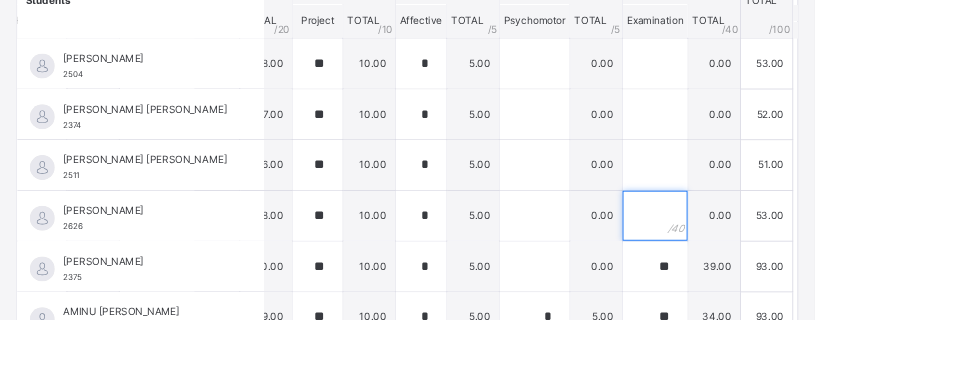 click at bounding box center [788, 260] 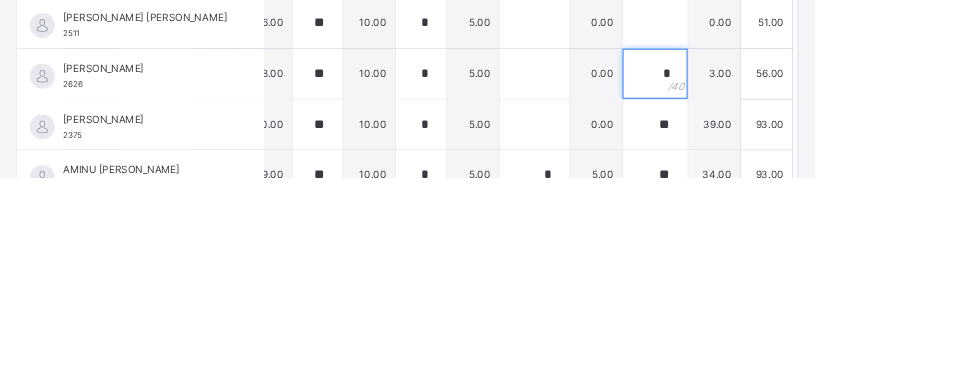 scroll, scrollTop: 1259, scrollLeft: 0, axis: vertical 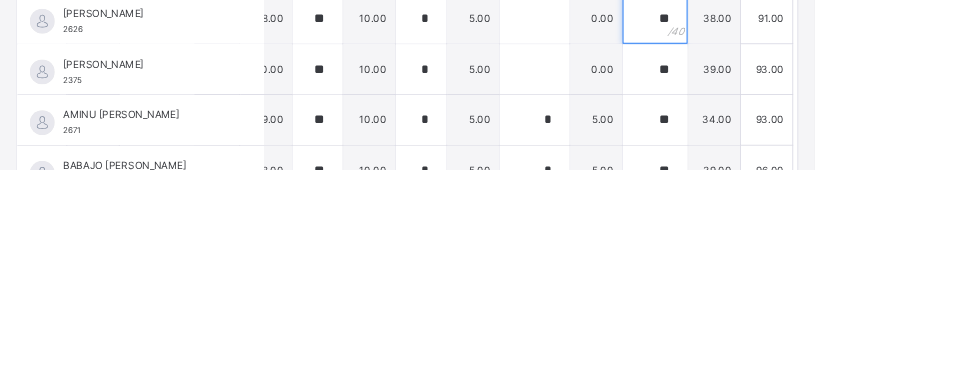 type on "**" 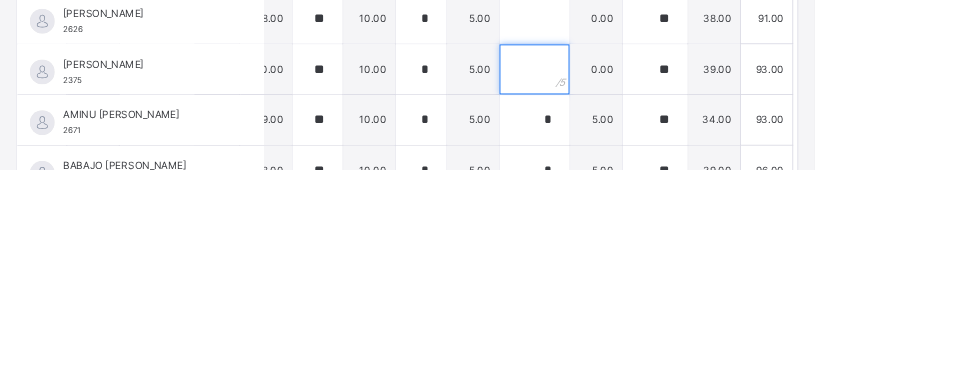 click at bounding box center [643, 264] 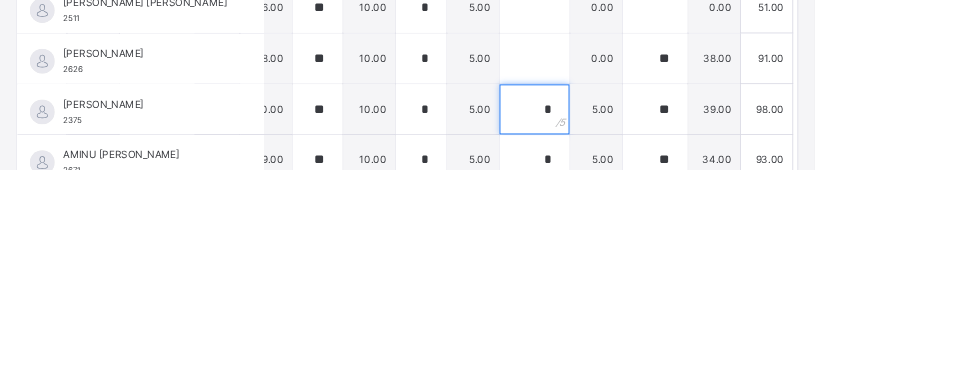 scroll, scrollTop: 130, scrollLeft: 443, axis: both 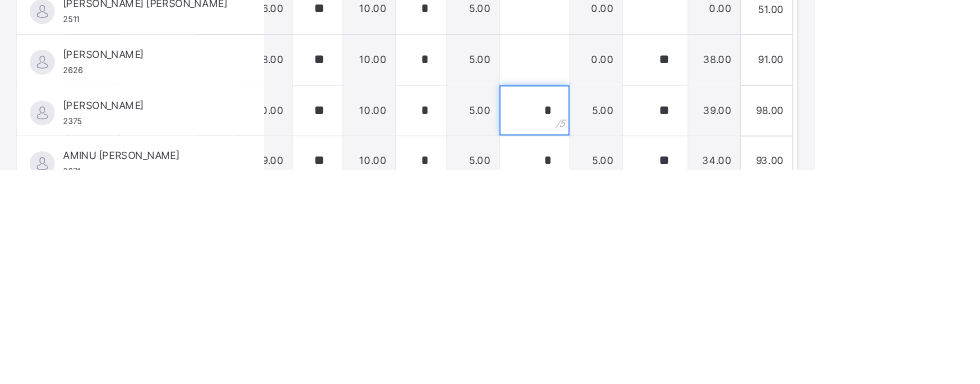 type on "*" 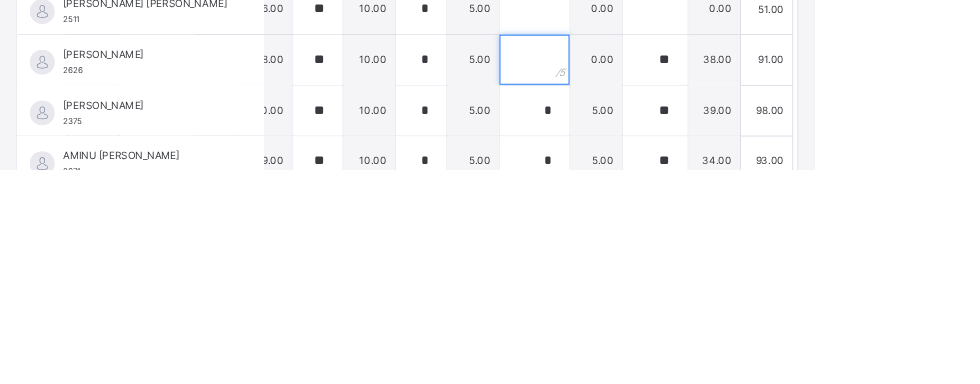 click at bounding box center (643, 253) 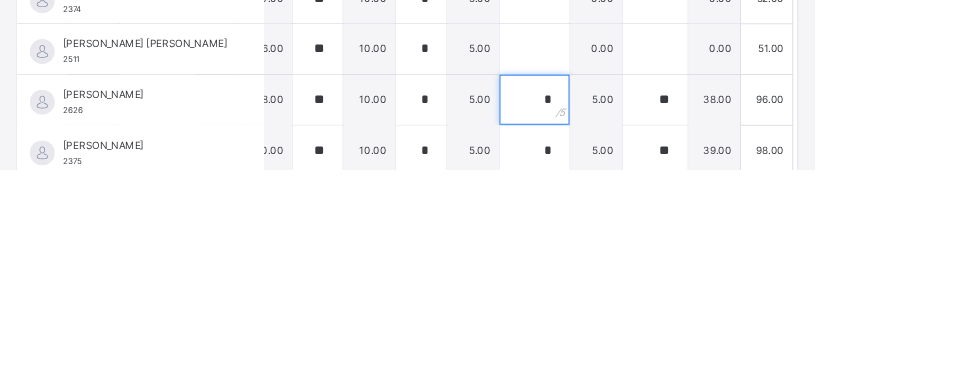 scroll, scrollTop: 76, scrollLeft: 443, axis: both 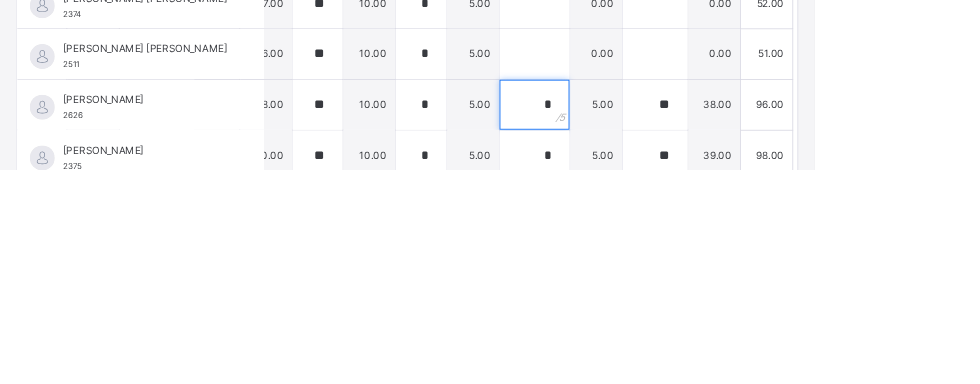 type on "*" 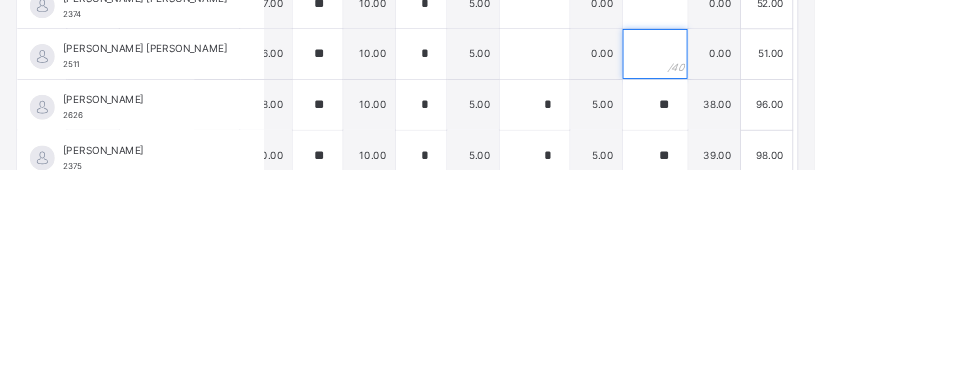 click at bounding box center (788, 246) 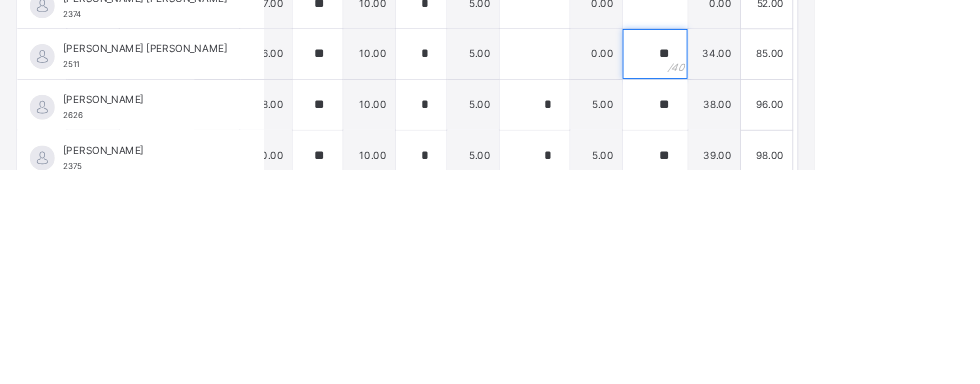type on "**" 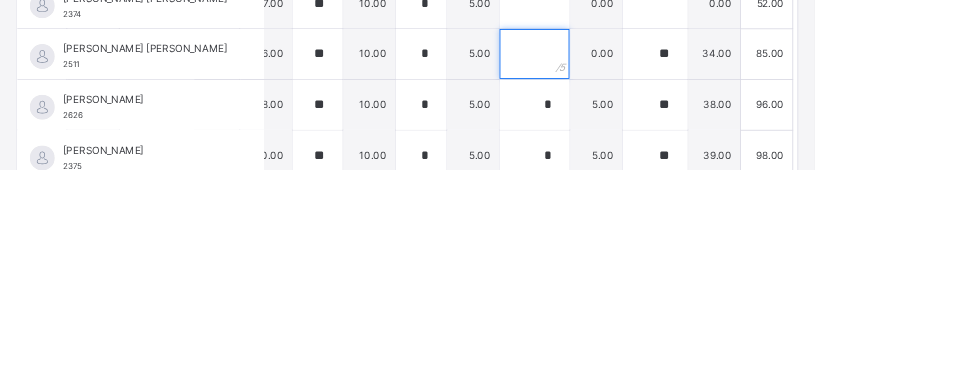click at bounding box center [643, 246] 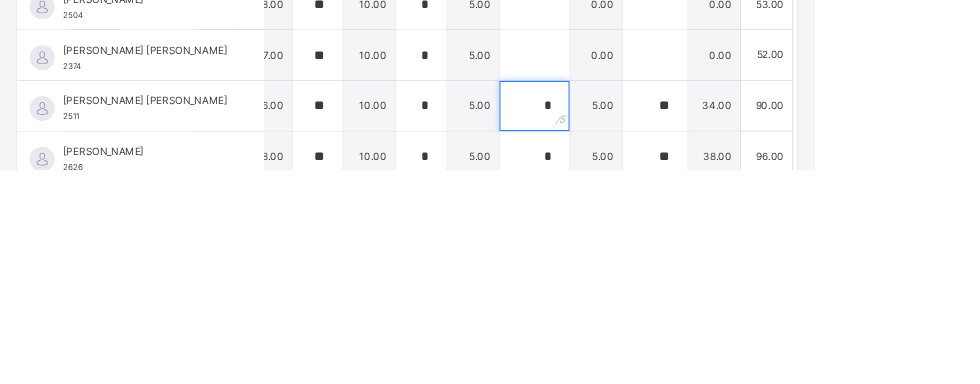 scroll, scrollTop: 13, scrollLeft: 443, axis: both 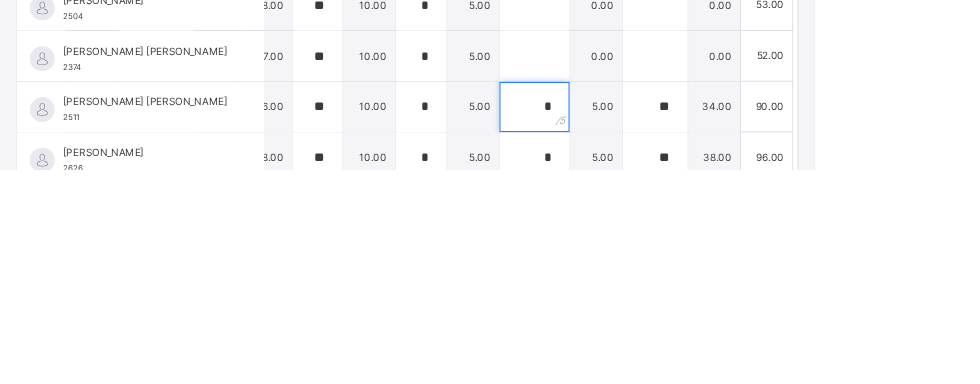 type on "*" 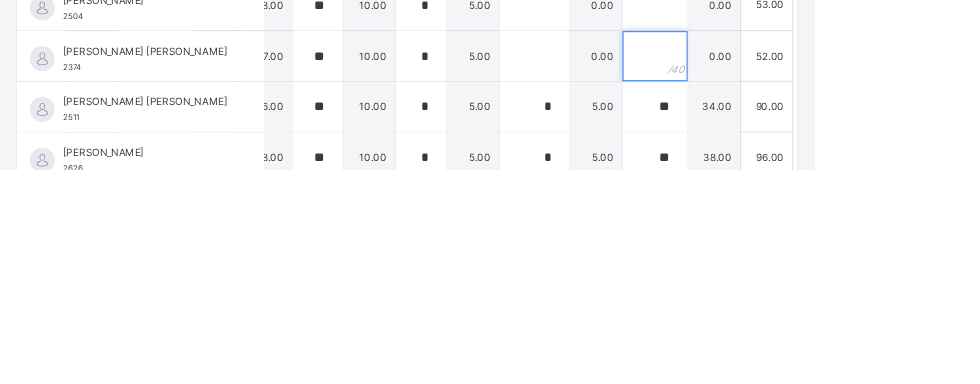 click at bounding box center (788, 248) 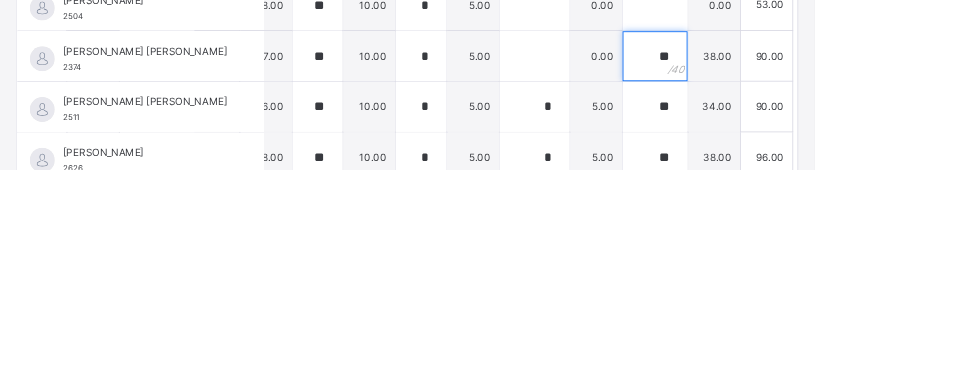 scroll, scrollTop: 0, scrollLeft: 443, axis: horizontal 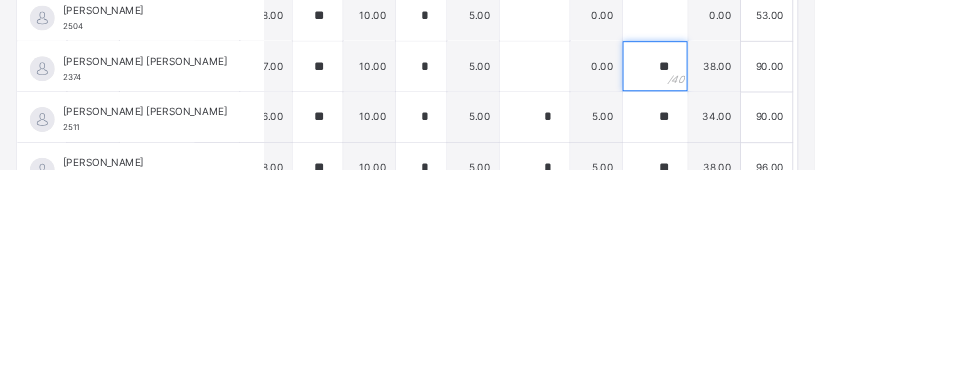 type on "**" 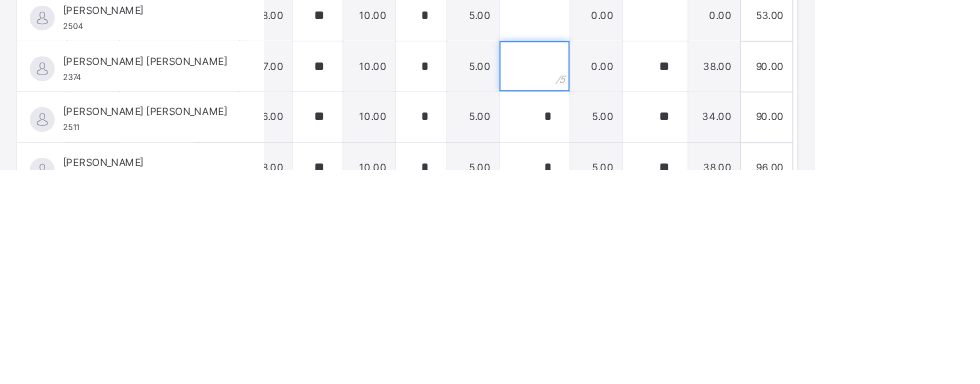 click at bounding box center [643, 261] 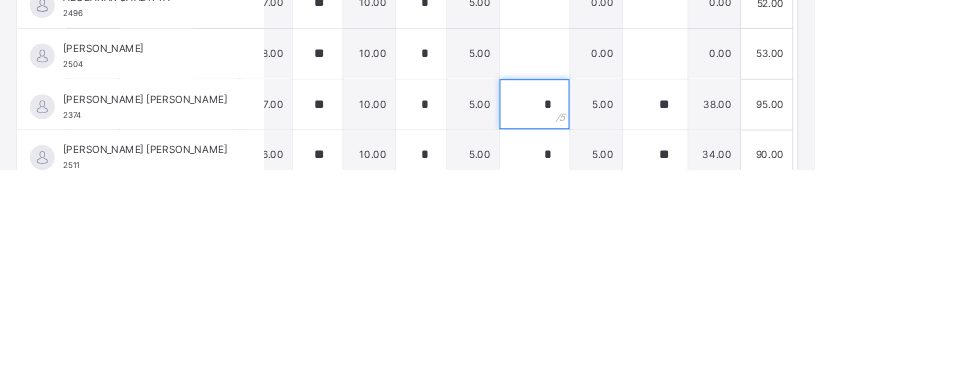 scroll, scrollTop: 313, scrollLeft: 0, axis: vertical 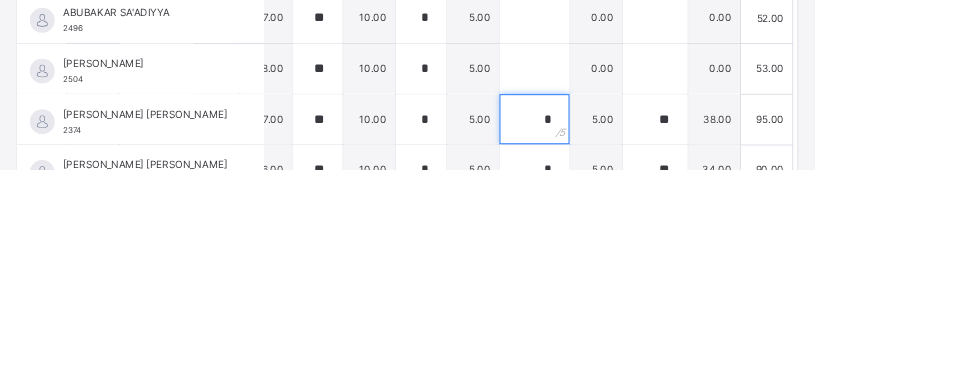 type on "*" 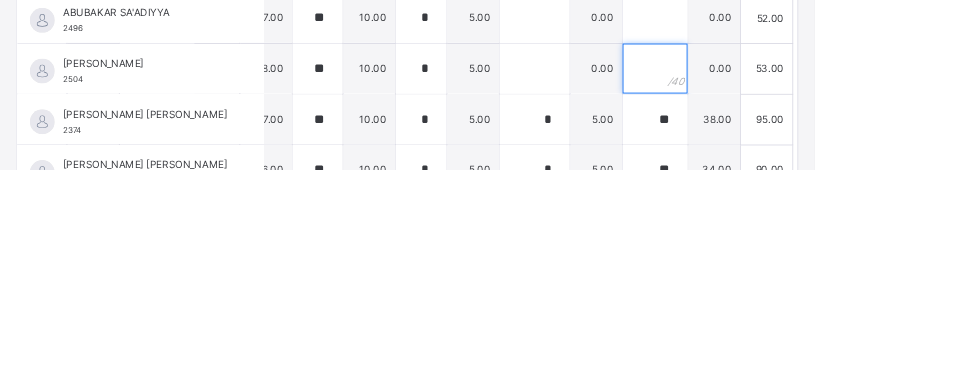 click at bounding box center [788, 263] 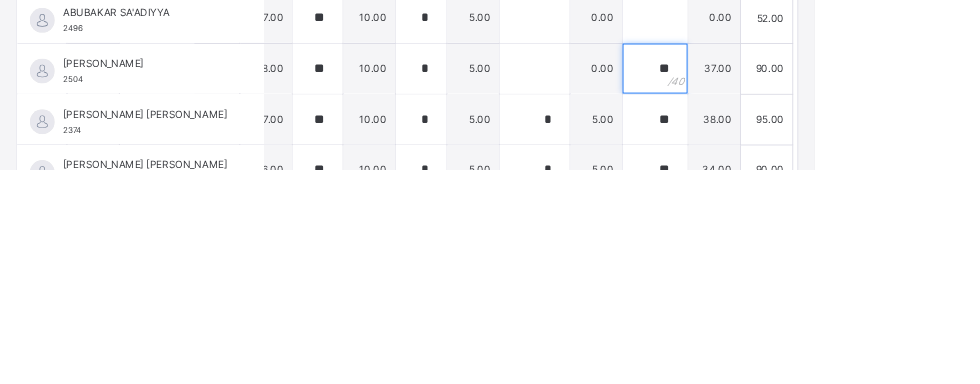 type on "**" 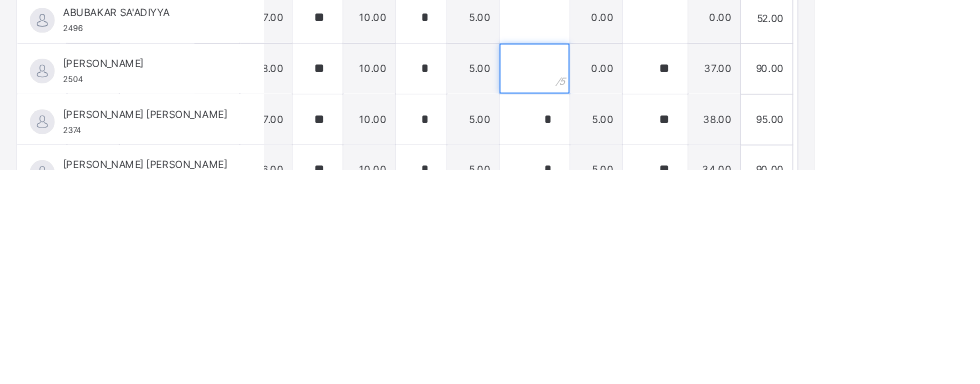 click at bounding box center [643, 263] 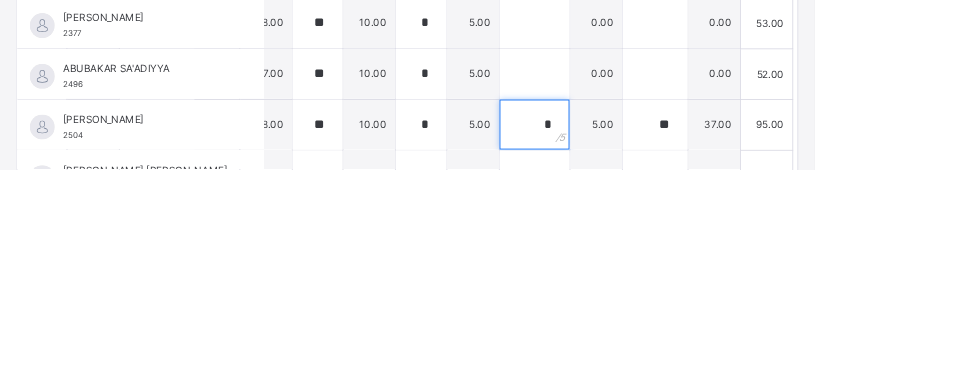 scroll, scrollTop: 244, scrollLeft: 0, axis: vertical 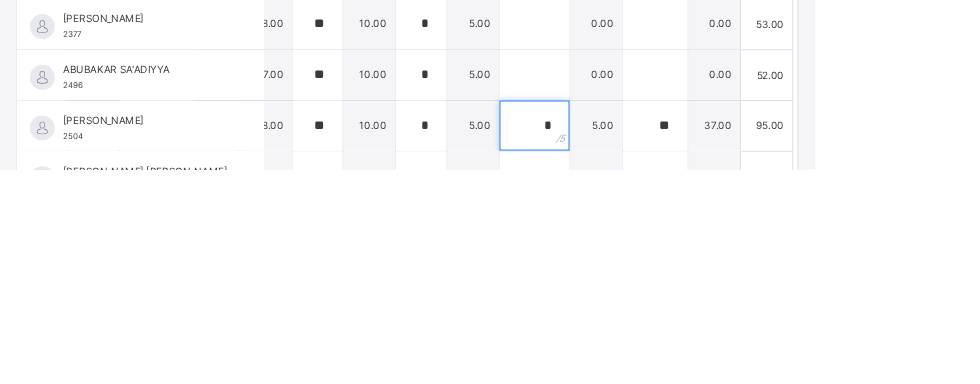 type on "*" 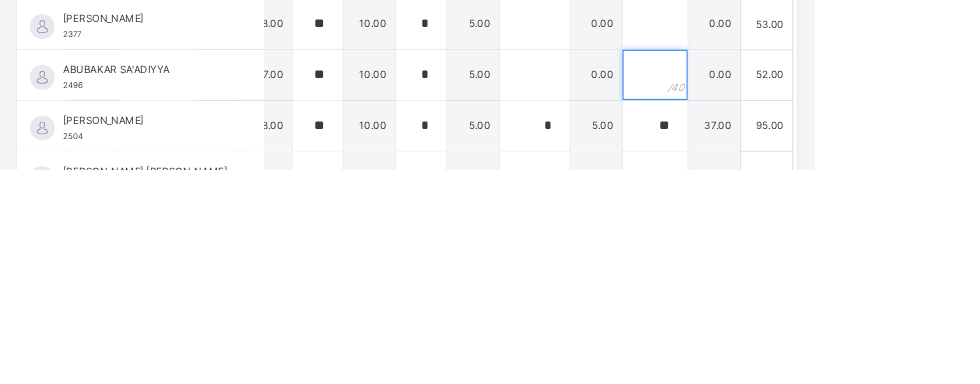 click at bounding box center (788, 271) 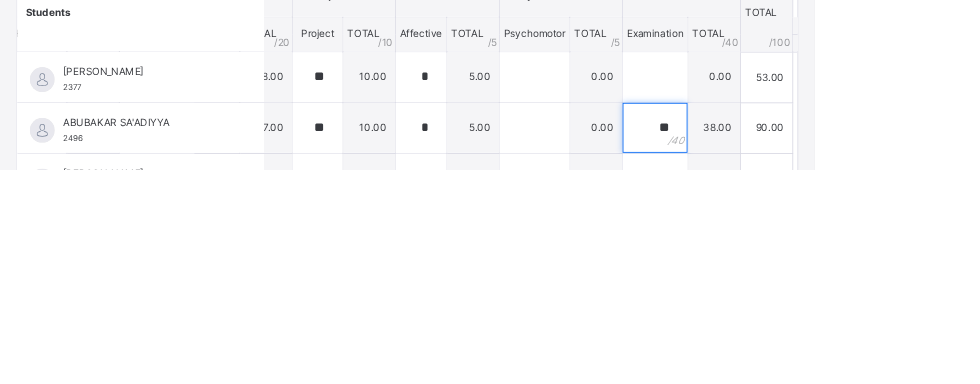 scroll, scrollTop: 179, scrollLeft: 0, axis: vertical 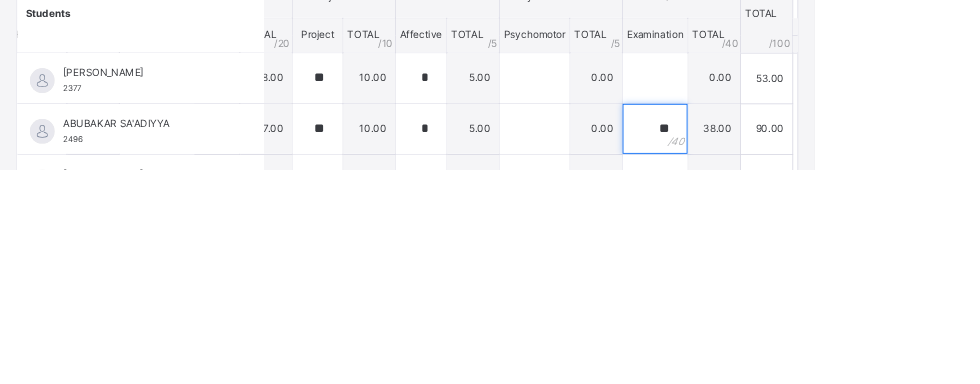 type on "**" 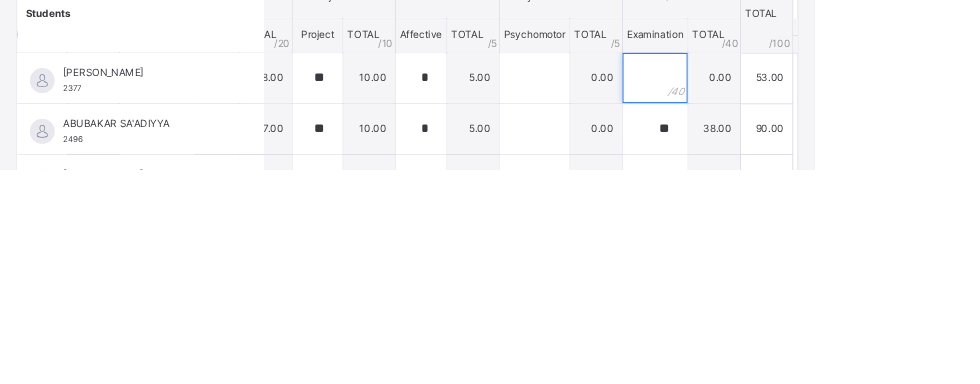 click at bounding box center [788, 275] 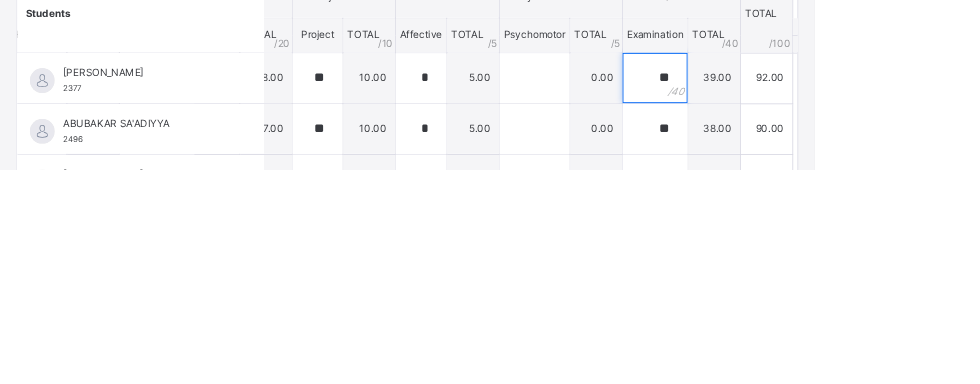 type on "**" 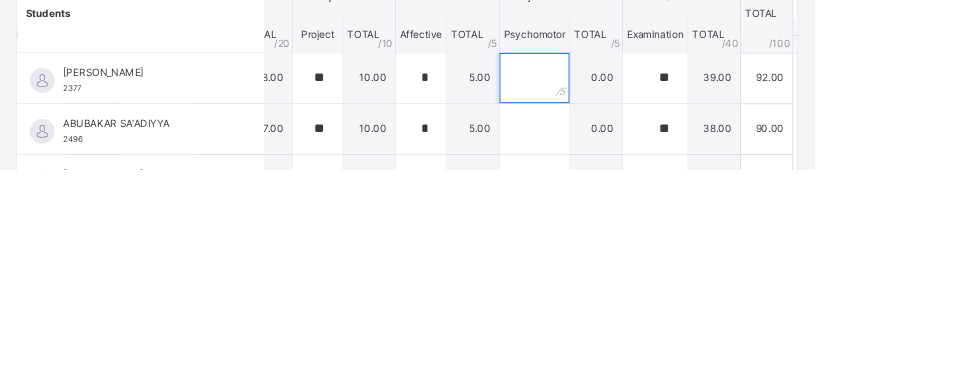 click at bounding box center [643, 275] 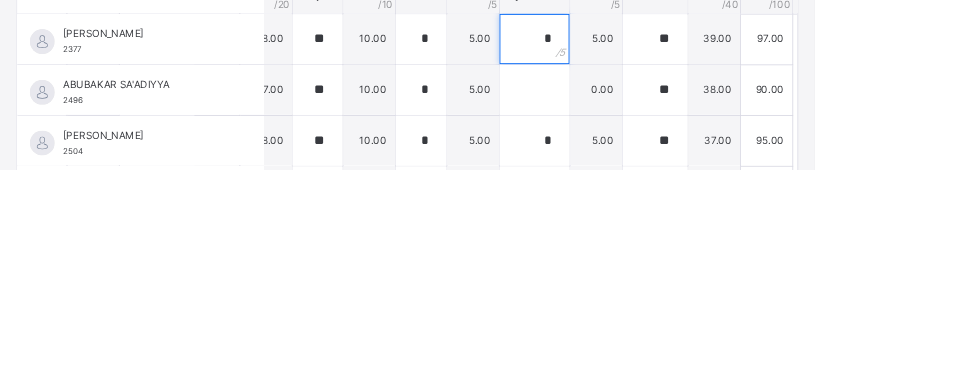 scroll, scrollTop: 253, scrollLeft: 0, axis: vertical 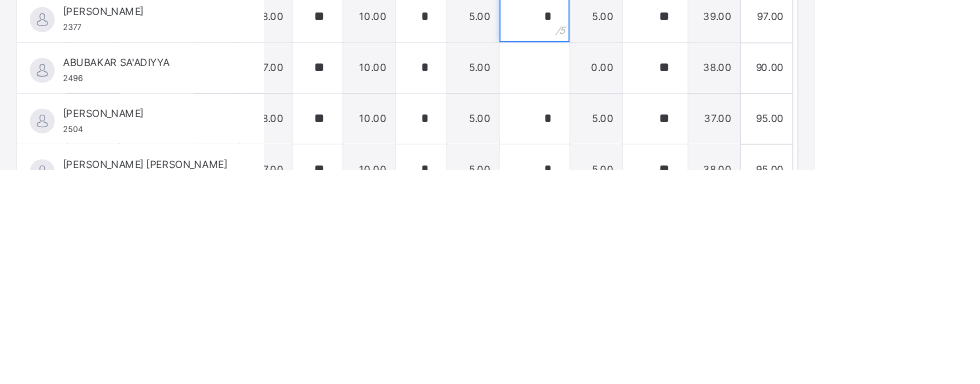 type on "*" 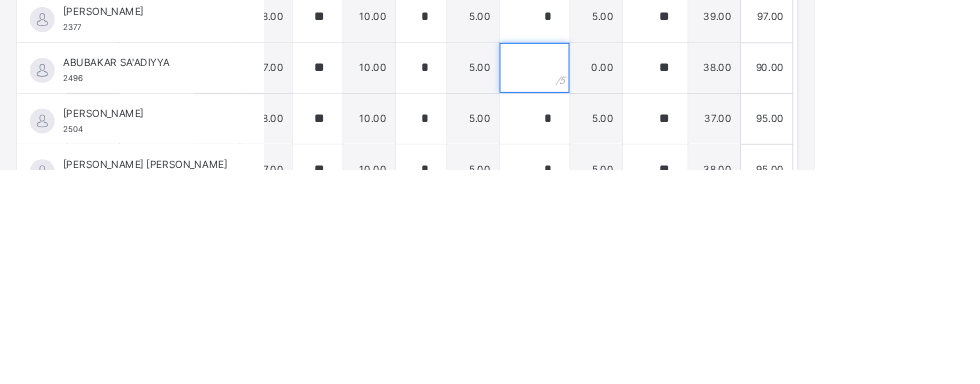 click at bounding box center (643, 262) 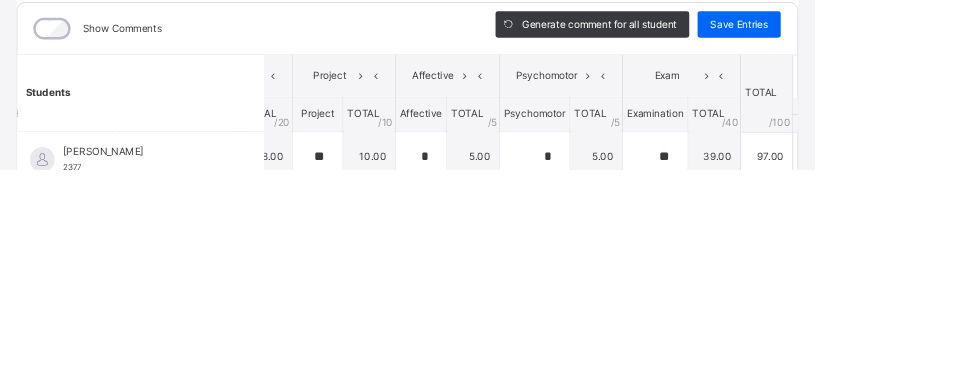 scroll, scrollTop: 72, scrollLeft: 0, axis: vertical 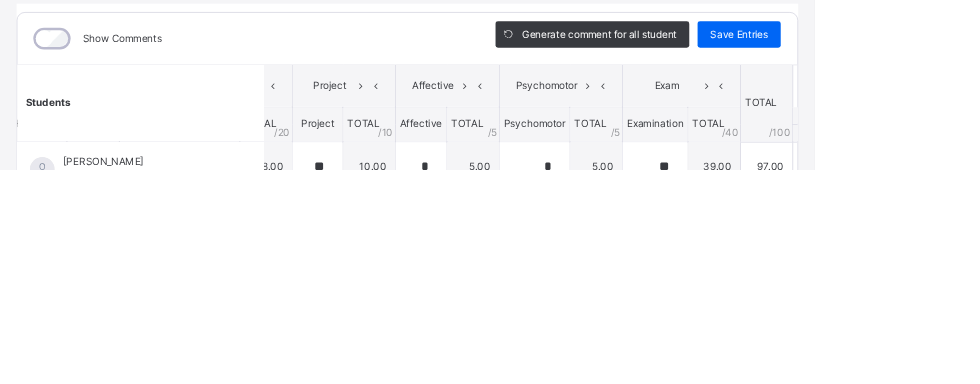 type on "*" 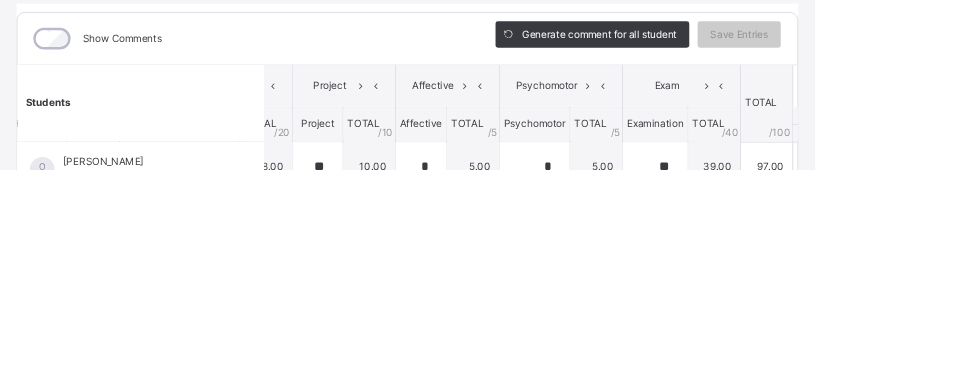 scroll, scrollTop: 1259, scrollLeft: 0, axis: vertical 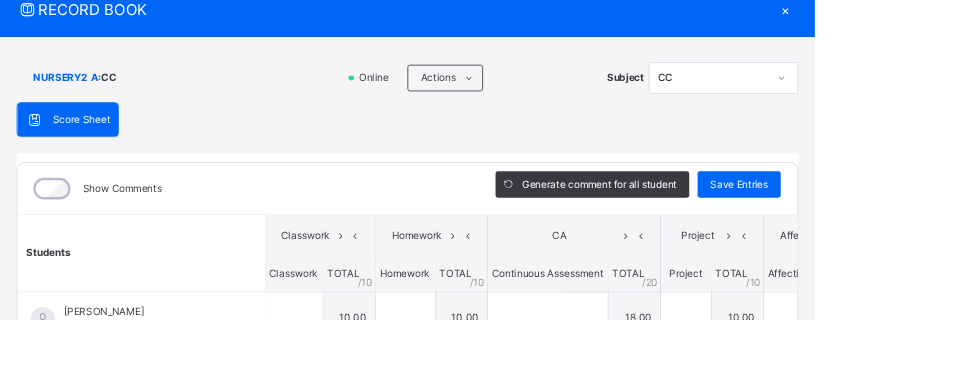 type on "**" 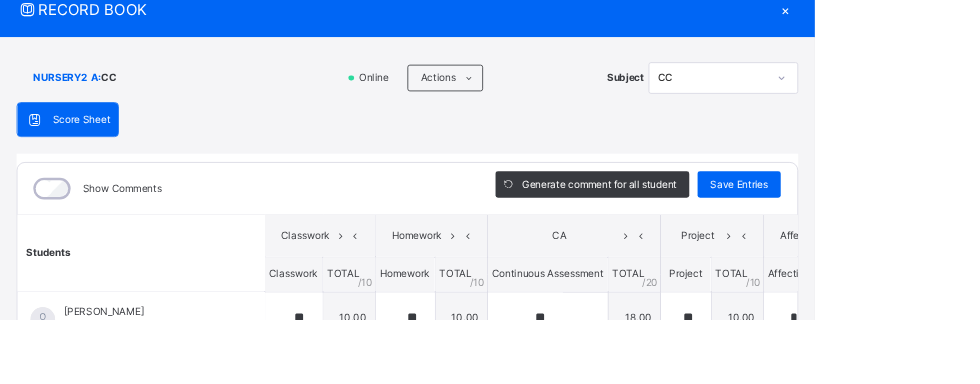 type on "*" 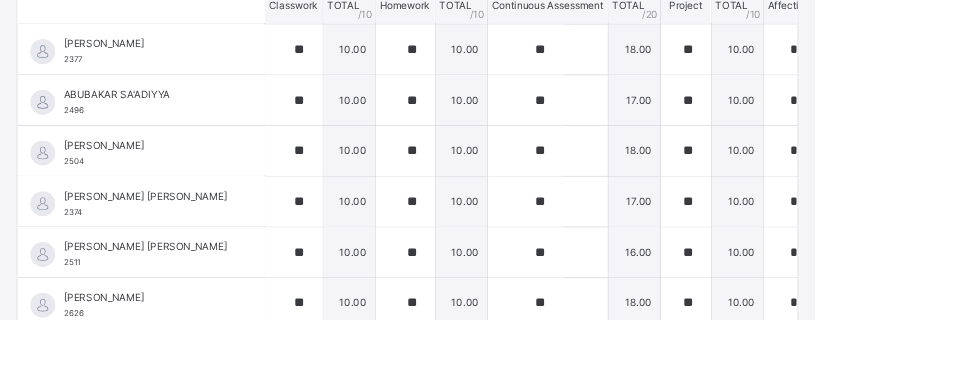 scroll, scrollTop: 445, scrollLeft: 0, axis: vertical 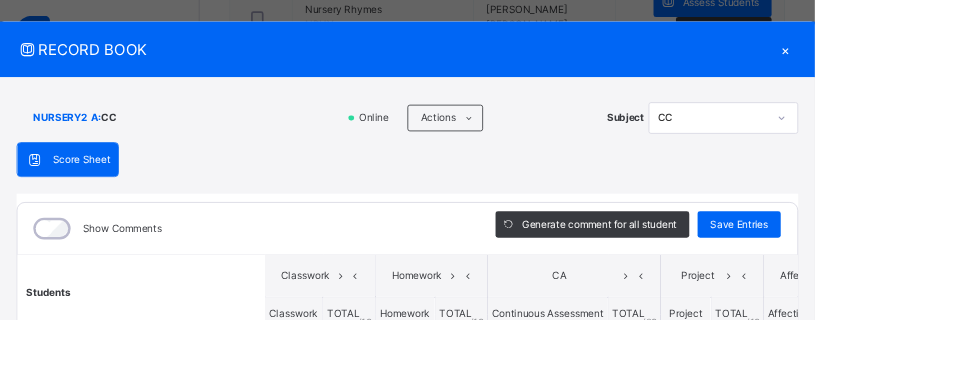 click on "×" at bounding box center (945, 59) 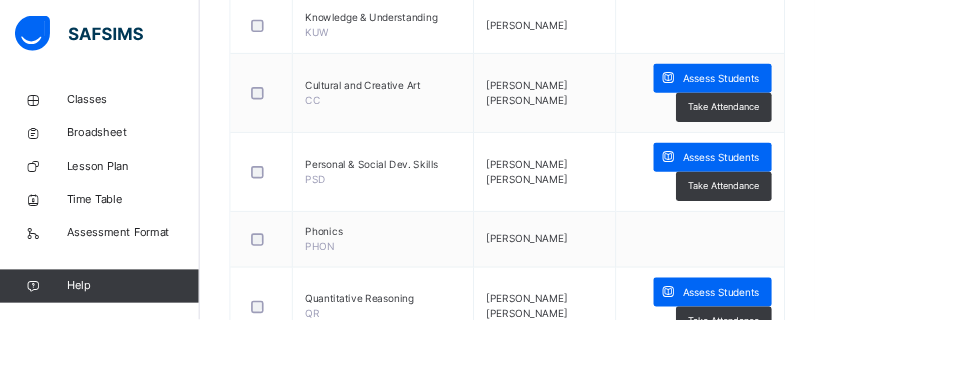 scroll, scrollTop: 1229, scrollLeft: 0, axis: vertical 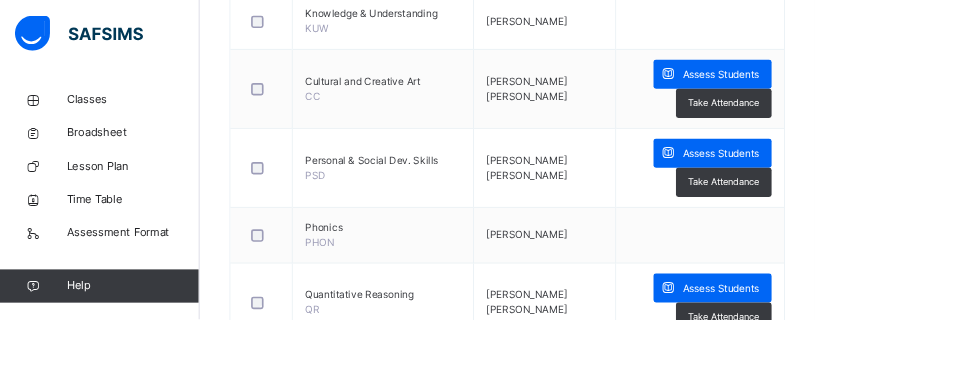 click on "Assess Students" at bounding box center [867, 347] 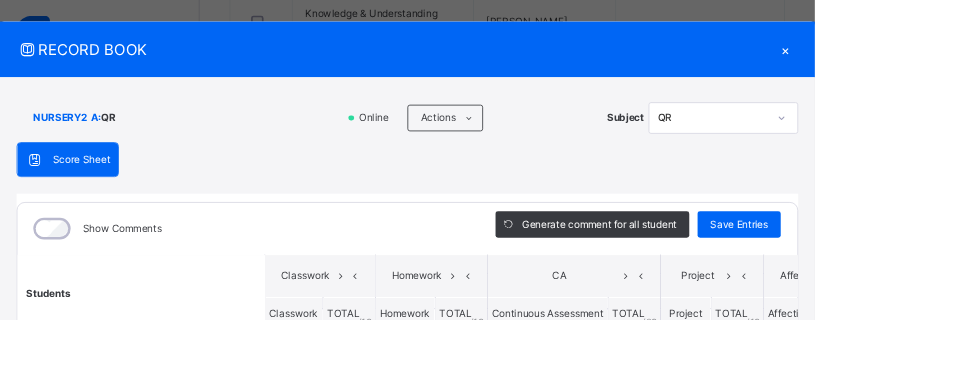scroll, scrollTop: 0, scrollLeft: 0, axis: both 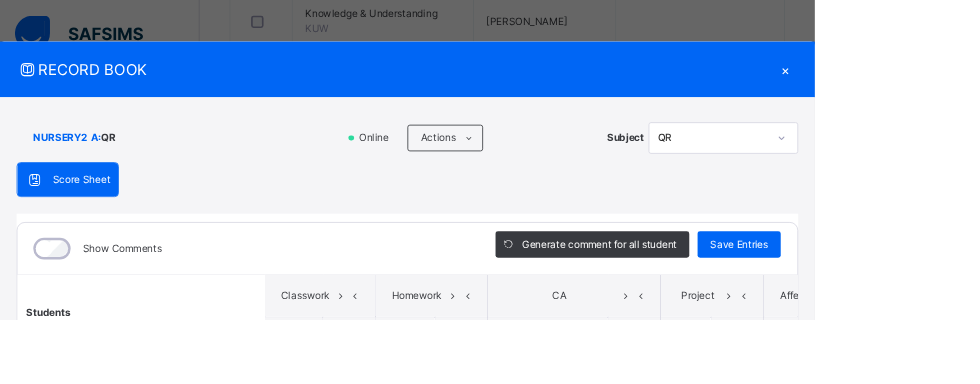 click at bounding box center [353, 454] 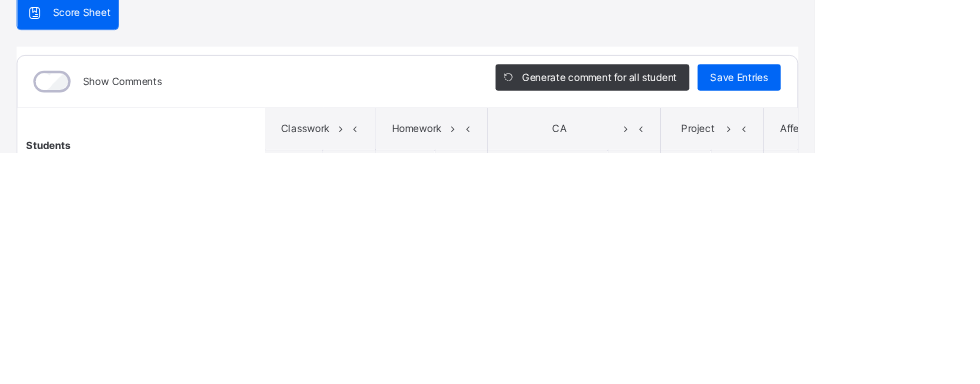 scroll, scrollTop: 1314, scrollLeft: 0, axis: vertical 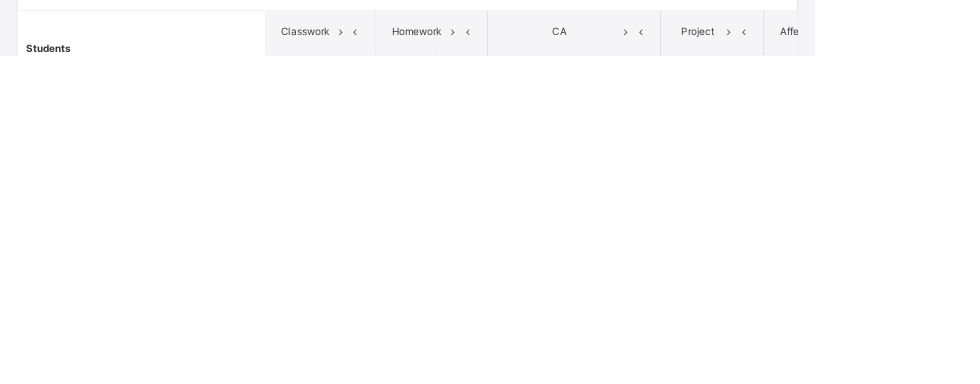 click at bounding box center [487, 454] 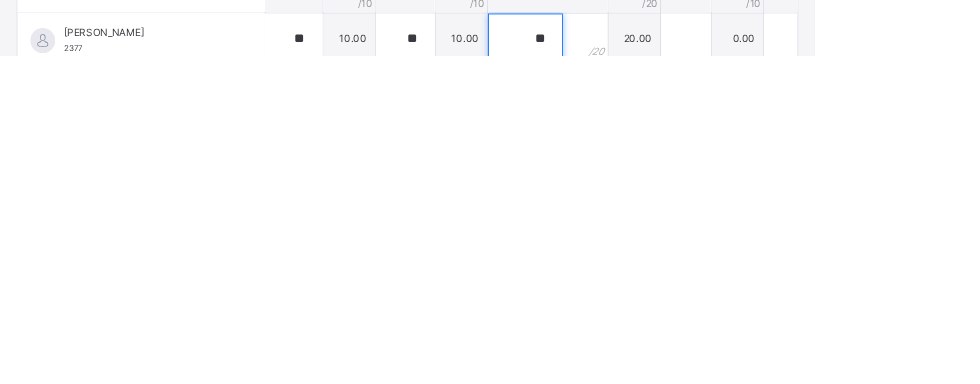 scroll, scrollTop: 92, scrollLeft: 0, axis: vertical 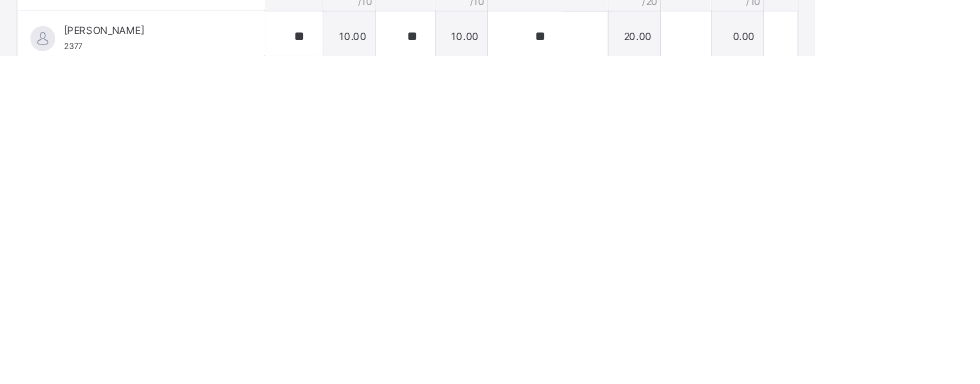 click at bounding box center (353, 423) 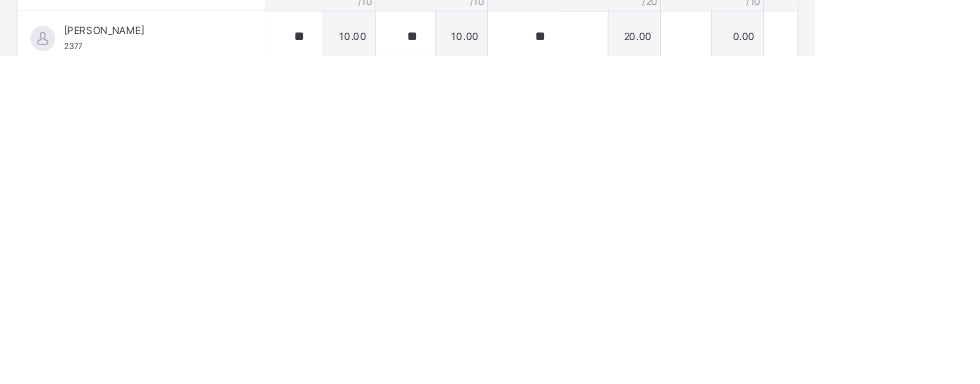 click at bounding box center (487, 423) 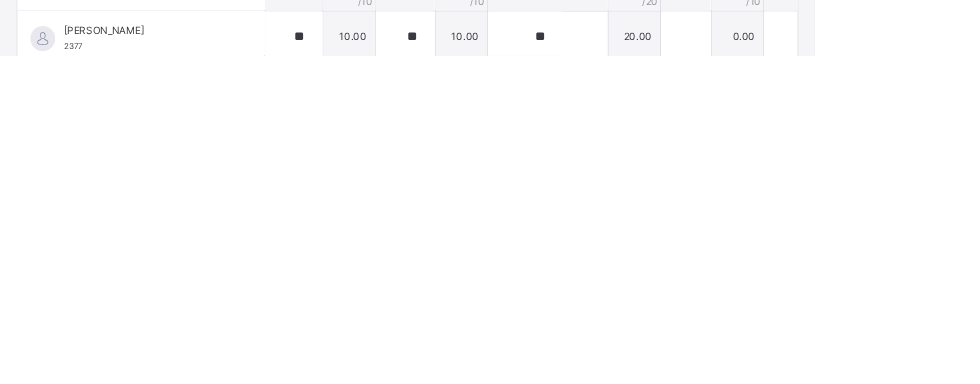 click at bounding box center [632, 423] 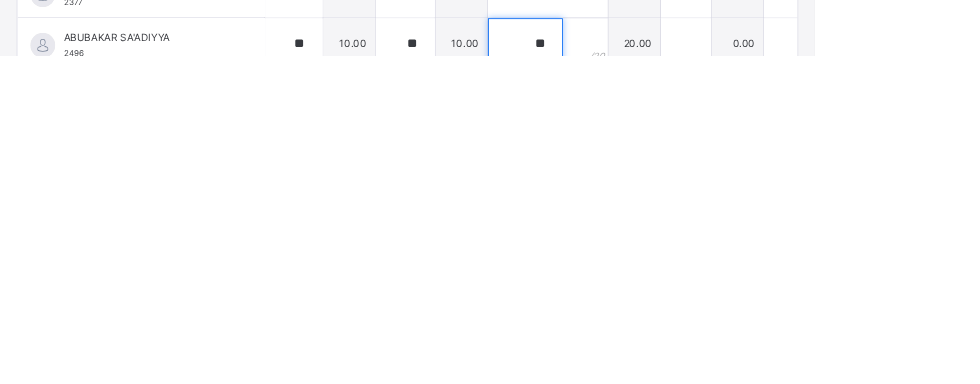scroll, scrollTop: 175, scrollLeft: 0, axis: vertical 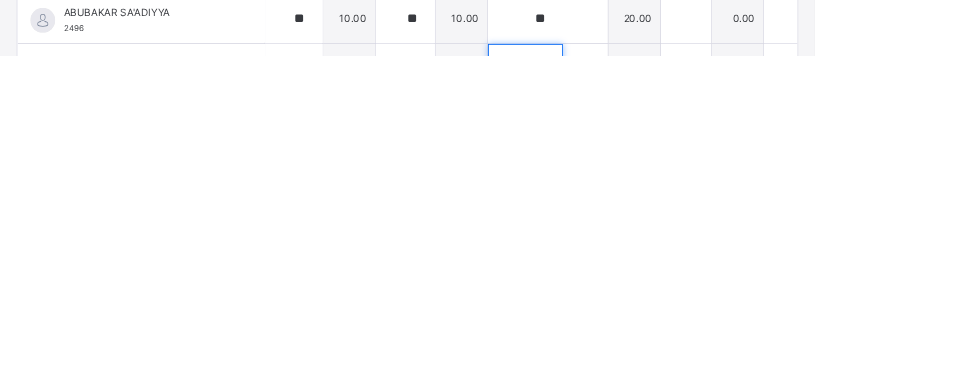 click at bounding box center [632, 401] 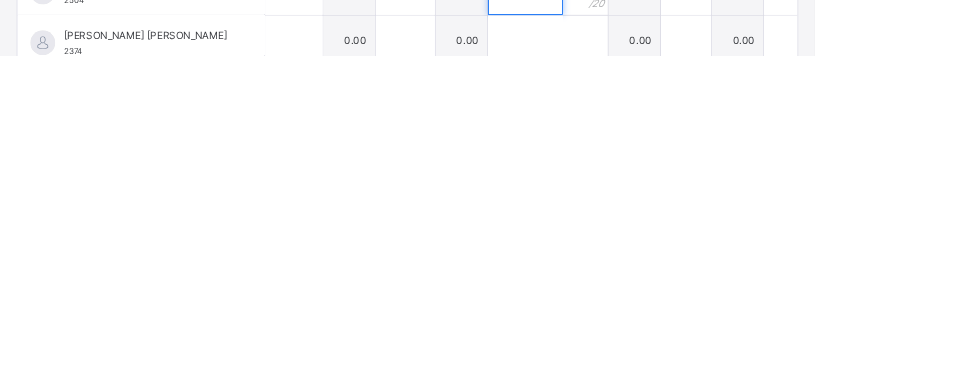 scroll, scrollTop: 273, scrollLeft: 0, axis: vertical 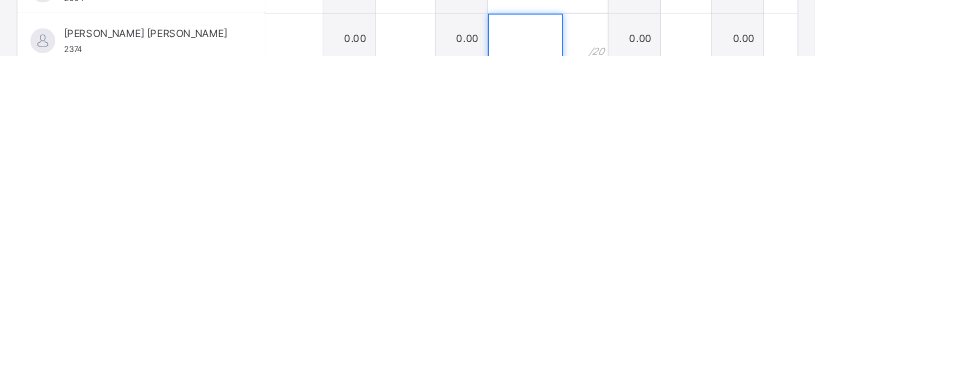 click at bounding box center (632, 364) 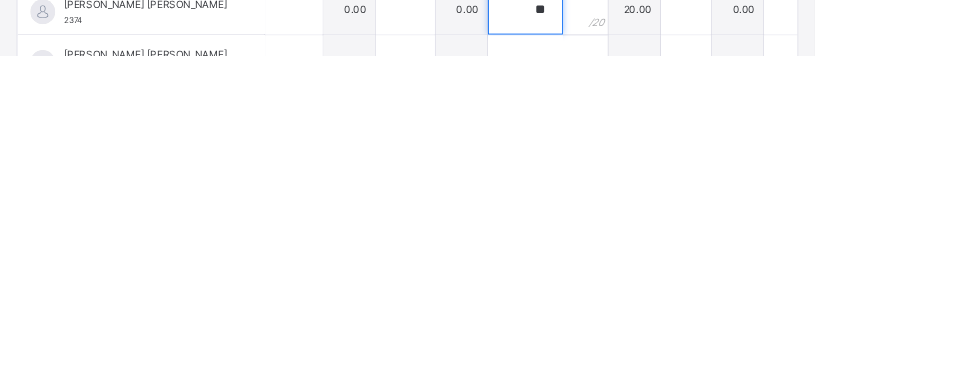 scroll, scrollTop: 57, scrollLeft: 0, axis: vertical 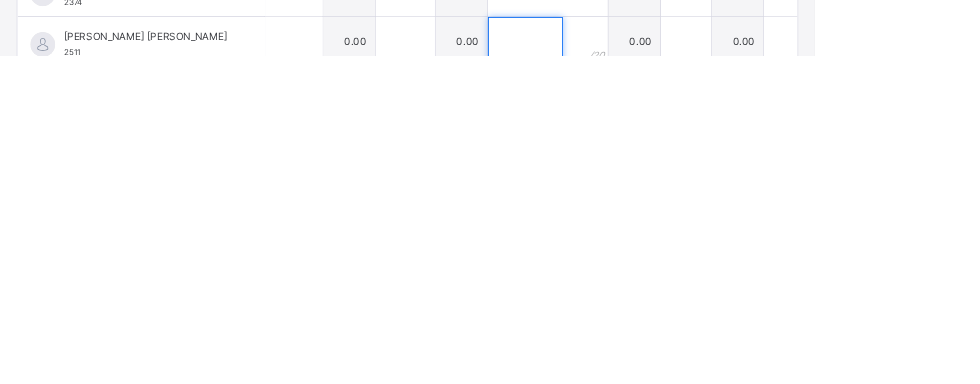 click at bounding box center [632, 368] 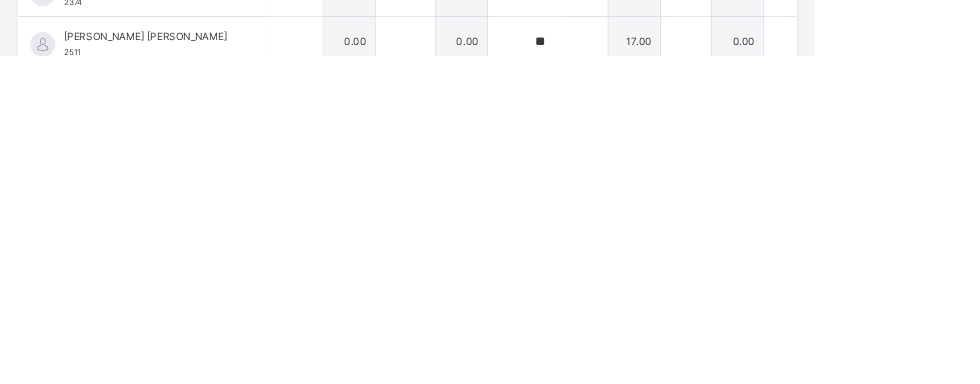 click at bounding box center [632, 429] 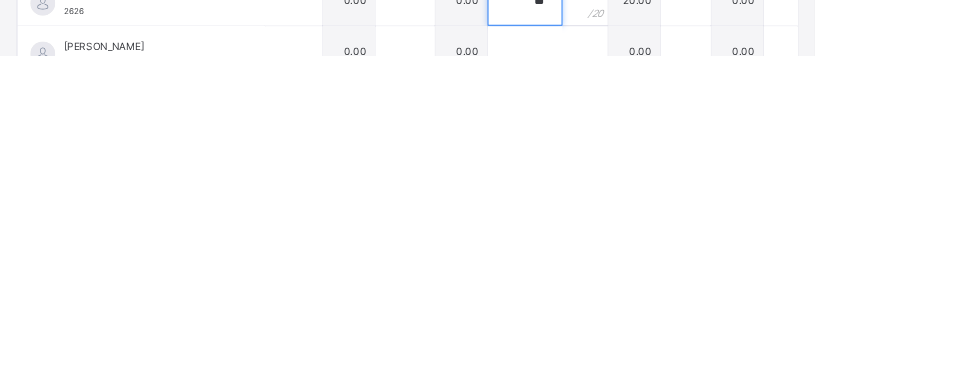 scroll, scrollTop: 167, scrollLeft: 0, axis: vertical 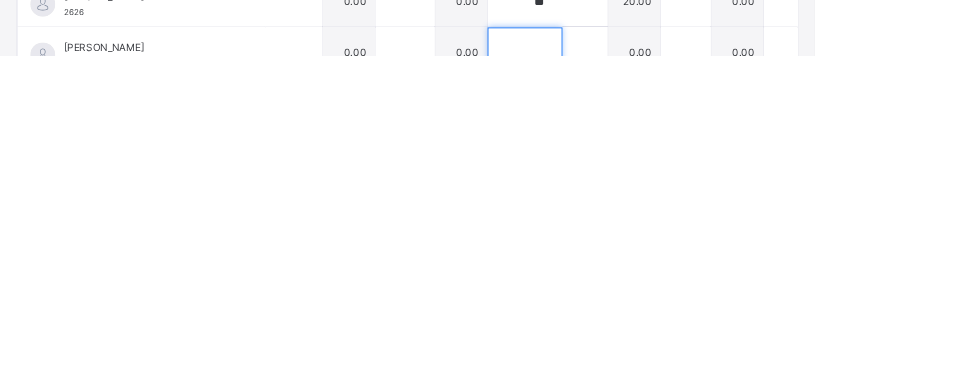 click at bounding box center [632, 380] 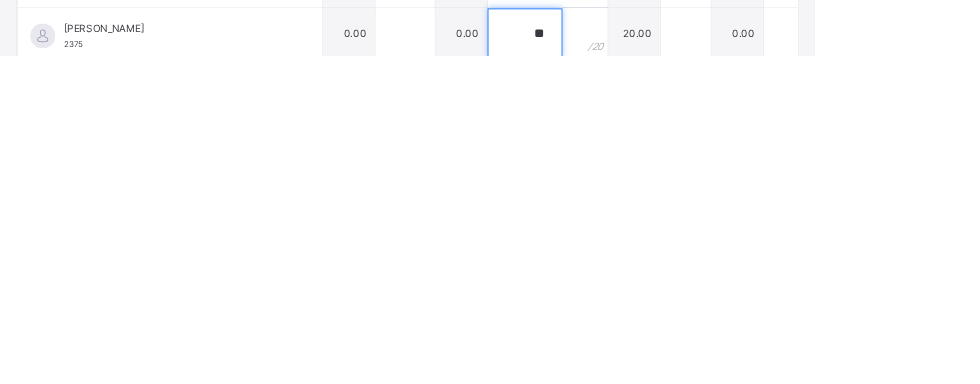 scroll, scrollTop: 330, scrollLeft: 0, axis: vertical 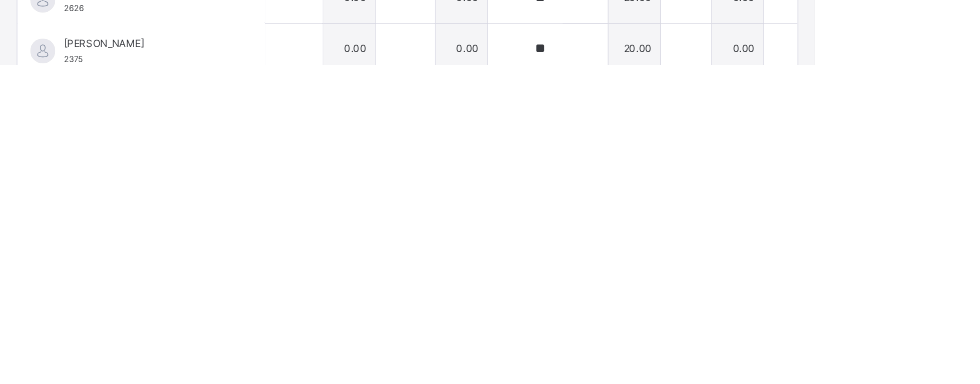 click at bounding box center (632, 426) 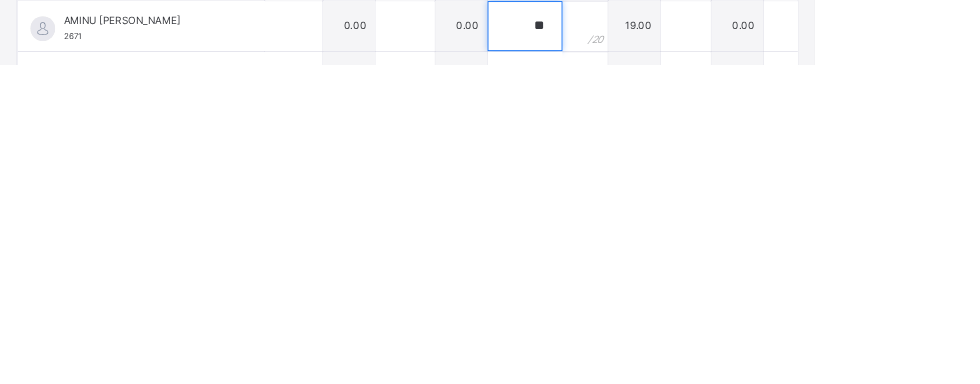 scroll, scrollTop: 223, scrollLeft: 0, axis: vertical 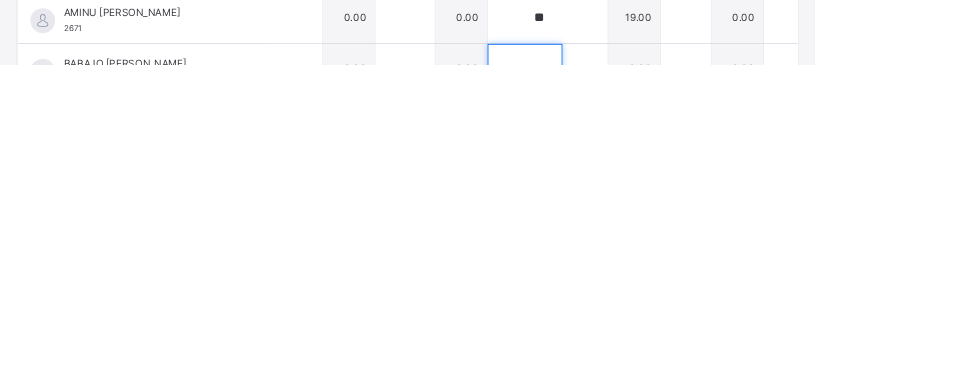 click at bounding box center (632, 389) 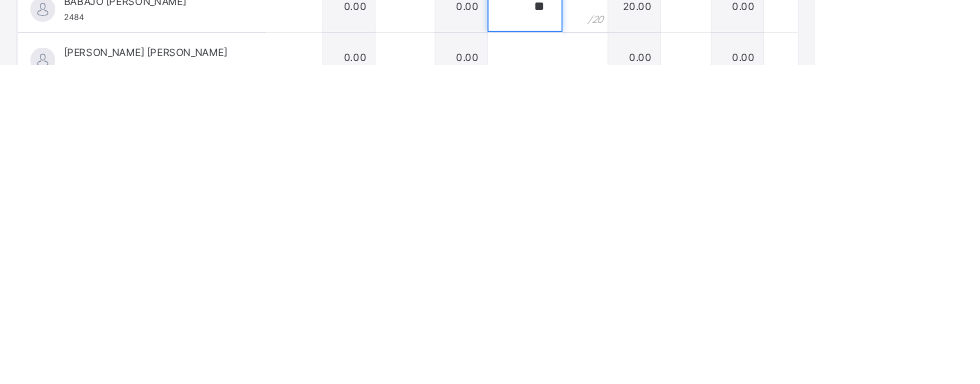 scroll, scrollTop: 303, scrollLeft: 0, axis: vertical 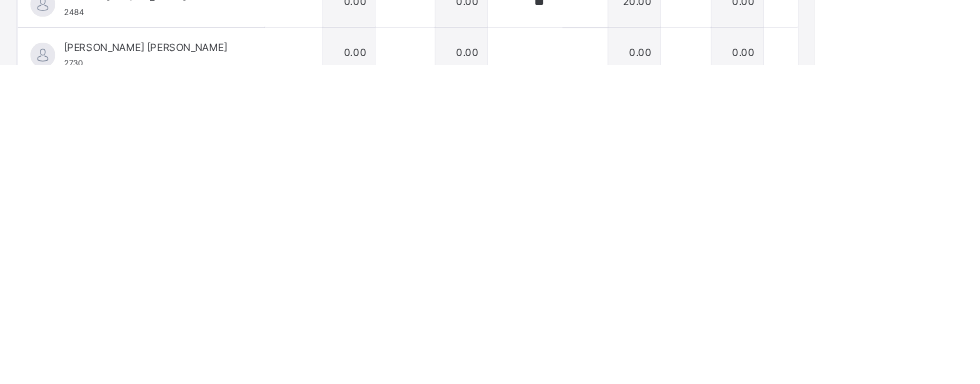 click at bounding box center (632, 431) 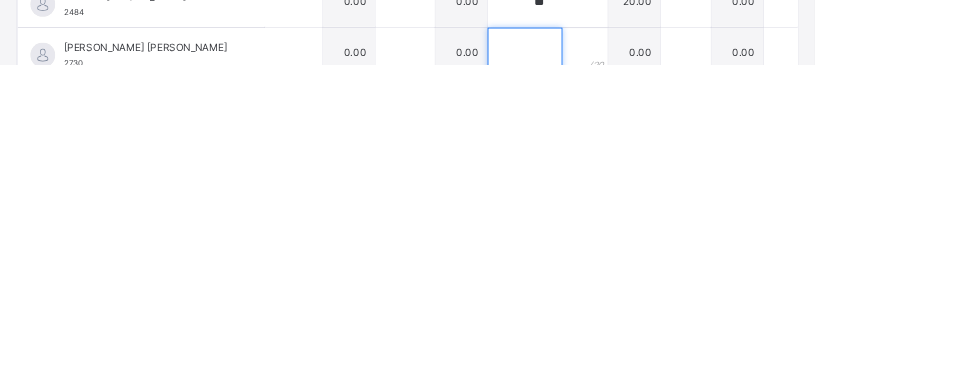 click at bounding box center [632, 370] 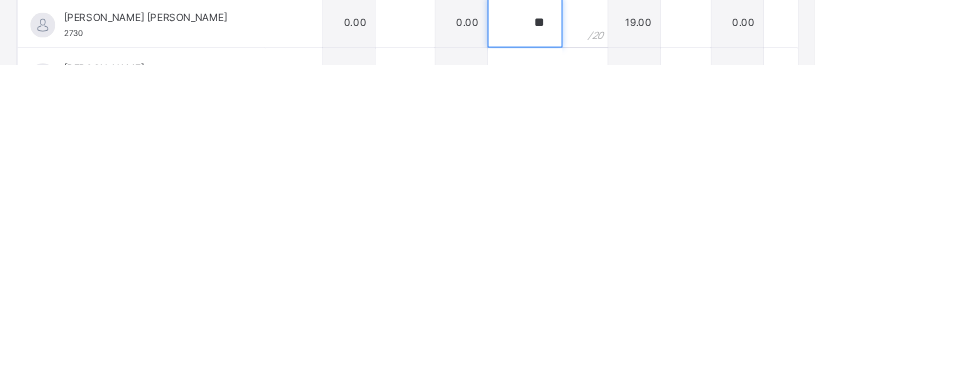 scroll, scrollTop: 344, scrollLeft: 0, axis: vertical 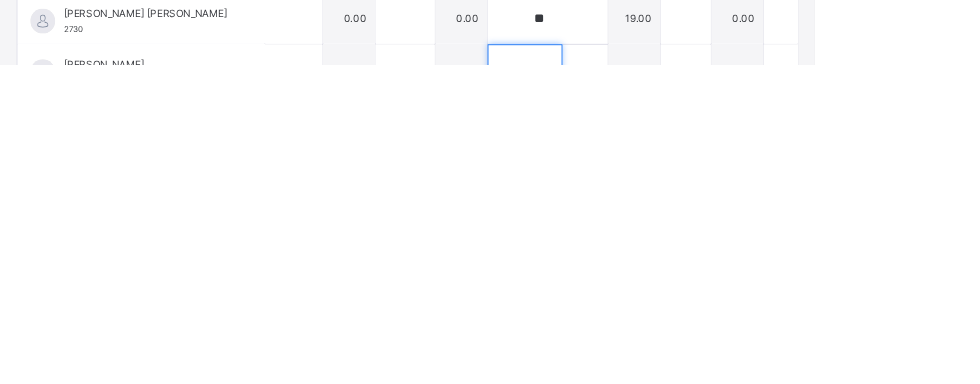 click at bounding box center [632, 390] 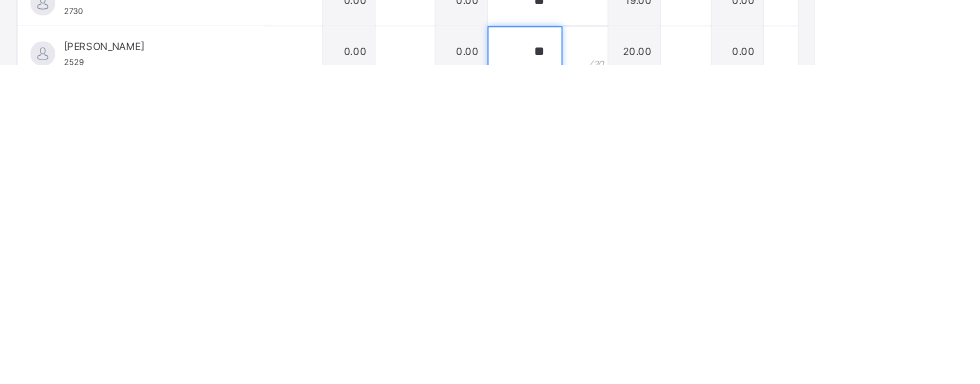 scroll, scrollTop: 408, scrollLeft: 0, axis: vertical 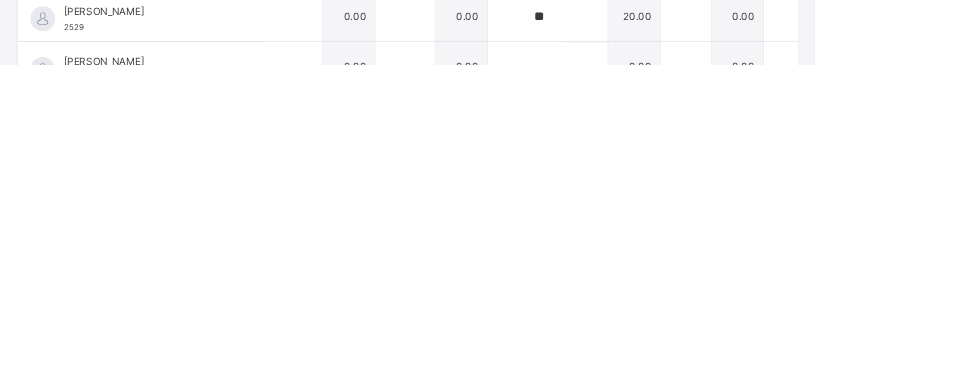 click at bounding box center [632, 448] 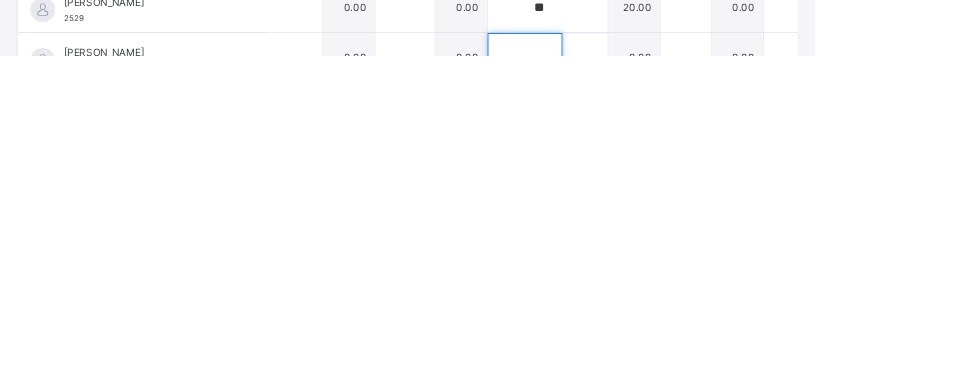 click at bounding box center [632, 387] 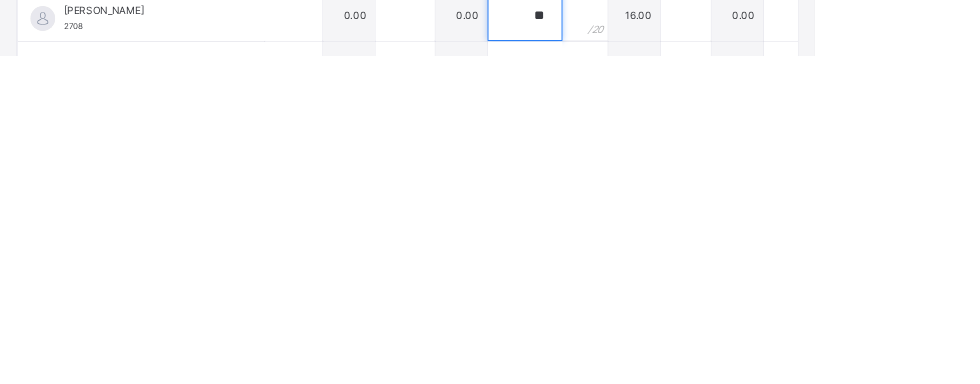 scroll, scrollTop: 481, scrollLeft: 0, axis: vertical 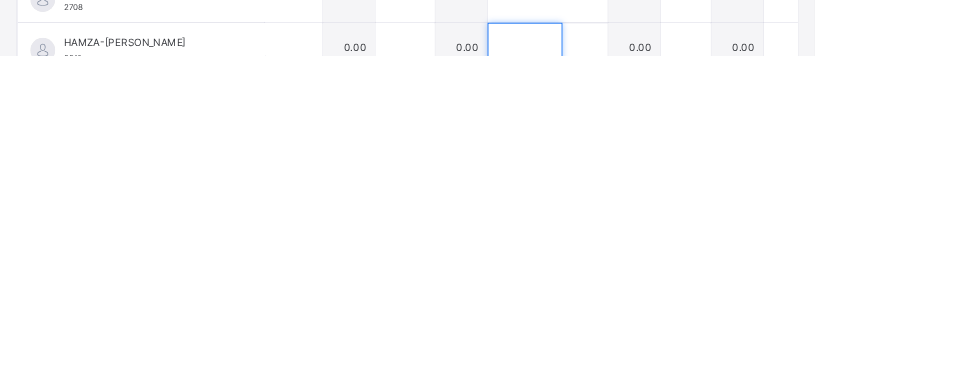 click at bounding box center [632, 375] 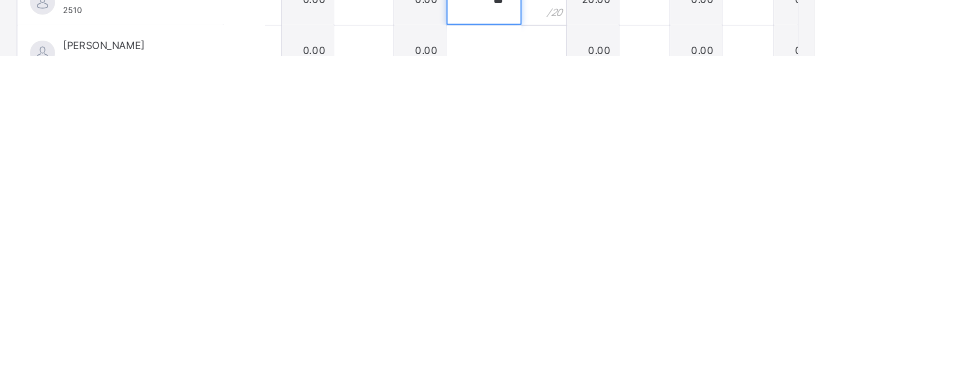 scroll, scrollTop: 540, scrollLeft: 50, axis: both 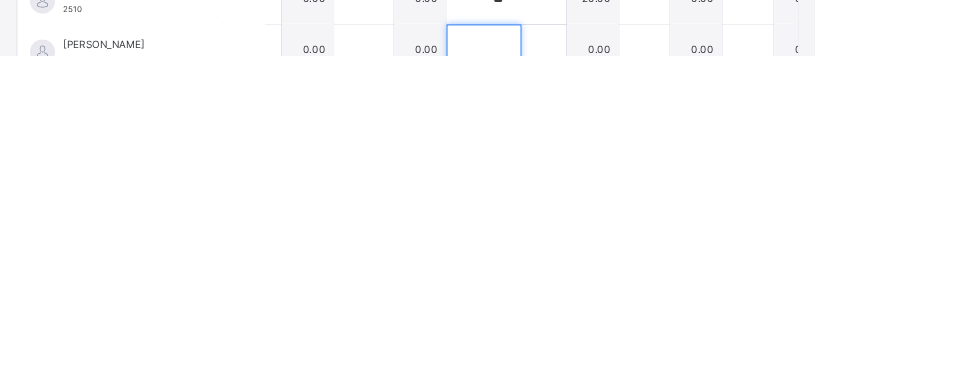 click at bounding box center [582, 377] 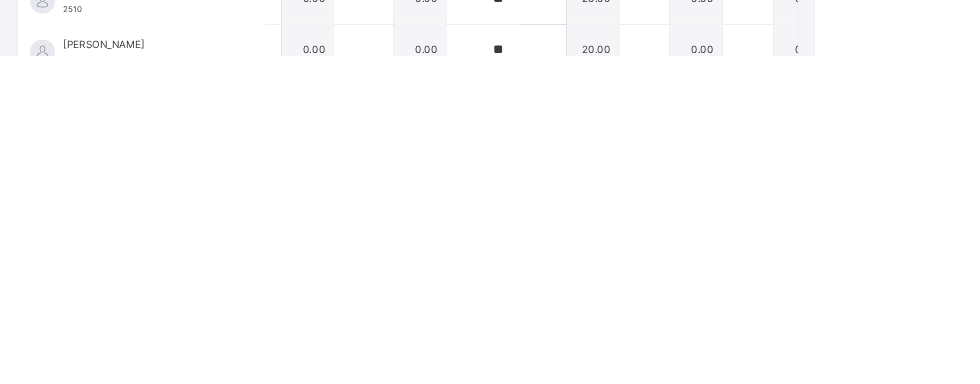click at bounding box center (582, 438) 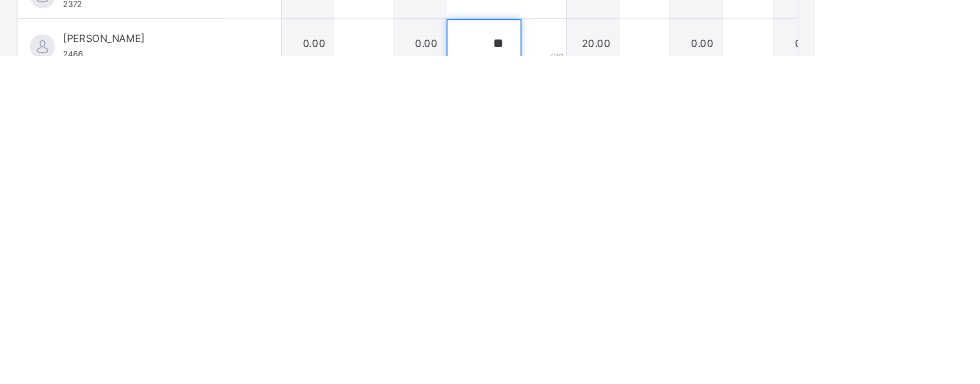 scroll, scrollTop: 644, scrollLeft: 50, axis: both 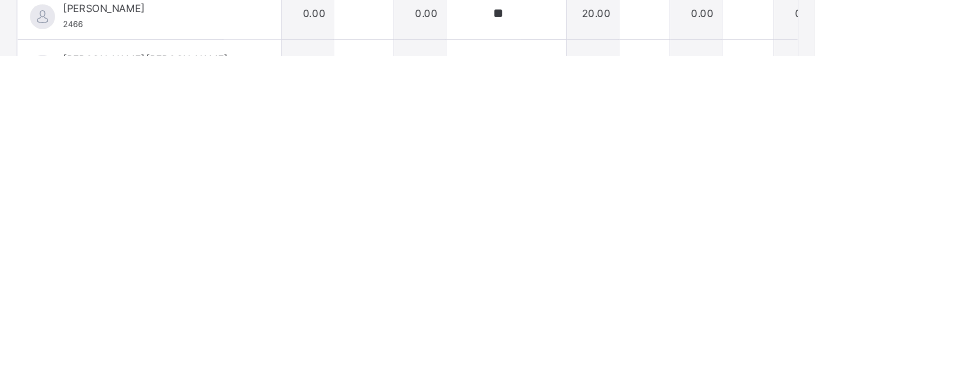 click at bounding box center (582, 456) 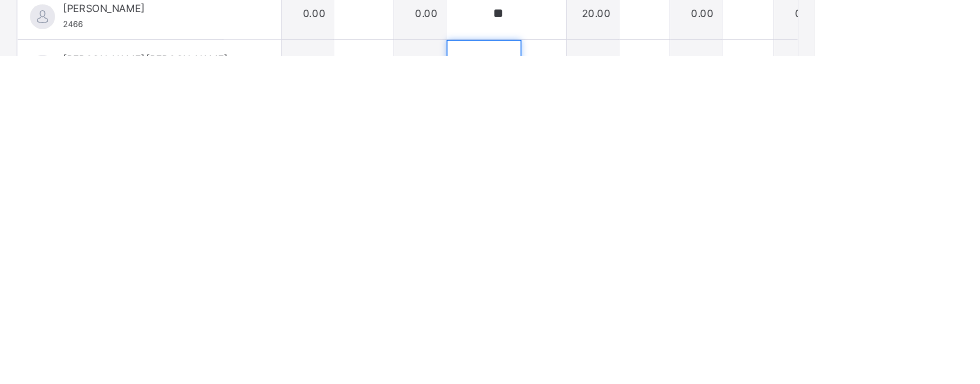 click at bounding box center [582, 395] 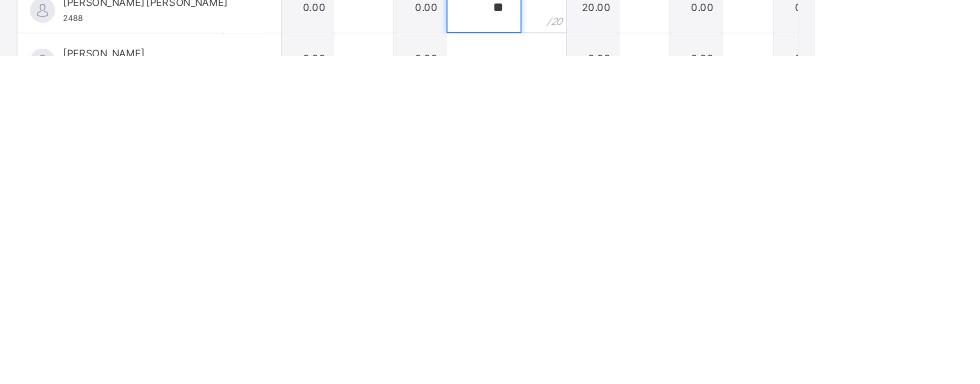 scroll, scrollTop: 729, scrollLeft: 50, axis: both 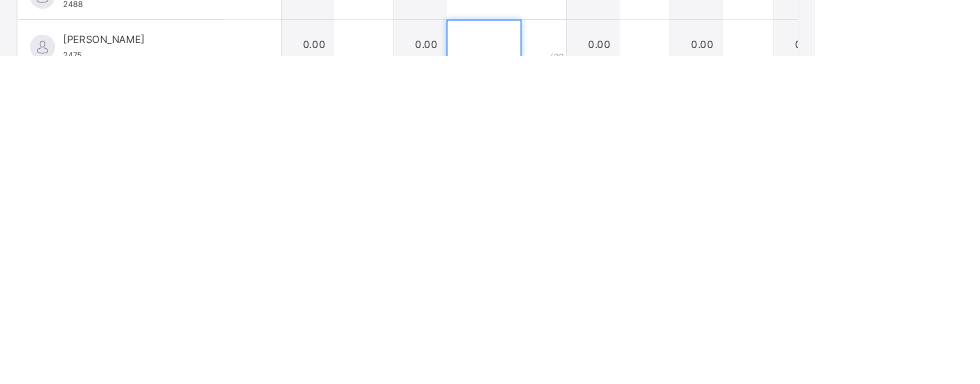 click at bounding box center [582, 371] 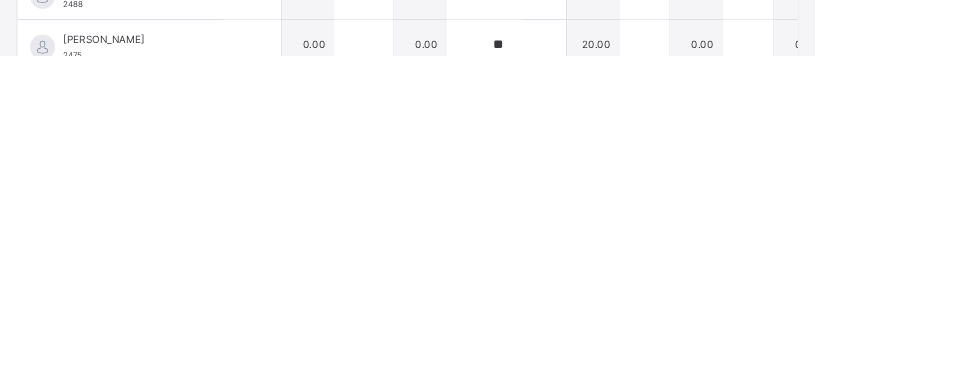 click at bounding box center (582, 493) 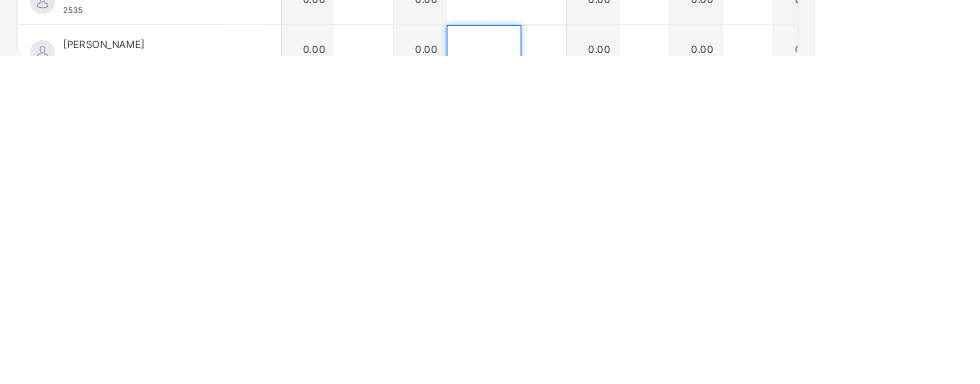scroll, scrollTop: 807, scrollLeft: 50, axis: both 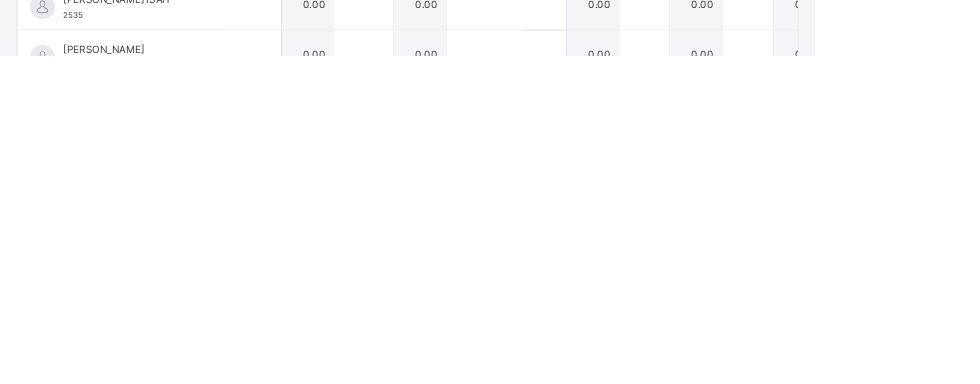 click at bounding box center [582, 445] 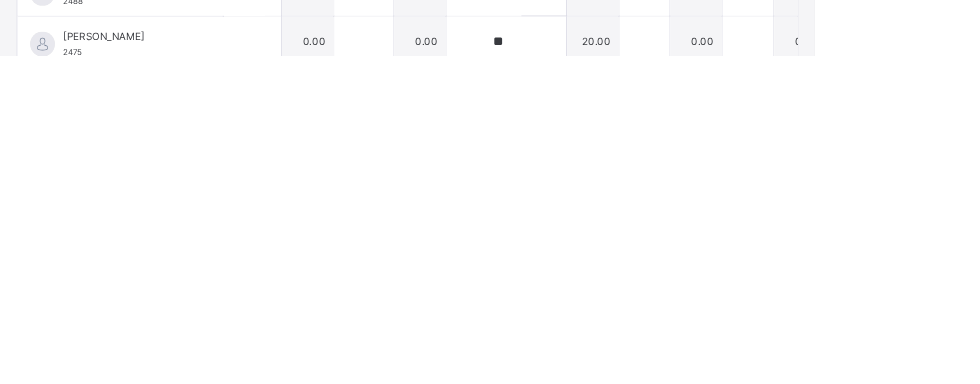 scroll, scrollTop: 709, scrollLeft: 50, axis: both 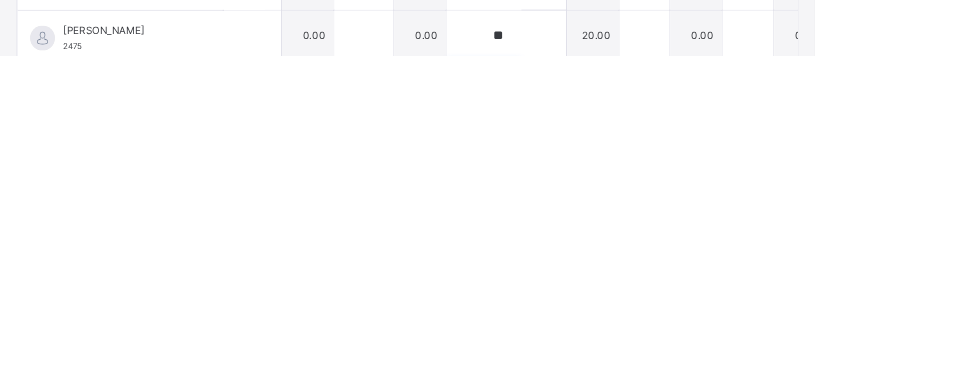 click at bounding box center [582, 421] 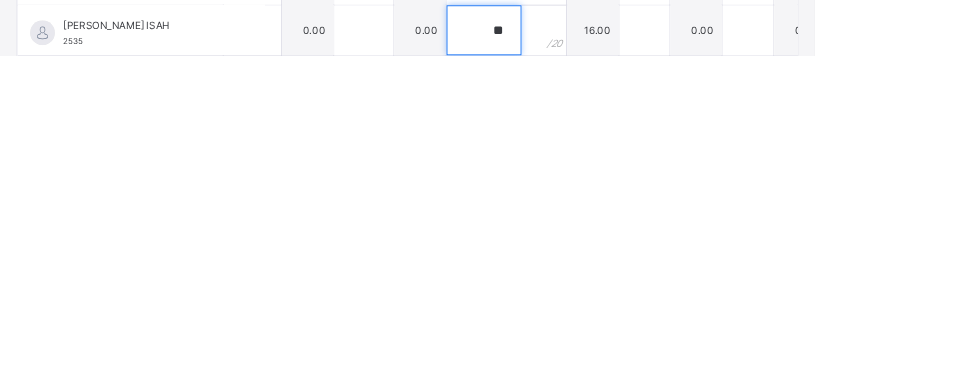 scroll, scrollTop: 777, scrollLeft: 50, axis: both 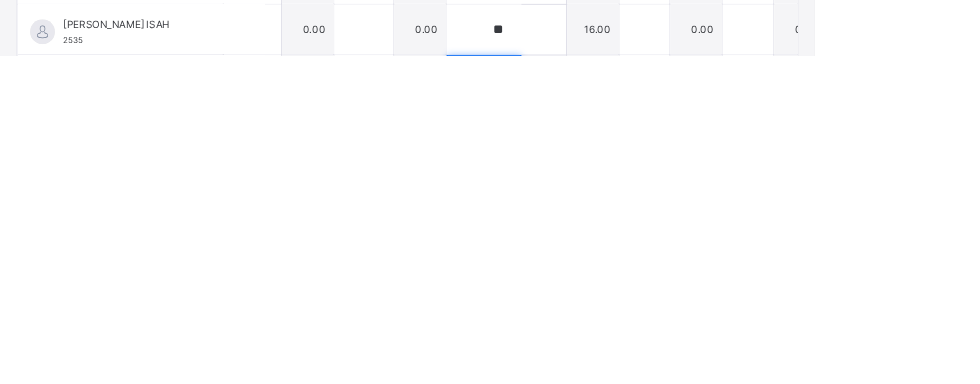 click at bounding box center (582, 414) 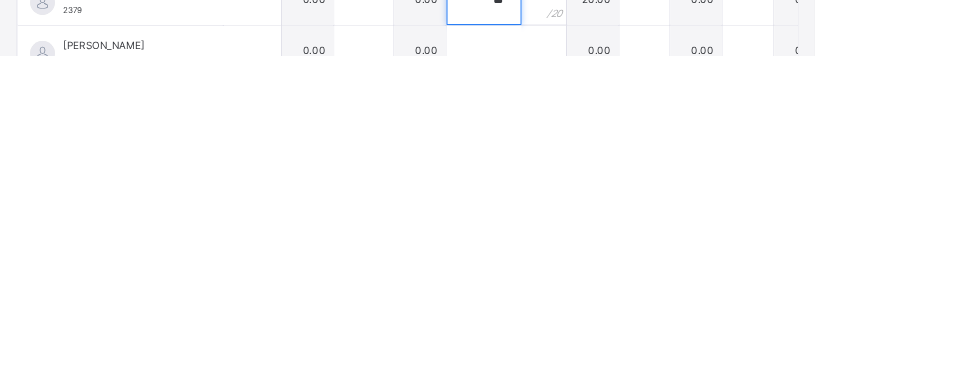 scroll, scrollTop: 875, scrollLeft: 50, axis: both 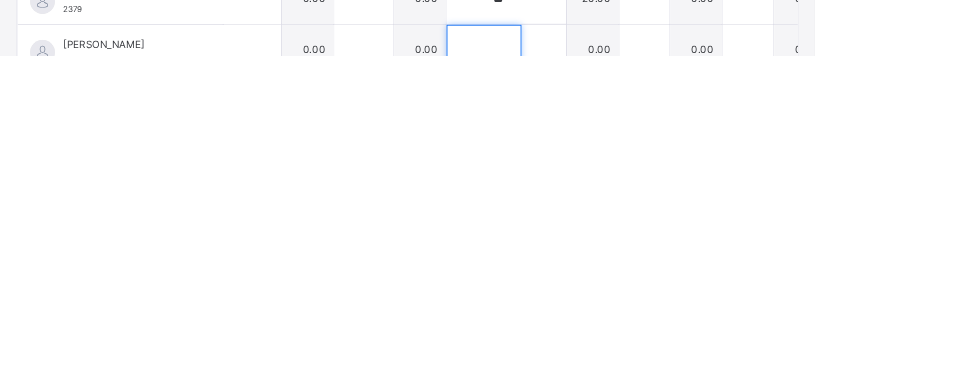 click at bounding box center [582, 377] 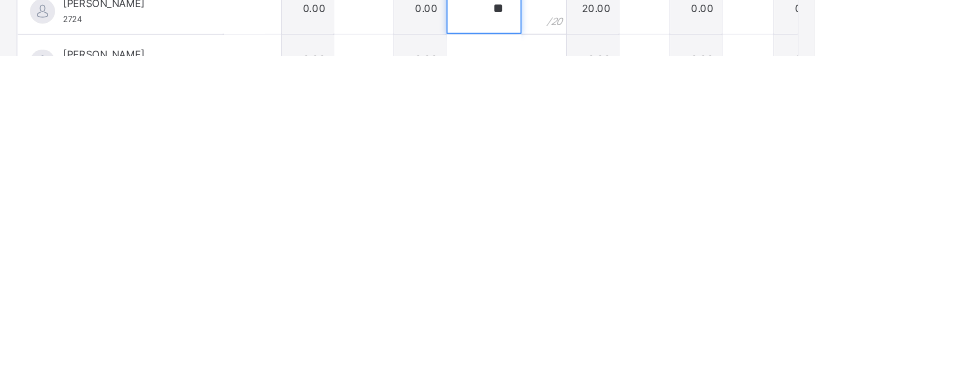 scroll, scrollTop: 933, scrollLeft: 50, axis: both 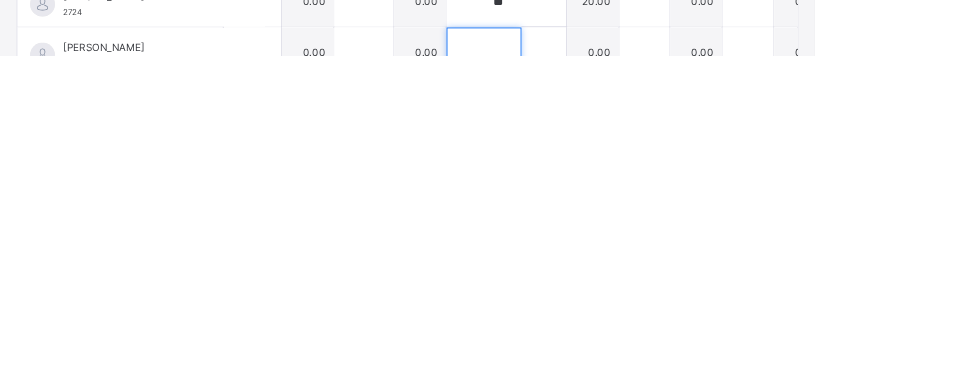 click at bounding box center (582, 380) 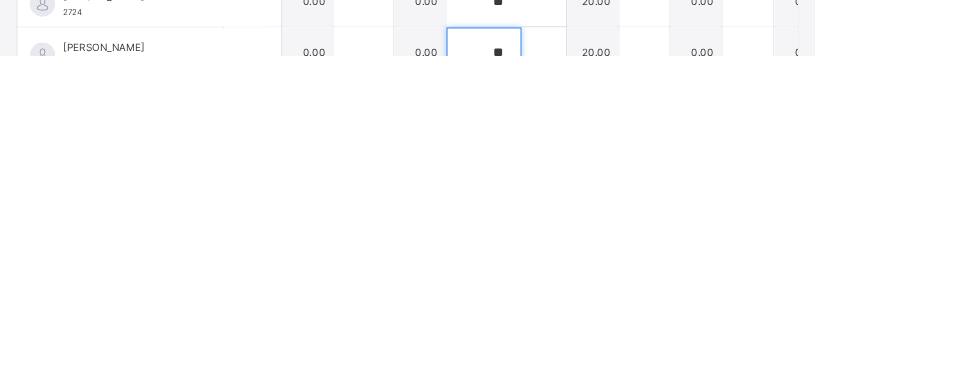 scroll, scrollTop: 1000, scrollLeft: 50, axis: both 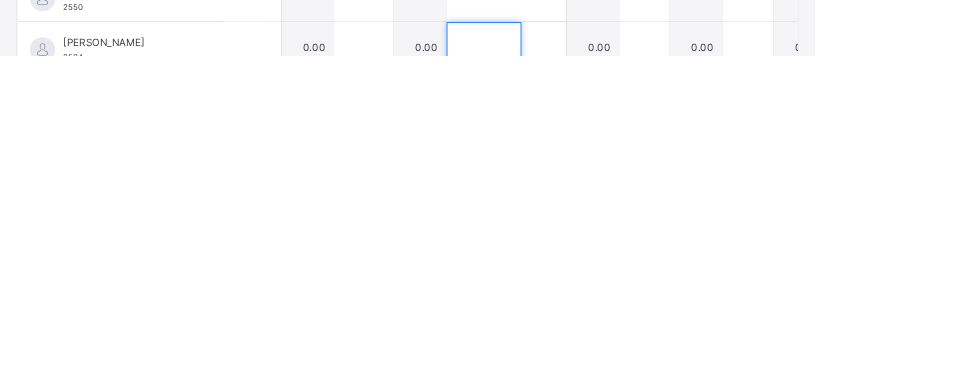 click at bounding box center [582, 374] 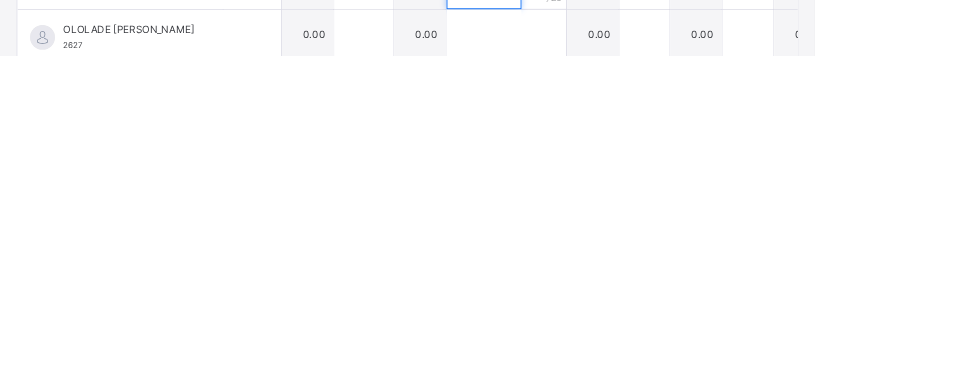 scroll, scrollTop: 1081, scrollLeft: 50, axis: both 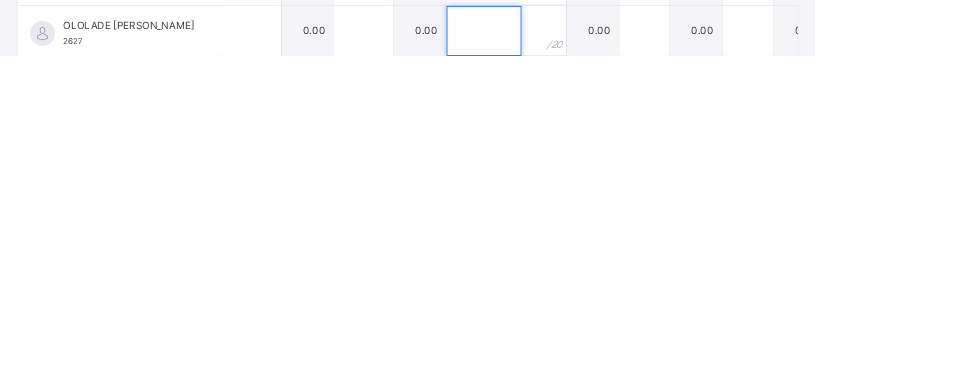 click at bounding box center (582, 354) 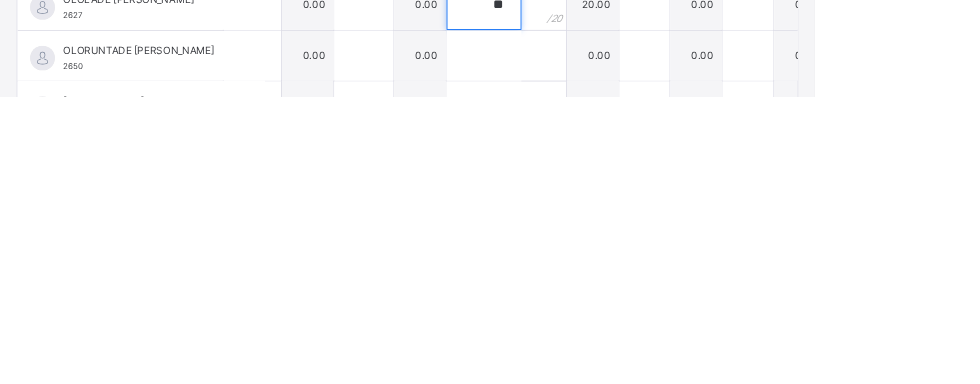 scroll, scrollTop: 1164, scrollLeft: 50, axis: both 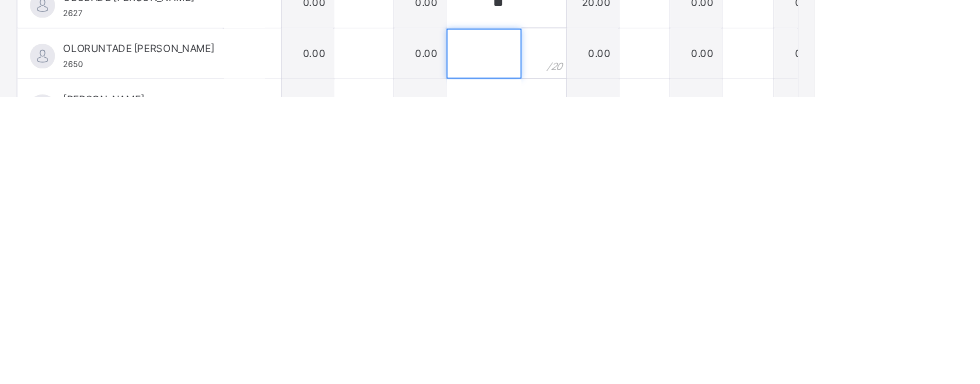click at bounding box center (582, 332) 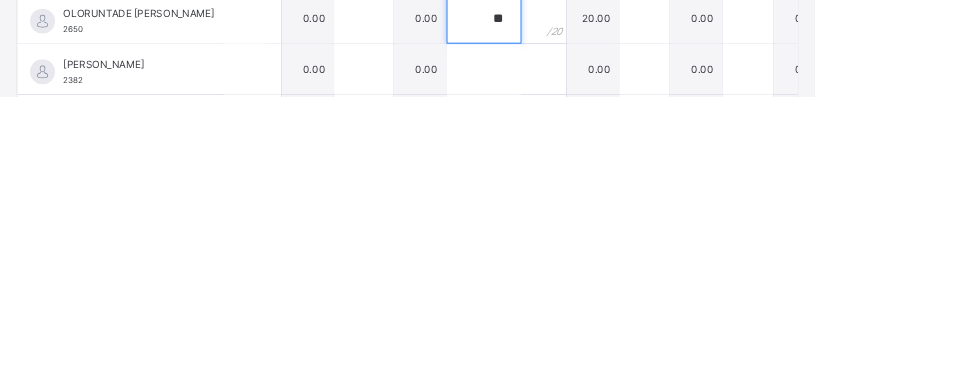 scroll, scrollTop: 1226, scrollLeft: 50, axis: both 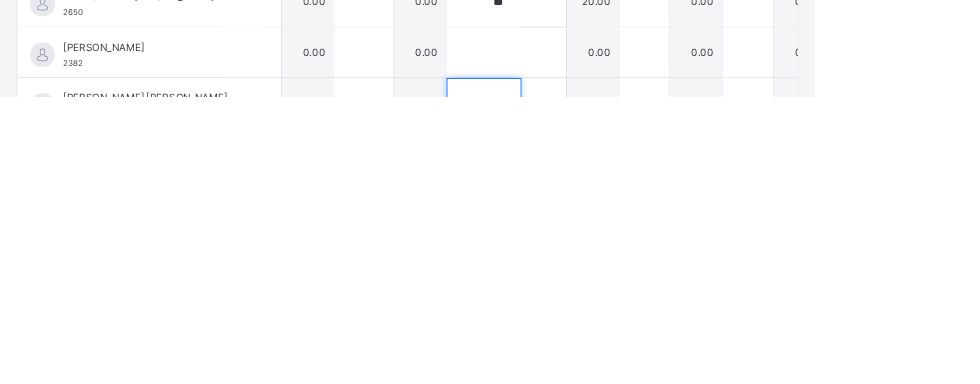 click at bounding box center (582, 392) 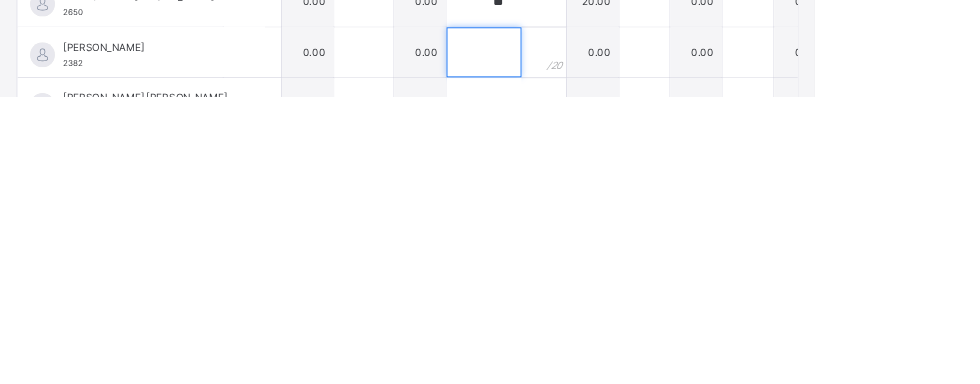 click at bounding box center (582, 331) 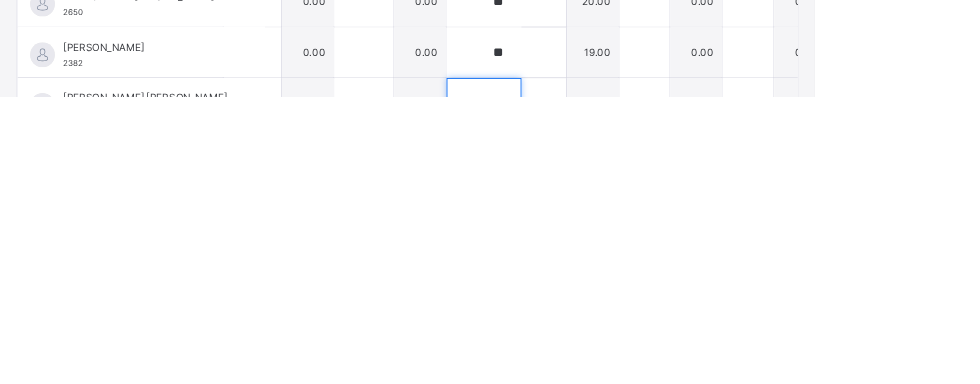 click at bounding box center [582, 392] 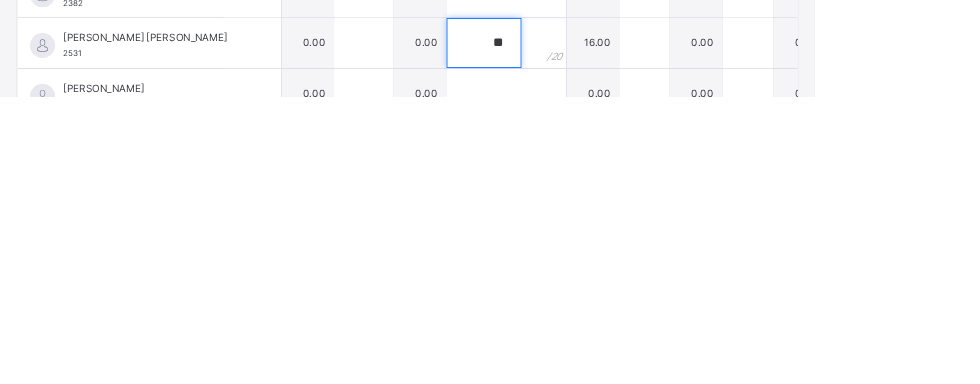 scroll, scrollTop: 442, scrollLeft: 0, axis: vertical 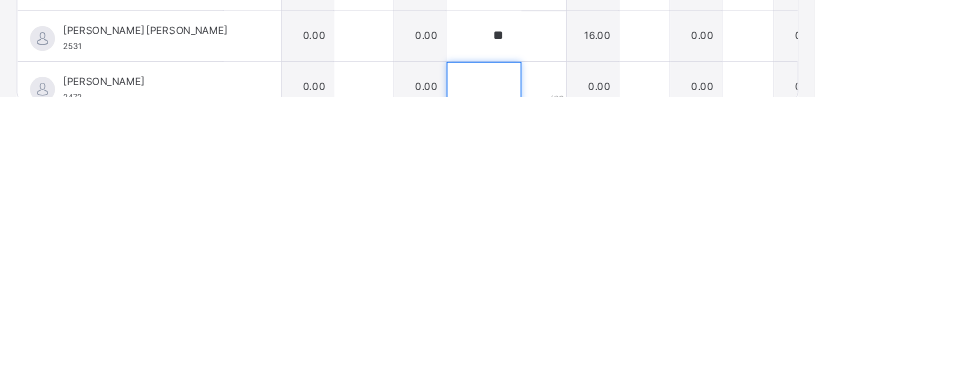 click at bounding box center (582, 372) 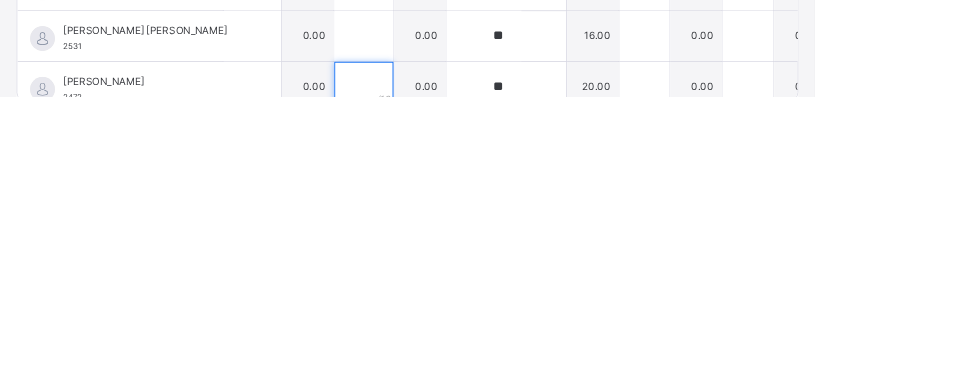 click at bounding box center (437, 372) 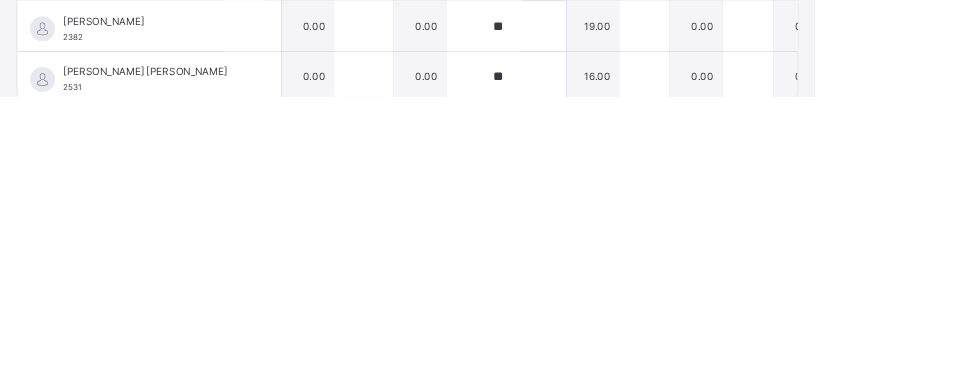 scroll, scrollTop: 1167, scrollLeft: 50, axis: both 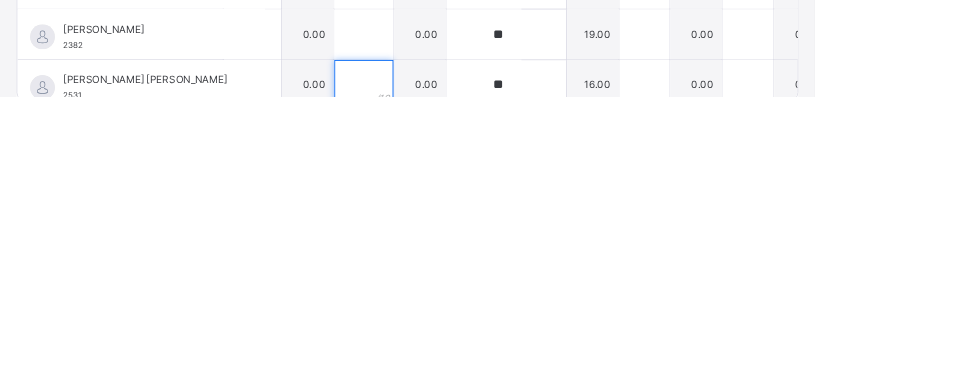 click at bounding box center [437, 370] 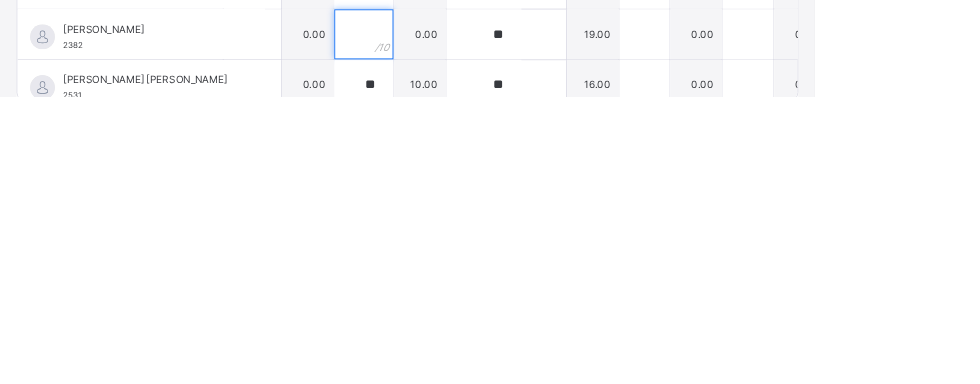 click at bounding box center (437, 309) 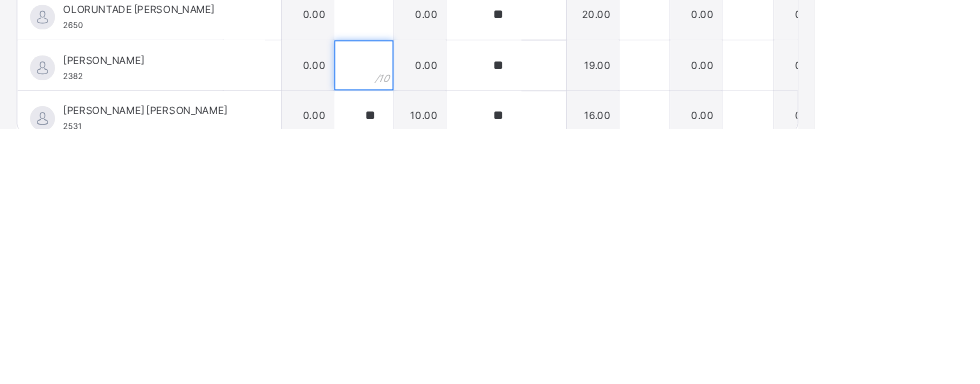 scroll, scrollTop: 1313, scrollLeft: 0, axis: vertical 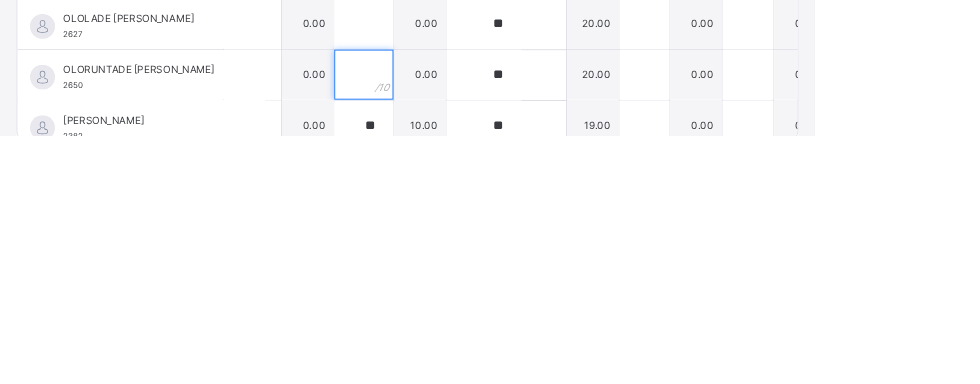 click at bounding box center [437, 311] 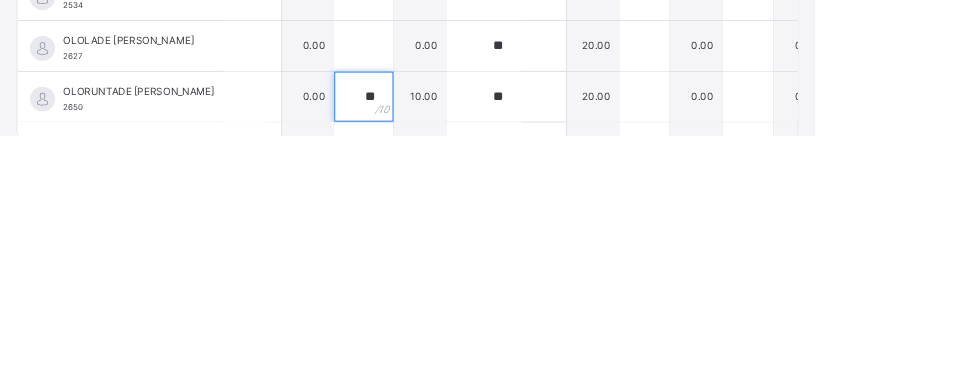 scroll, scrollTop: 1051, scrollLeft: 50, axis: both 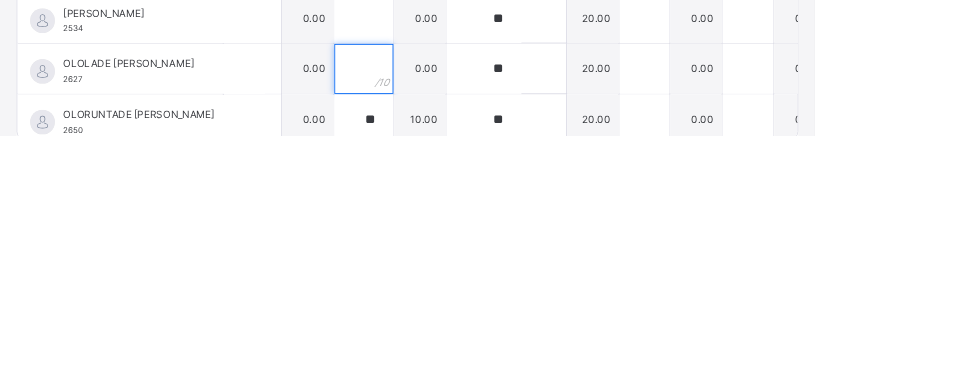 click at bounding box center (437, 303) 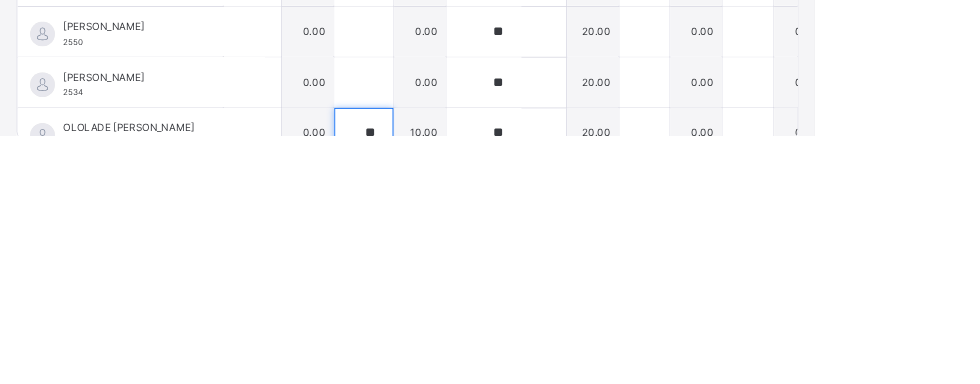 scroll, scrollTop: 970, scrollLeft: 50, axis: both 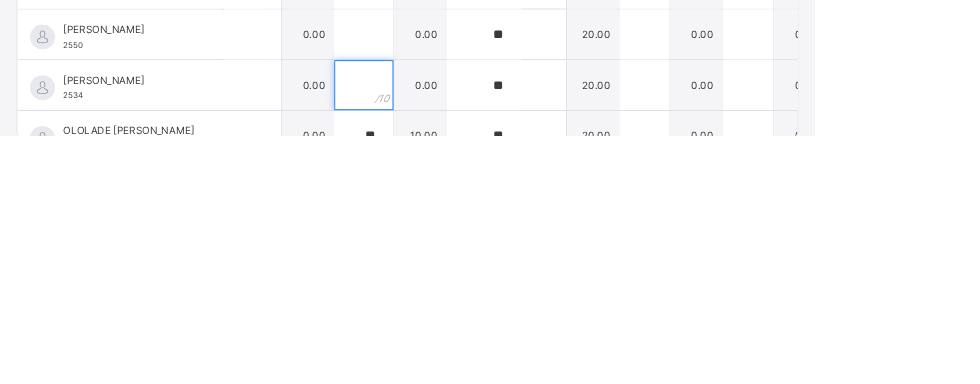 click at bounding box center (437, 323) 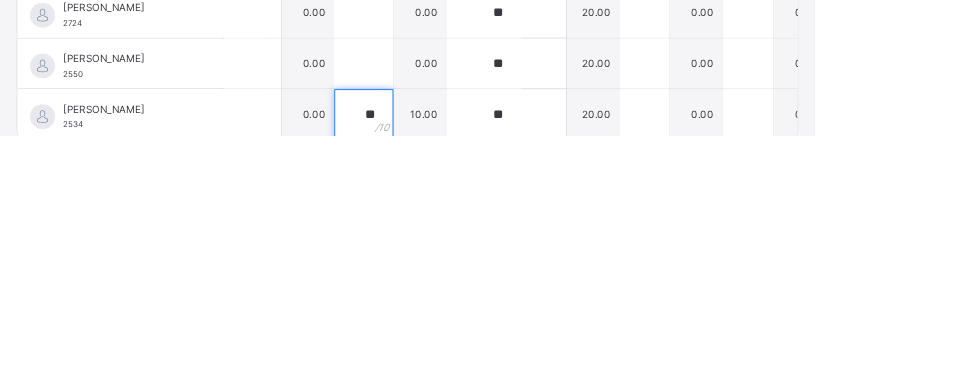 scroll, scrollTop: 933, scrollLeft: 50, axis: both 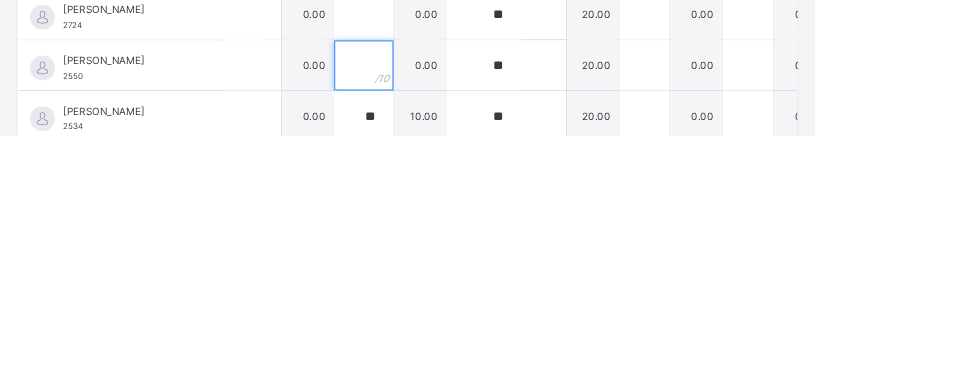 click at bounding box center [437, 299] 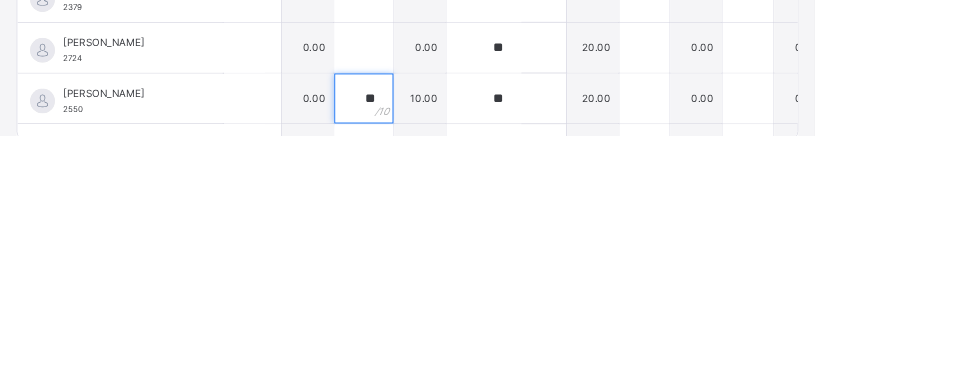 scroll, scrollTop: 865, scrollLeft: 50, axis: both 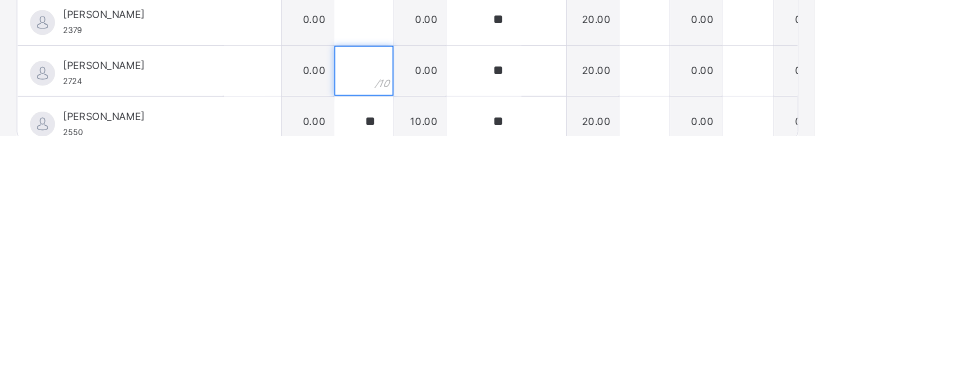 click at bounding box center (437, 306) 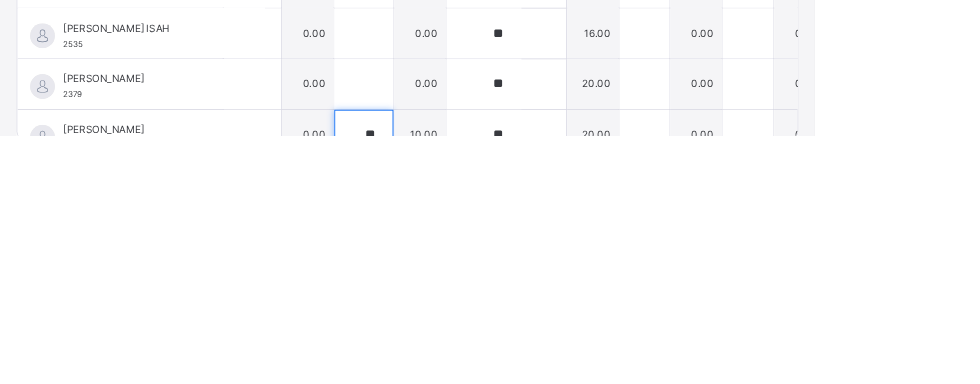 scroll, scrollTop: 786, scrollLeft: 50, axis: both 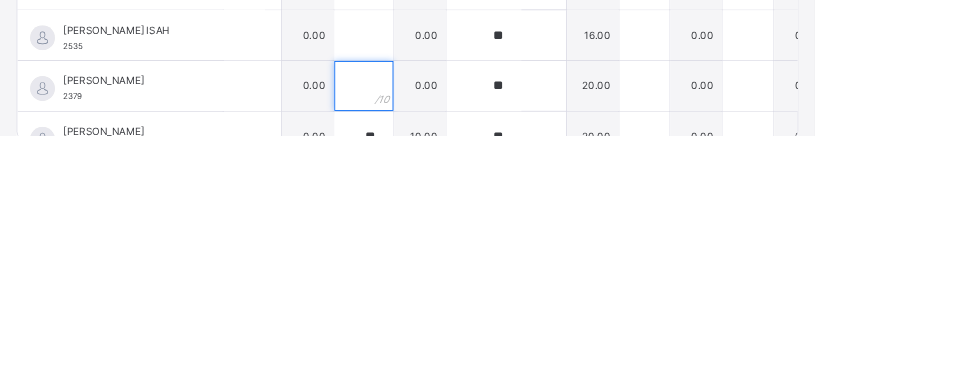 click at bounding box center [437, 324] 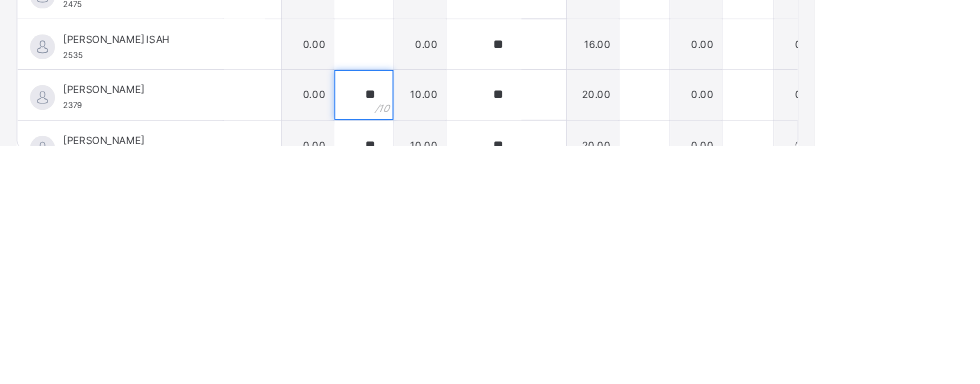 scroll, scrollTop: 1313, scrollLeft: 0, axis: vertical 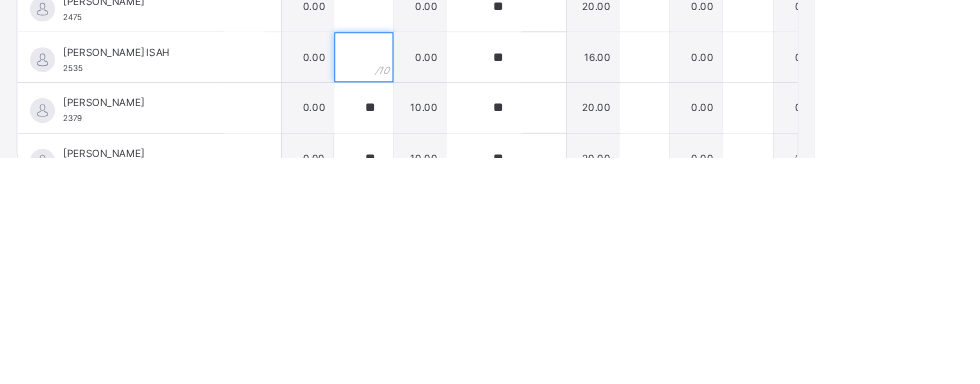 click at bounding box center [437, 263] 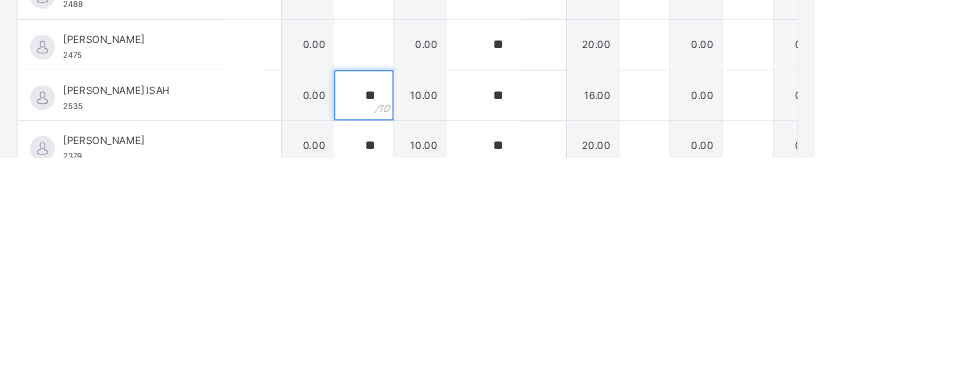 scroll, scrollTop: 716, scrollLeft: 50, axis: both 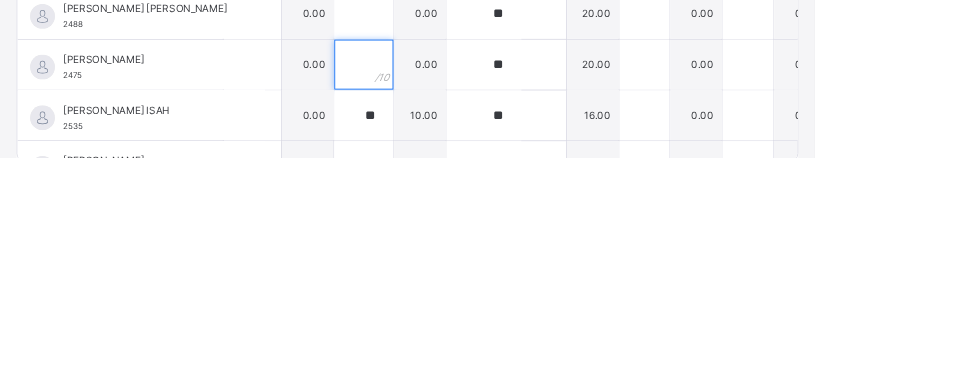 click at bounding box center [437, 272] 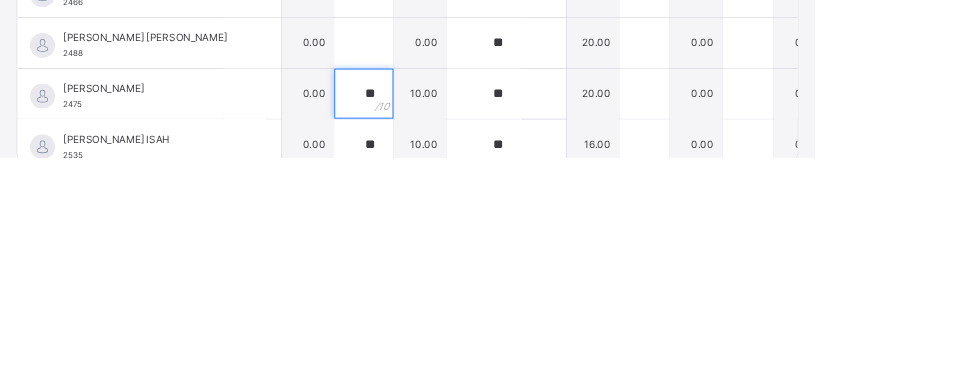 scroll, scrollTop: 638, scrollLeft: 50, axis: both 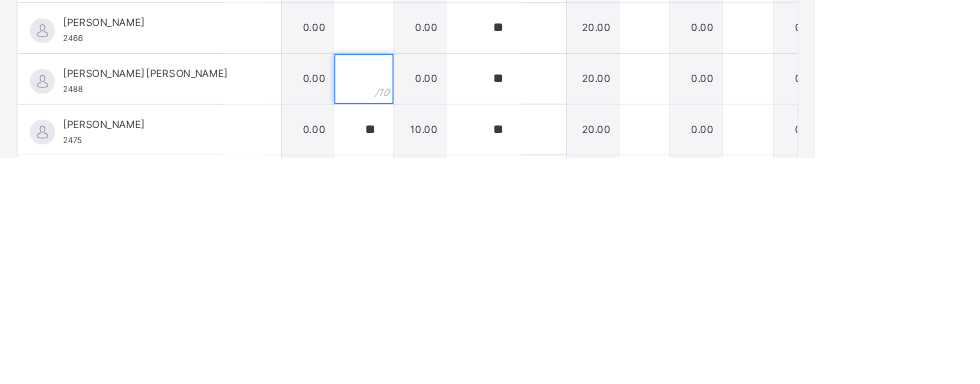 click at bounding box center [437, 289] 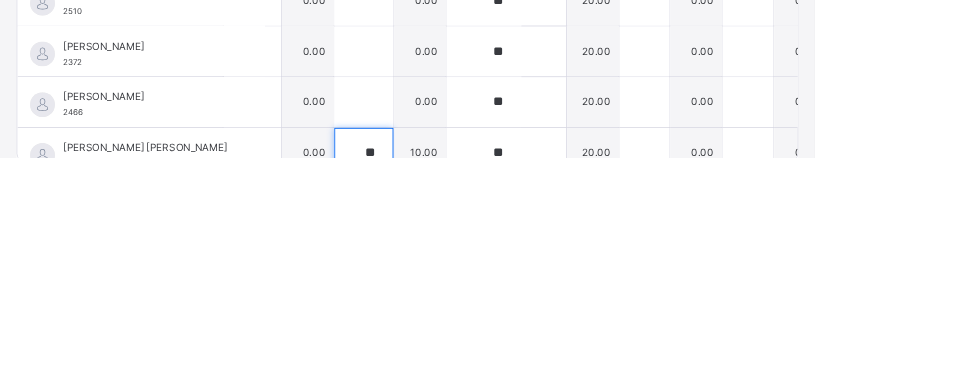 scroll, scrollTop: 545, scrollLeft: 50, axis: both 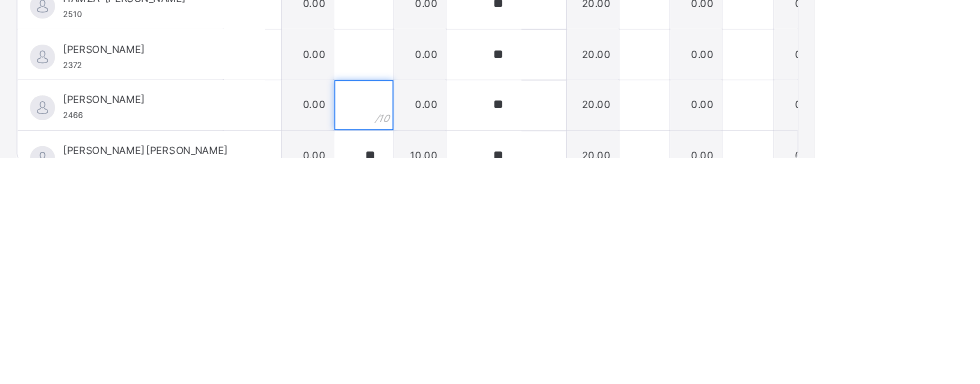 click at bounding box center (437, 321) 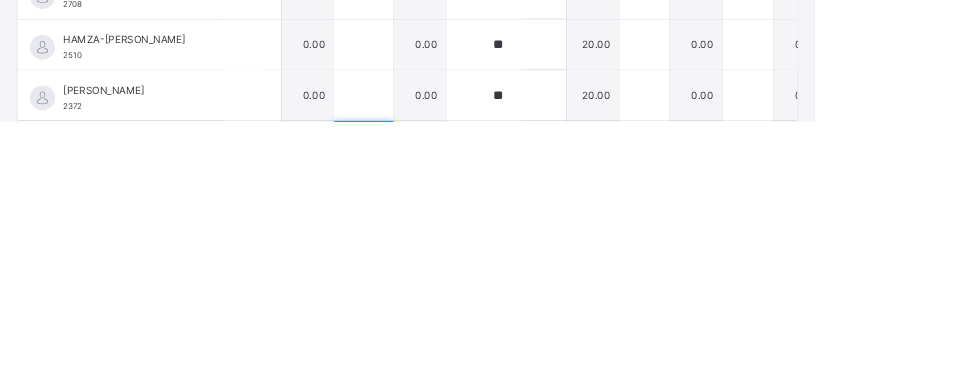 scroll, scrollTop: 453, scrollLeft: 50, axis: both 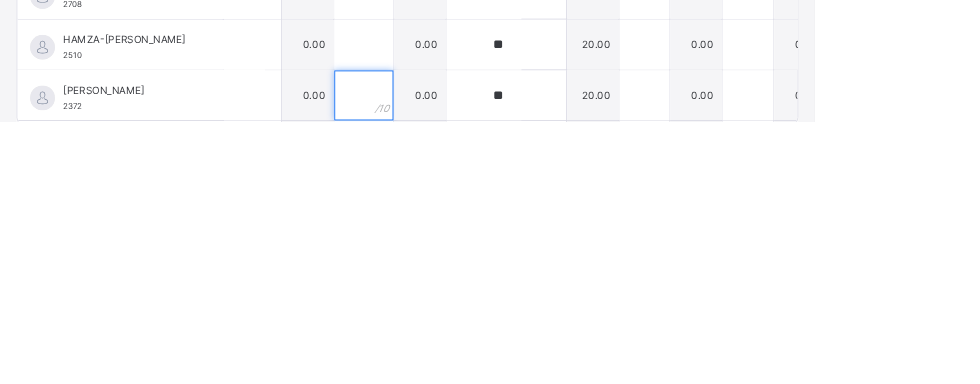 click at bounding box center [437, 352] 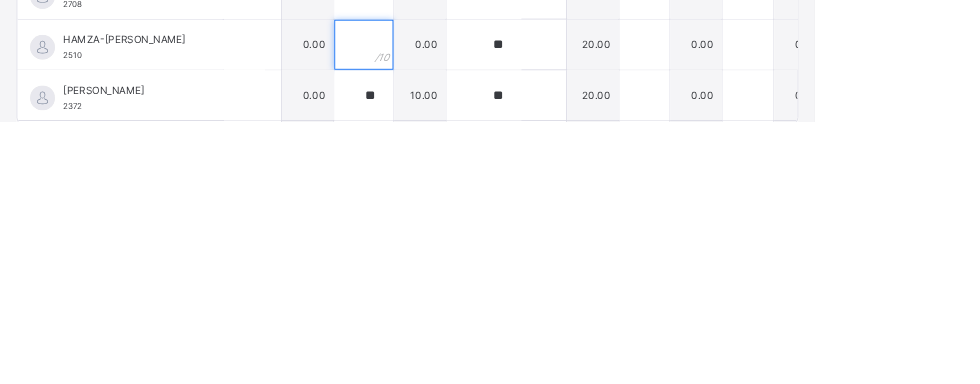 click at bounding box center [437, 291] 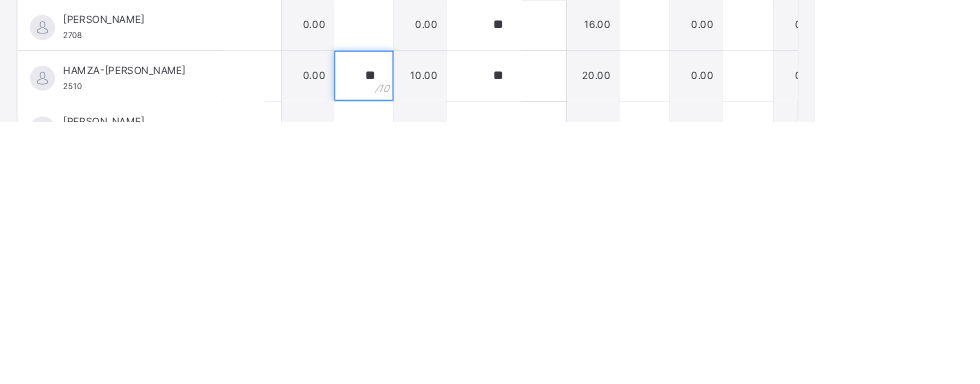 scroll, scrollTop: 371, scrollLeft: 50, axis: both 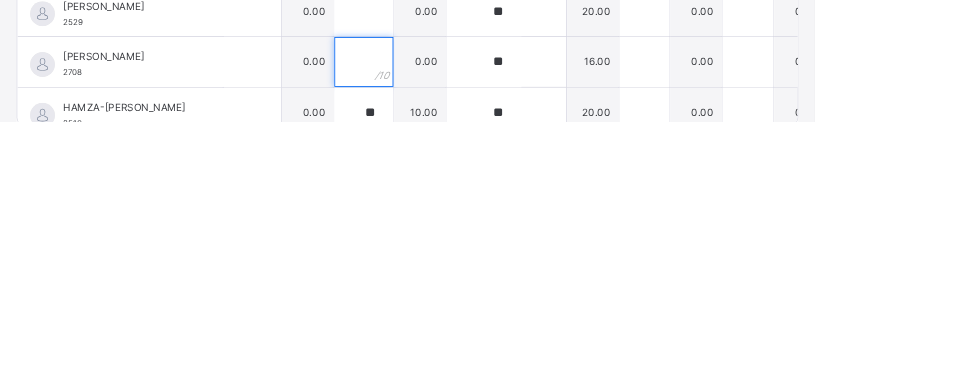 click at bounding box center (437, 312) 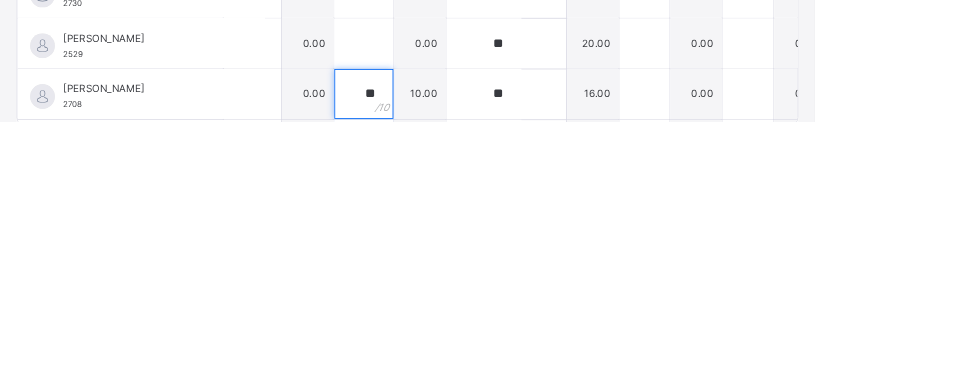scroll, scrollTop: 292, scrollLeft: 50, axis: both 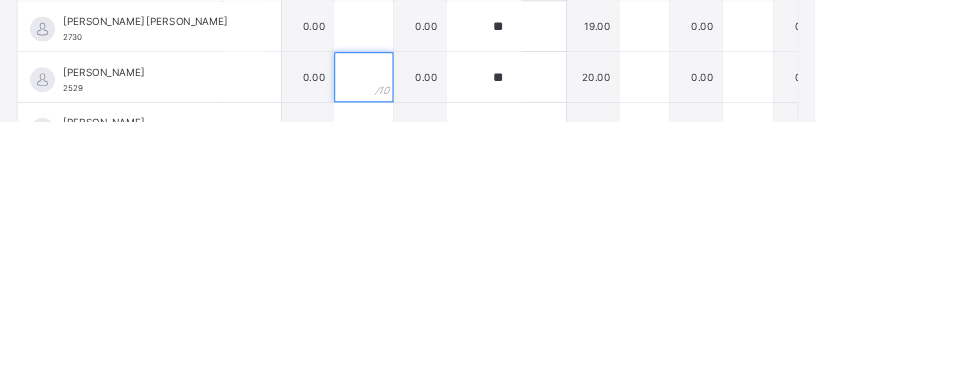 click at bounding box center (437, 330) 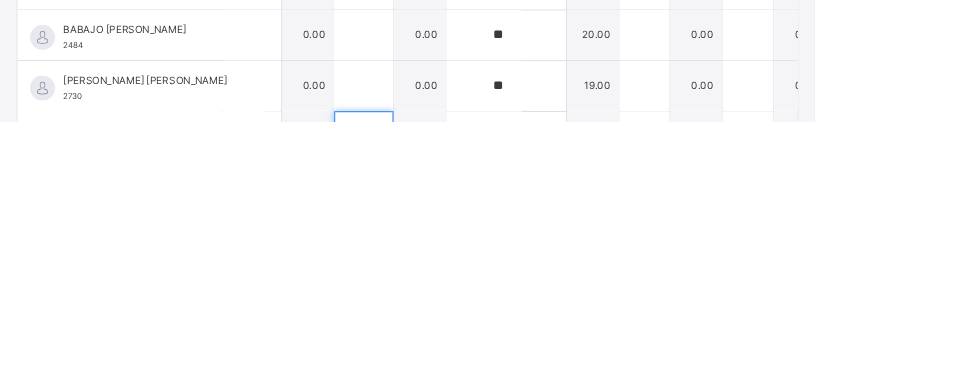 scroll, scrollTop: 213, scrollLeft: 50, axis: both 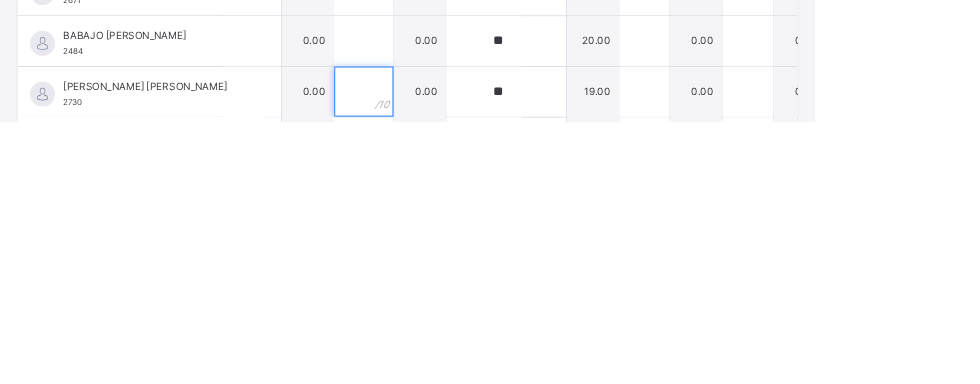 click at bounding box center (437, 348) 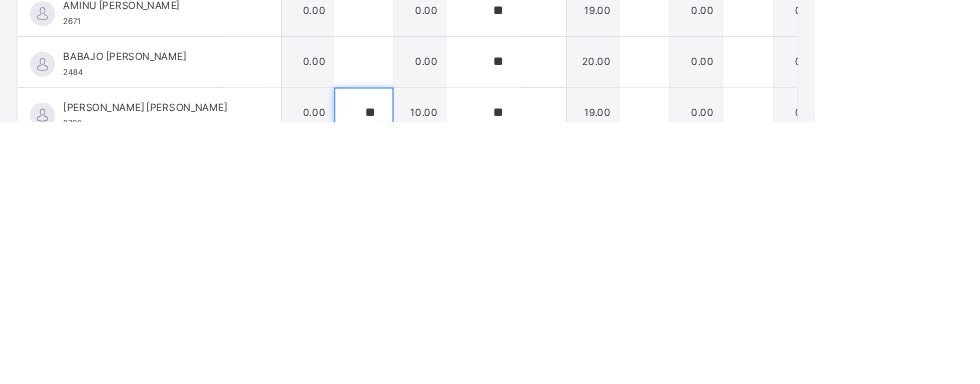scroll, scrollTop: 170, scrollLeft: 50, axis: both 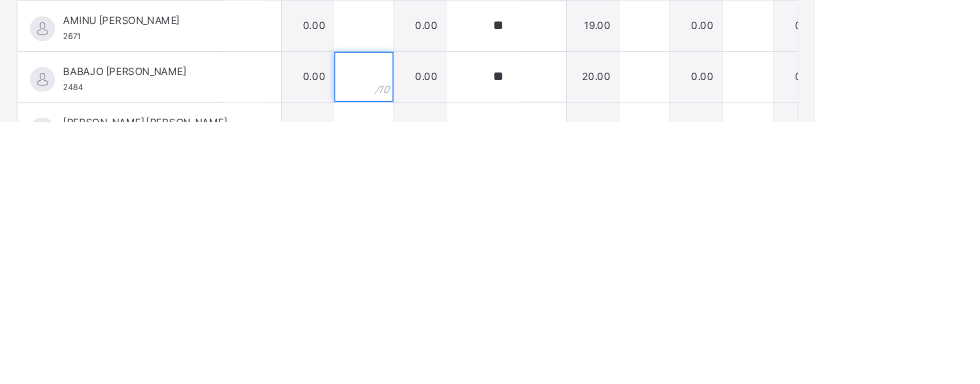 click at bounding box center [437, 330] 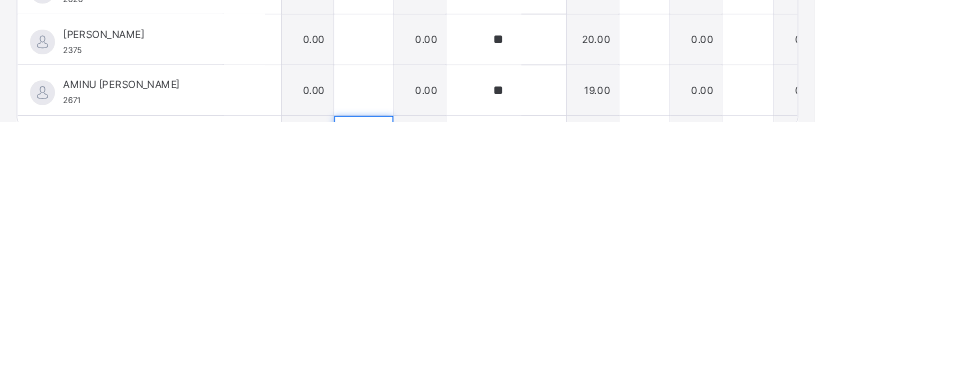 scroll, scrollTop: 89, scrollLeft: 50, axis: both 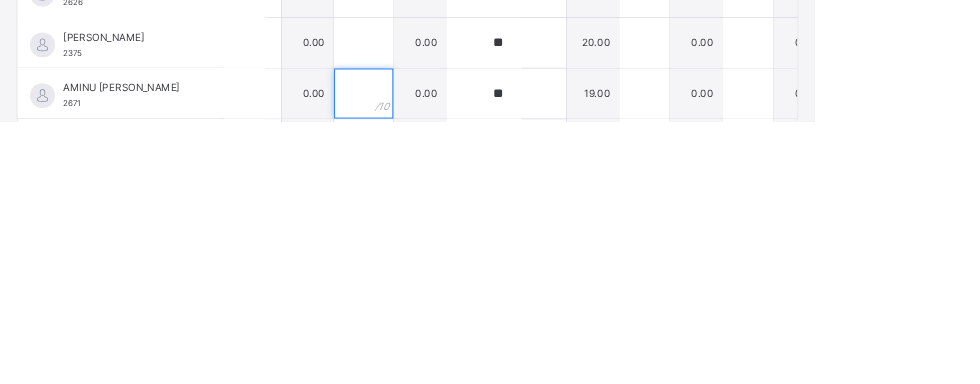 click at bounding box center [437, 350] 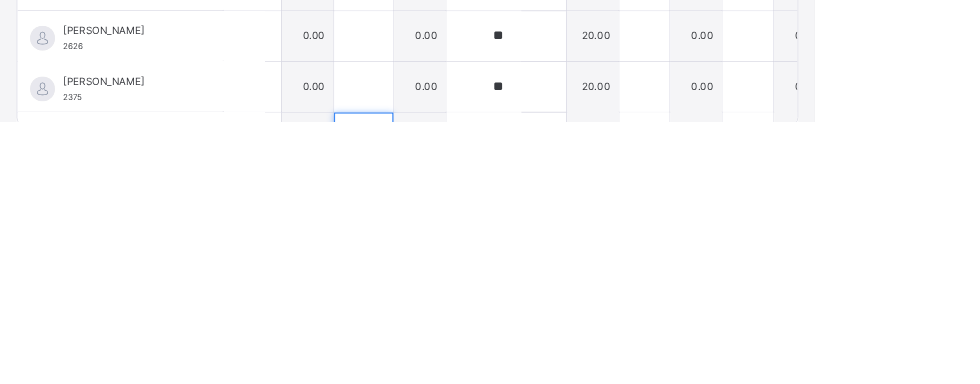 scroll, scrollTop: 16, scrollLeft: 50, axis: both 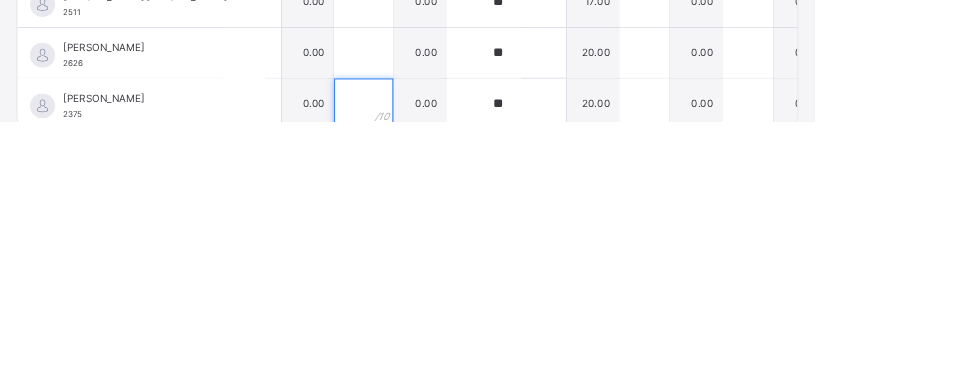 click at bounding box center [437, 362] 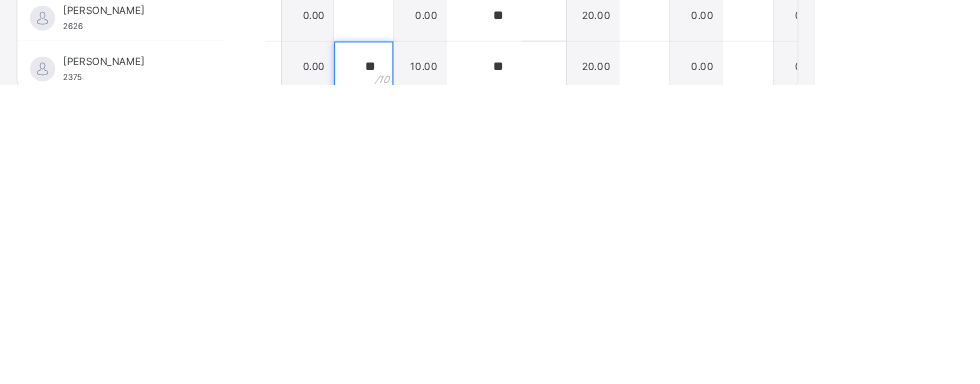 scroll, scrollTop: 0, scrollLeft: 50, axis: horizontal 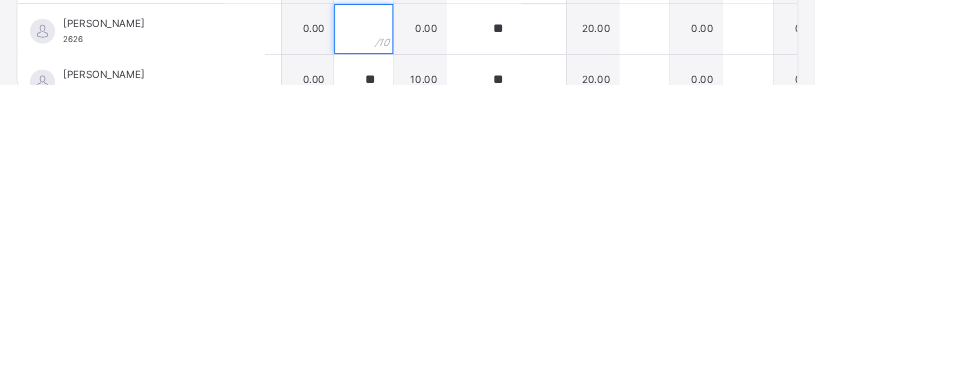 click at bounding box center (437, 317) 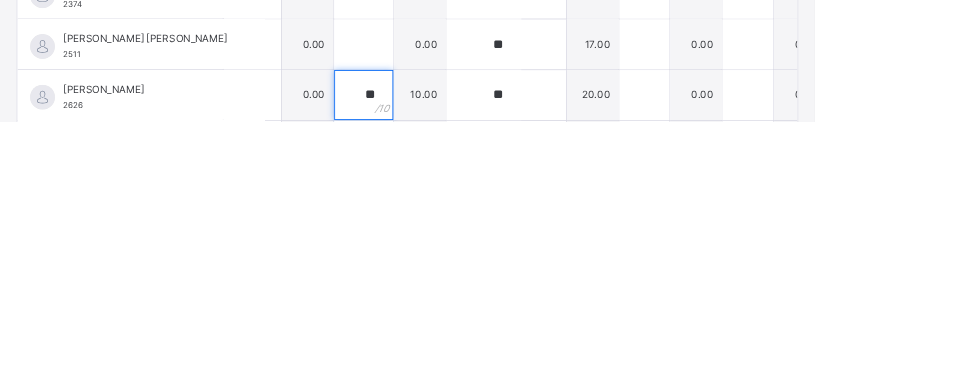 scroll, scrollTop: 401, scrollLeft: 0, axis: vertical 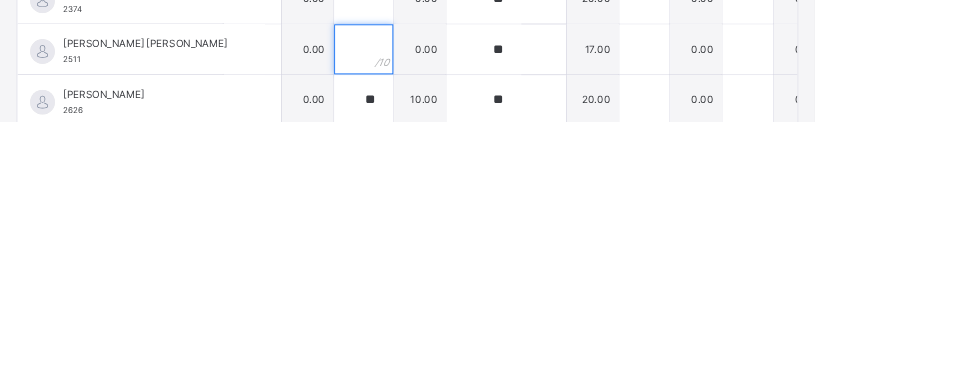 click at bounding box center (437, 297) 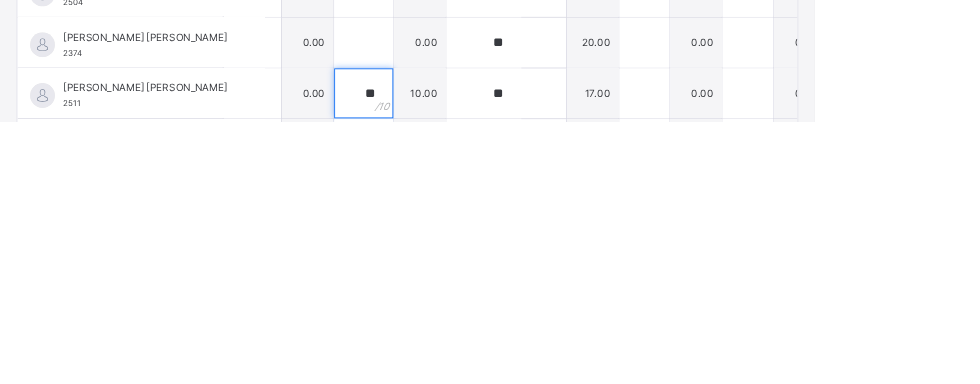 scroll, scrollTop: 334, scrollLeft: 0, axis: vertical 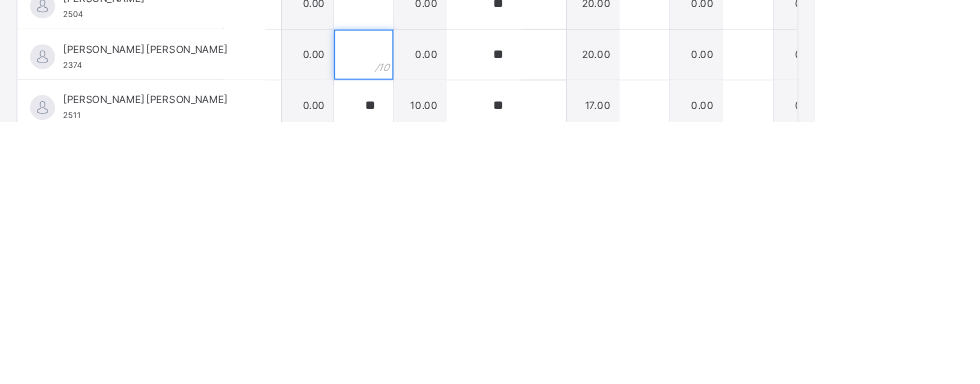 click at bounding box center (437, 303) 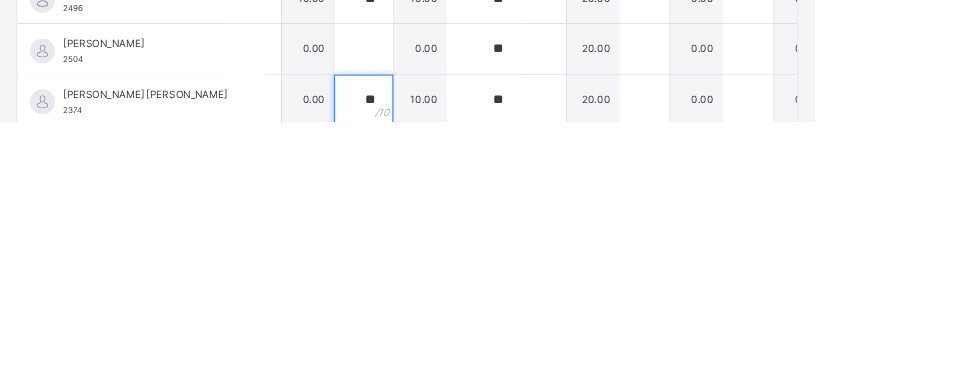 scroll, scrollTop: 278, scrollLeft: 0, axis: vertical 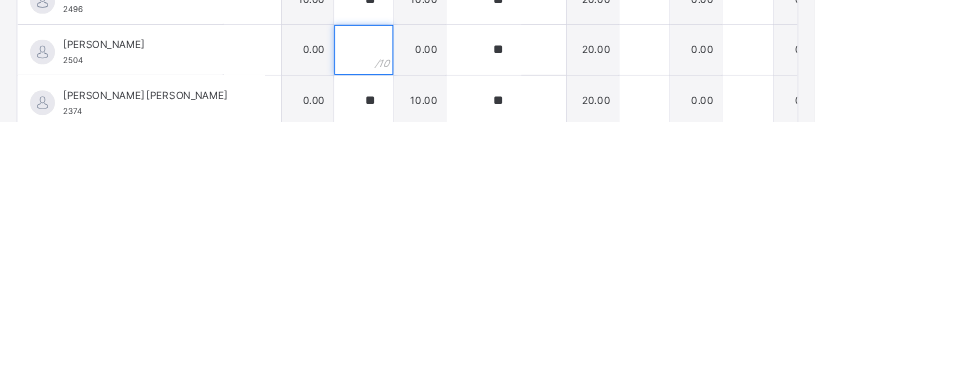 click at bounding box center (437, 298) 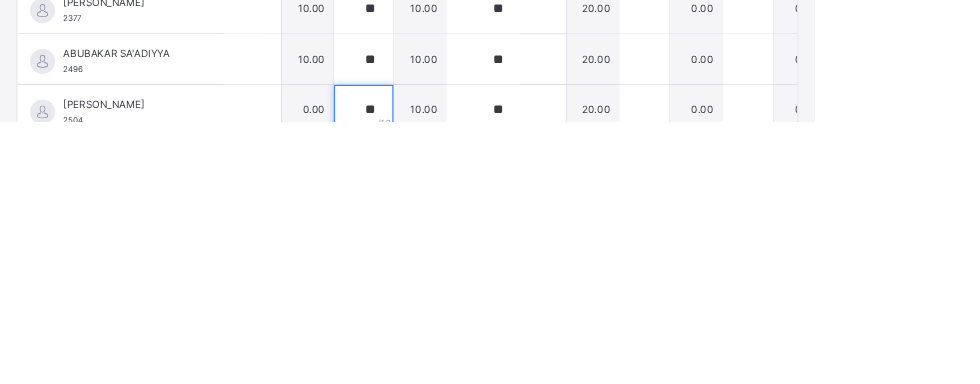 scroll, scrollTop: 204, scrollLeft: 0, axis: vertical 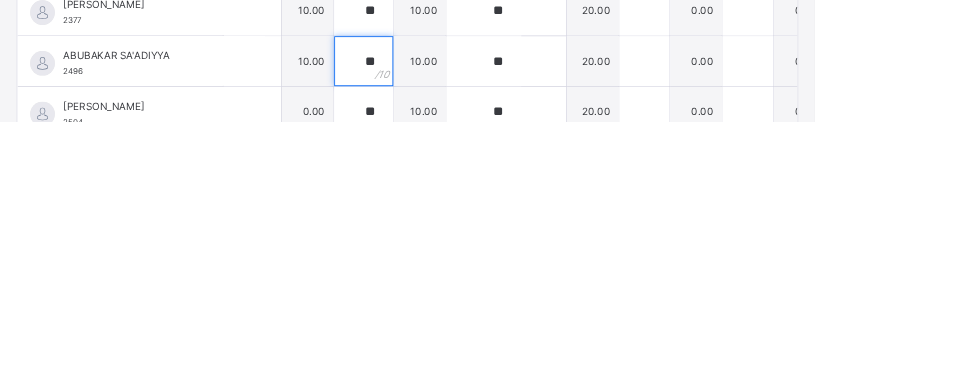 click on "**" at bounding box center [437, 311] 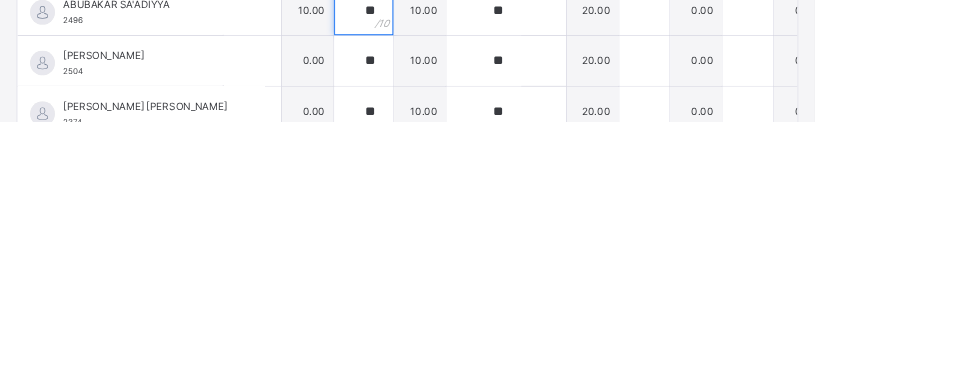 scroll, scrollTop: 269, scrollLeft: 0, axis: vertical 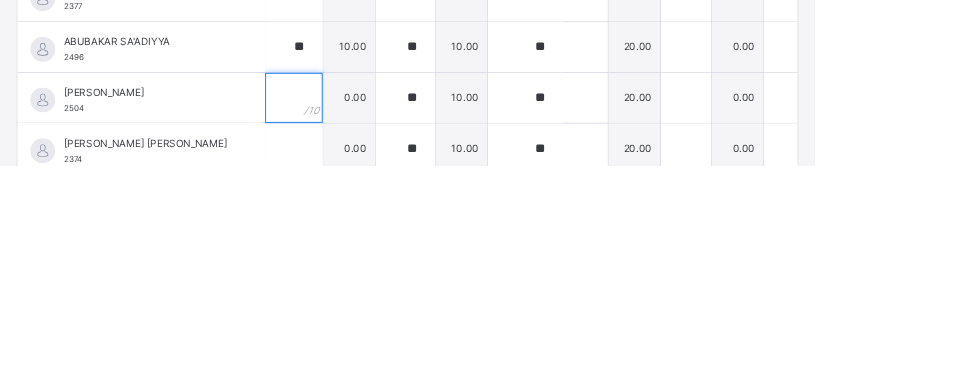 click at bounding box center (353, 303) 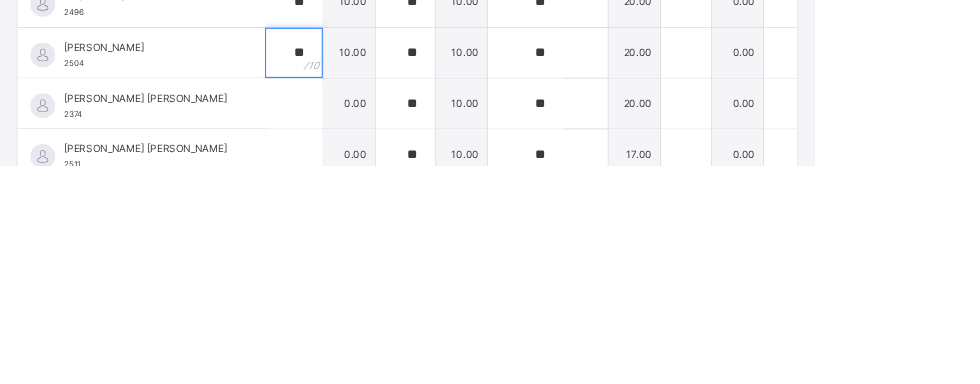 scroll, scrollTop: 301, scrollLeft: 0, axis: vertical 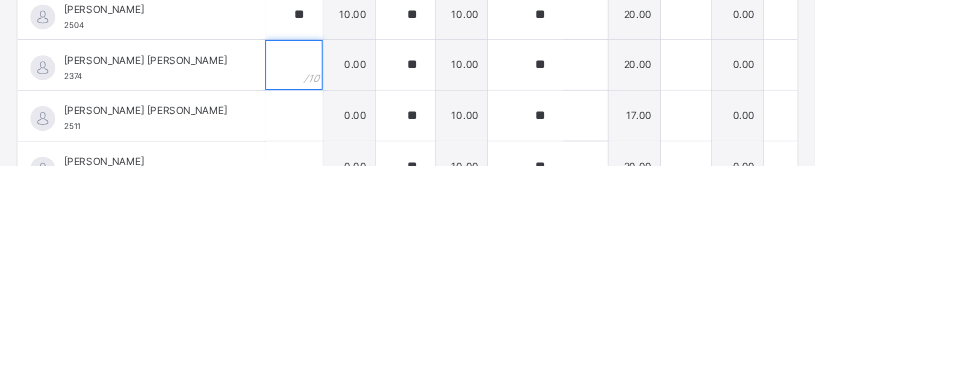 click at bounding box center (353, 263) 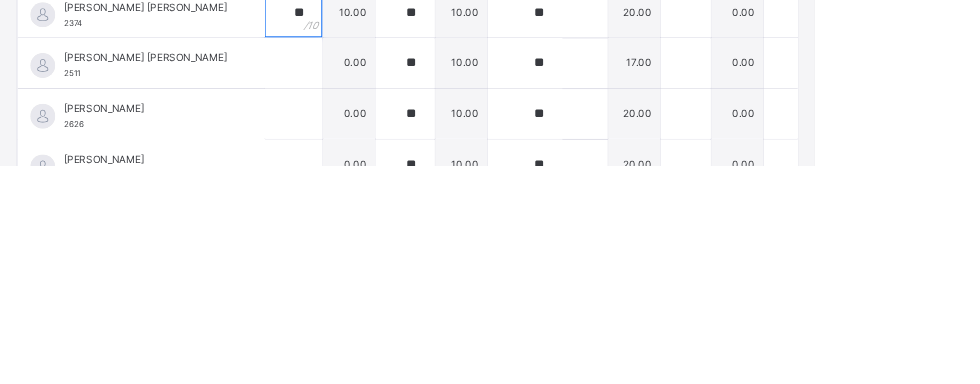 scroll, scrollTop: 138, scrollLeft: 0, axis: vertical 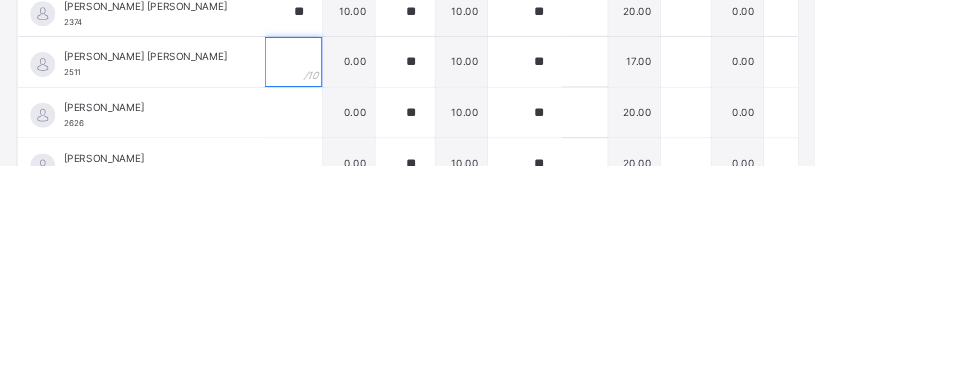 click at bounding box center [353, 259] 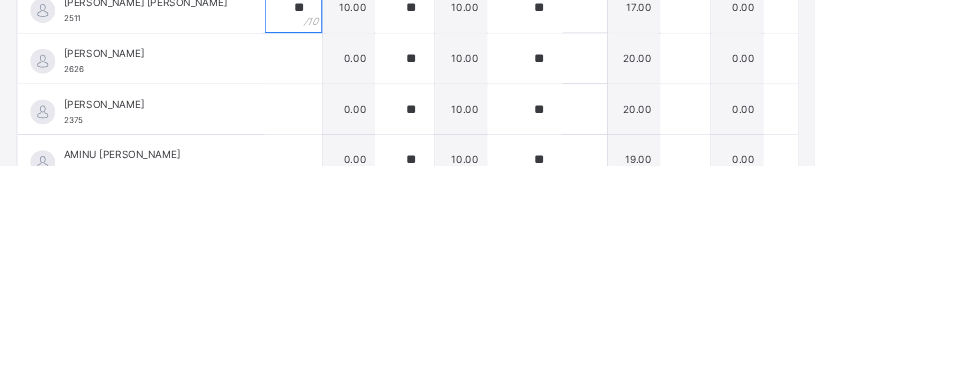 scroll, scrollTop: 214, scrollLeft: 1, axis: both 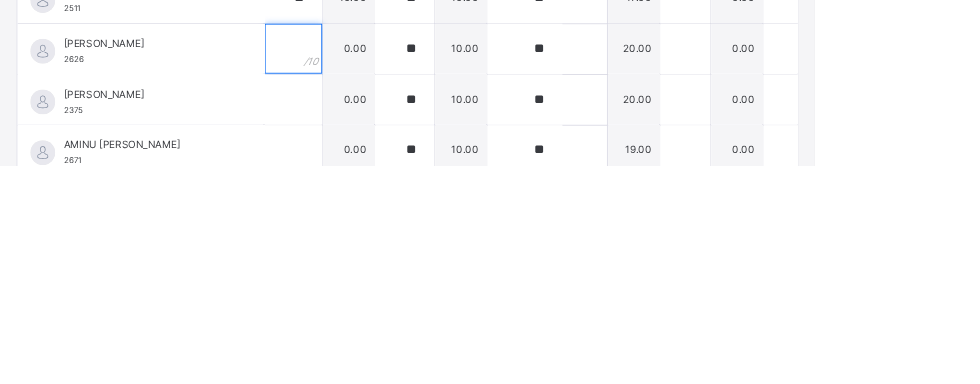 click at bounding box center [352, 244] 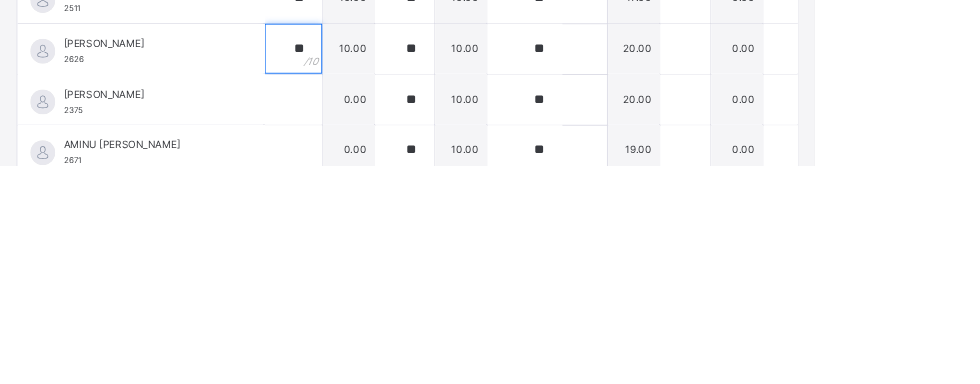 scroll, scrollTop: 264, scrollLeft: 1, axis: both 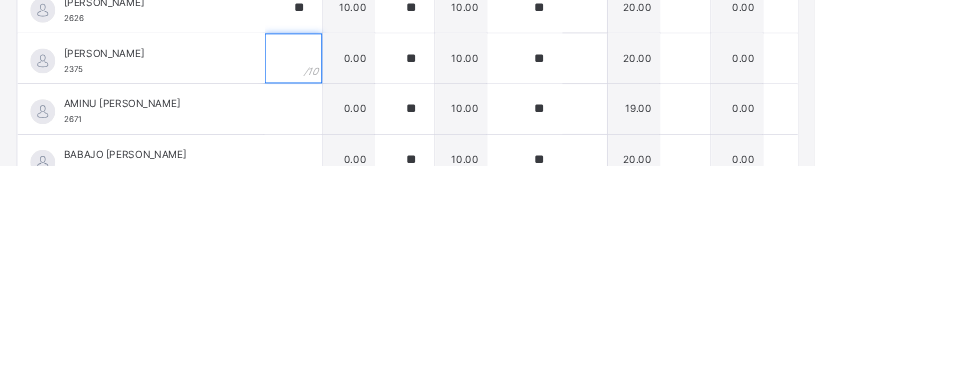 click at bounding box center [352, 255] 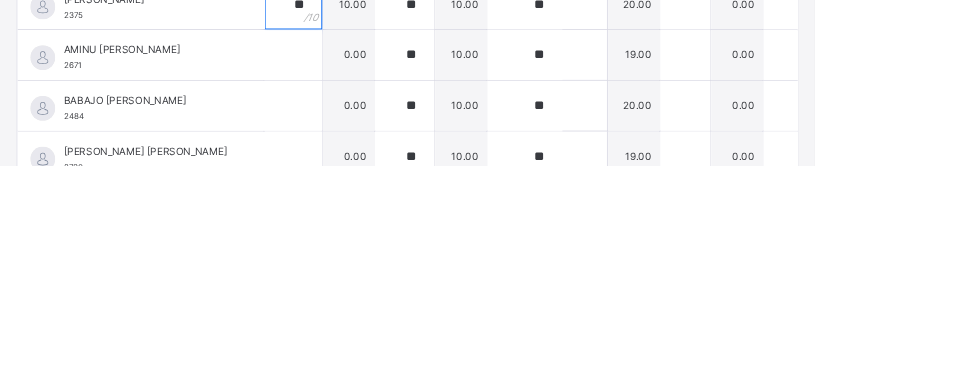 scroll, scrollTop: 330, scrollLeft: 1, axis: both 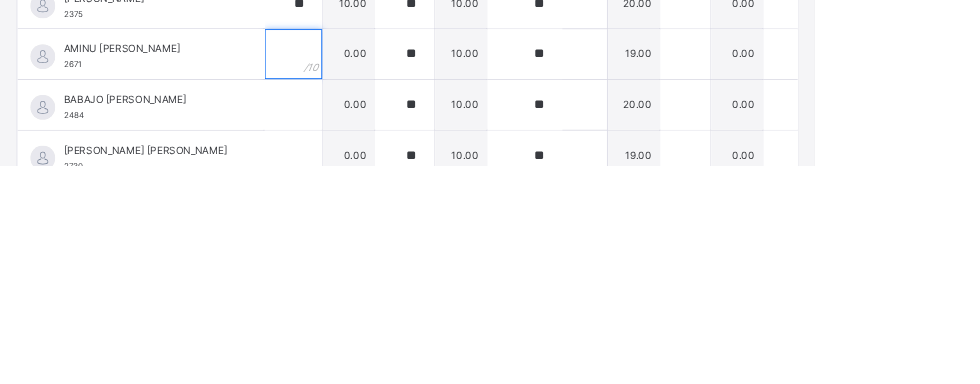 click at bounding box center [352, 250] 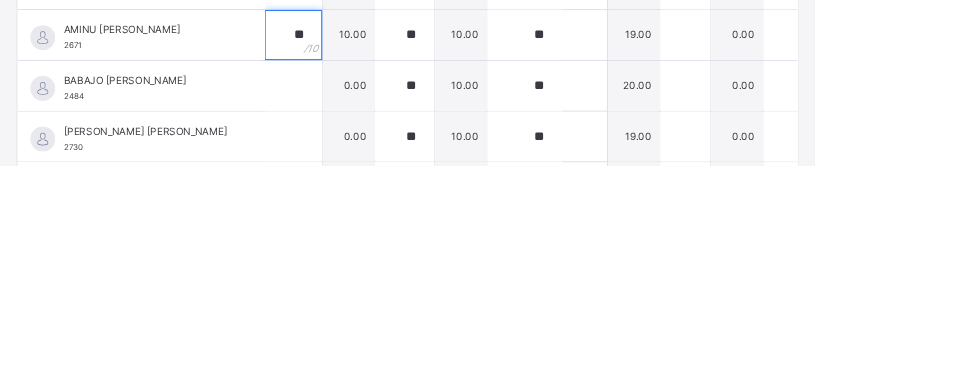scroll, scrollTop: 354, scrollLeft: 1, axis: both 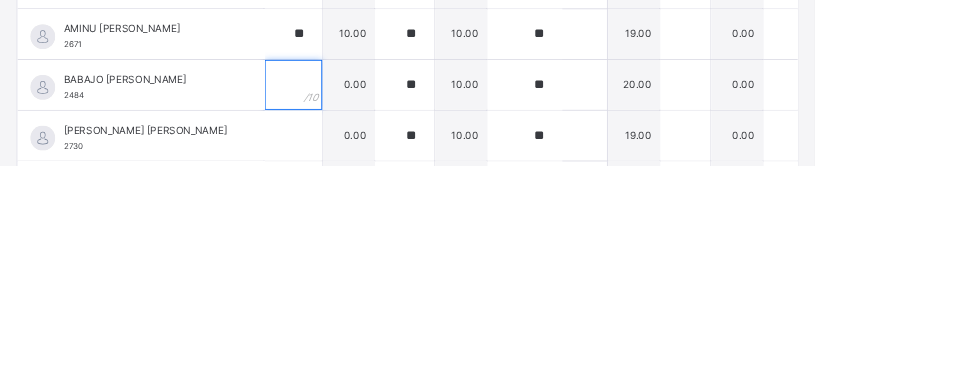 click at bounding box center [352, 287] 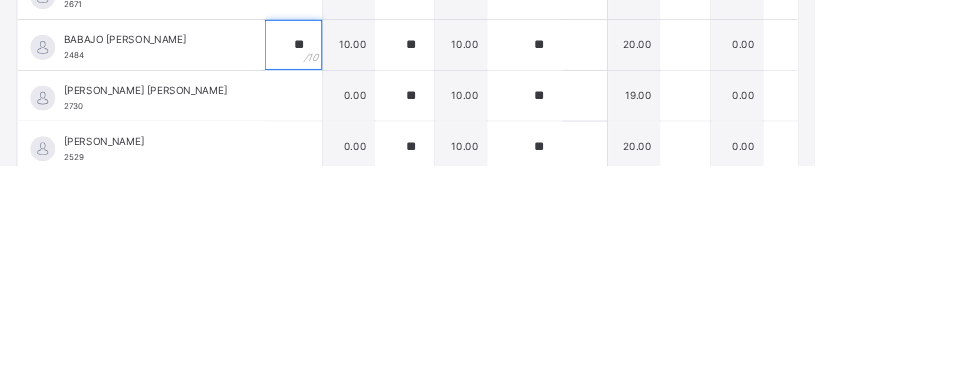 scroll, scrollTop: 422, scrollLeft: 1, axis: both 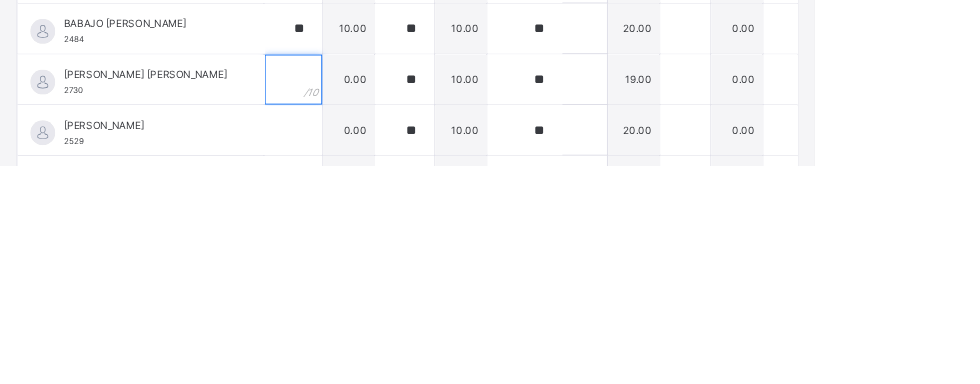 click at bounding box center (352, 280) 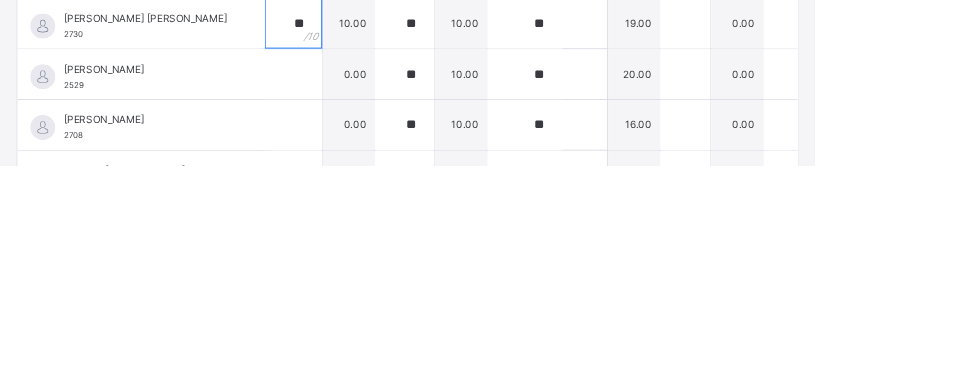 scroll, scrollTop: 494, scrollLeft: 1, axis: both 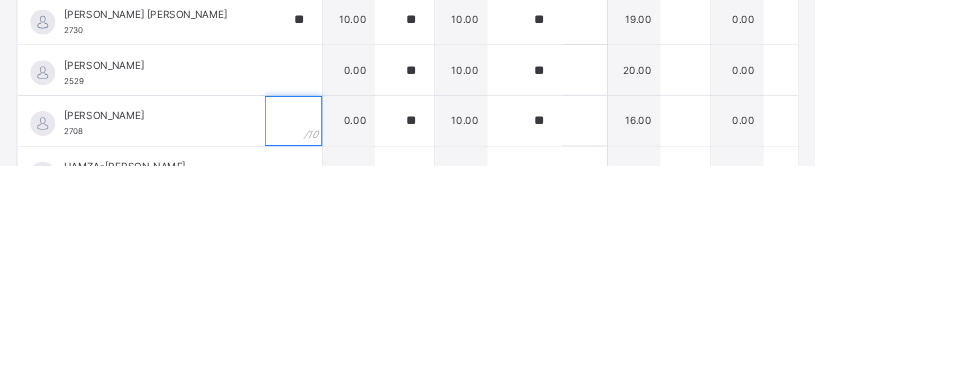 click at bounding box center (352, 330) 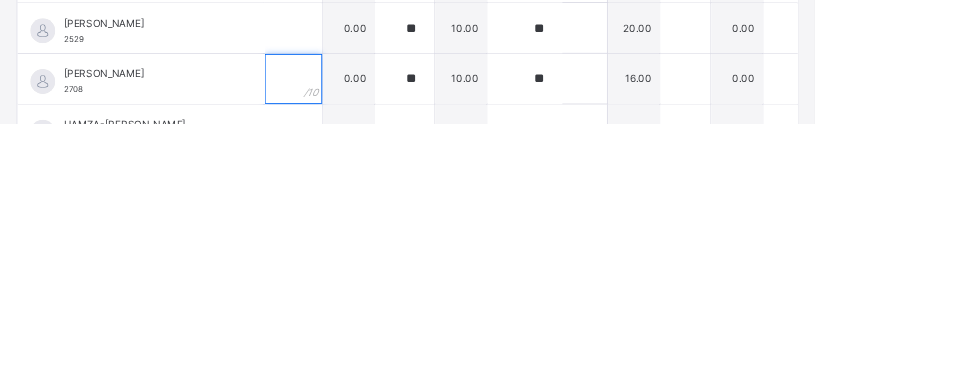 scroll, scrollTop: 1313, scrollLeft: 0, axis: vertical 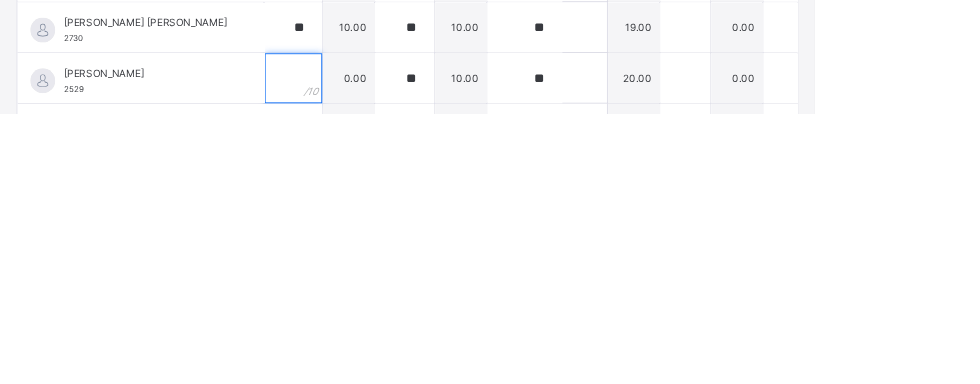 click at bounding box center [352, 341] 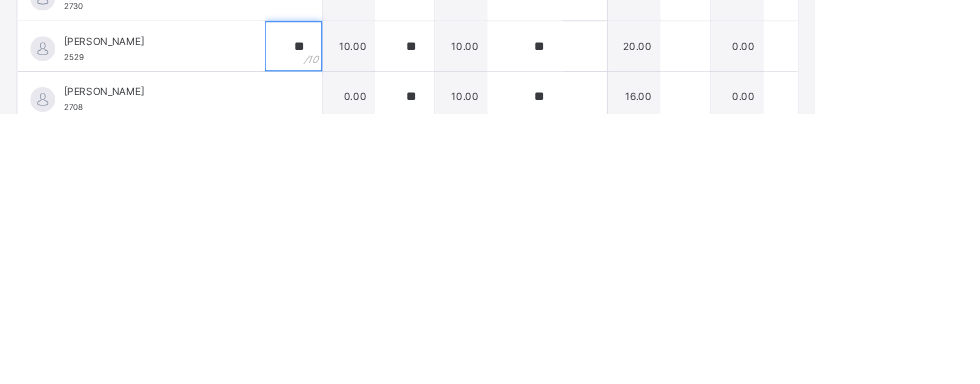 scroll, scrollTop: 490, scrollLeft: 1, axis: both 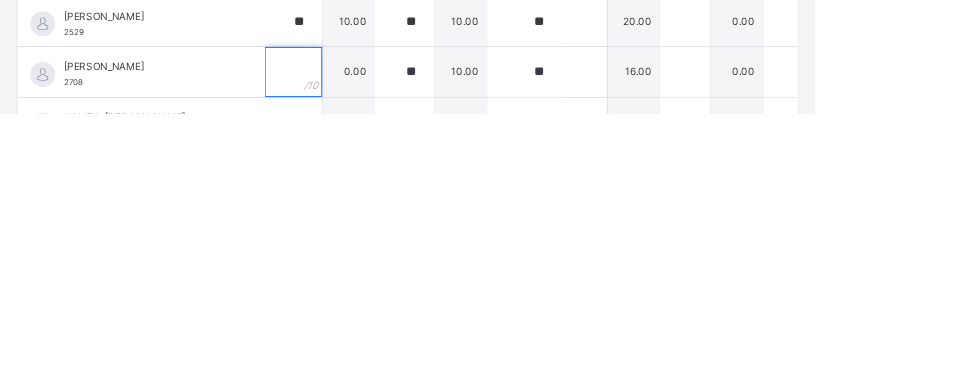 click at bounding box center (352, 334) 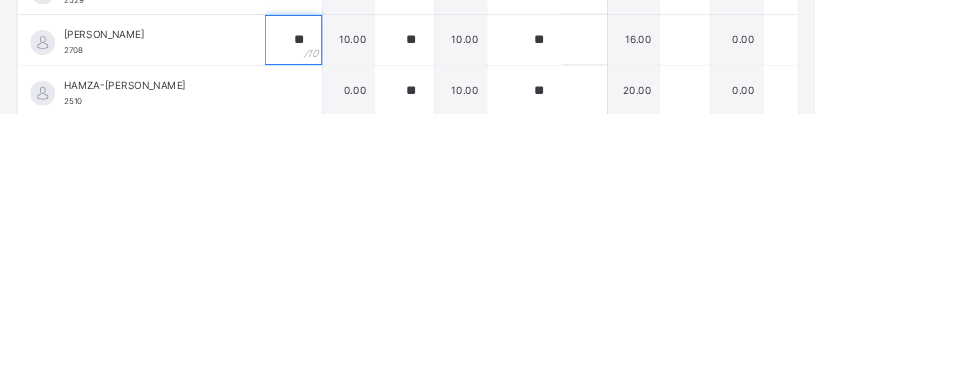 scroll, scrollTop: 548, scrollLeft: 1, axis: both 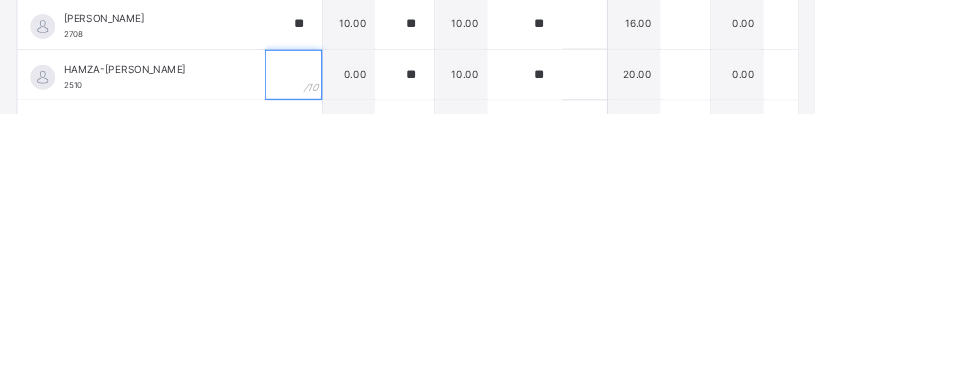 click at bounding box center [352, 337] 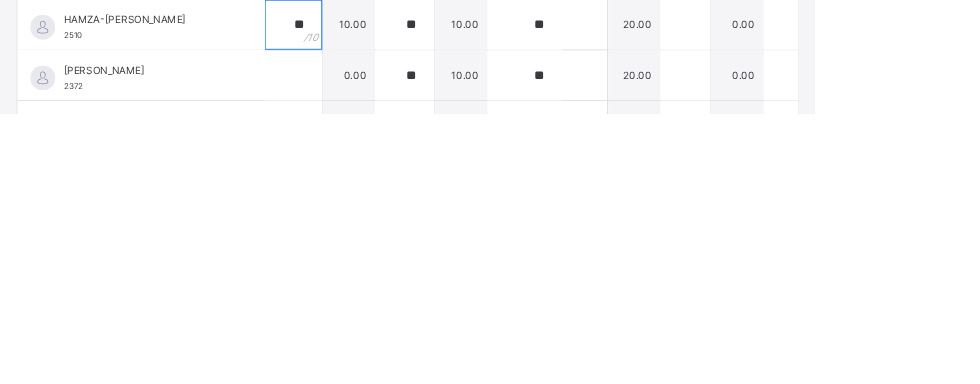 scroll, scrollTop: 610, scrollLeft: 1, axis: both 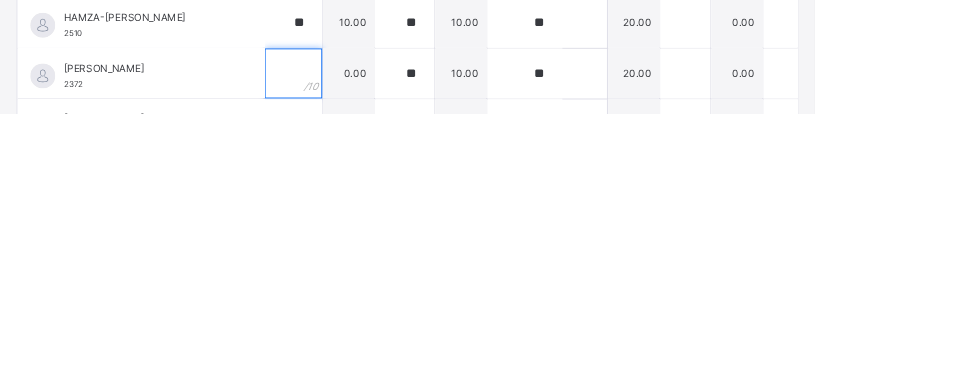 click at bounding box center [352, 336] 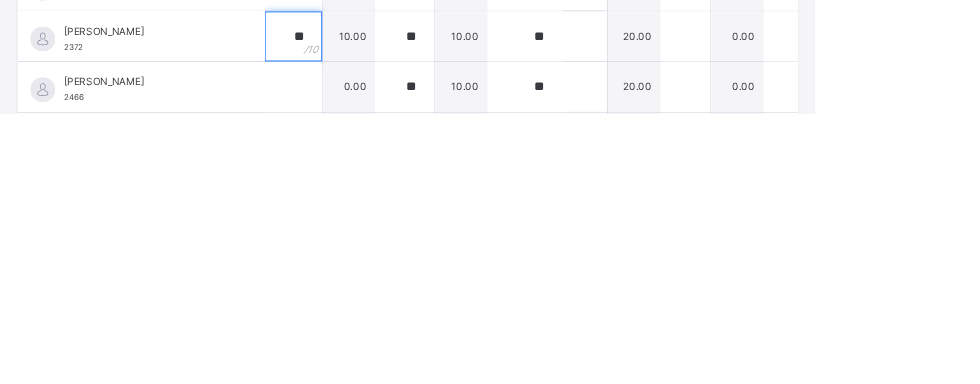 scroll, scrollTop: 683, scrollLeft: 1, axis: both 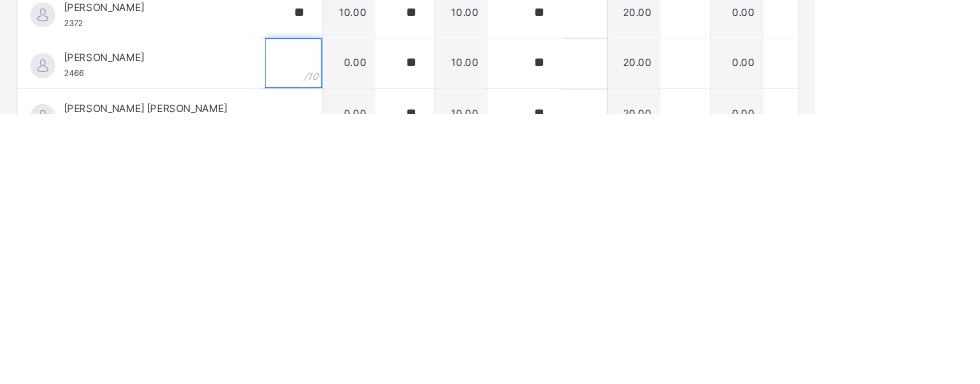 click at bounding box center (352, 324) 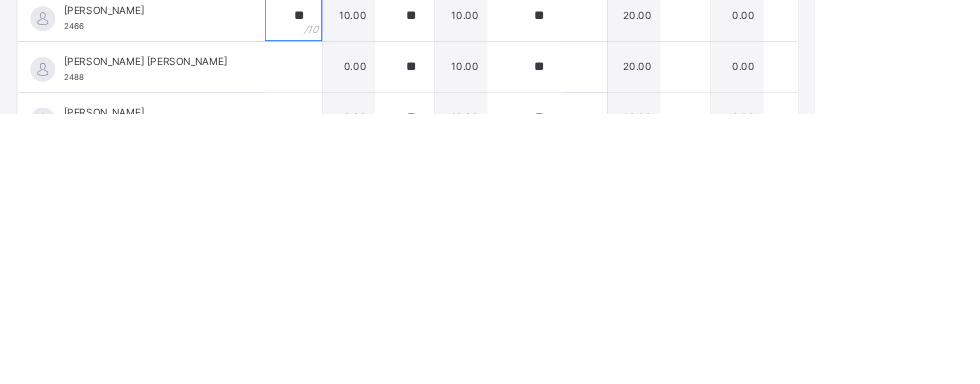 scroll, scrollTop: 742, scrollLeft: 1, axis: both 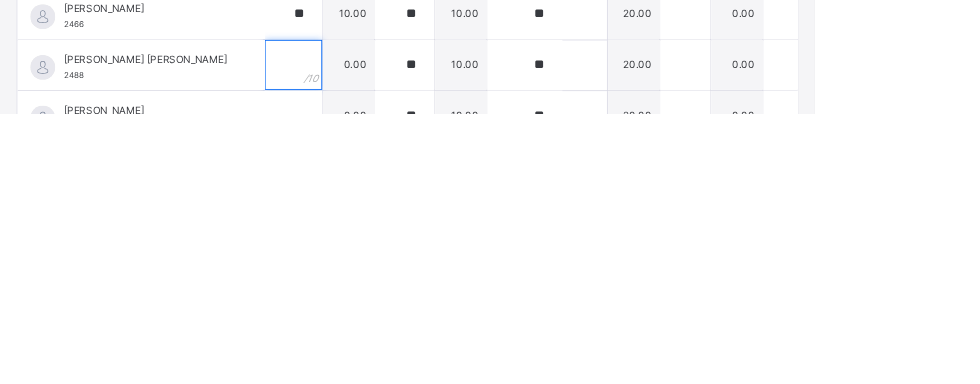 click at bounding box center [352, 326] 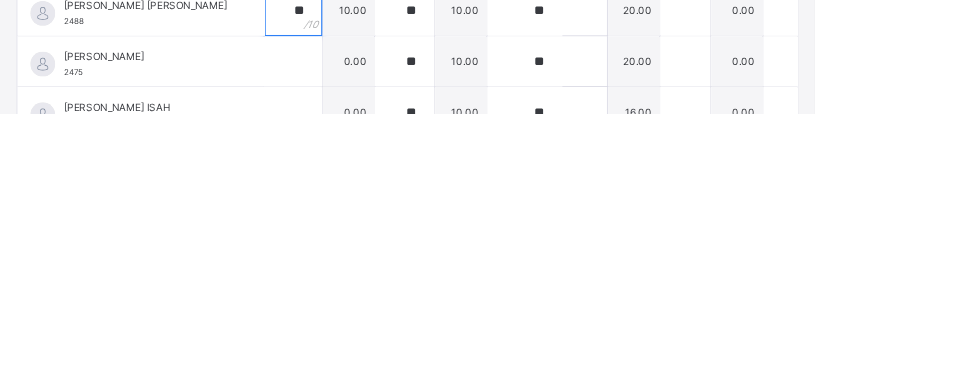scroll, scrollTop: 810, scrollLeft: 1, axis: both 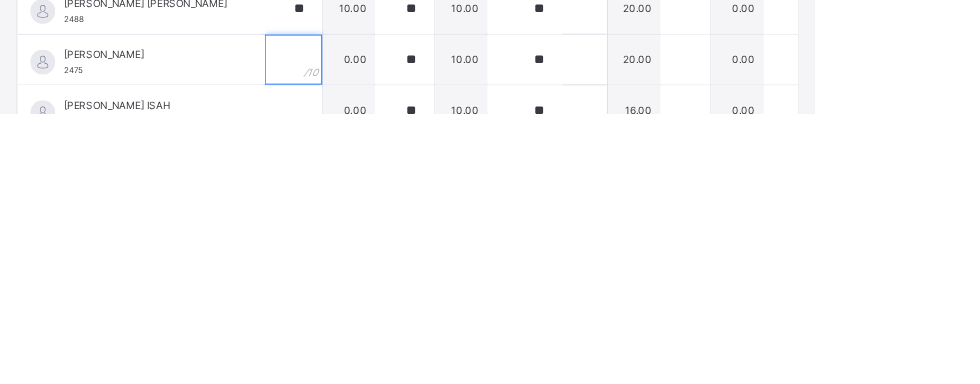 click at bounding box center [352, 319] 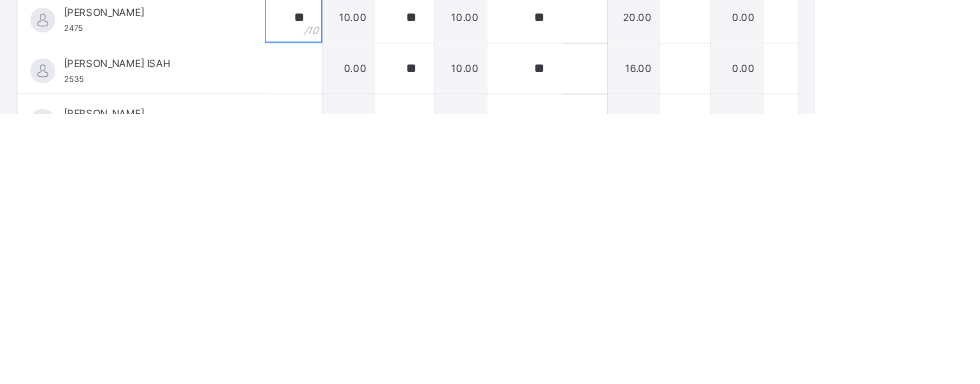 scroll, scrollTop: 878, scrollLeft: 1, axis: both 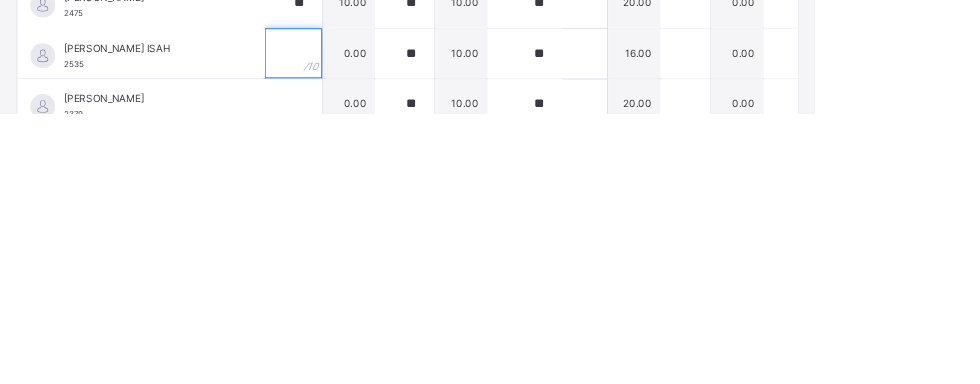 click at bounding box center (352, 312) 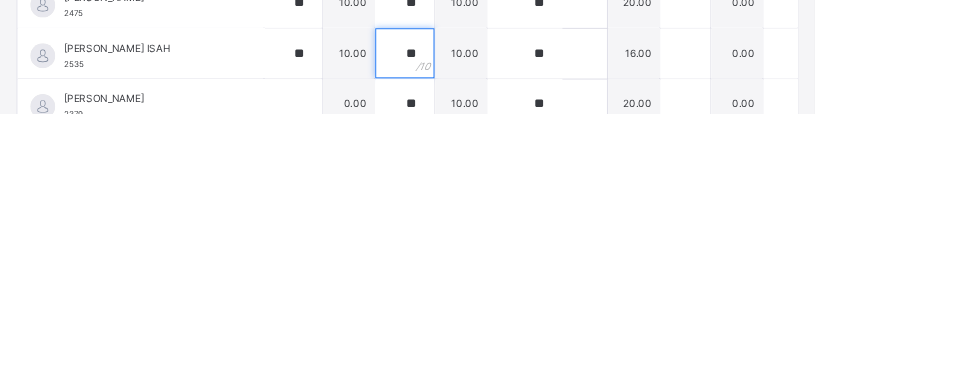 click on "**" at bounding box center [486, 312] 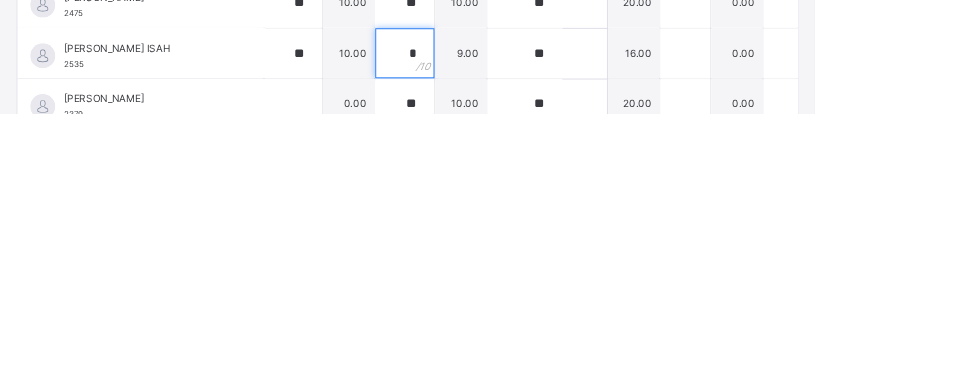 scroll, scrollTop: 941, scrollLeft: 1, axis: both 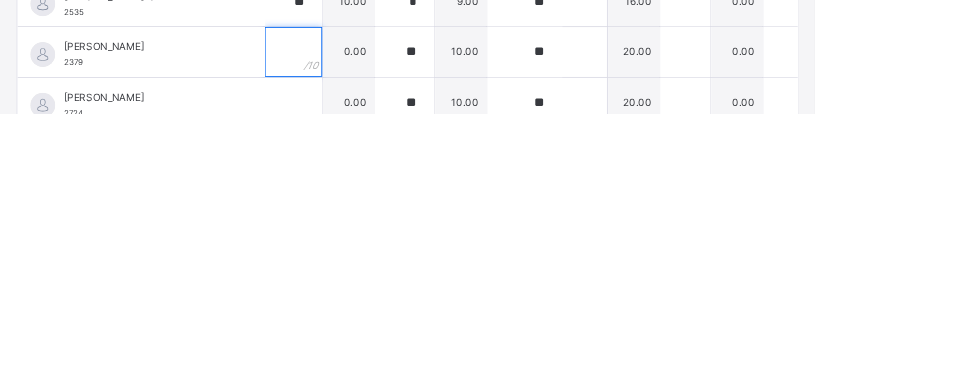 click at bounding box center (352, 310) 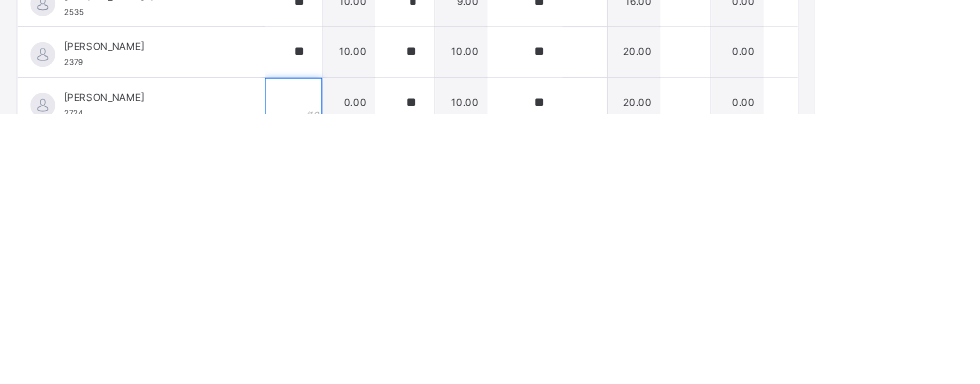 click at bounding box center (352, 371) 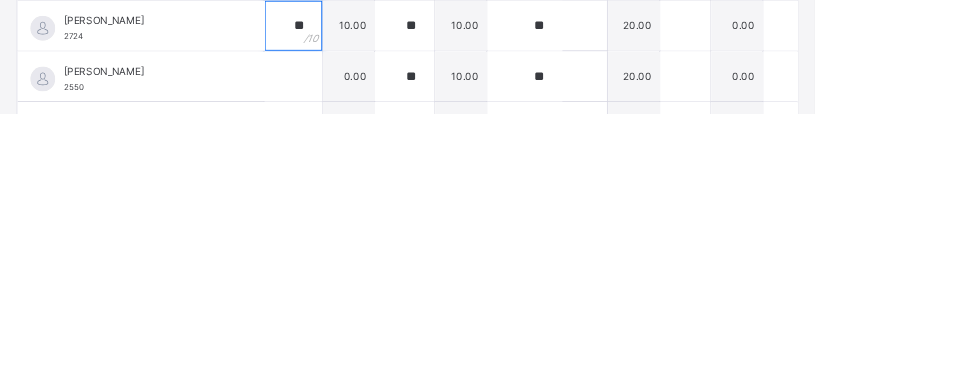 scroll, scrollTop: 1035, scrollLeft: 1, axis: both 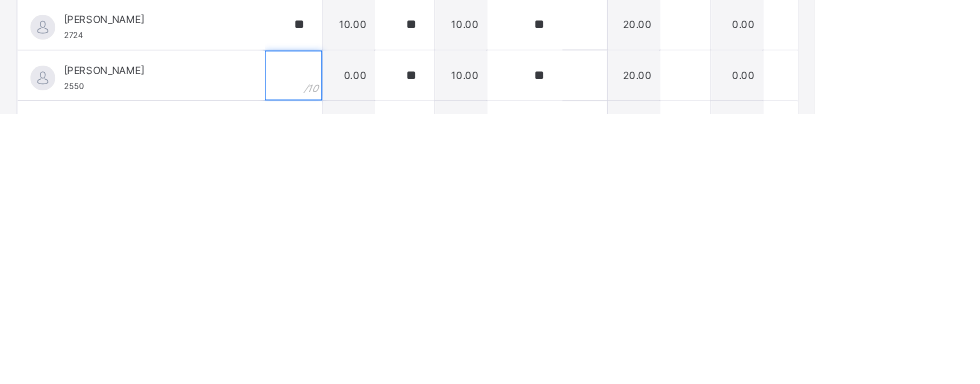 click at bounding box center (352, 338) 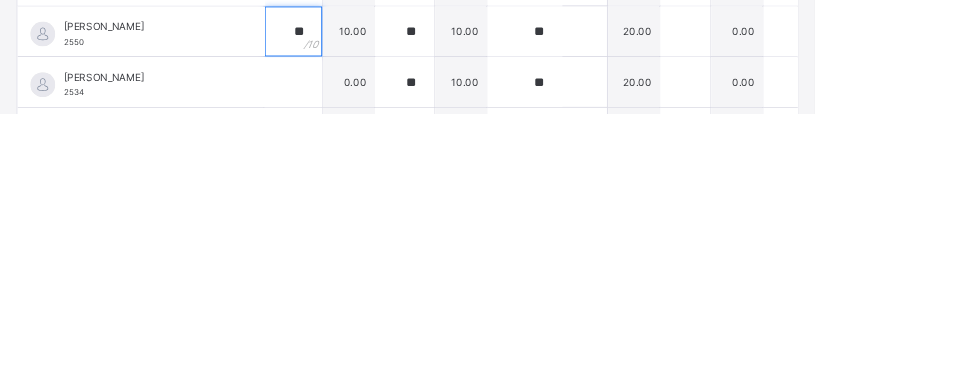 scroll, scrollTop: 1121, scrollLeft: 1, axis: both 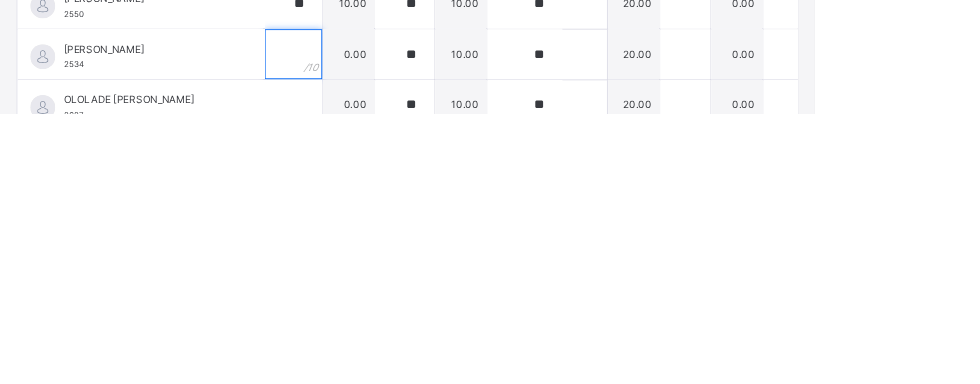 click at bounding box center [352, 313] 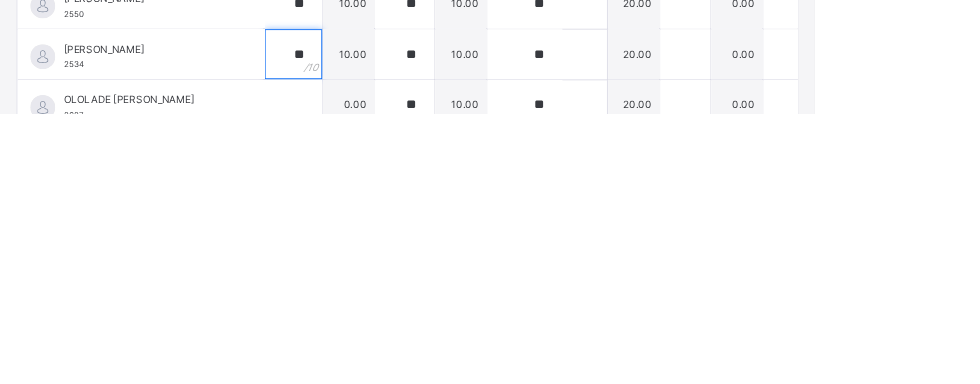 scroll, scrollTop: 1204, scrollLeft: 1, axis: both 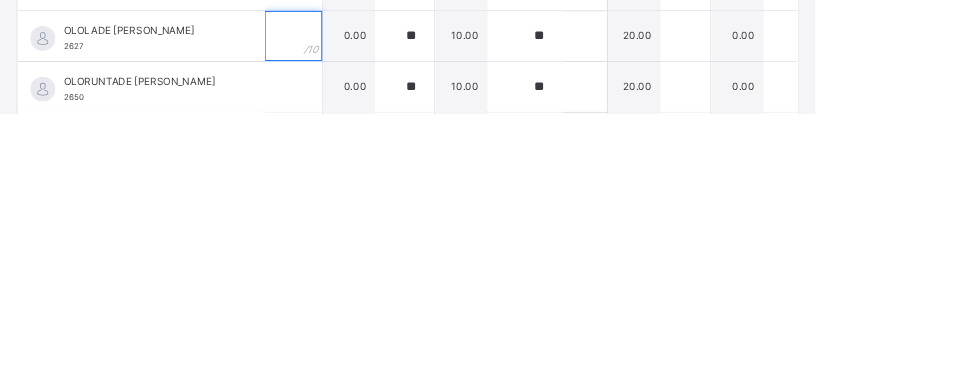 click at bounding box center (352, 291) 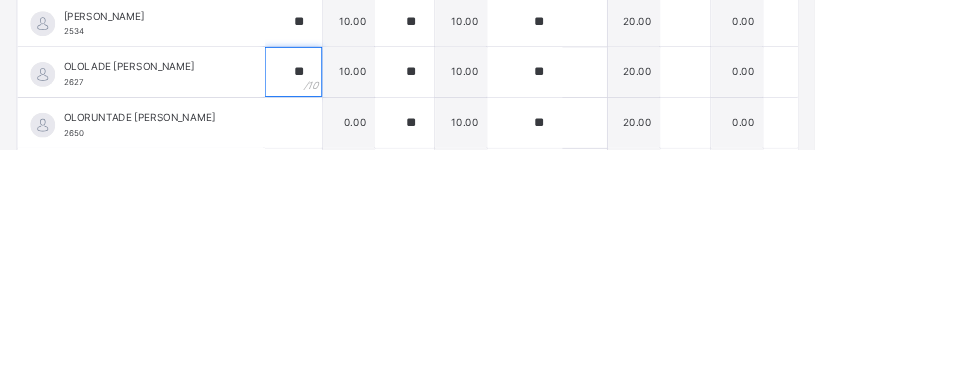 scroll, scrollTop: 1226, scrollLeft: 1, axis: both 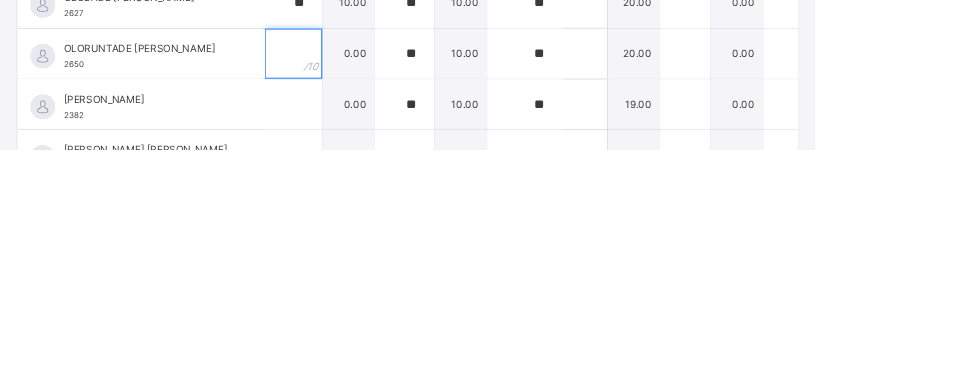 click at bounding box center (352, 268) 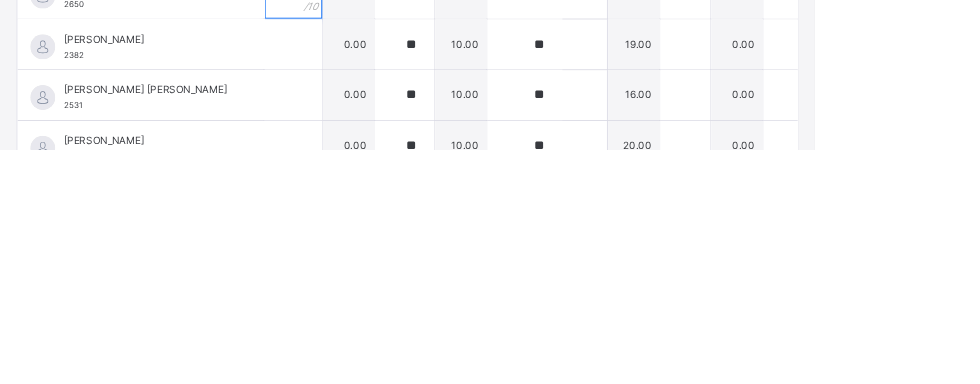 scroll, scrollTop: 435, scrollLeft: 0, axis: vertical 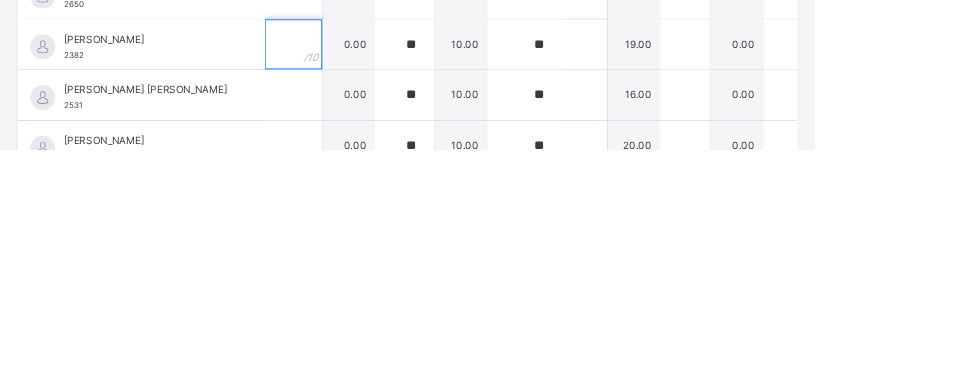 click at bounding box center [352, 257] 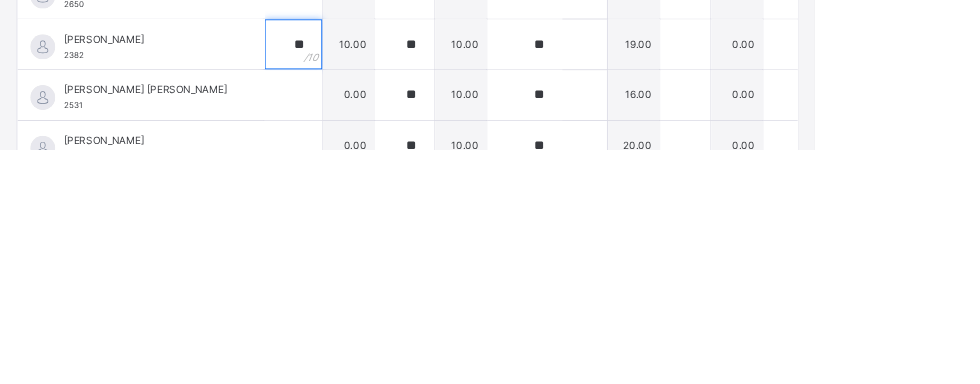 scroll, scrollTop: 445, scrollLeft: 0, axis: vertical 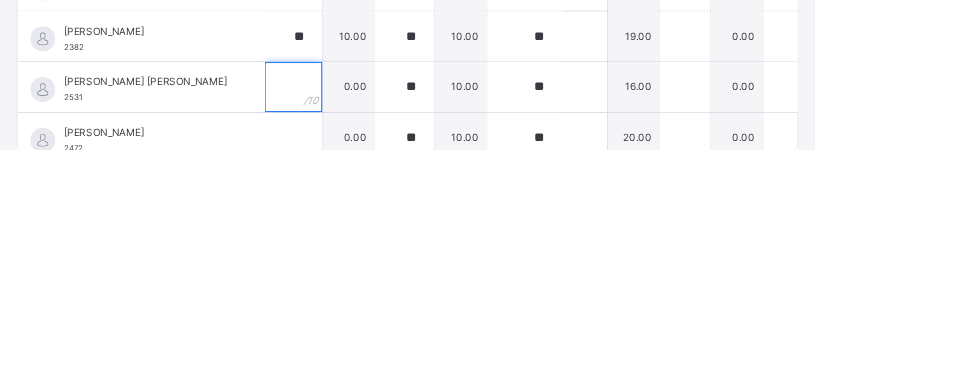 click at bounding box center [352, 308] 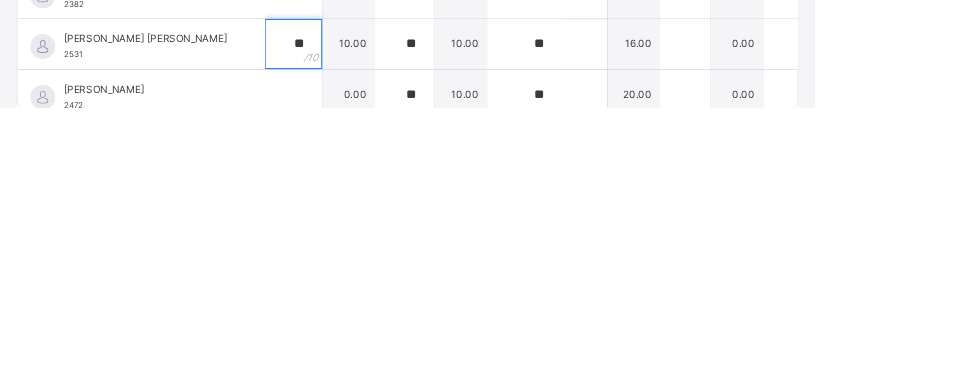 scroll, scrollTop: 1313, scrollLeft: 0, axis: vertical 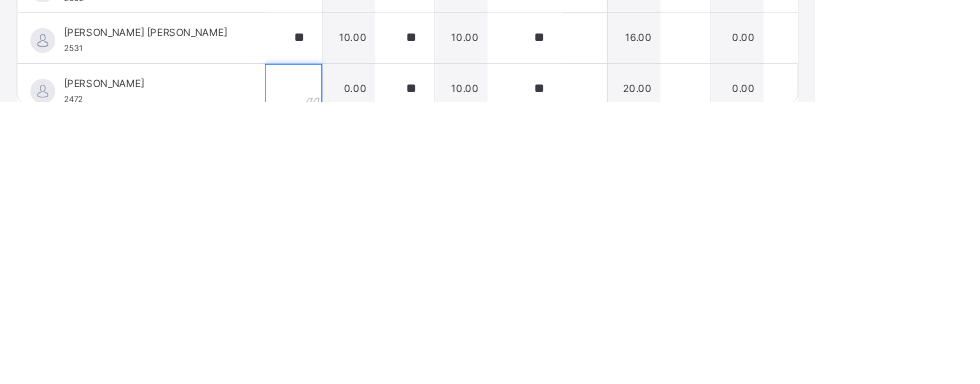 click at bounding box center [352, 369] 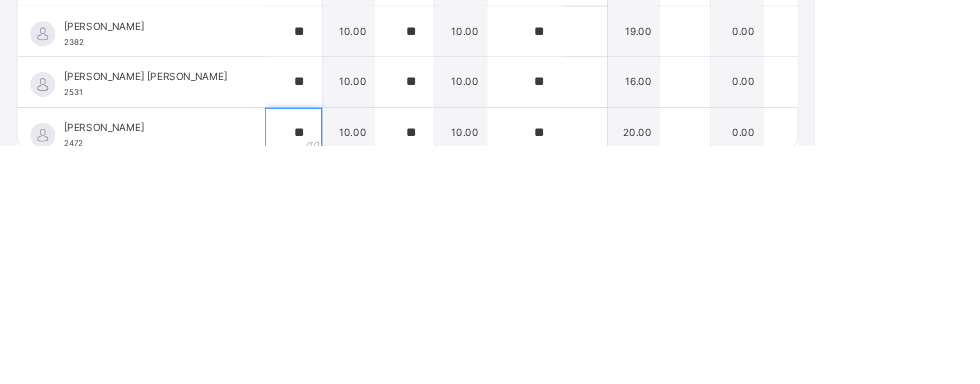 scroll, scrollTop: 1313, scrollLeft: 0, axis: vertical 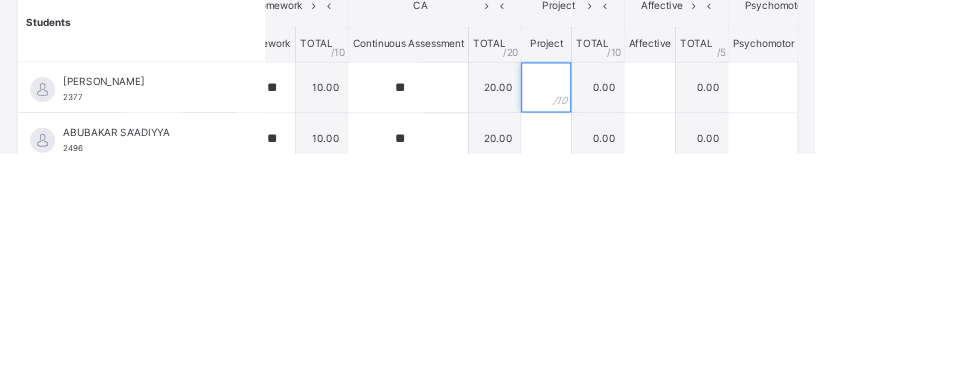 click at bounding box center [657, 304] 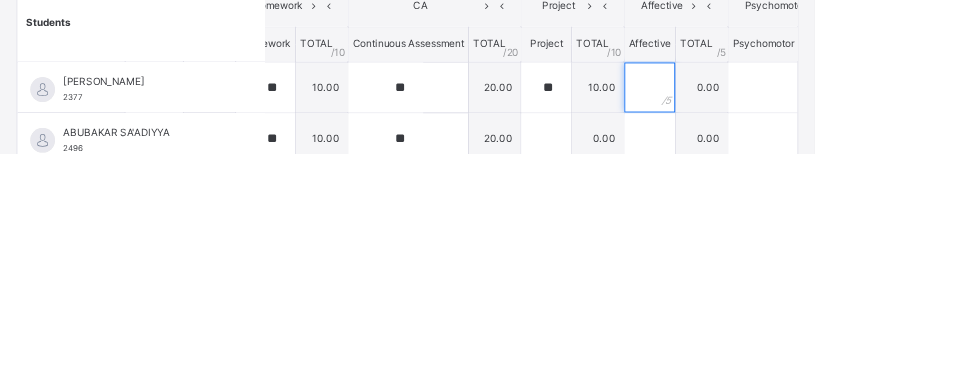 click at bounding box center (781, 304) 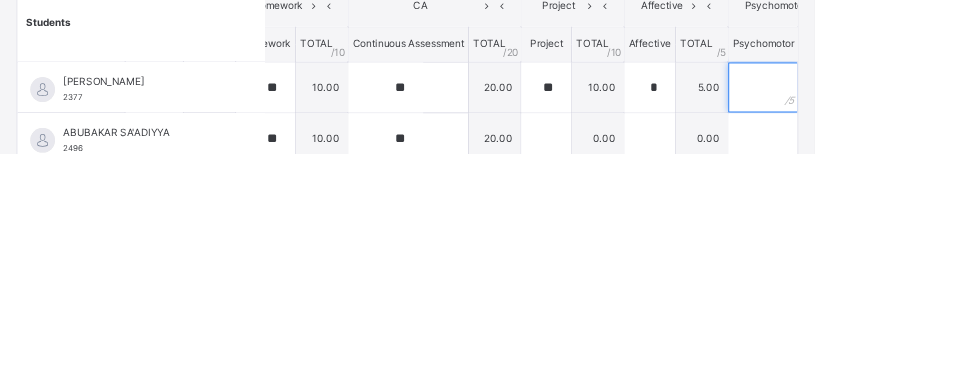 click at bounding box center [918, 304] 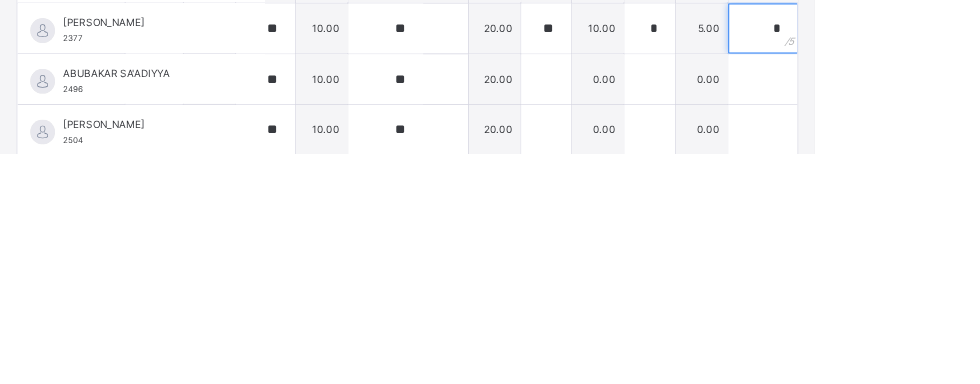 scroll, scrollTop: 221, scrollLeft: 0, axis: vertical 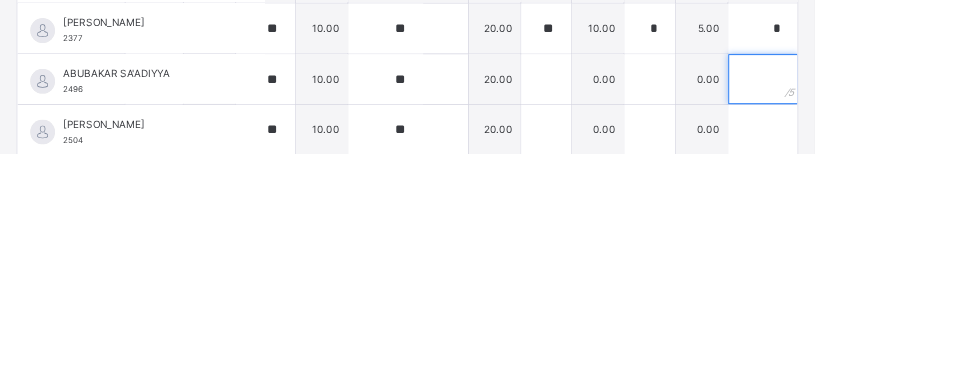 click at bounding box center [918, 294] 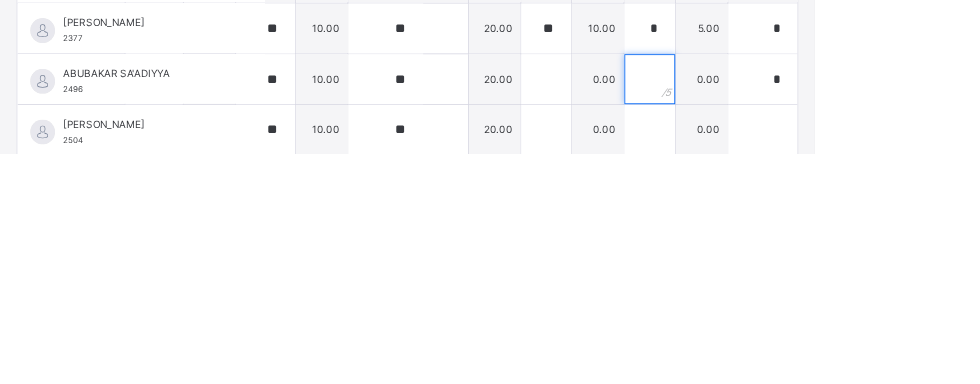 click at bounding box center [781, 294] 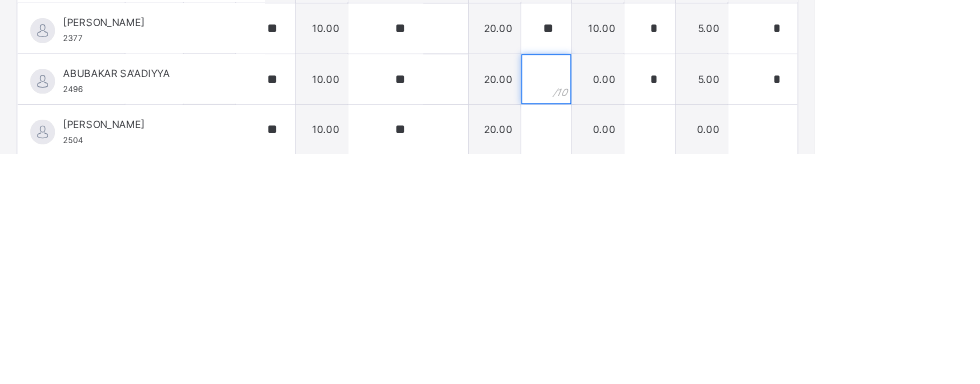 click at bounding box center (657, 294) 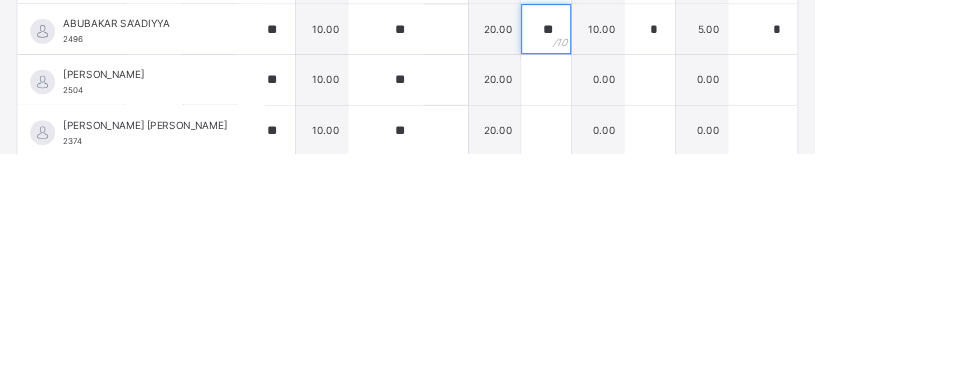 scroll, scrollTop: 291, scrollLeft: 0, axis: vertical 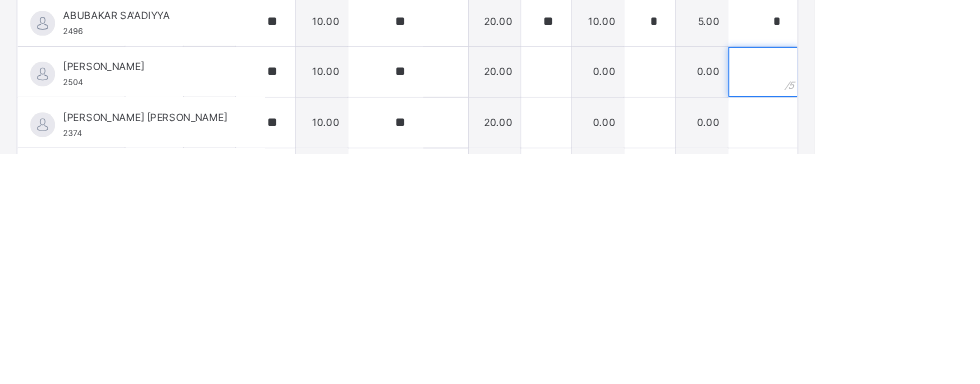 click at bounding box center (918, 285) 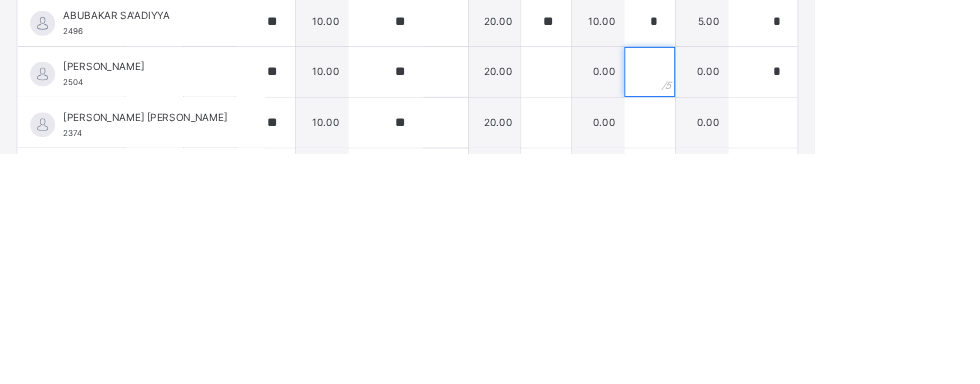 click at bounding box center [781, 285] 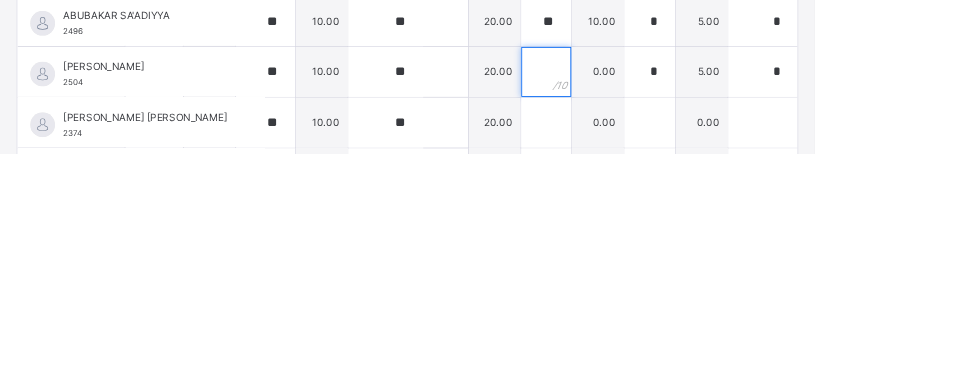 click at bounding box center [657, 285] 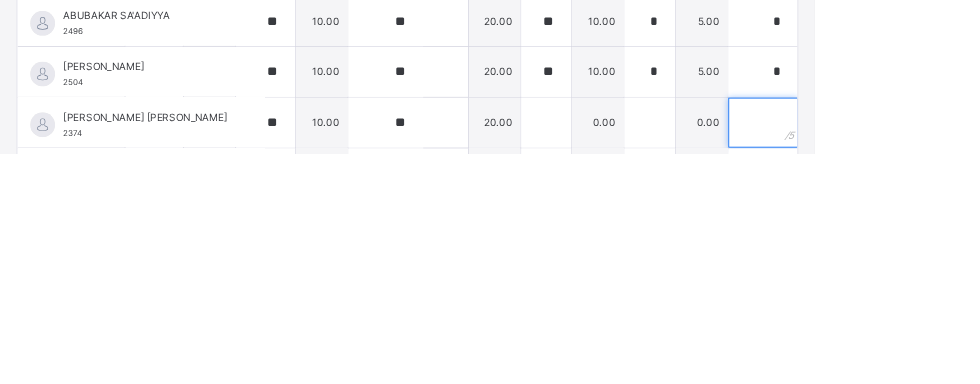 click at bounding box center (918, 346) 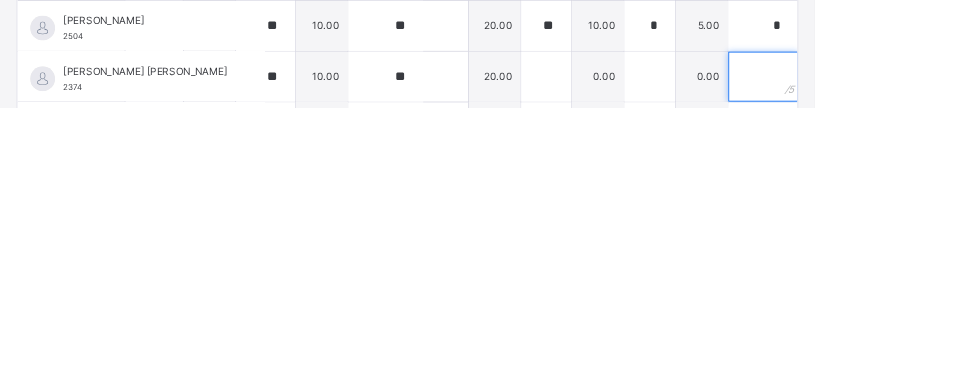 scroll, scrollTop: 1313, scrollLeft: 0, axis: vertical 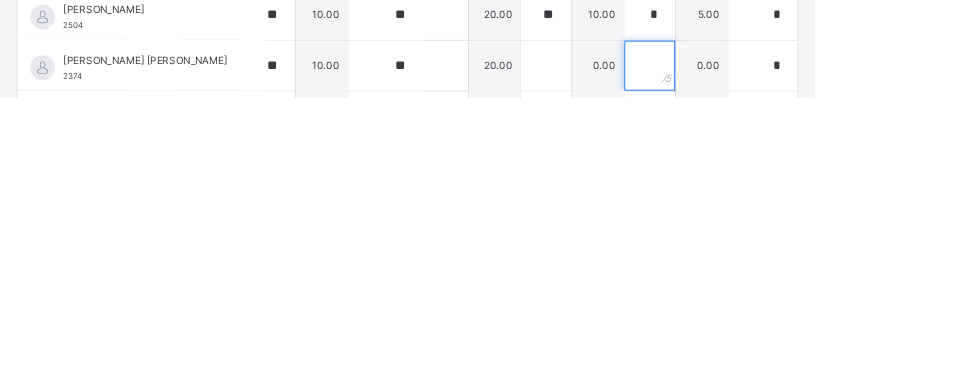 click at bounding box center [781, 346] 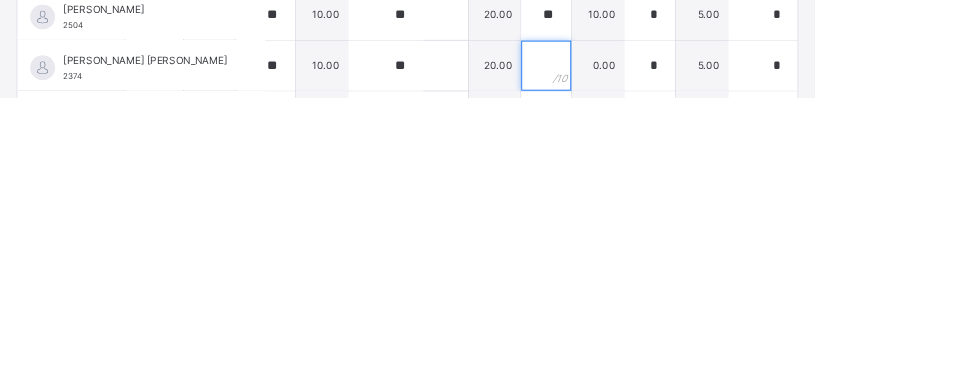 click at bounding box center (657, 346) 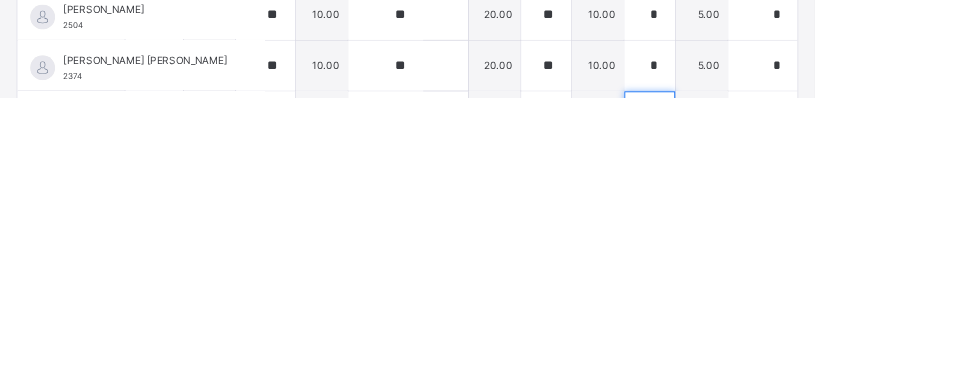 click at bounding box center [781, 407] 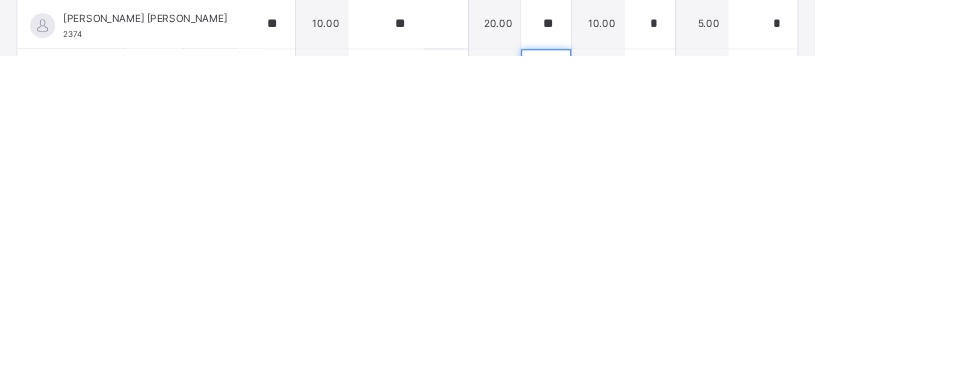 click at bounding box center [657, 407] 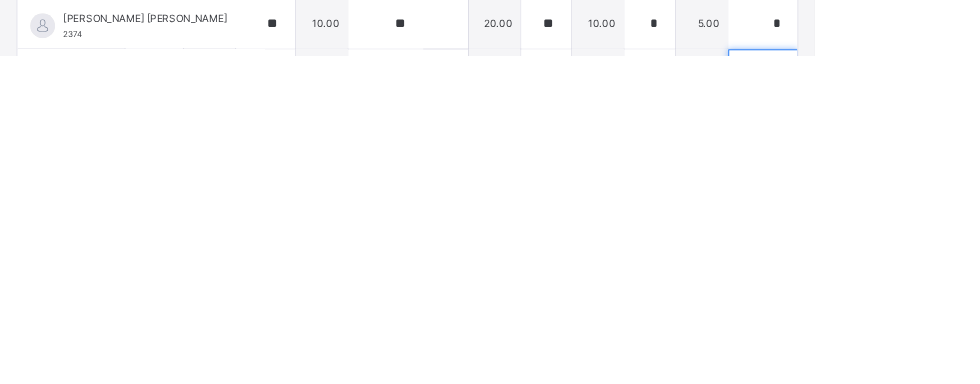 click at bounding box center (918, 407) 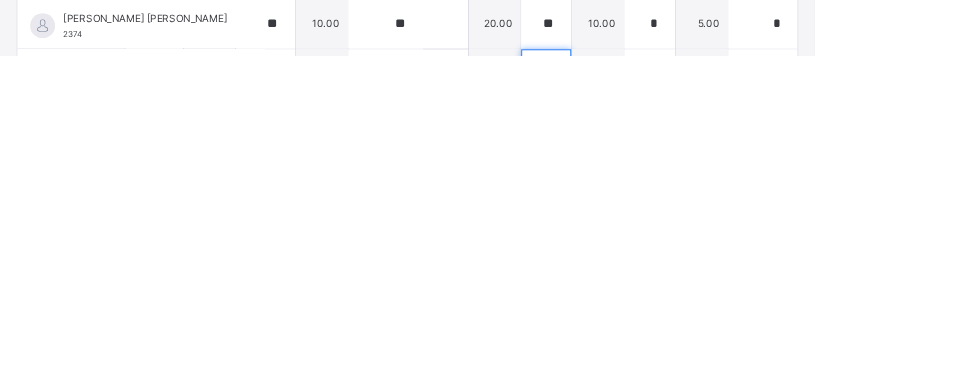 click at bounding box center (657, 407) 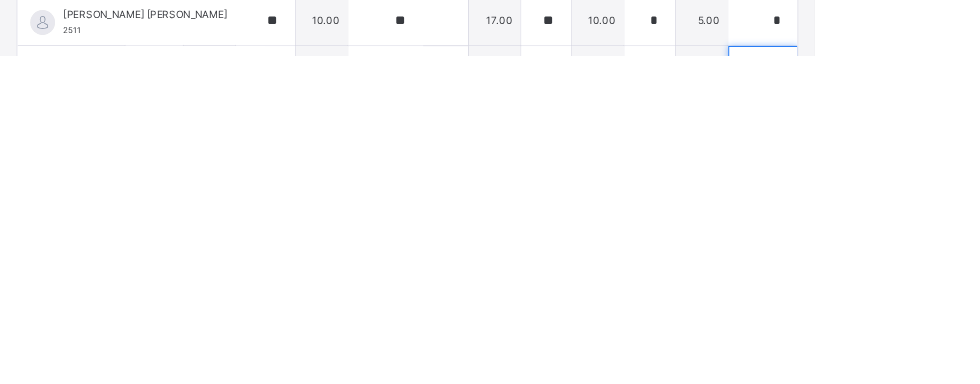 click at bounding box center [918, 403] 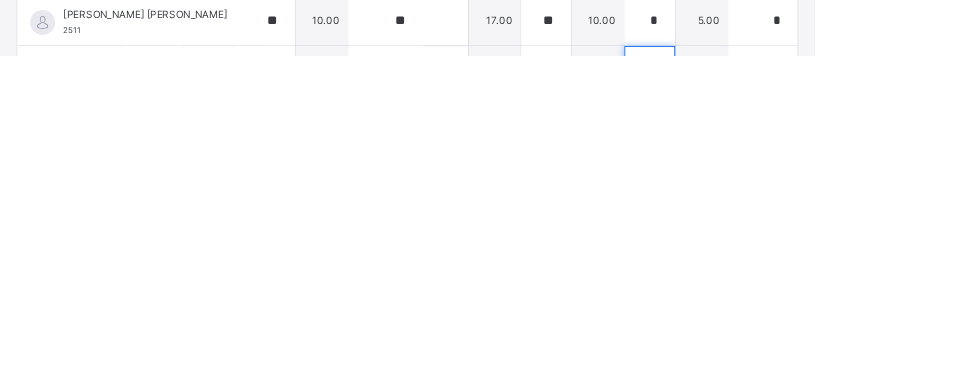 click at bounding box center (781, 403) 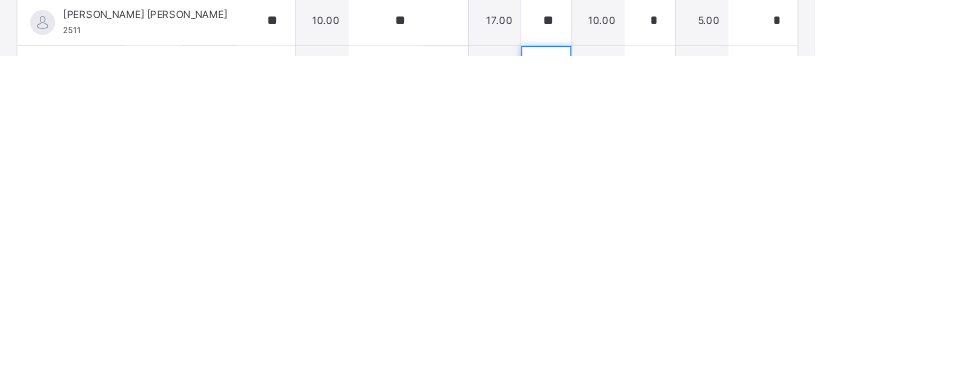 click at bounding box center (657, 403) 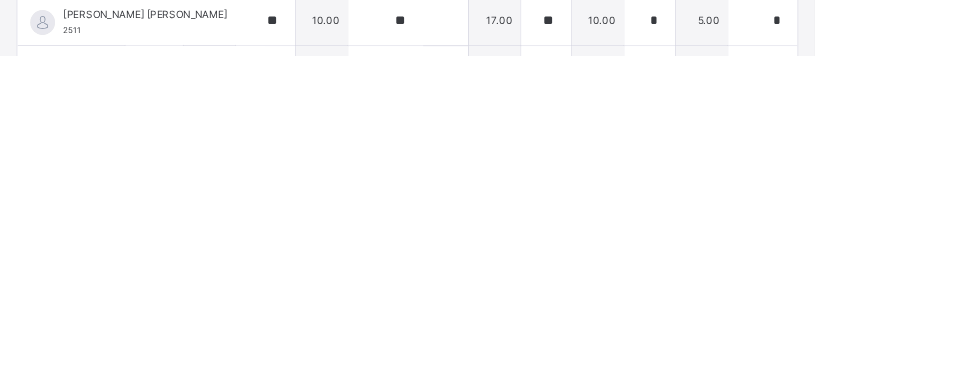 click at bounding box center [918, 464] 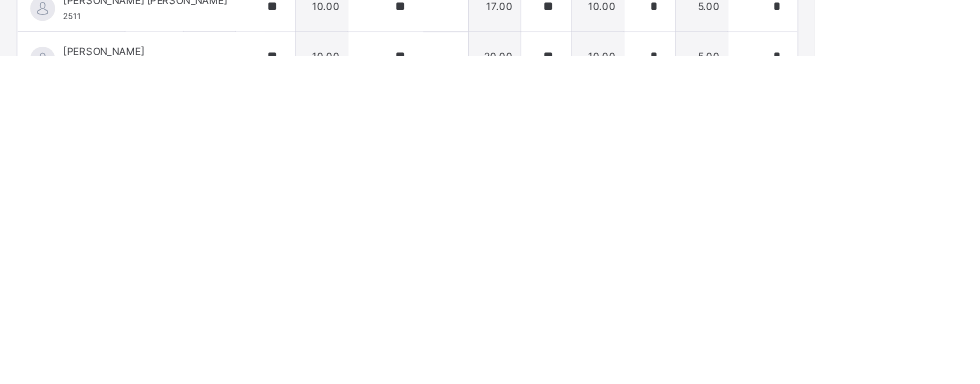 scroll, scrollTop: 372, scrollLeft: 0, axis: vertical 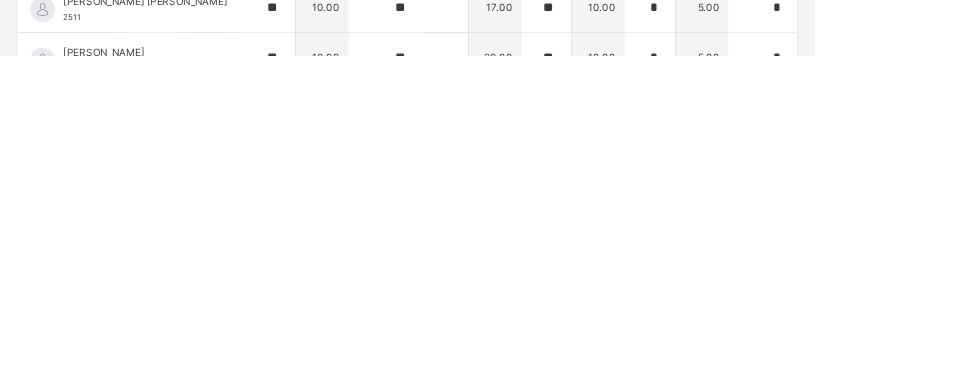 click at bounding box center [781, 448] 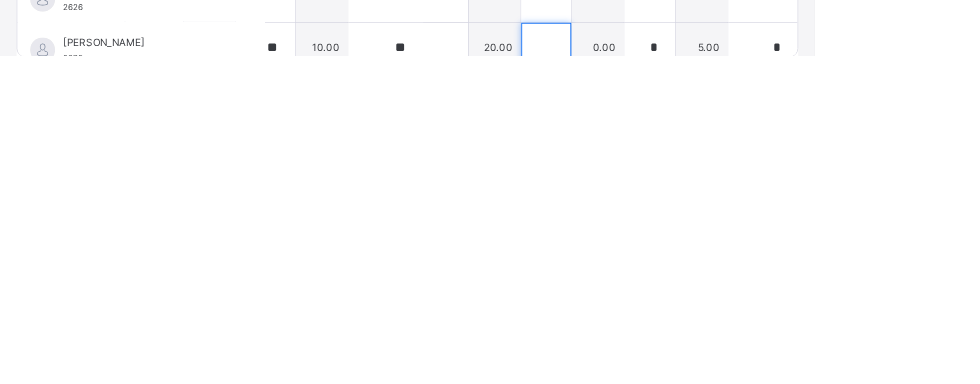 click at bounding box center (657, 375) 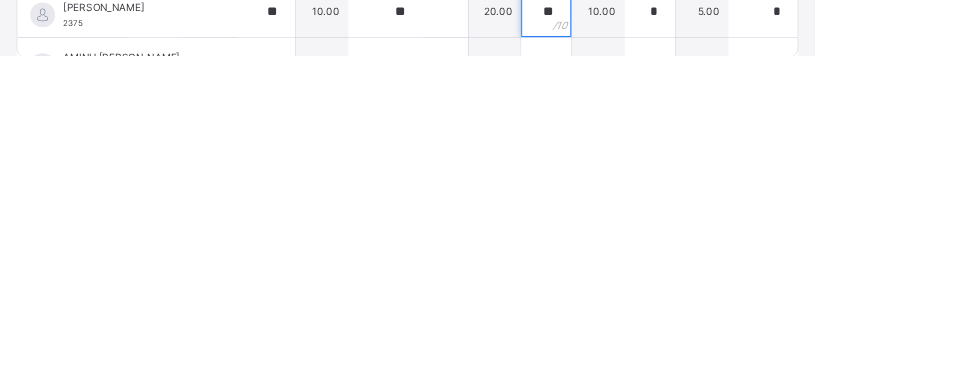 scroll, scrollTop: 41, scrollLeft: 168, axis: both 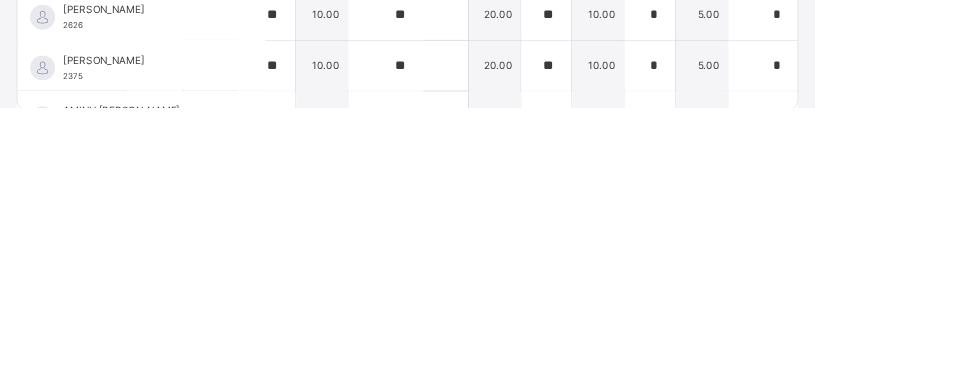 click on "Show Comments   Generate comment for all student   Save Entries Class Level:  NURSERY2   A Subject:  QR Session:  2024/2025 Session Session:  Third Term Students Classwork Homework CA Project Affective Psychomotor Exam TOTAL /100 Comment Classwork TOTAL / 10 Homework TOTAL / 10 Continuous Assessment TOTAL / 20 Project TOTAL / 10 Affective TOTAL / 5 Psychomotor TOTAL / 5 Examination TOTAL / 40 [PERSON_NAME]  2377 [PERSON_NAME]  2377 ** 10.00 ** 10.00 ** 20.00 ** 10.00 * 5.00 * 5.00 0.00 60.00 Generate comment 0 / 250   ×   Subject Teacher’s Comment Generate and see in full the comment developed by the AI with an option to regenerate the comment [PERSON_NAME]    2377   Total 60.00  / 100.00 [PERSON_NAME] Bot   Regenerate     Use this comment   ABUBAKAR SA'ADIYYA  2496 ABUBAKAR SA'ADIYYA  2496 ** 10.00 ** 10.00 ** 20.00 ** 10.00 * 5.00 * 5.00 0.00 60.00 Generate comment 0 / 250   ×   Subject Teacher’s Comment [PERSON_NAME] SA'ADIYYA    2496   Total 60.00  / 100.00 [PERSON_NAME] Bot   Regenerate       2504 2504" at bounding box center (490, 104) 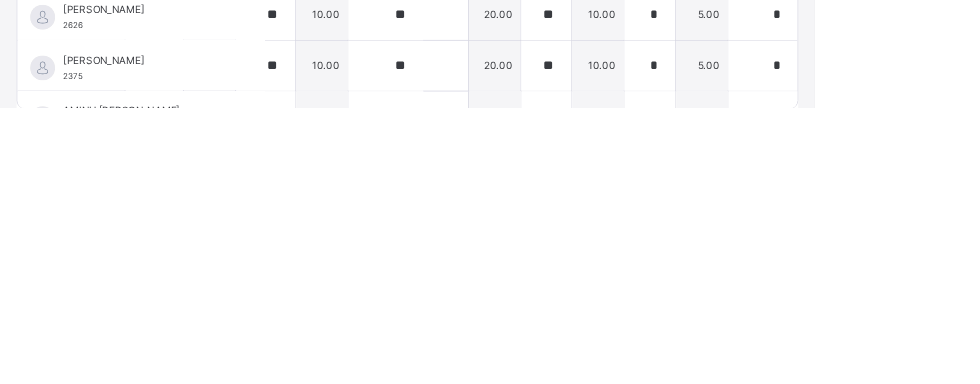 click on "*" at bounding box center [918, 151] 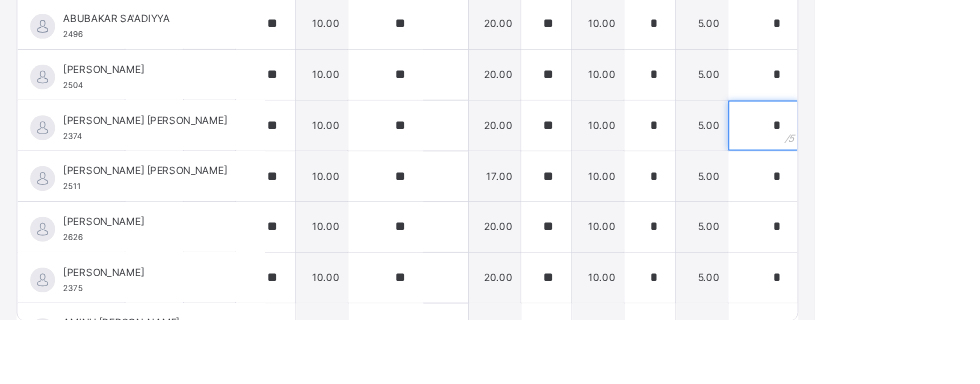scroll, scrollTop: 360, scrollLeft: 0, axis: vertical 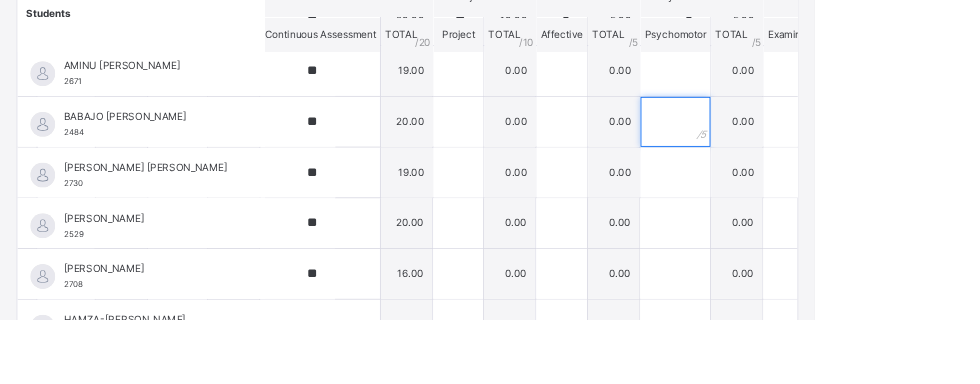 click at bounding box center [812, 146] 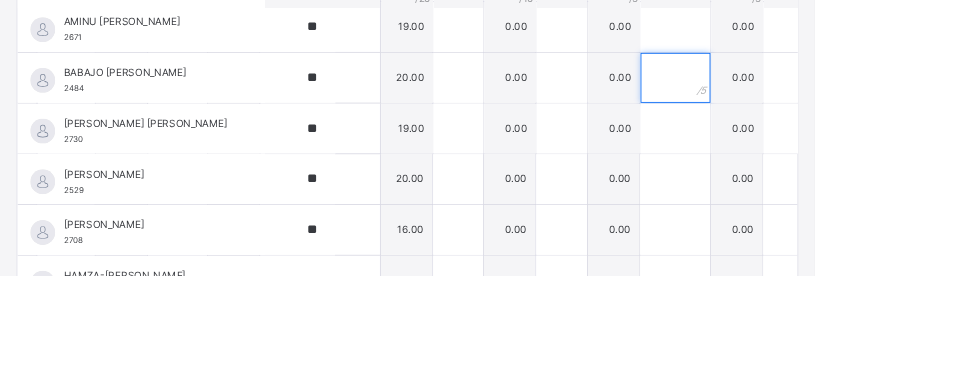 scroll, scrollTop: 1285, scrollLeft: 0, axis: vertical 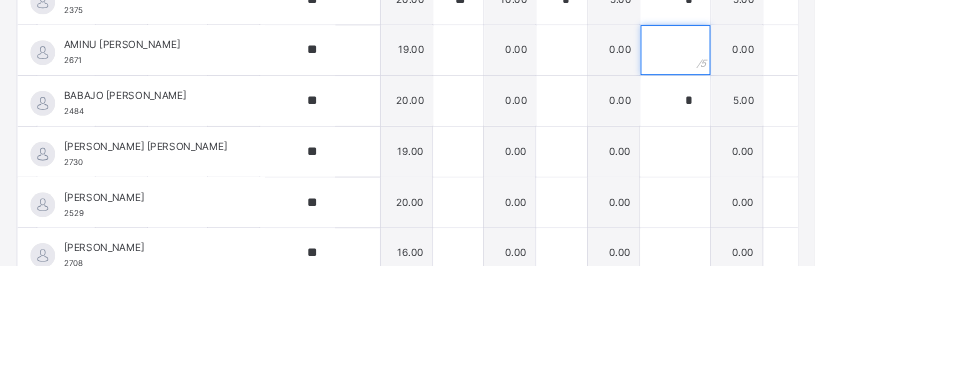 click at bounding box center [812, 125] 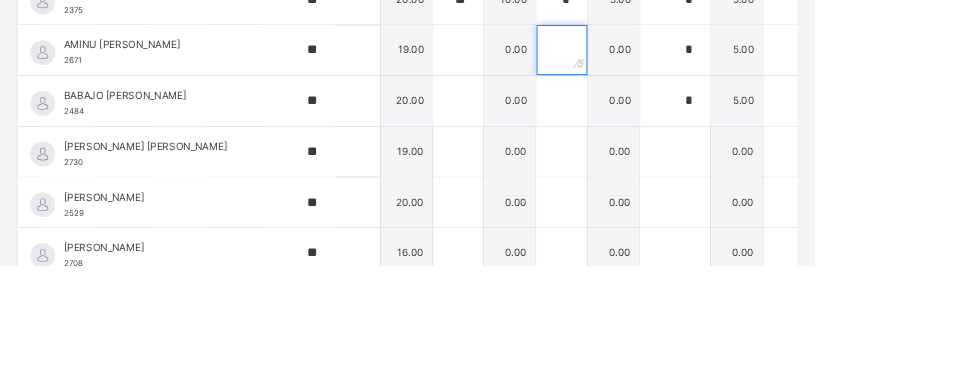 click at bounding box center [675, 125] 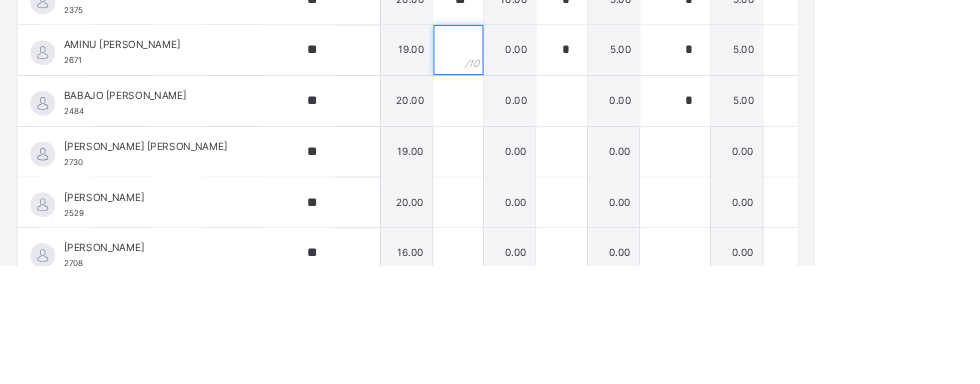 click at bounding box center (551, 125) 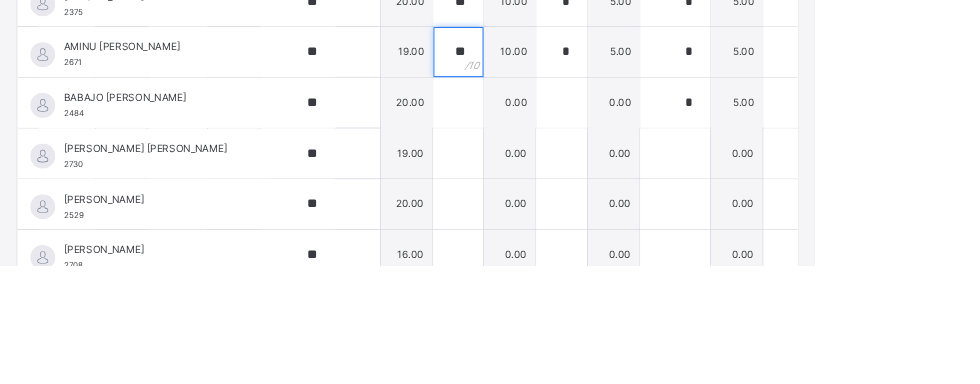 scroll, scrollTop: 403, scrollLeft: 274, axis: both 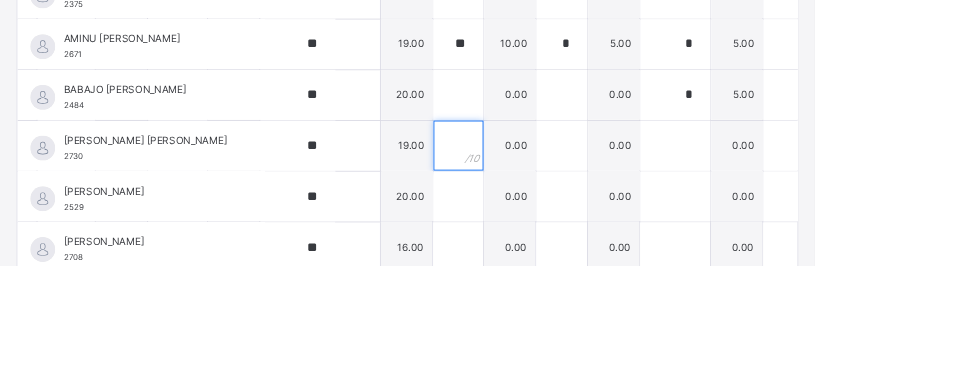 click at bounding box center [551, 240] 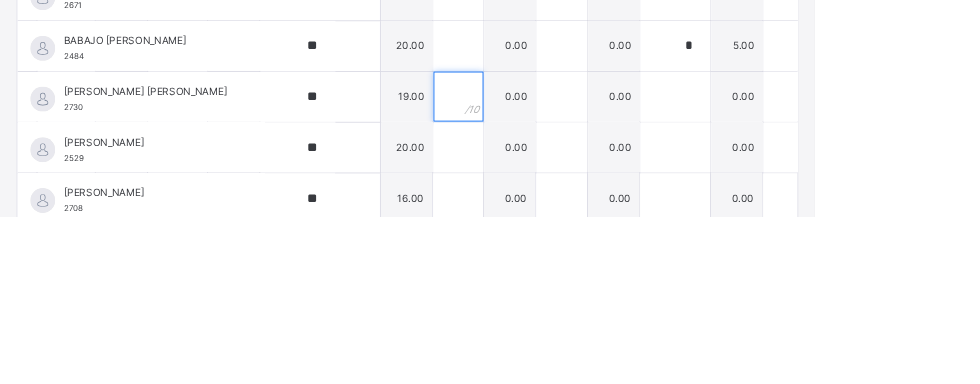 scroll, scrollTop: 1285, scrollLeft: 0, axis: vertical 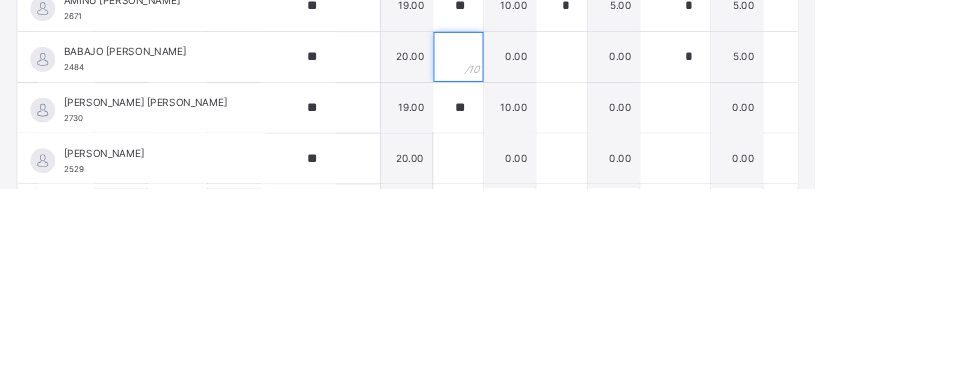 click at bounding box center (551, 227) 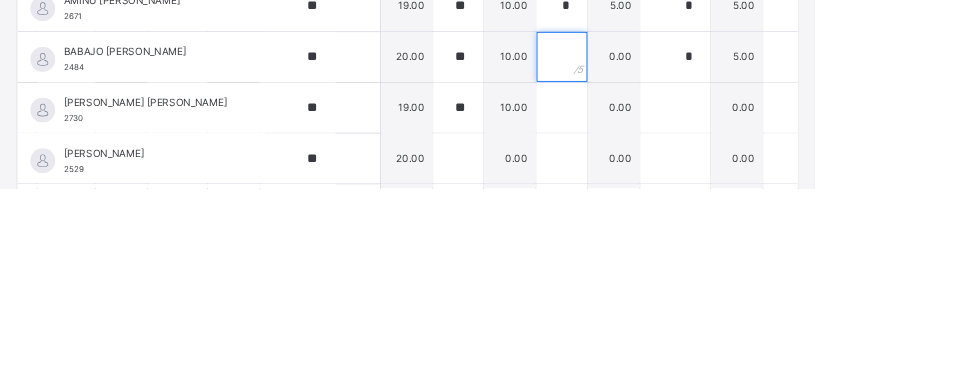 click at bounding box center (675, 227) 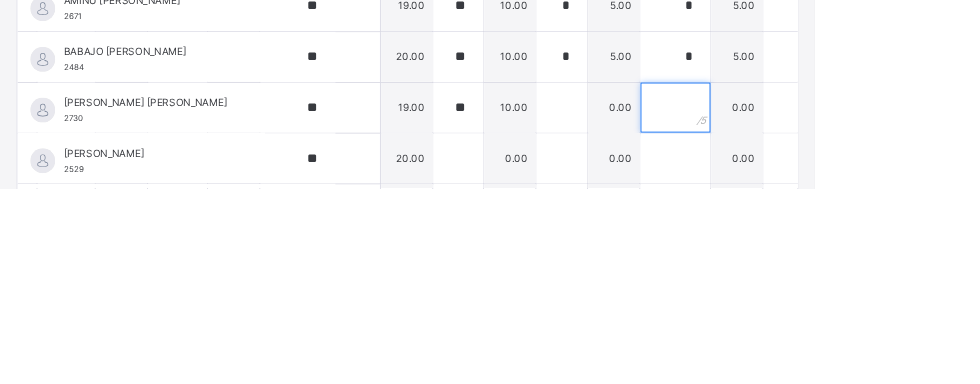 click at bounding box center [812, 288] 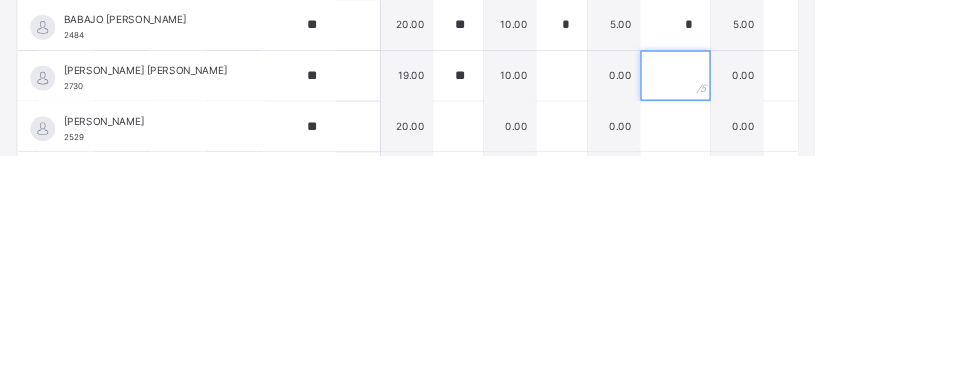 scroll, scrollTop: 1285, scrollLeft: 0, axis: vertical 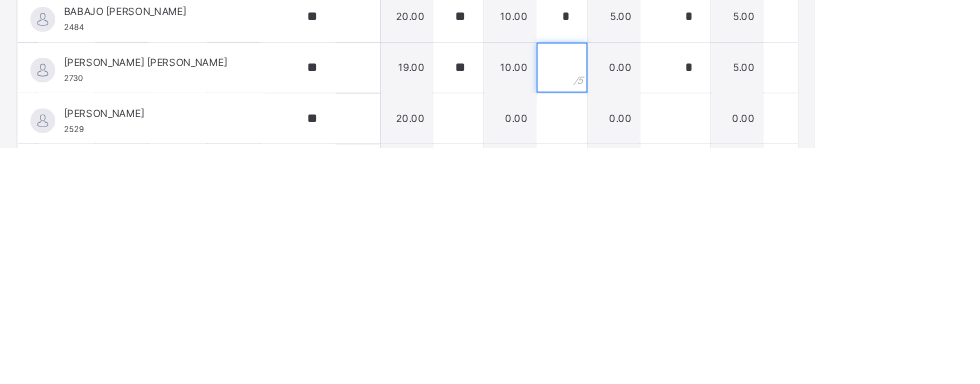click at bounding box center (675, 288) 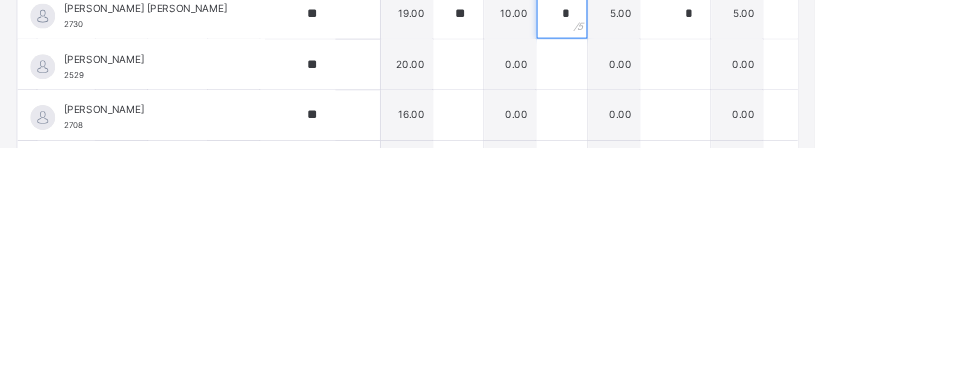 scroll, scrollTop: 421, scrollLeft: 274, axis: both 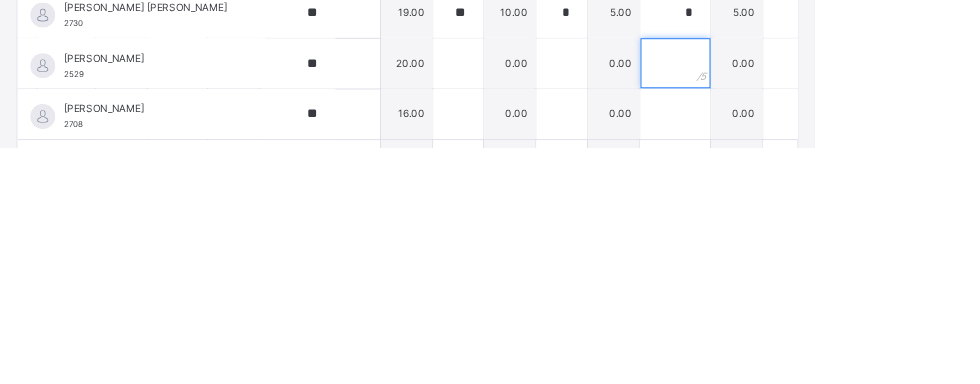 click at bounding box center (812, 283) 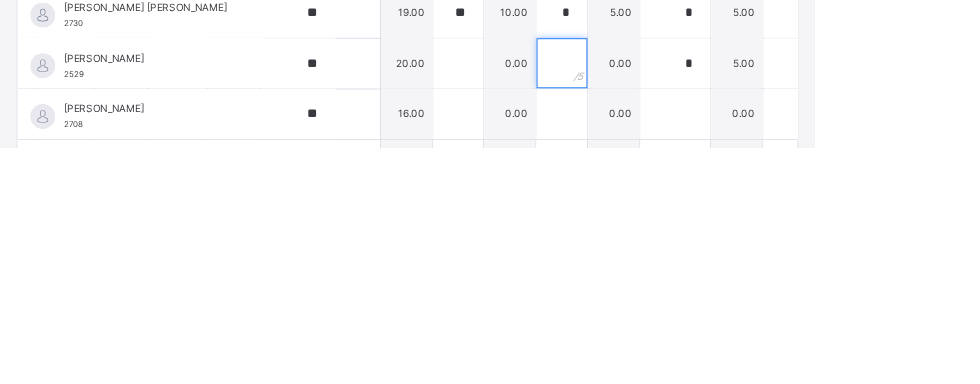 click at bounding box center (675, 283) 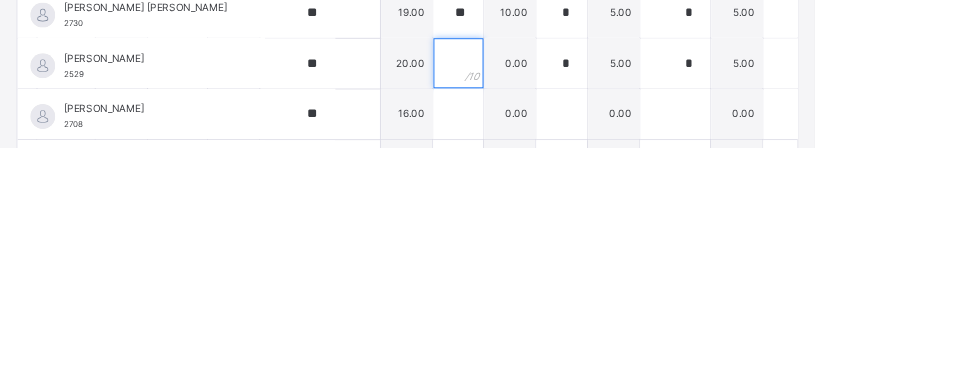 click at bounding box center (551, 283) 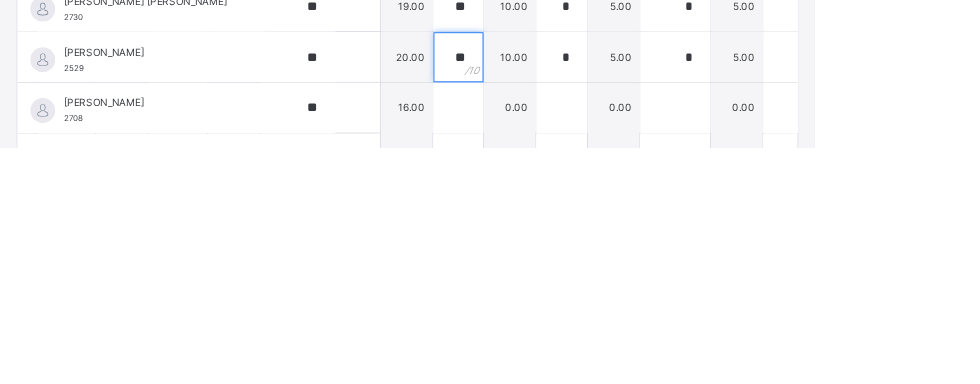 scroll, scrollTop: 456, scrollLeft: 274, axis: both 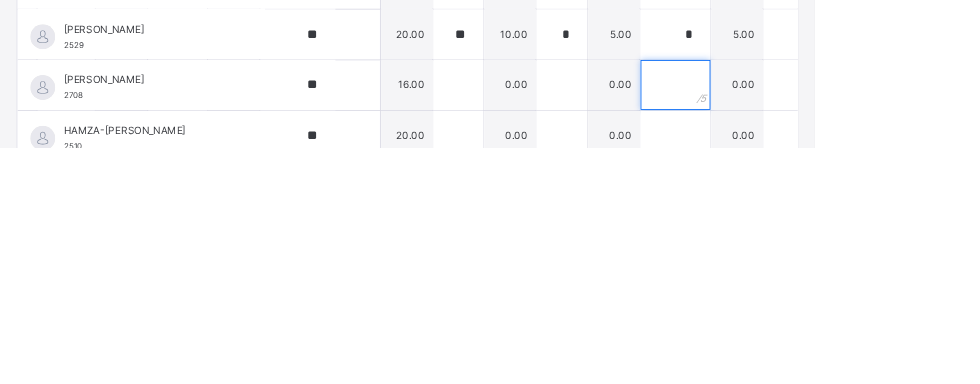 click at bounding box center (812, 309) 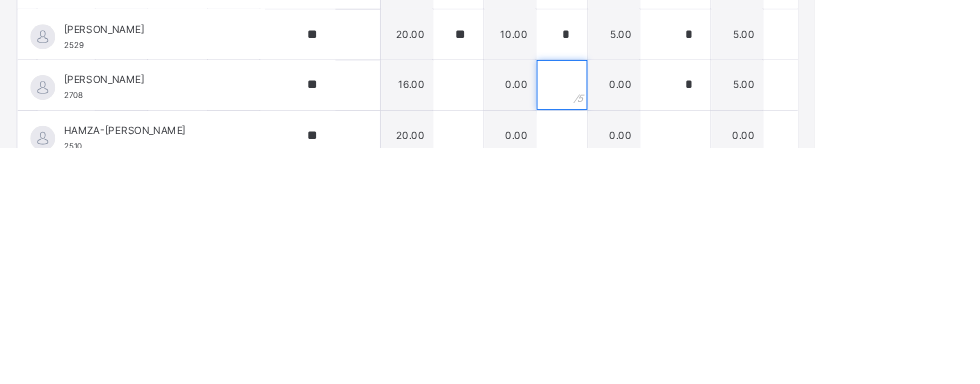 click at bounding box center (675, 309) 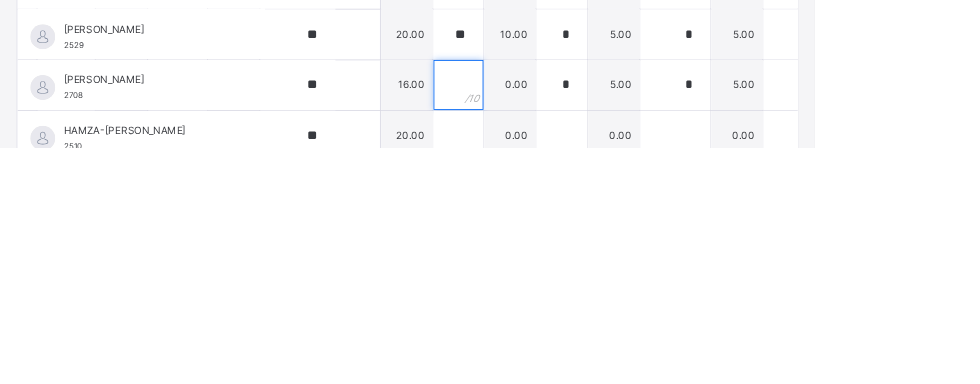 click at bounding box center [551, 309] 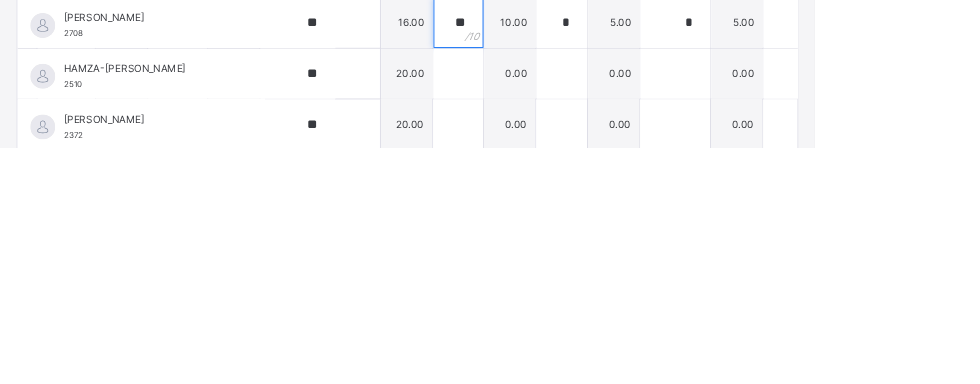 scroll, scrollTop: 531, scrollLeft: 274, axis: both 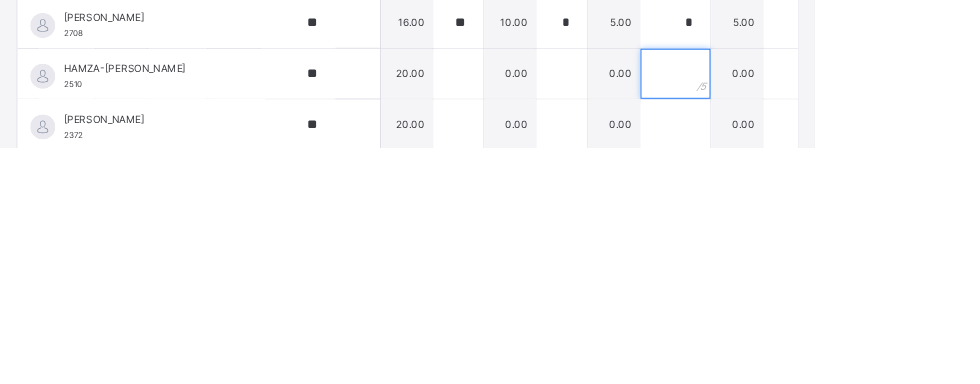 click at bounding box center [812, 295] 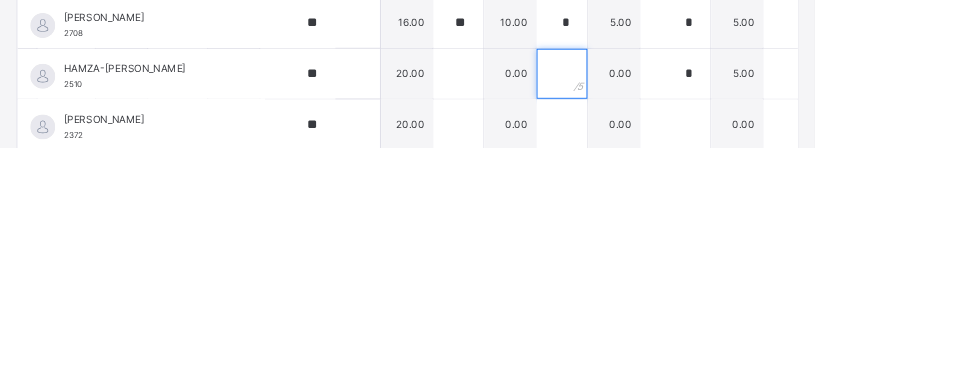 click at bounding box center (675, 295) 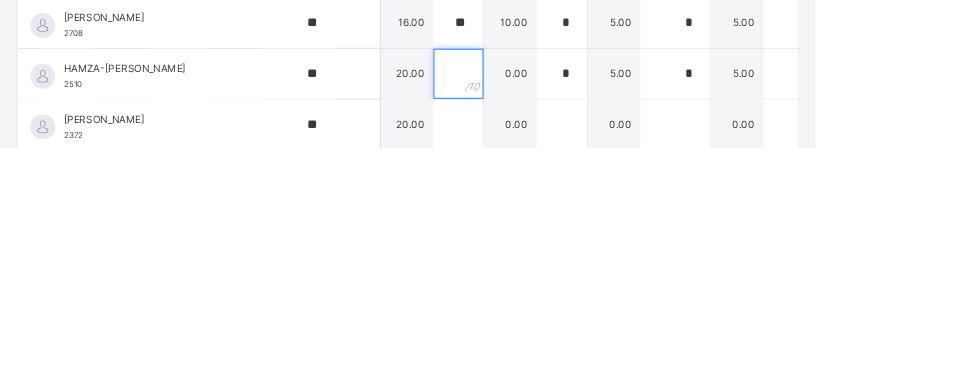 click at bounding box center [551, 295] 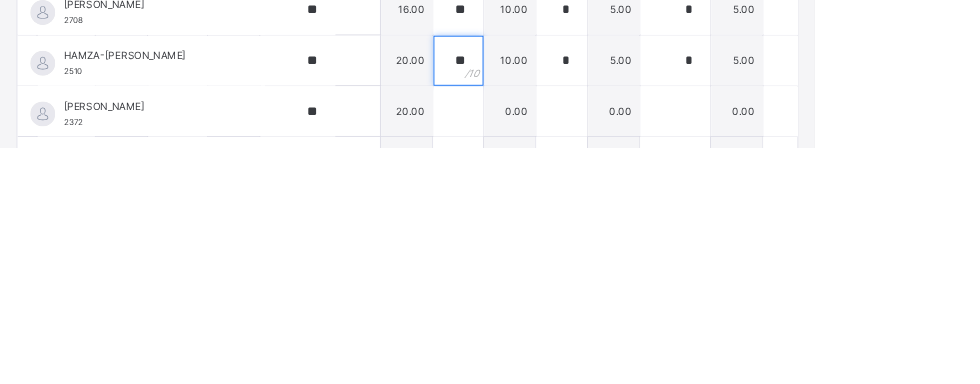 scroll, scrollTop: 552, scrollLeft: 274, axis: both 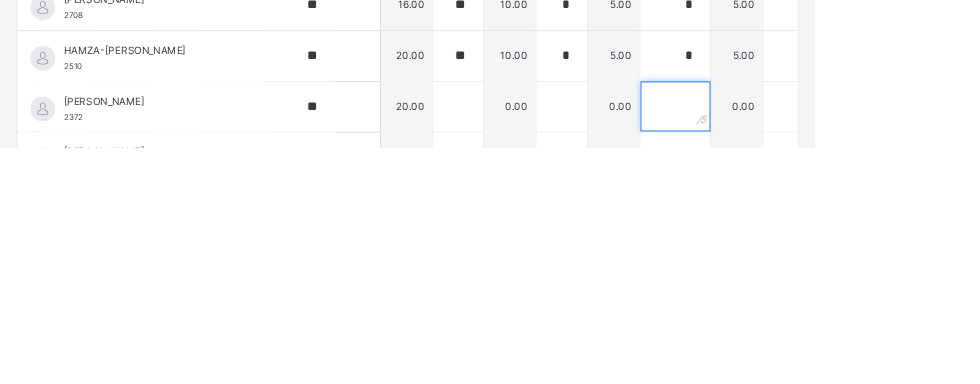 click at bounding box center [812, 335] 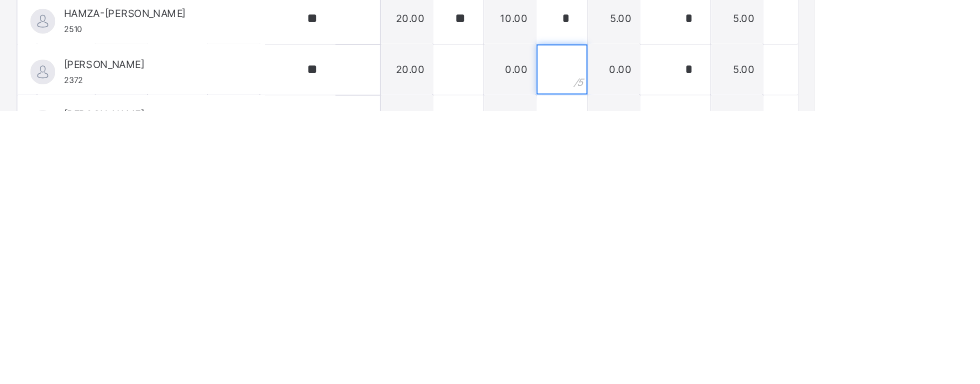 click at bounding box center [675, 335] 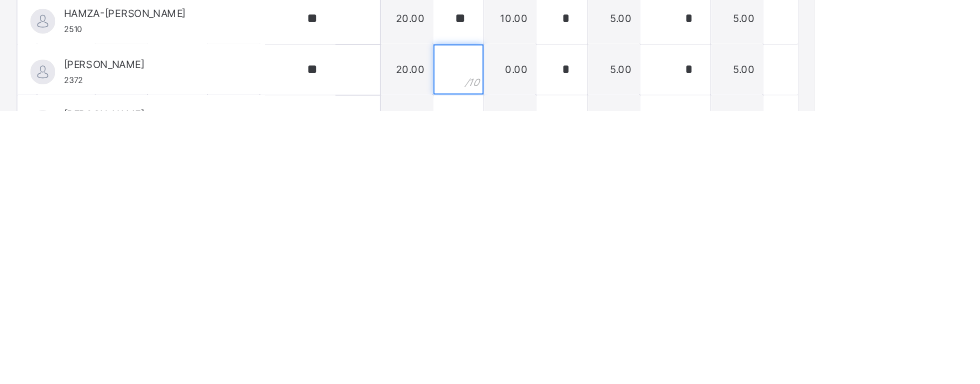 click at bounding box center (551, 335) 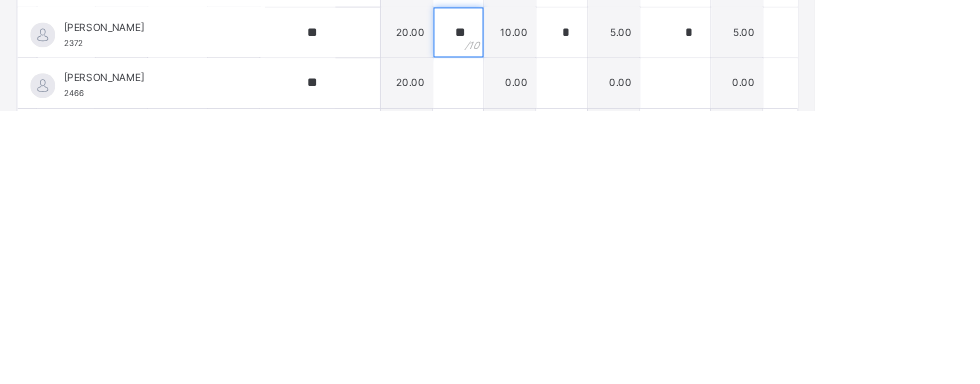 scroll, scrollTop: 619, scrollLeft: 274, axis: both 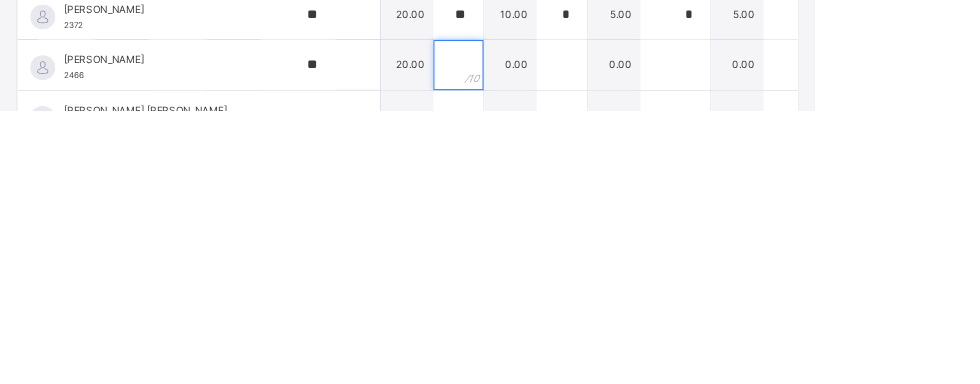 click at bounding box center [551, 329] 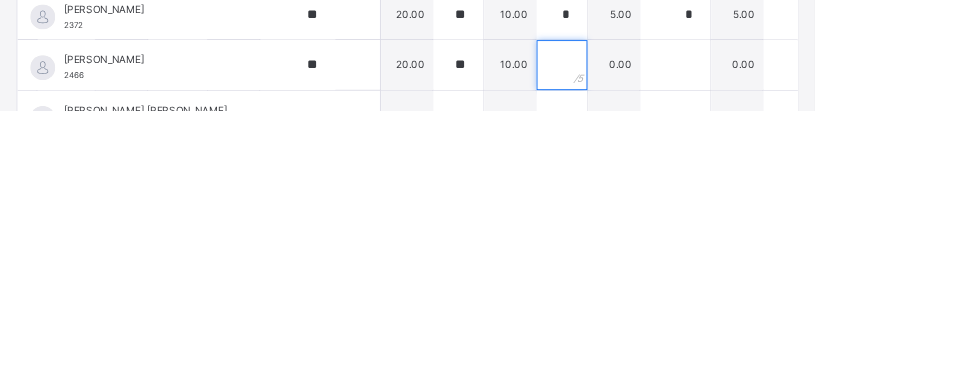 click at bounding box center [675, 329] 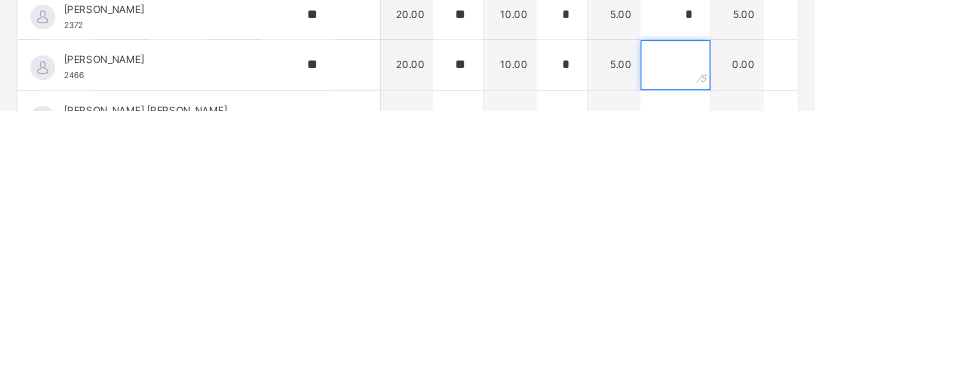 click at bounding box center [812, 329] 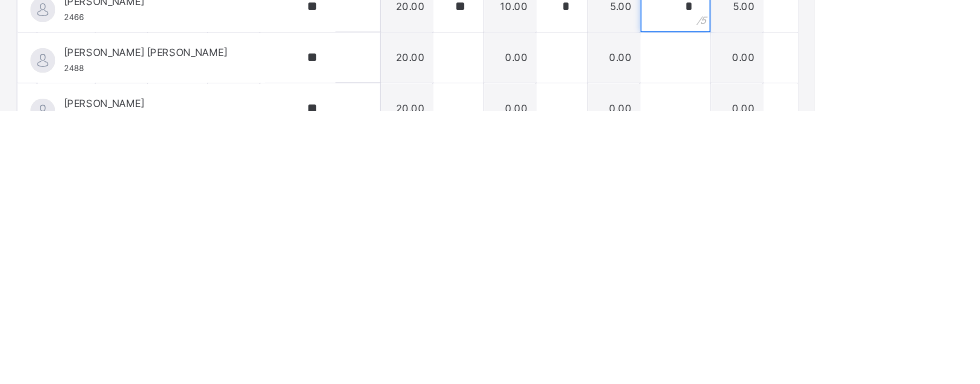 scroll, scrollTop: 700, scrollLeft: 274, axis: both 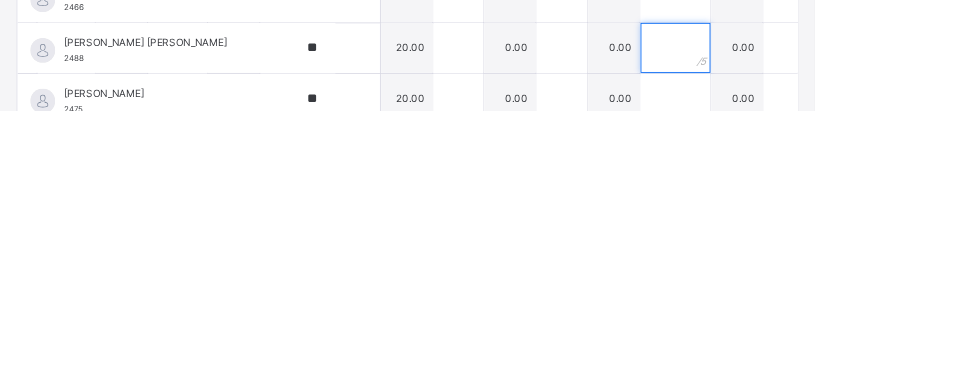 click at bounding box center [812, 309] 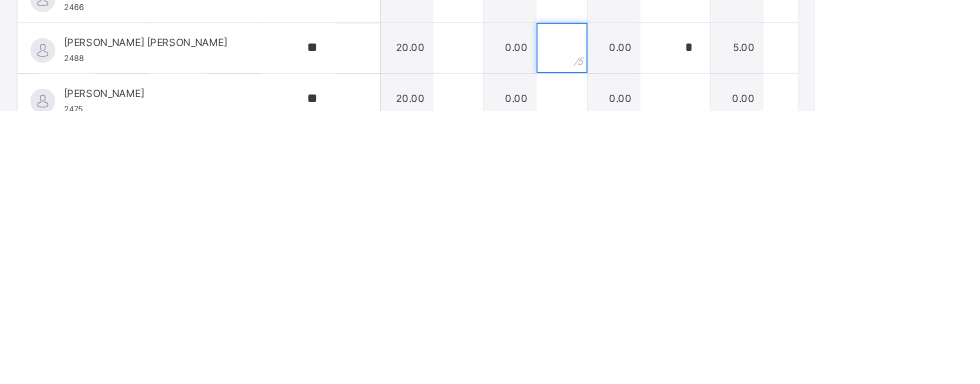 click at bounding box center (675, 309) 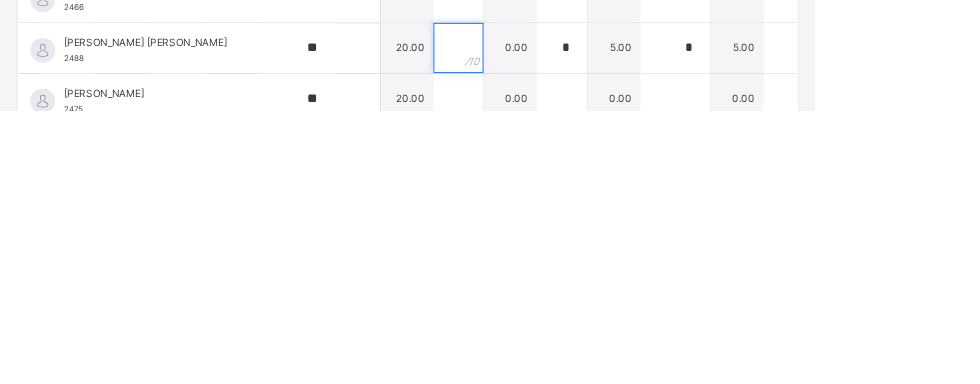 click at bounding box center (551, 309) 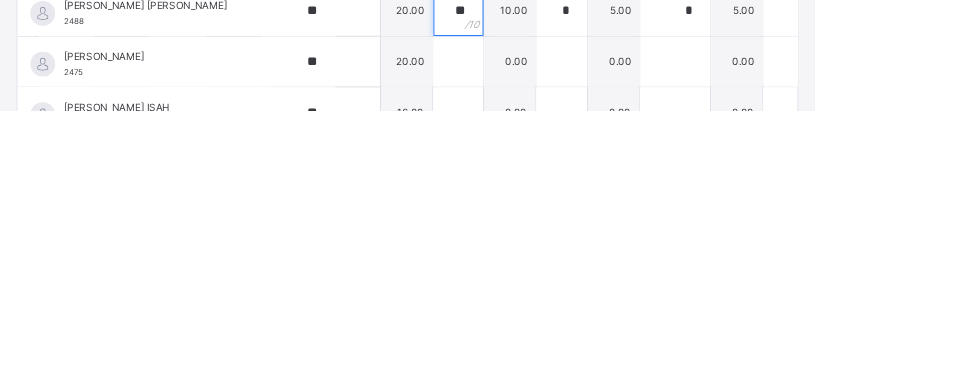 scroll, scrollTop: 746, scrollLeft: 274, axis: both 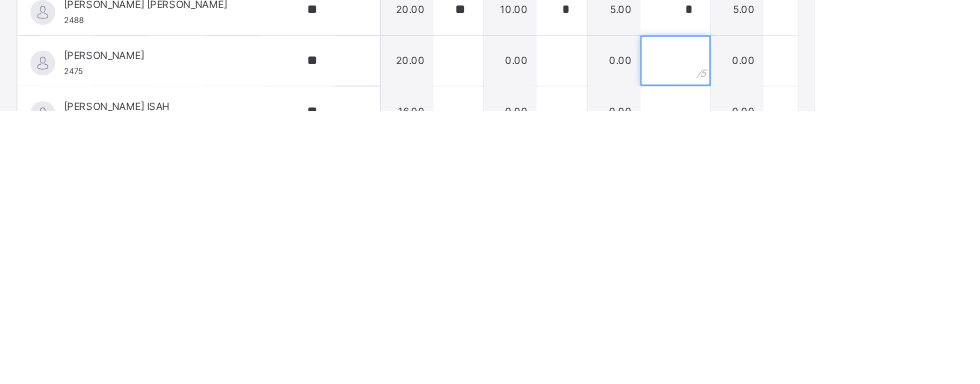 click at bounding box center (812, 324) 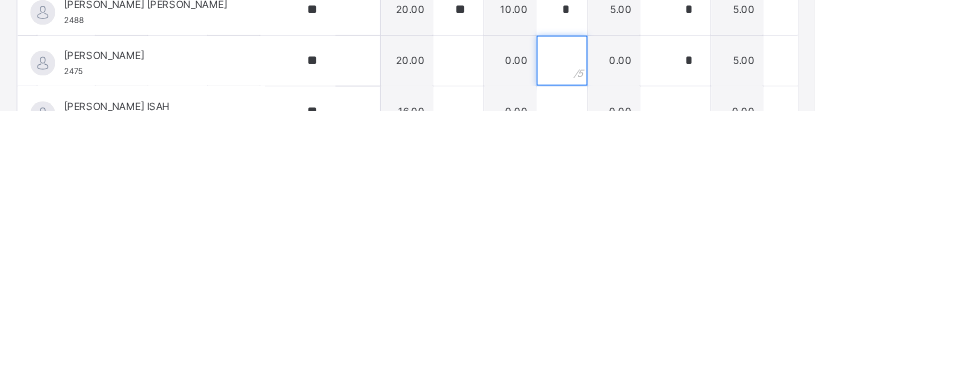 click at bounding box center [675, 324] 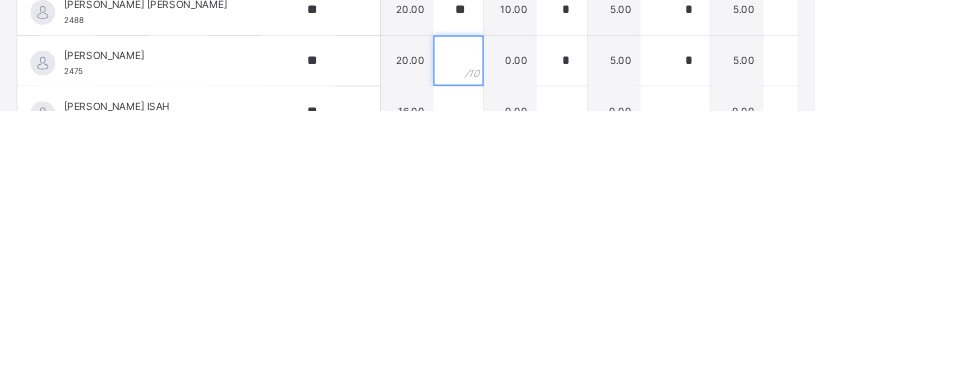 click at bounding box center (551, 324) 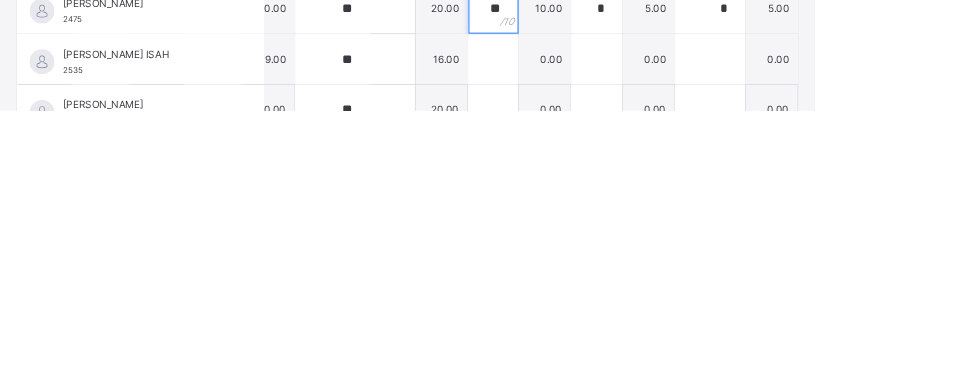 scroll, scrollTop: 812, scrollLeft: 232, axis: both 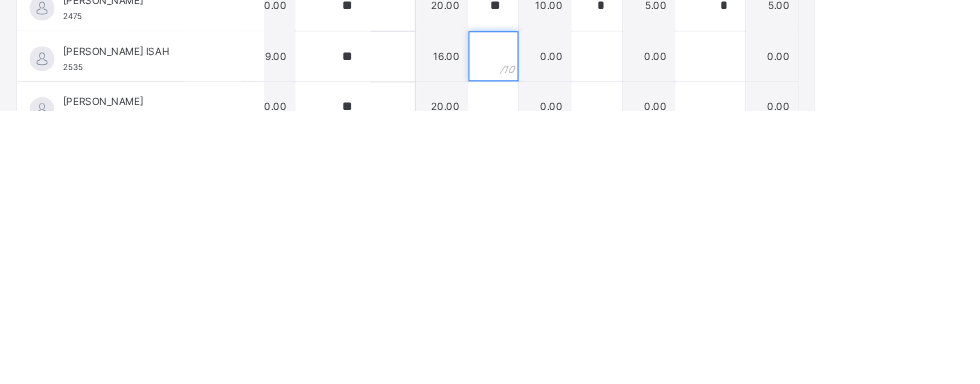 click at bounding box center (593, 319) 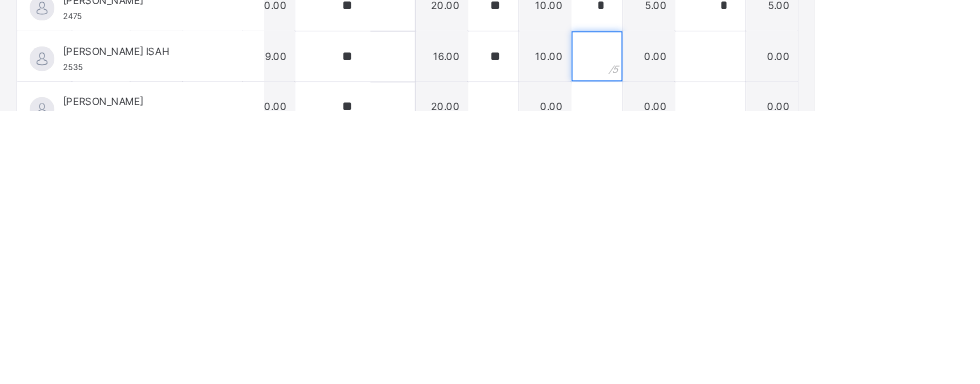 click at bounding box center (717, 319) 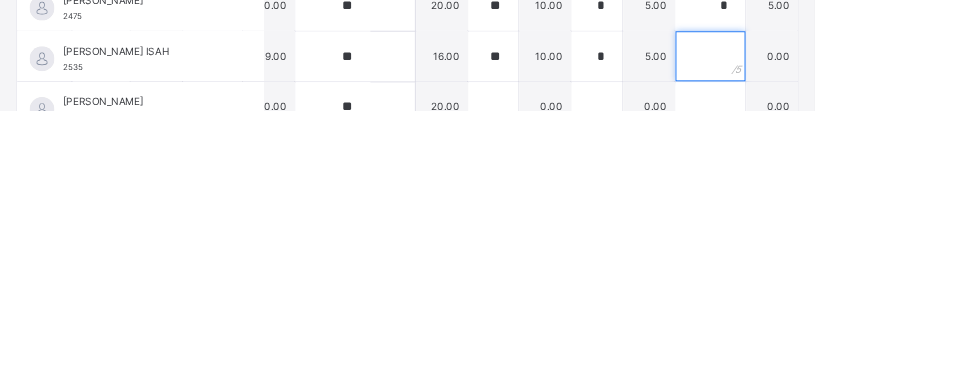 click at bounding box center [854, 319] 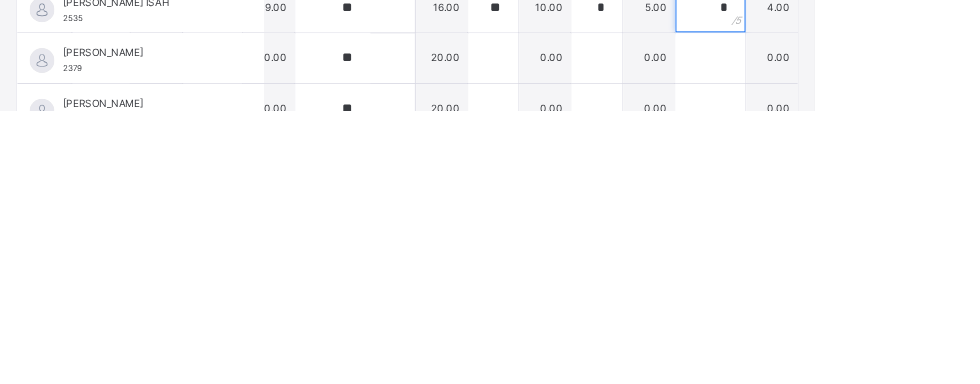 scroll, scrollTop: 882, scrollLeft: 232, axis: both 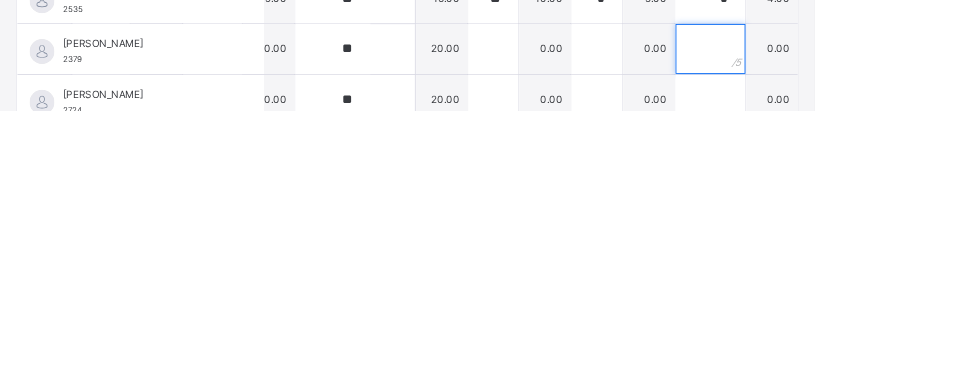 click at bounding box center [854, 310] 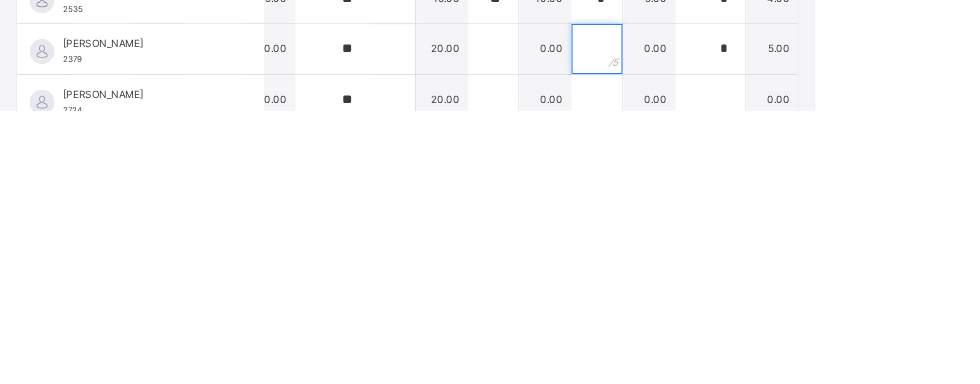 click at bounding box center [717, 310] 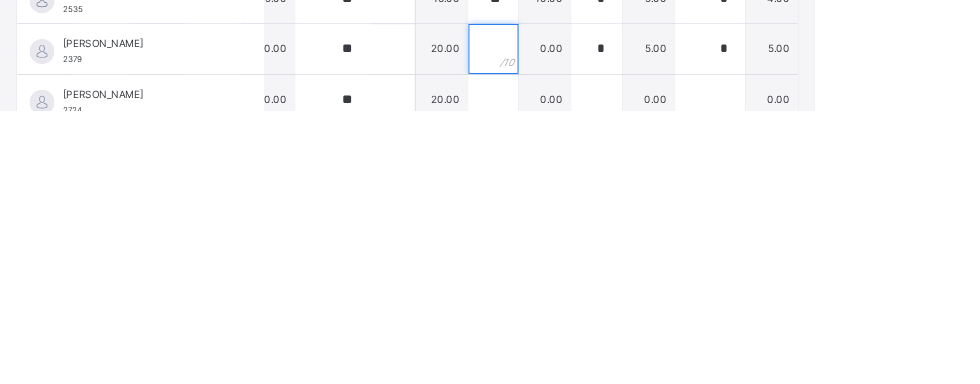 click at bounding box center (593, 310) 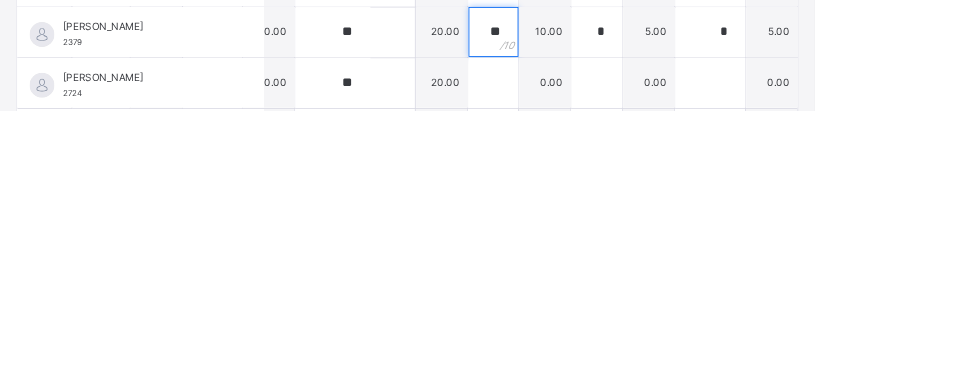 scroll, scrollTop: 904, scrollLeft: 232, axis: both 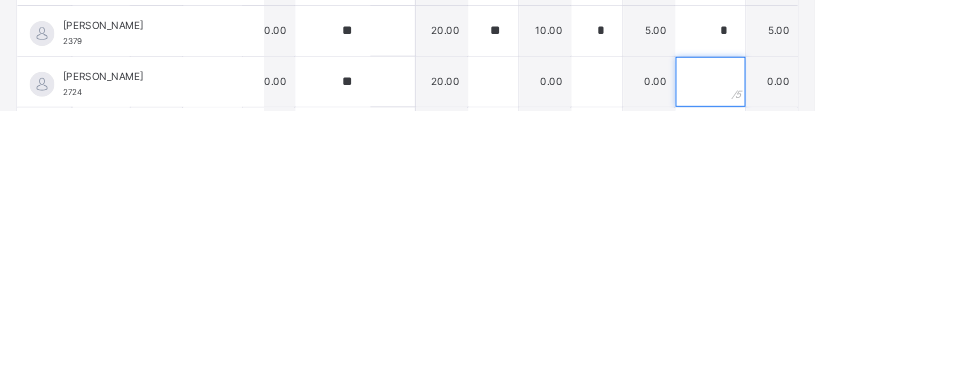 click at bounding box center [854, 349] 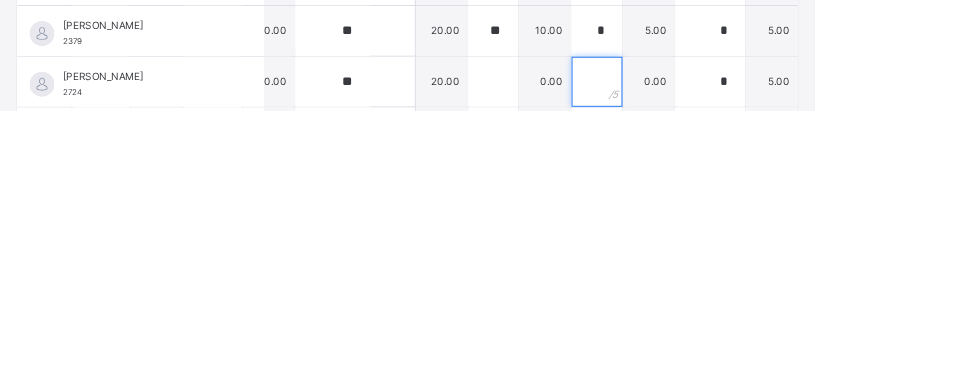 click at bounding box center [717, 349] 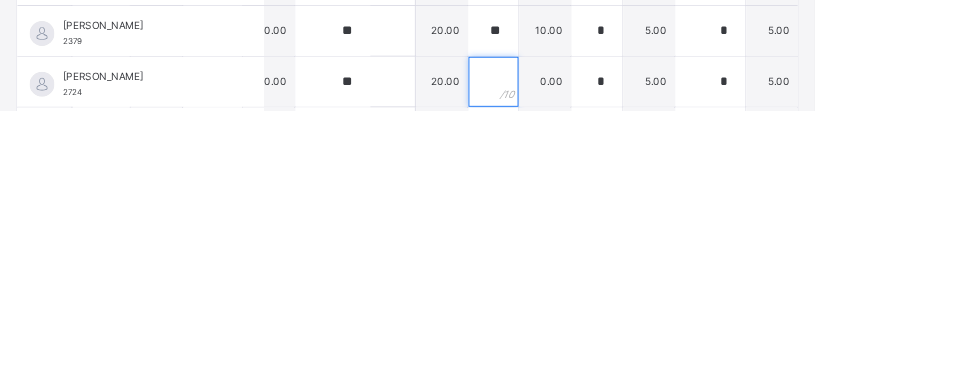 click at bounding box center [593, 349] 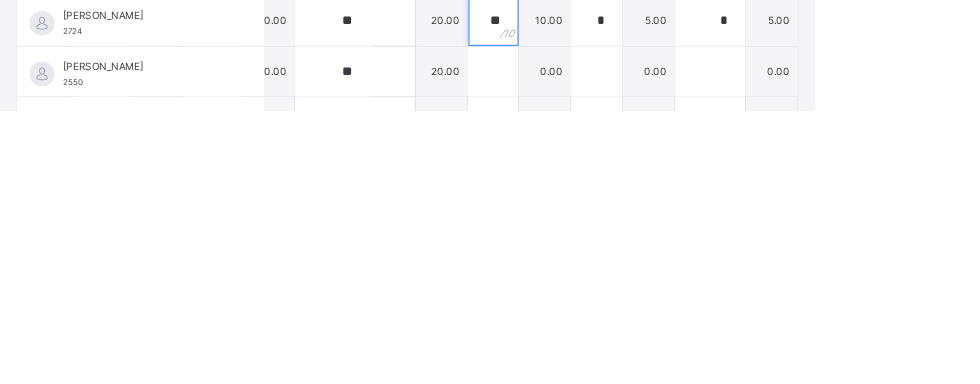 scroll, scrollTop: 973, scrollLeft: 232, axis: both 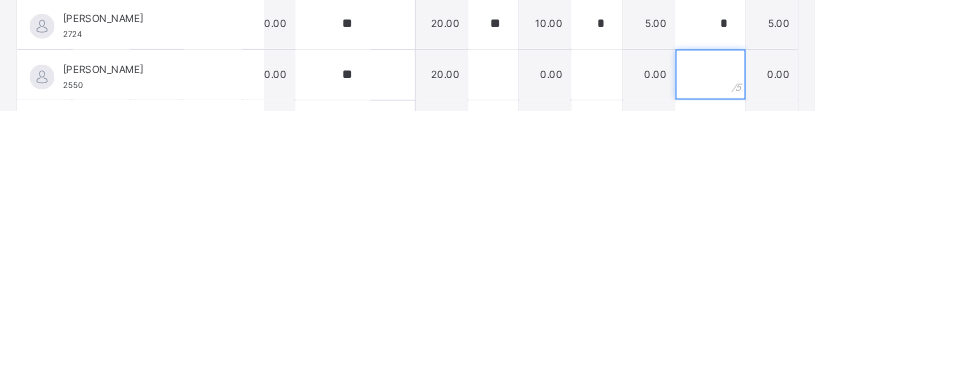 click at bounding box center [854, 341] 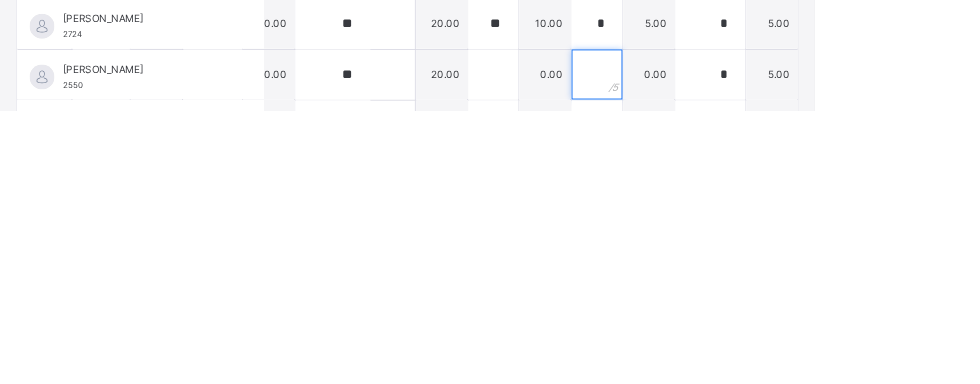 click at bounding box center [717, 341] 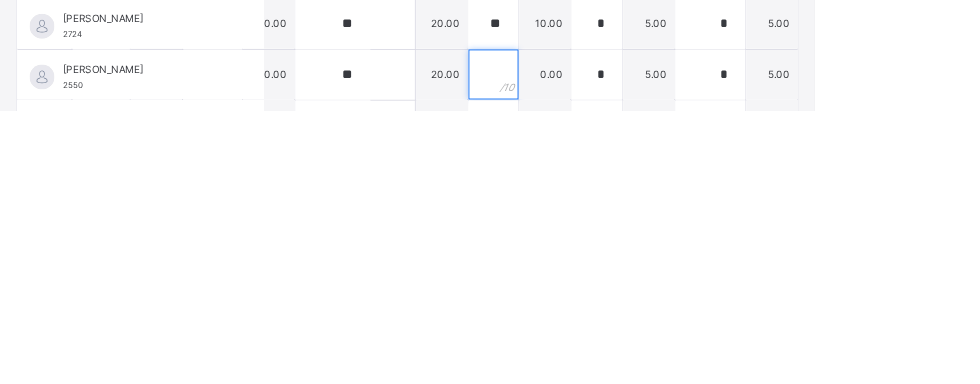 click at bounding box center [593, 341] 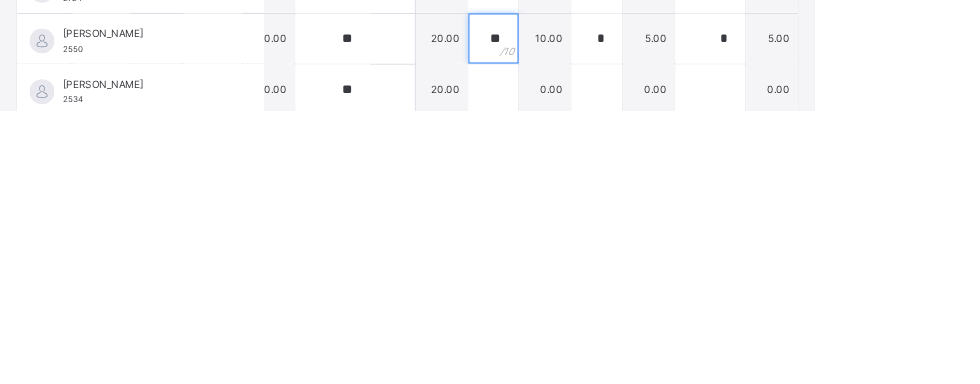 scroll, scrollTop: 403, scrollLeft: 0, axis: vertical 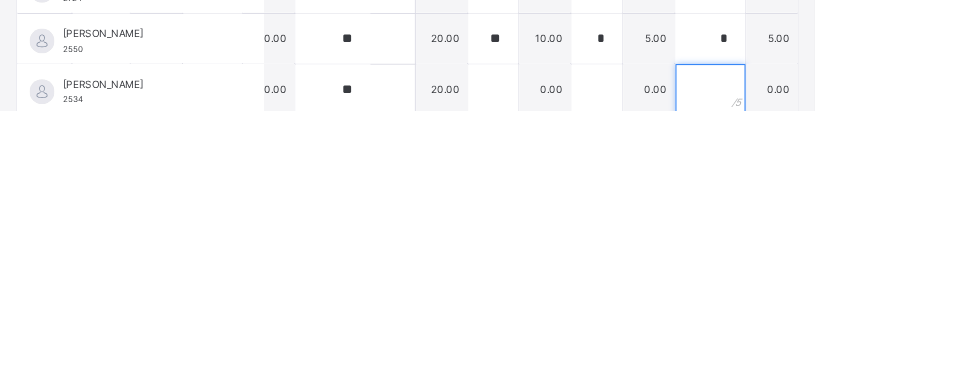 click at bounding box center [854, 359] 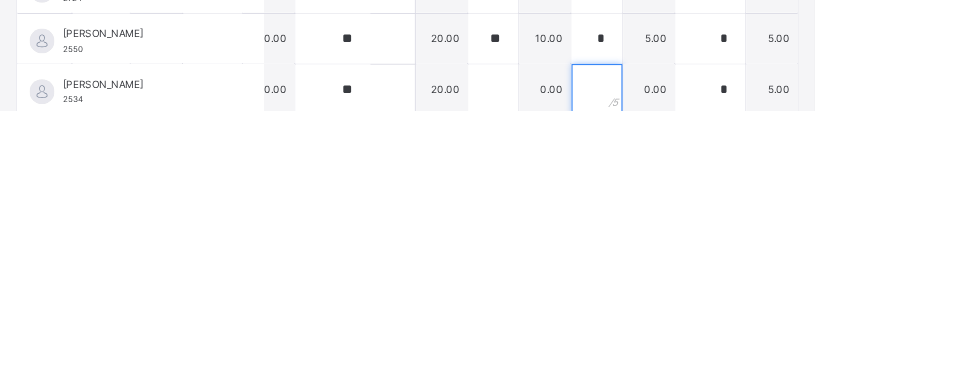click at bounding box center [717, 359] 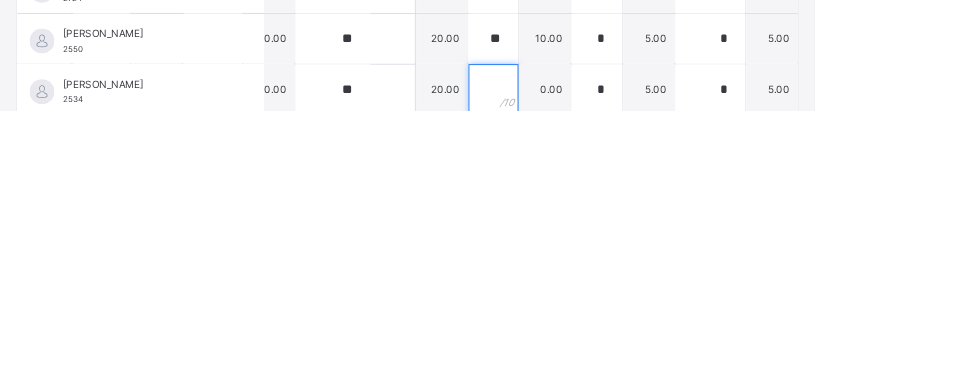 click at bounding box center (593, 359) 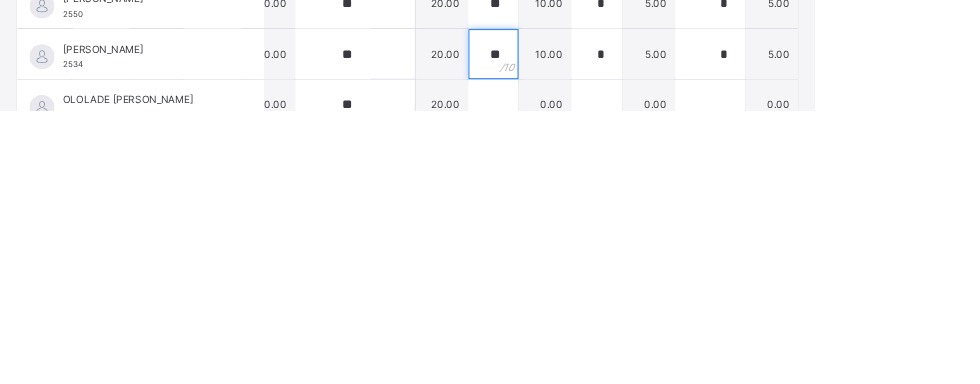 scroll, scrollTop: 1052, scrollLeft: 232, axis: both 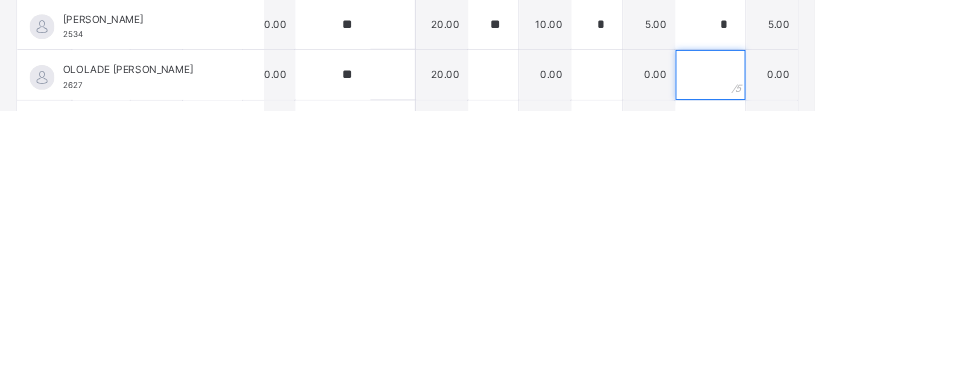 click at bounding box center (854, 341) 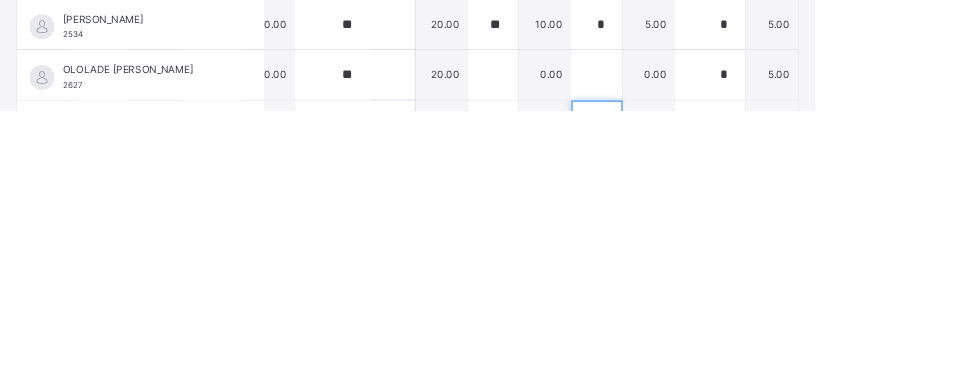 click at bounding box center [717, 402] 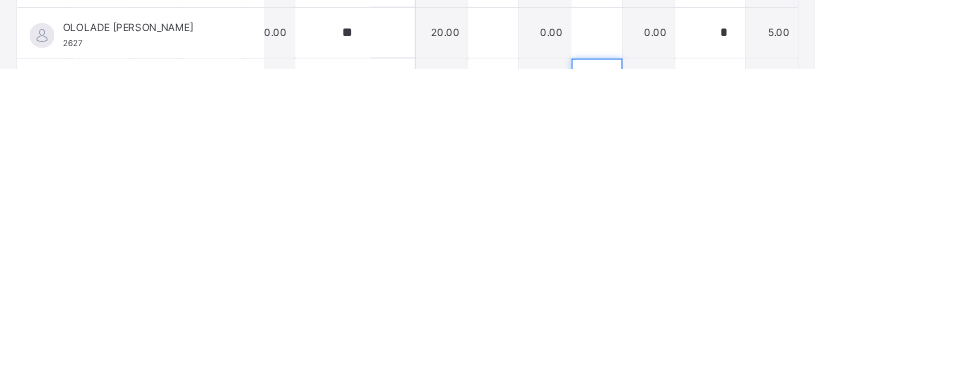 scroll, scrollTop: 1285, scrollLeft: 0, axis: vertical 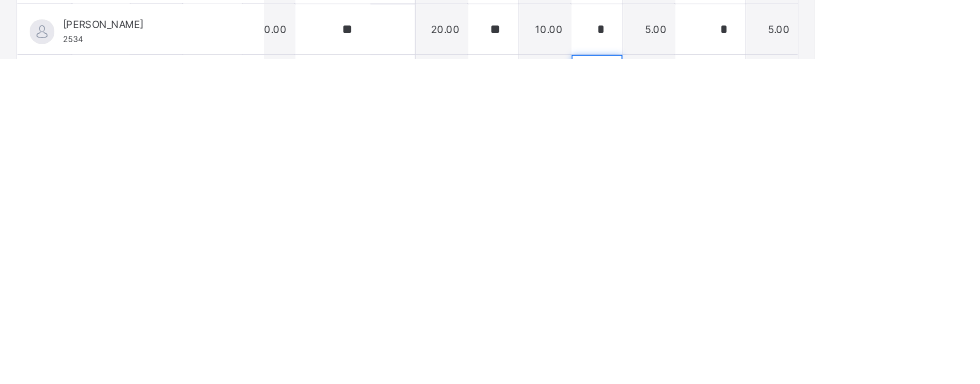 click at bounding box center [717, 410] 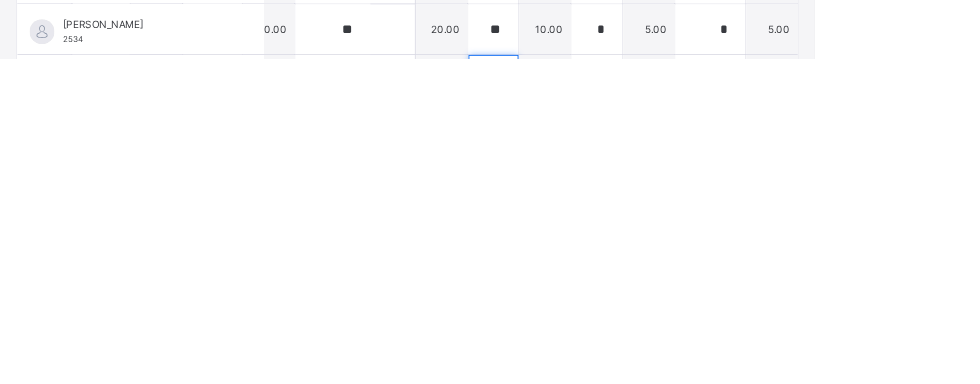 click at bounding box center [593, 410] 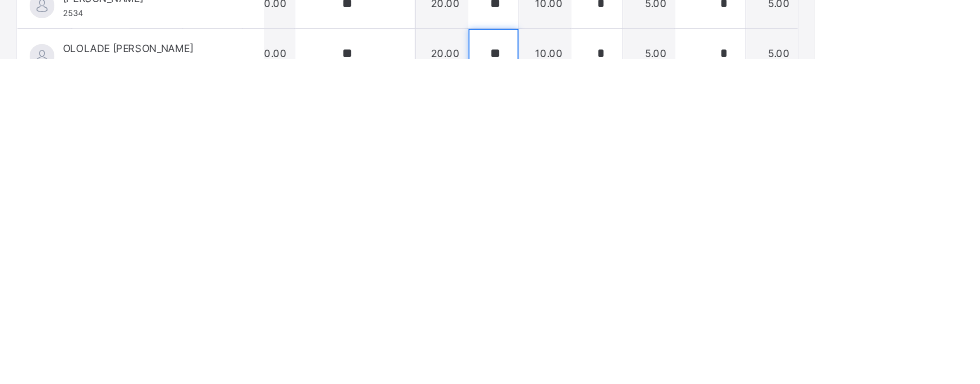 scroll, scrollTop: 445, scrollLeft: 0, axis: vertical 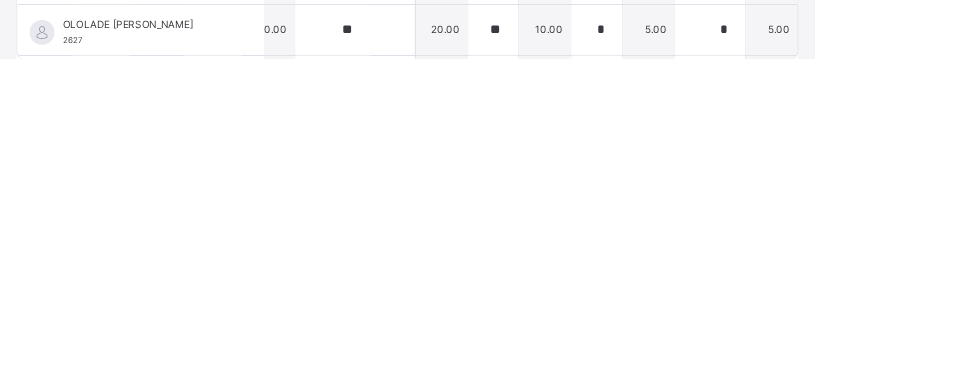 click on "Show Comments   Generate comment for all student   Save Entries Class Level:  NURSERY2   A Subject:  QR Session:  2024/2025 Session Session:  Third Term Students Classwork Homework CA Project Affective Psychomotor Exam TOTAL /100 Comment Classwork TOTAL / 10 Homework TOTAL / 10 Continuous Assessment TOTAL / 20 Project TOTAL / 10 Affective TOTAL / 5 Psychomotor TOTAL / 5 Examination TOTAL / 40 [PERSON_NAME]  2377 [PERSON_NAME]  2377 ** 10.00 ** 10.00 ** 20.00 ** 10.00 * 5.00 * 5.00 0.00 60.00 Generate comment 0 / 250   ×   Subject Teacher’s Comment Generate and see in full the comment developed by the AI with an option to regenerate the comment [PERSON_NAME]    2377   Total 60.00  / 100.00 [PERSON_NAME] Bot   Regenerate     Use this comment   ABUBAKAR SA'ADIYYA  2496 ABUBAKAR SA'ADIYYA  2496 ** 10.00 ** 10.00 ** 20.00 ** 10.00 * 5.00 * 5.00 0.00 60.00 Generate comment 0 / 250   ×   Subject Teacher’s Comment [PERSON_NAME] SA'ADIYYA    2496   Total 60.00  / 100.00 [PERSON_NAME] Bot   Regenerate       2504 2504" at bounding box center [490, 104] 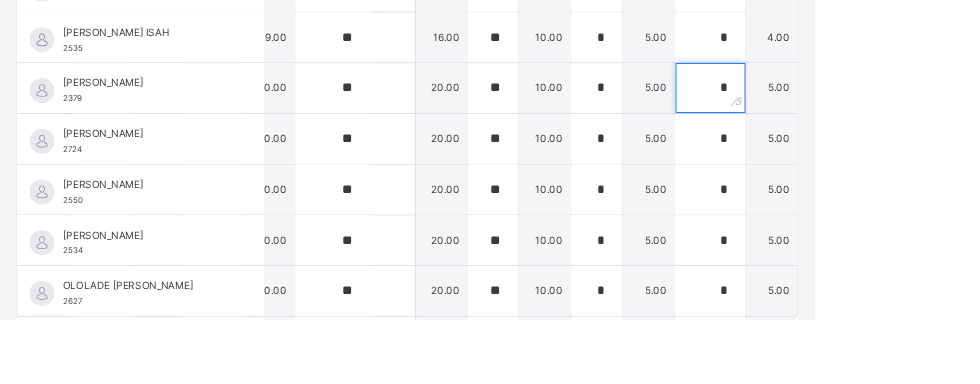 scroll, scrollTop: 1226, scrollLeft: 232, axis: both 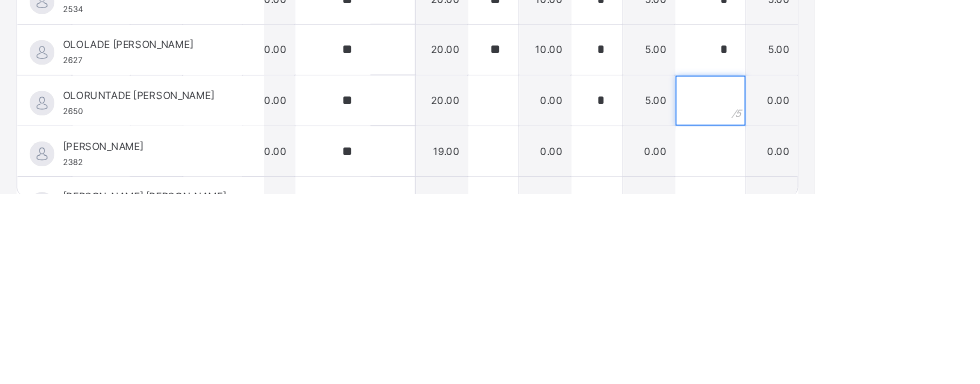 click at bounding box center (854, 271) 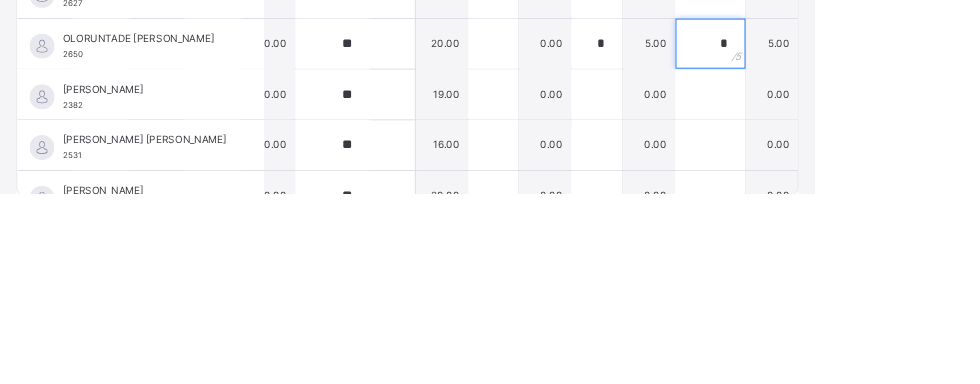 scroll, scrollTop: 1210, scrollLeft: 232, axis: both 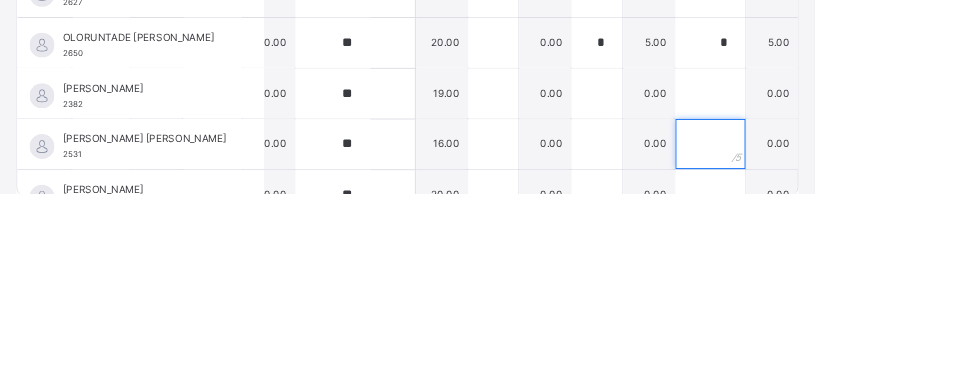 click at bounding box center (854, 324) 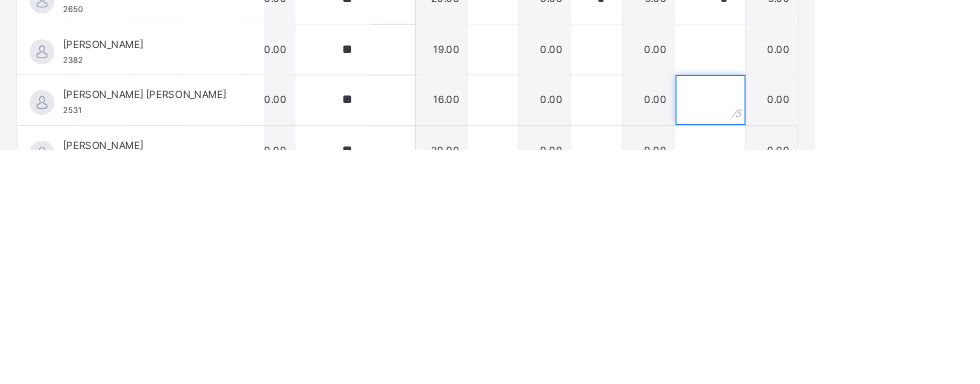 scroll, scrollTop: 1314, scrollLeft: 0, axis: vertical 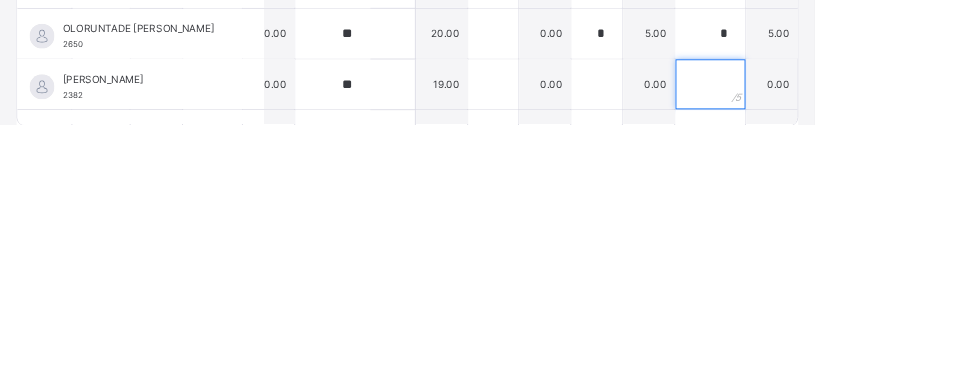 click at bounding box center [854, 336] 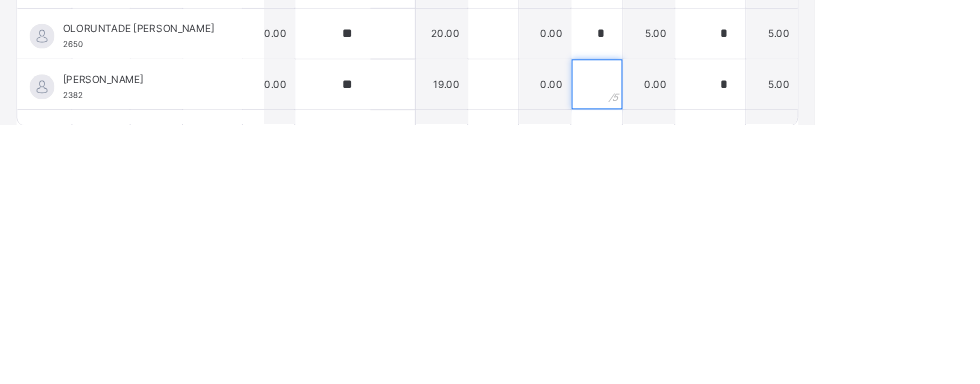 click at bounding box center [717, 336] 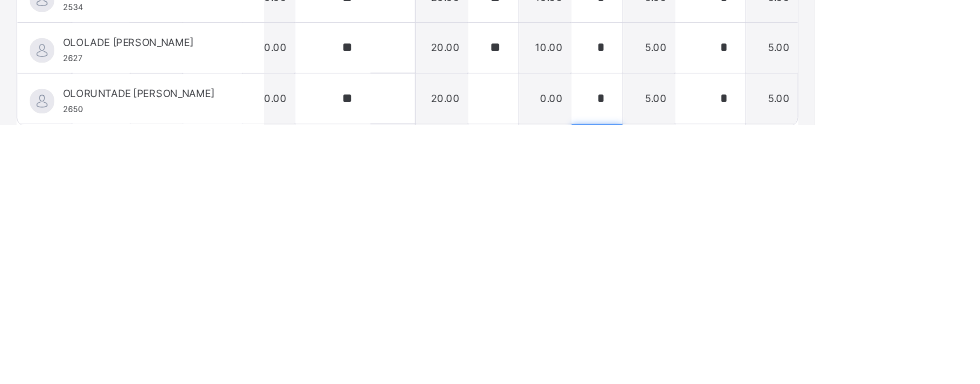 scroll, scrollTop: 1048, scrollLeft: 232, axis: both 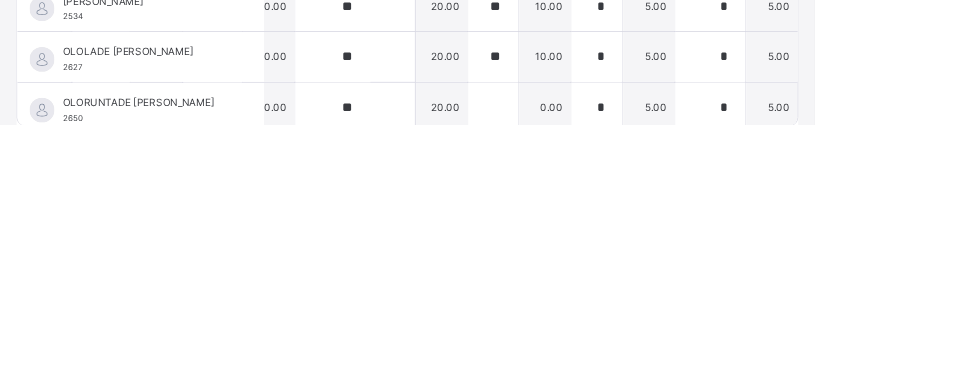 click on "0.00" at bounding box center (655, 363) 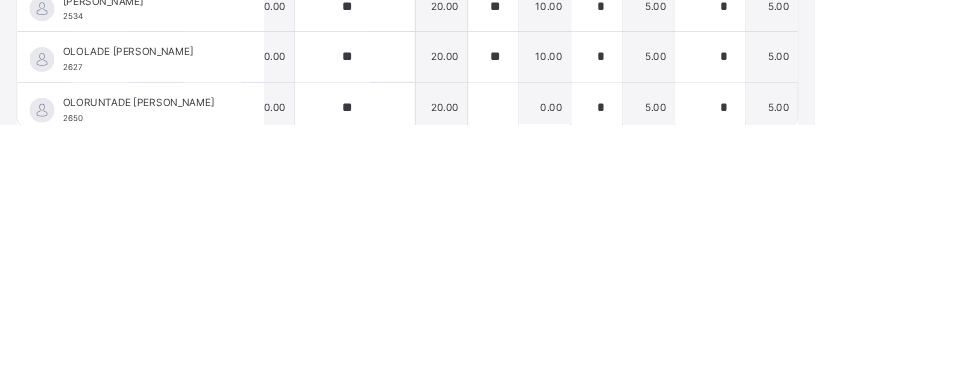 click on "**" at bounding box center (593, 120) 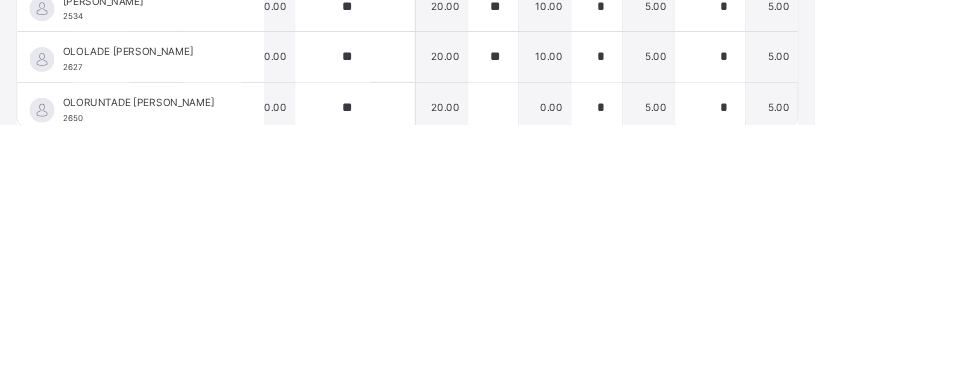 click on "**" at bounding box center (593, 120) 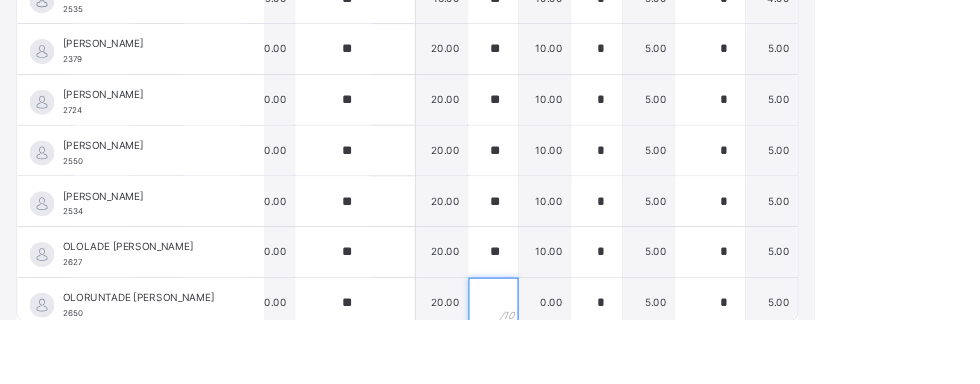 click at bounding box center [593, 364] 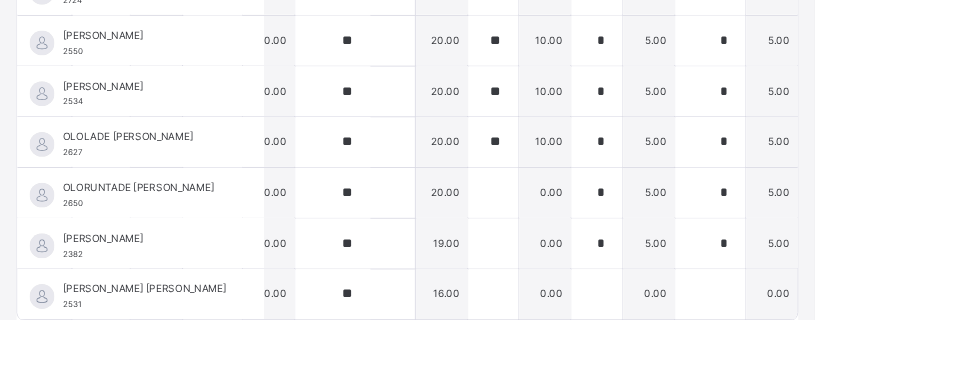 click at bounding box center (593, 232) 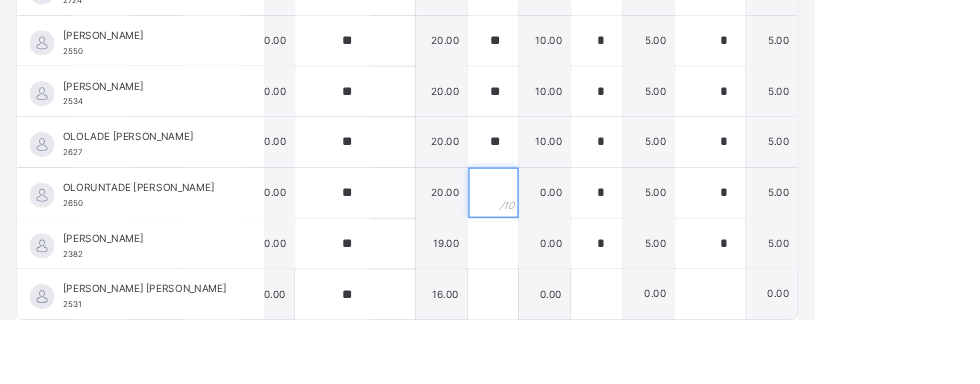 click at bounding box center [593, 232] 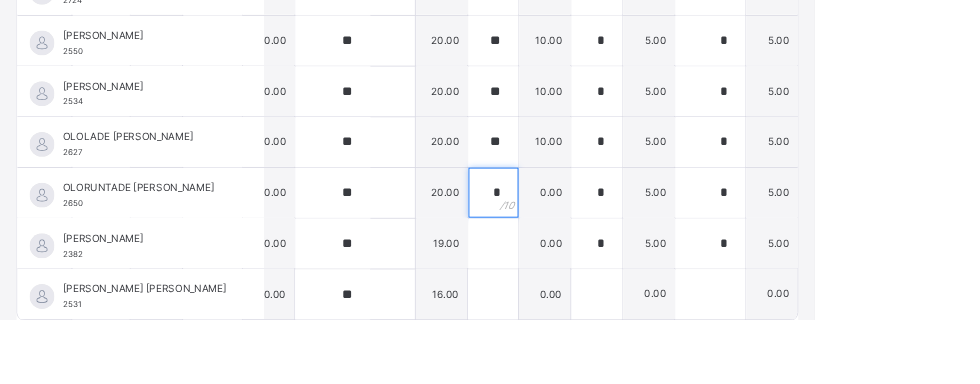 scroll, scrollTop: 1314, scrollLeft: 0, axis: vertical 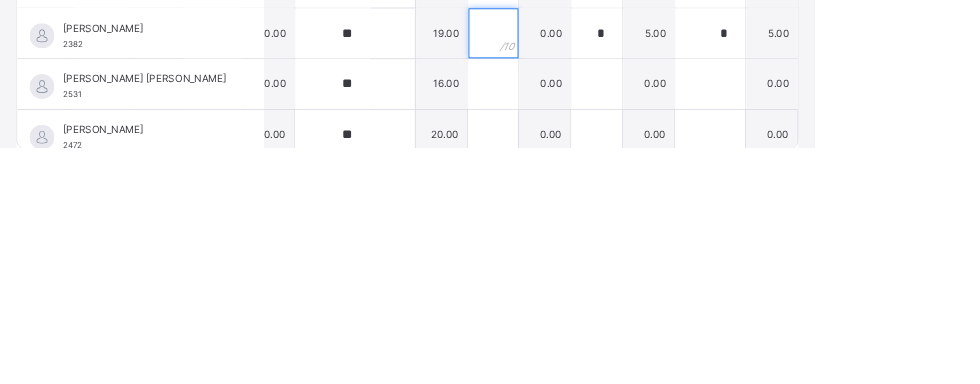 click at bounding box center (593, 247) 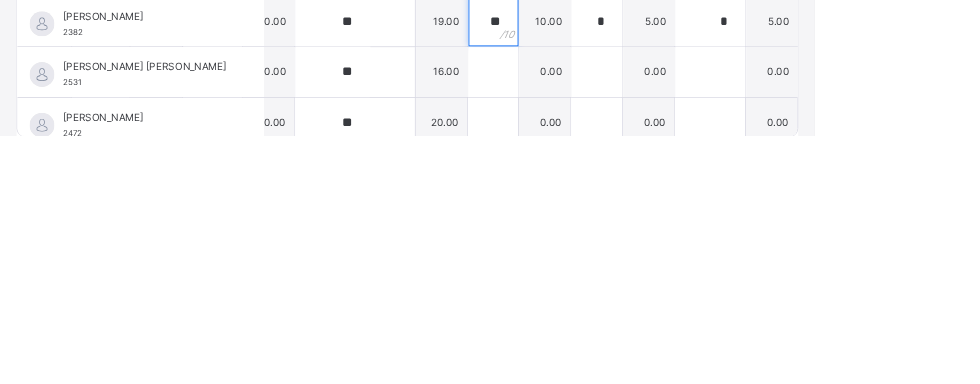 scroll, scrollTop: 1314, scrollLeft: 0, axis: vertical 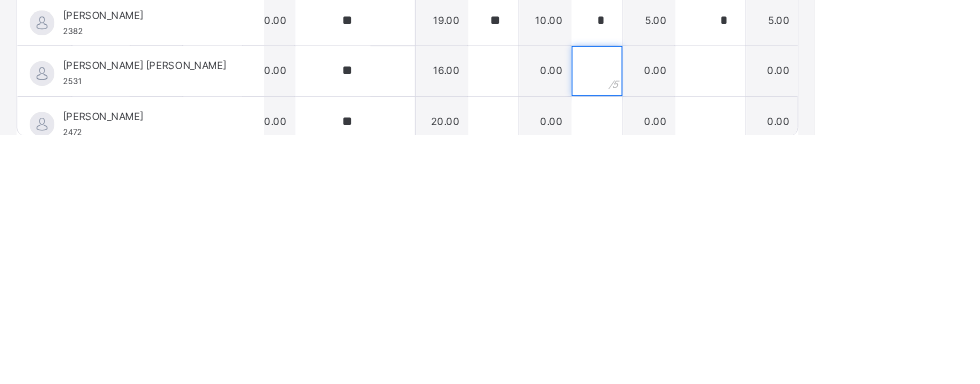 click at bounding box center [717, 308] 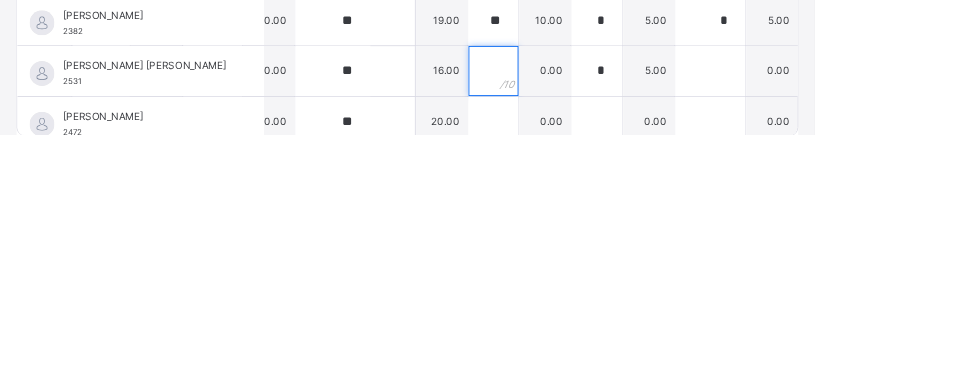 click at bounding box center (593, 308) 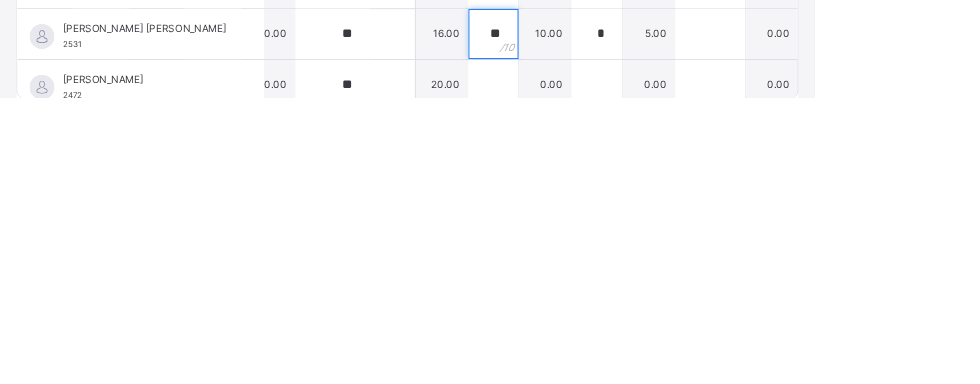 scroll, scrollTop: 1314, scrollLeft: 0, axis: vertical 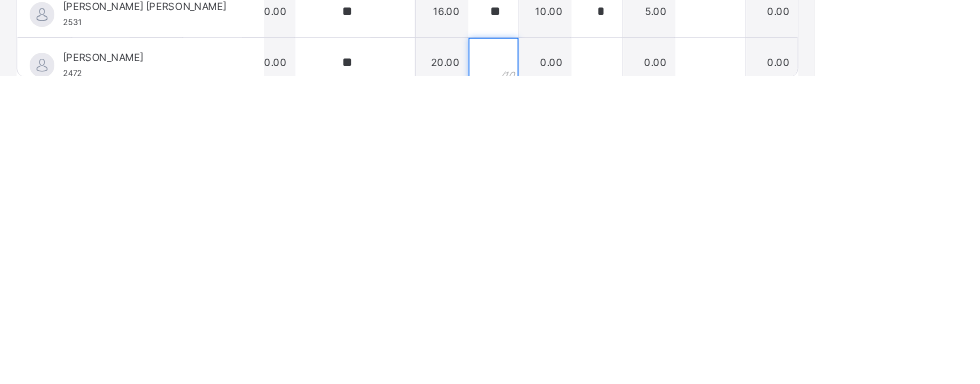 click at bounding box center (593, 369) 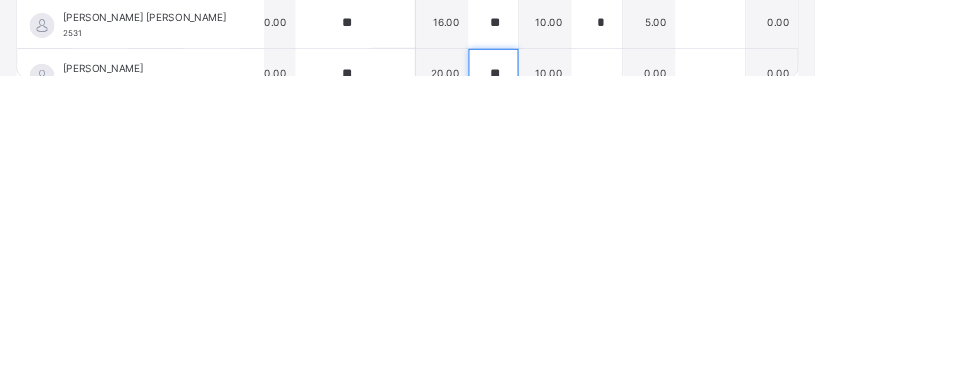 scroll, scrollTop: 1226, scrollLeft: 232, axis: both 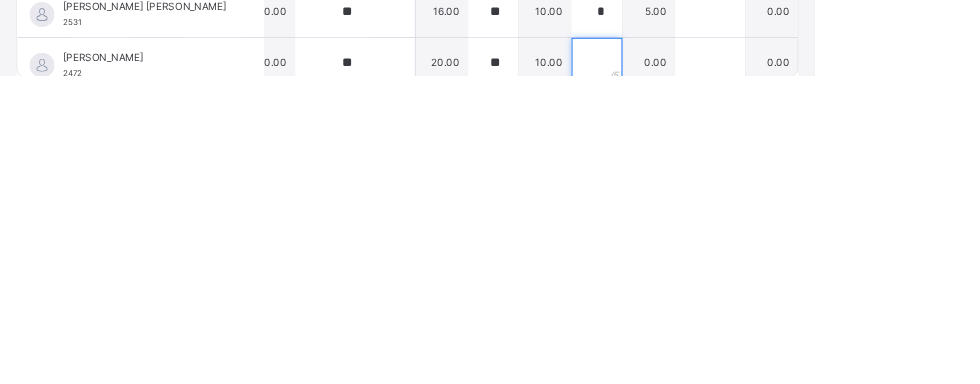 click at bounding box center (717, 369) 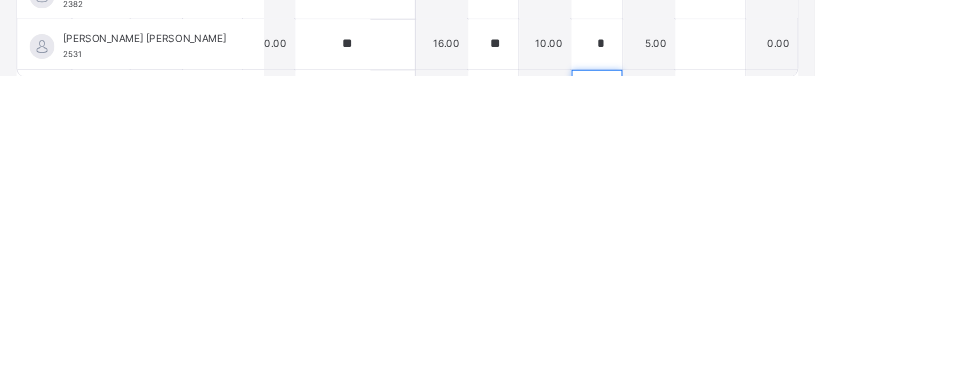scroll, scrollTop: 1226, scrollLeft: 232, axis: both 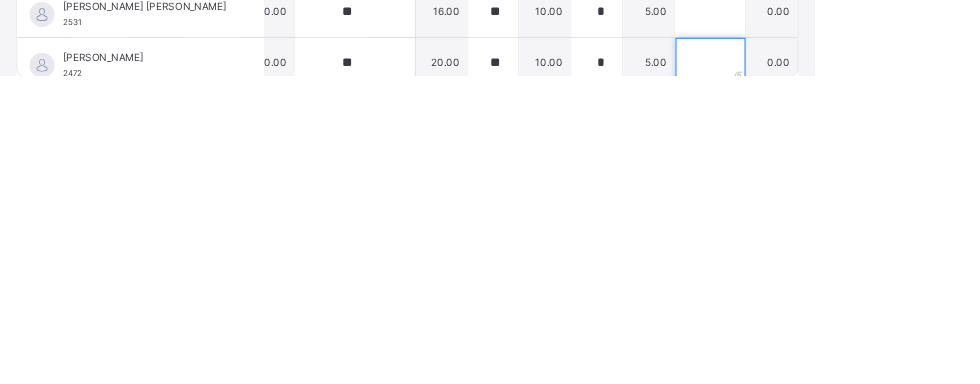 click at bounding box center (854, 369) 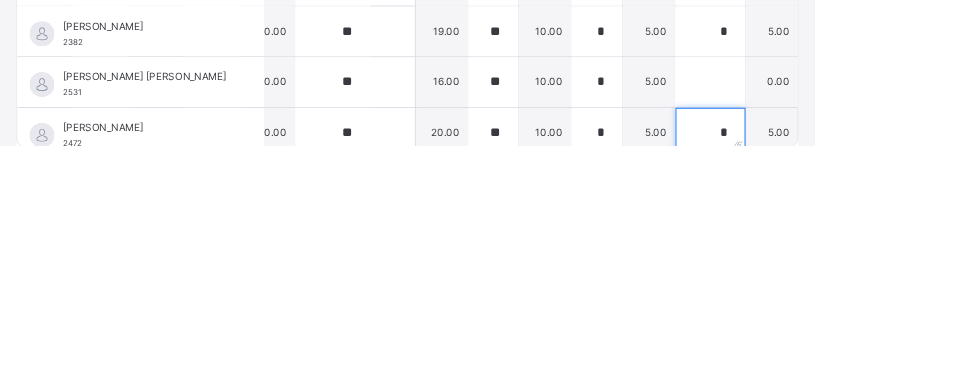 scroll, scrollTop: 1314, scrollLeft: 0, axis: vertical 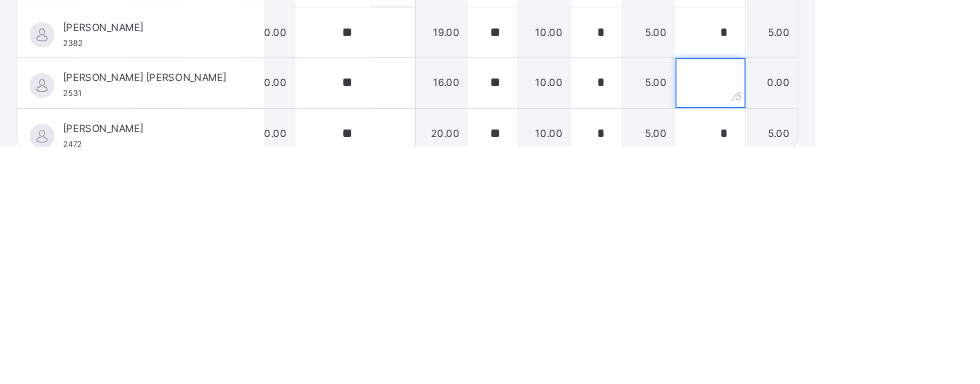 click at bounding box center (854, 308) 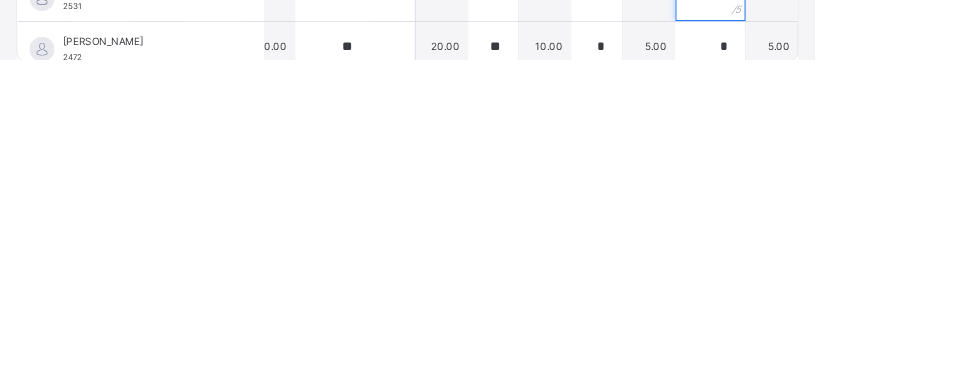 scroll, scrollTop: 1314, scrollLeft: 0, axis: vertical 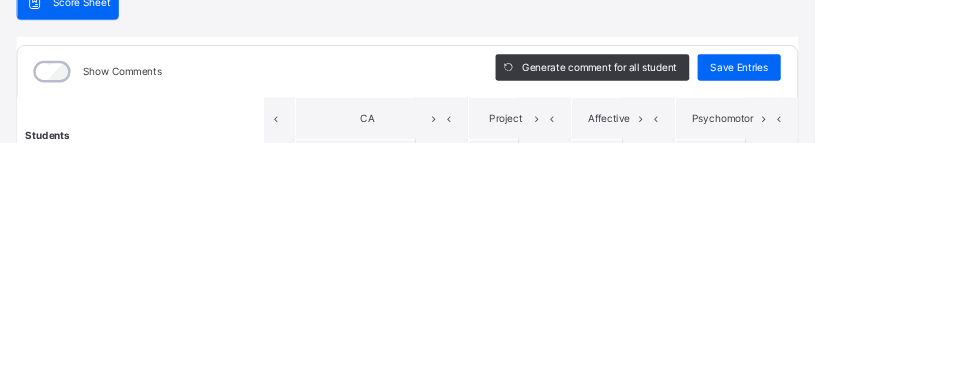 click on "Save Entries" at bounding box center [889, 294] 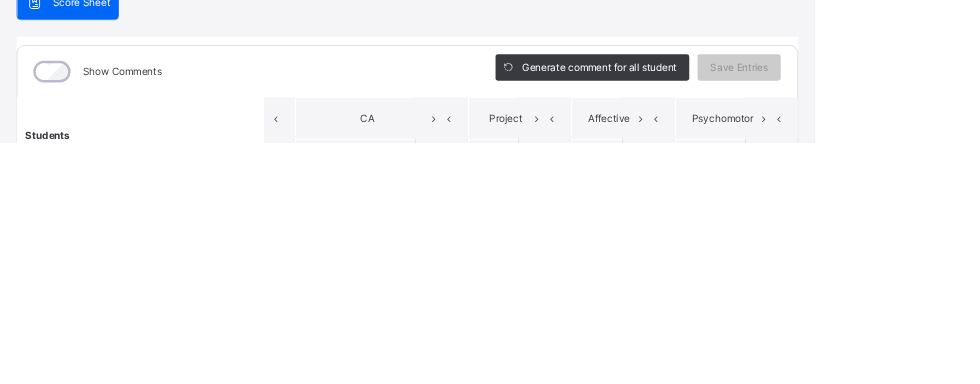 scroll, scrollTop: 1314, scrollLeft: 0, axis: vertical 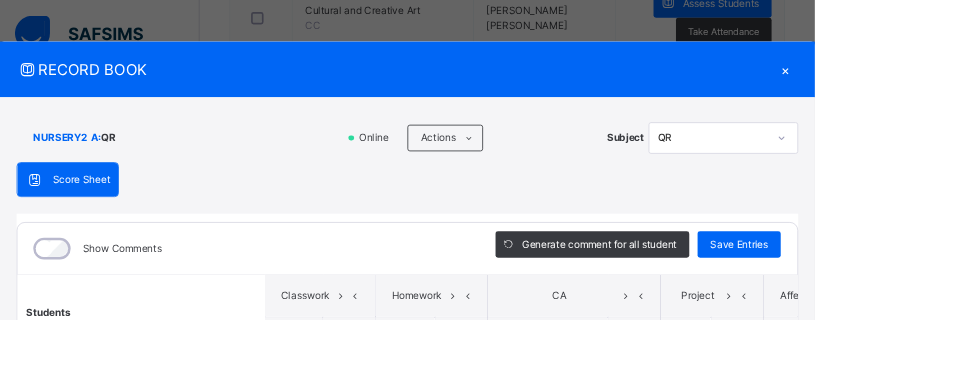 click on "Score Sheet Score Sheet Show Comments   Generate comment for all student   Save Entries Class Level:  NURSERY2   A Subject:  QR Session:  2024/2025 Session Session:  Third Term Students Classwork Homework CA Project Affective Psychomotor Exam TOTAL /100 Comment Classwork TOTAL / 10 Homework TOTAL / 10 Continuous Assessment TOTAL / 20 Project TOTAL / 10 Affective TOTAL / 5 Psychomotor TOTAL / 5 Examination TOTAL / 40 [PERSON_NAME]  2377 [PERSON_NAME]  2377 ** 10.00 ** 10.00 ** 20.00 ** 10.00 * 5.00 * 5.00 0.00 60.00 Generate comment 0 / 250   ×   Subject Teacher’s Comment Generate and see in full the comment developed by the AI with an option to regenerate the comment [PERSON_NAME]    2377   Total 60.00  / 100.00 [PERSON_NAME] Bot   Regenerate     Use this comment   ABUBAKAR SA'ADIYYA  2496 ABUBAKAR SA'ADIYYA  2496 ** 10.00 ** 10.00 ** 20.00 ** 10.00 * 5.00 * 5.00 0.00 60.00 Generate comment 0 / 250   ×   Subject Teacher’s Comment [PERSON_NAME] SA'ADIYYA    2496   Total 60.00  / 100.00 [PERSON_NAME] Bot" at bounding box center (490, 518) 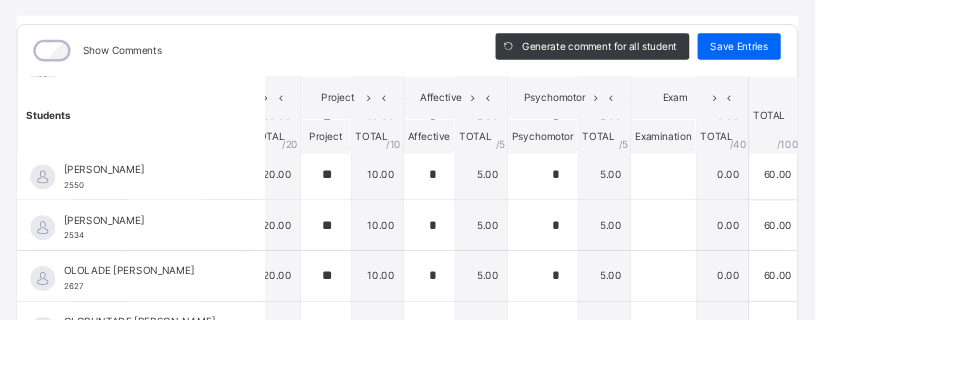scroll, scrollTop: 1226, scrollLeft: 443, axis: both 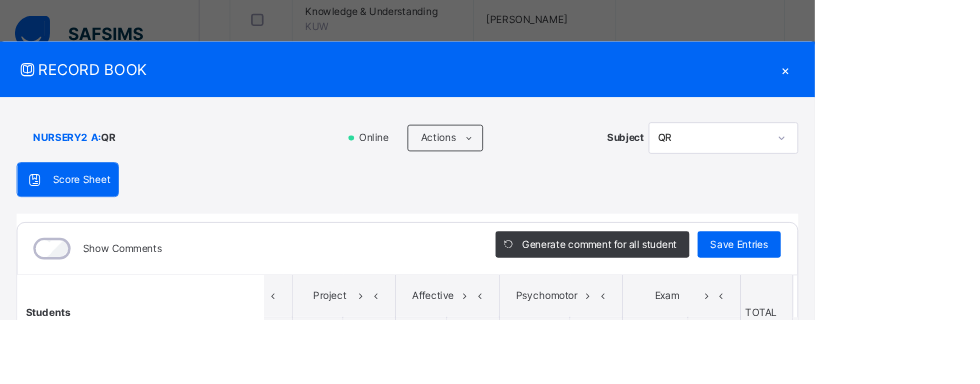 click on "×" at bounding box center (945, 83) 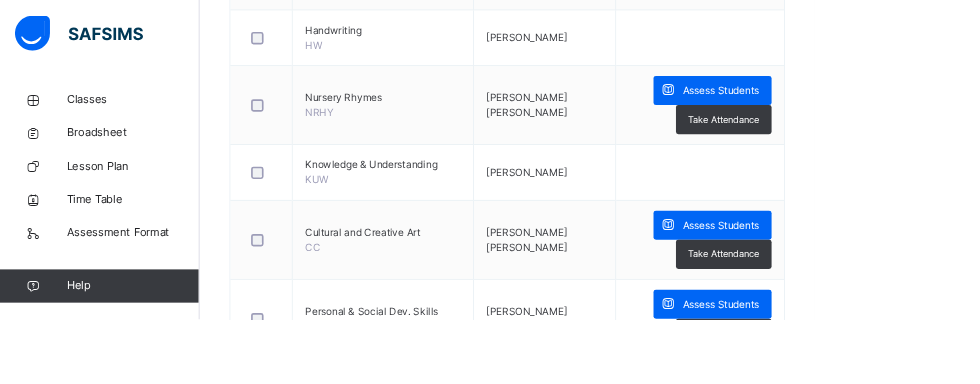 scroll, scrollTop: 1052, scrollLeft: 0, axis: vertical 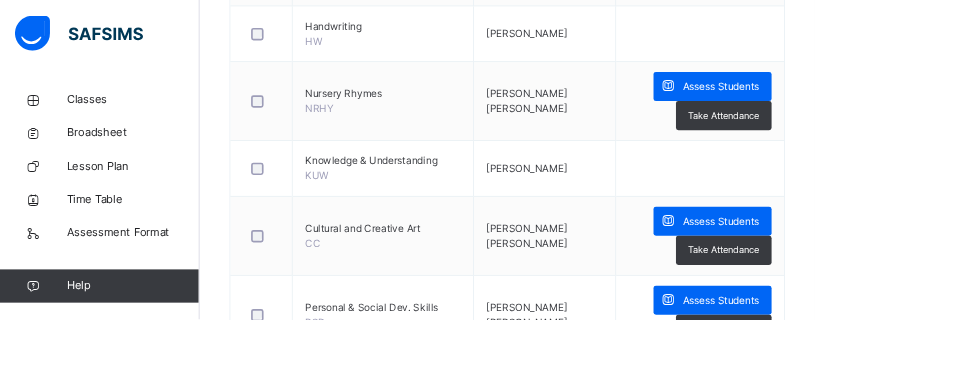 click on "Assess Students" at bounding box center [857, 361] 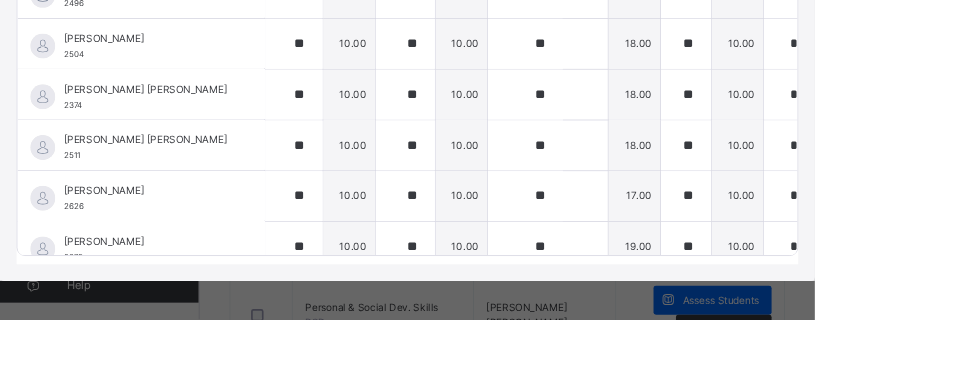 scroll, scrollTop: 360, scrollLeft: 0, axis: vertical 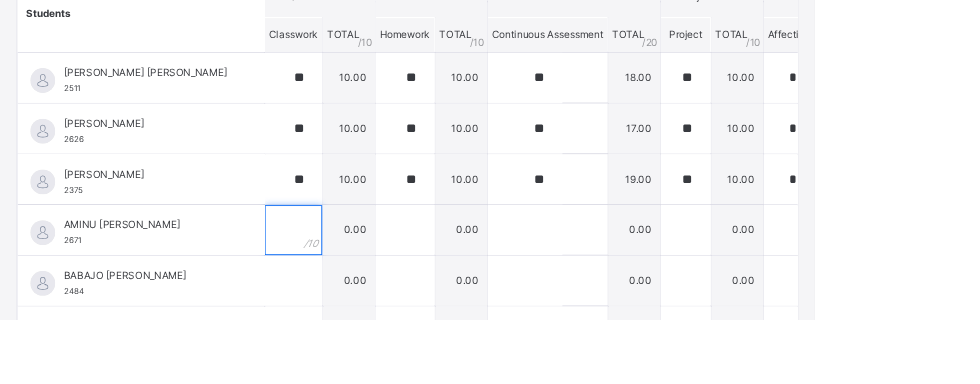 click at bounding box center [353, 276] 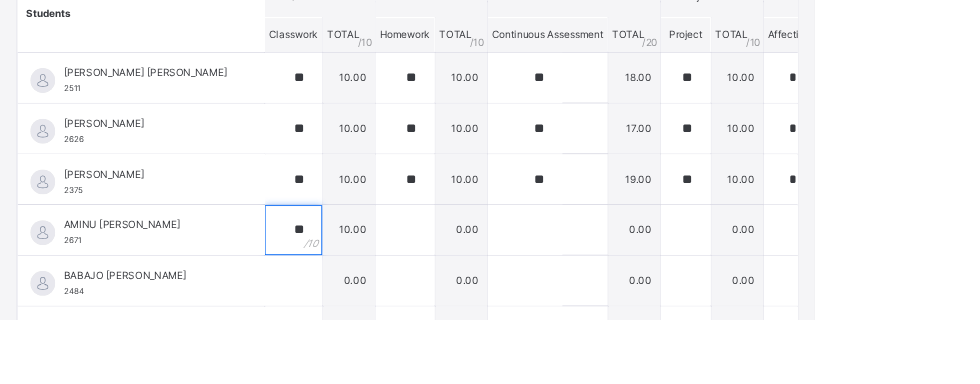 scroll, scrollTop: 1137, scrollLeft: 0, axis: vertical 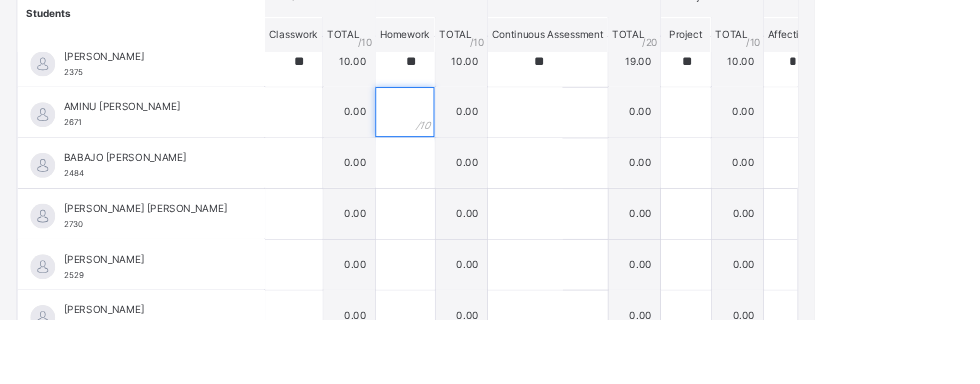 click at bounding box center (487, 135) 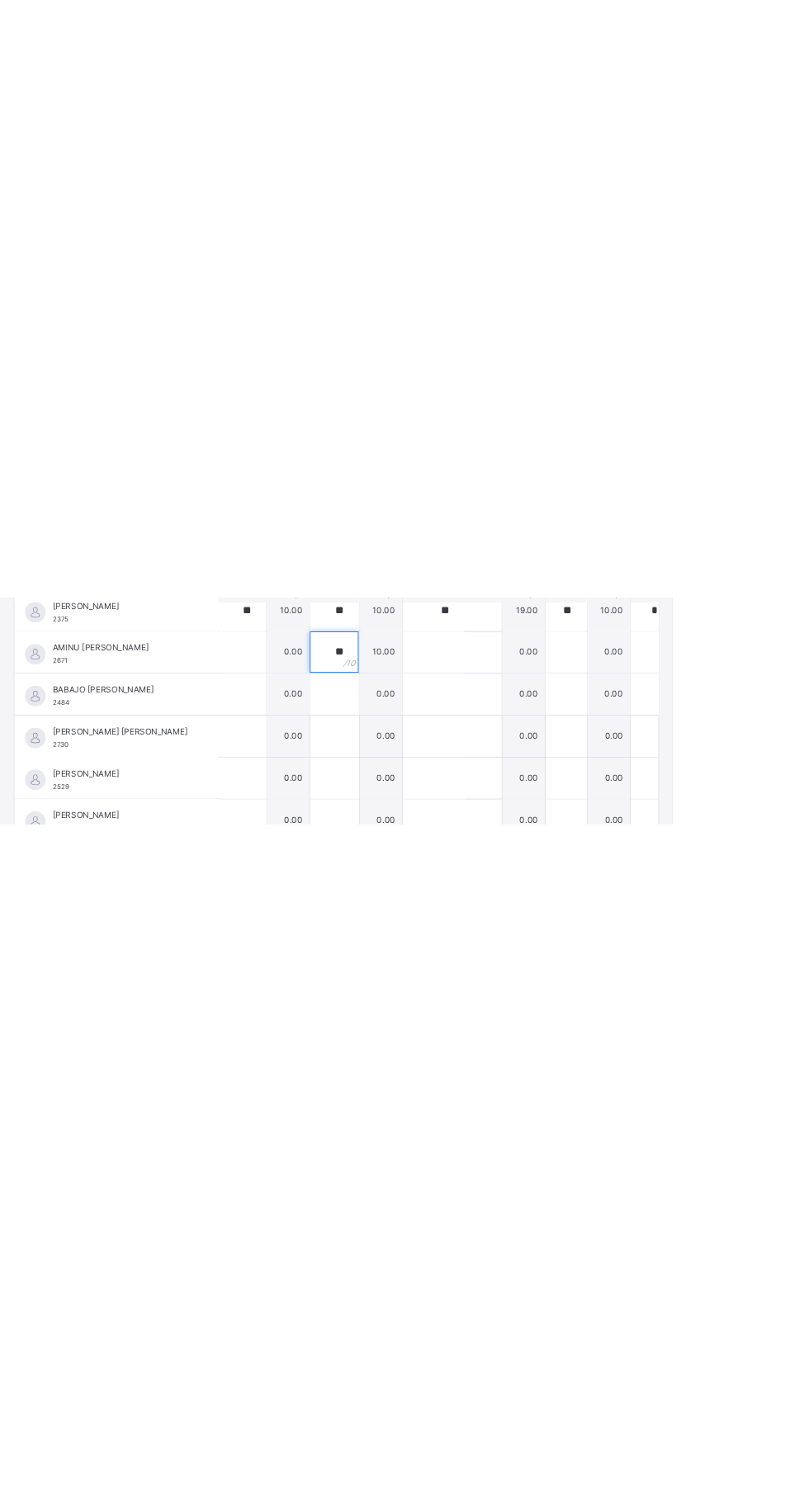 scroll, scrollTop: 0, scrollLeft: 0, axis: both 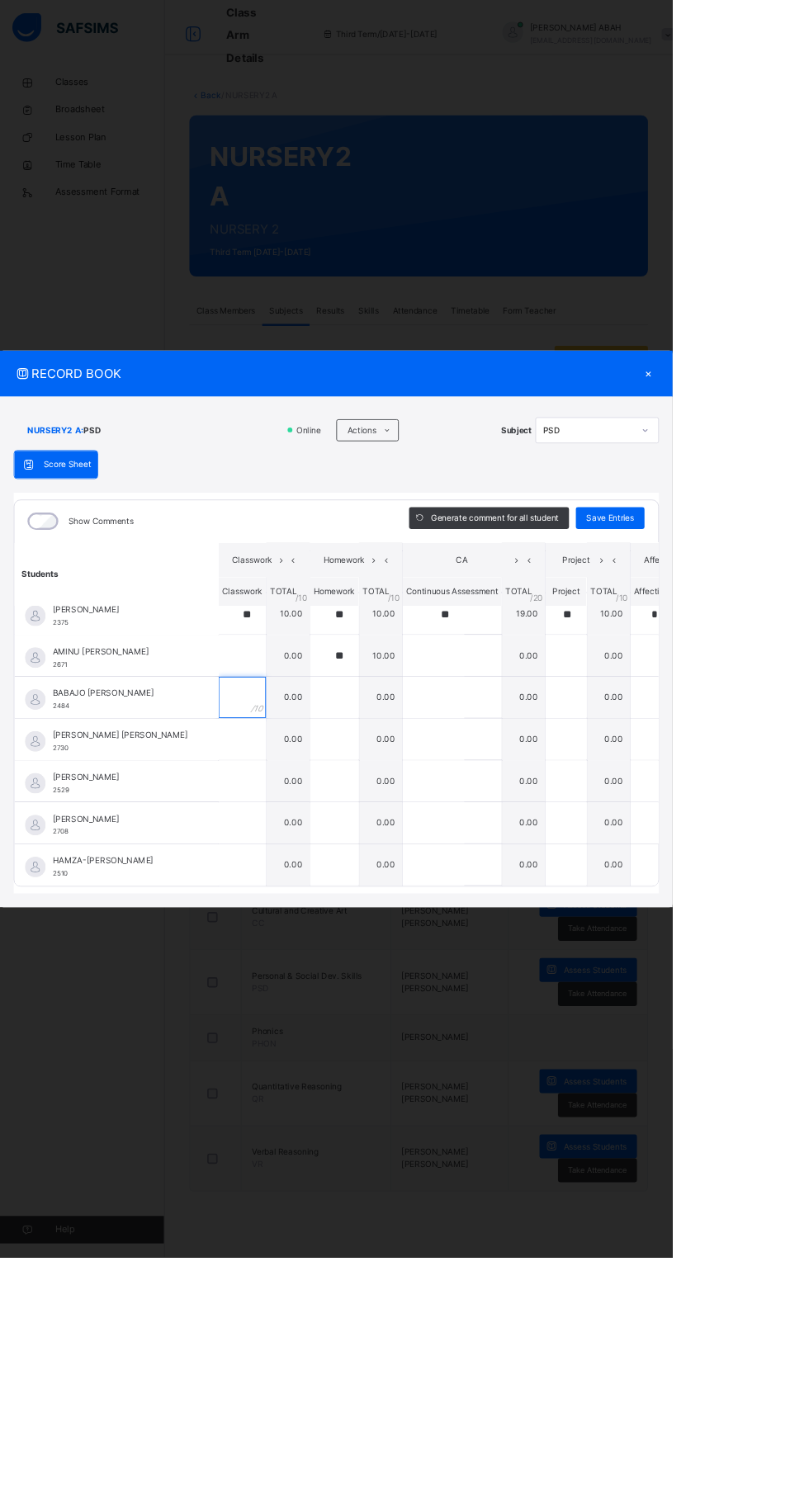 click at bounding box center (291, 839) 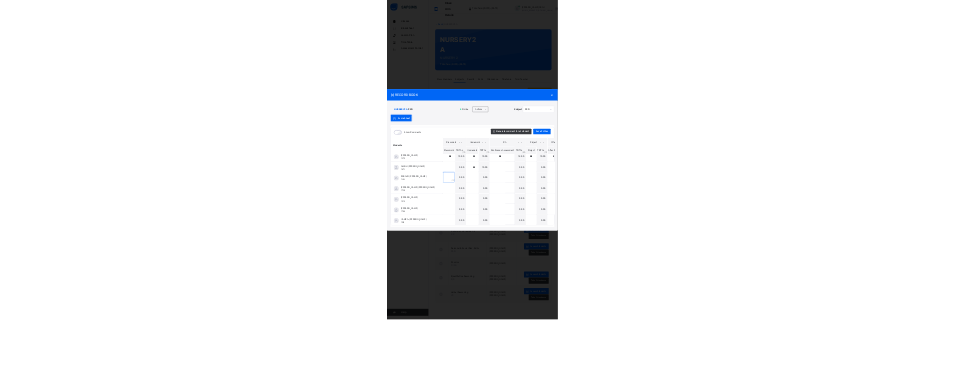 scroll, scrollTop: 203, scrollLeft: 0, axis: vertical 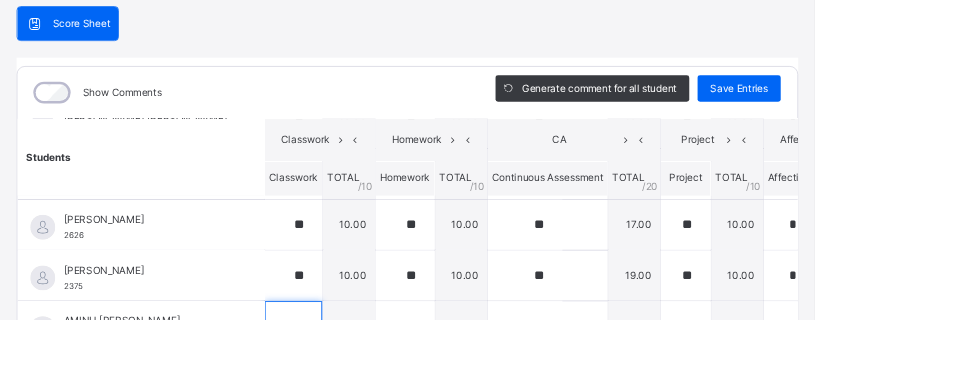 click at bounding box center (353, 392) 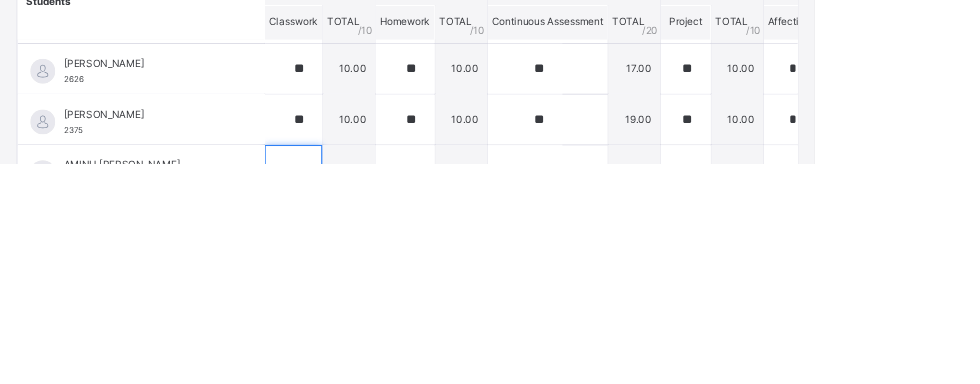 scroll, scrollTop: 203, scrollLeft: 0, axis: vertical 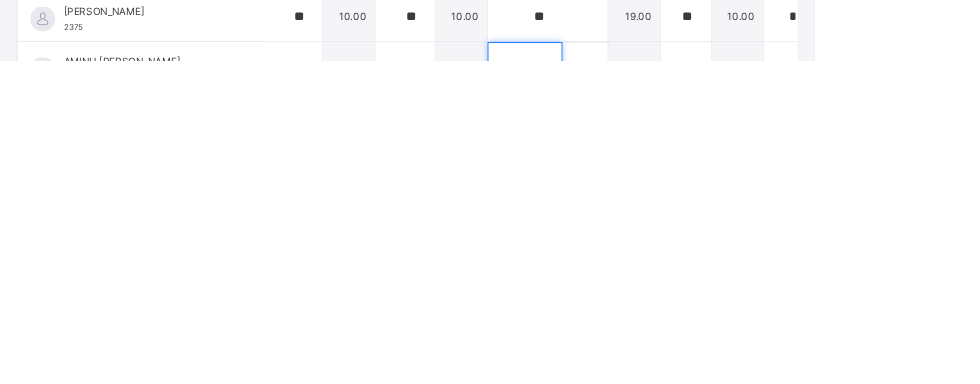 click at bounding box center (632, 392) 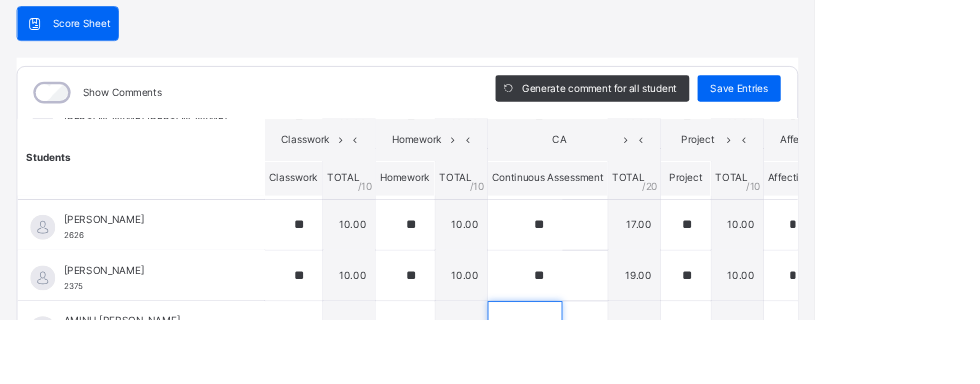 click at bounding box center (632, 392) 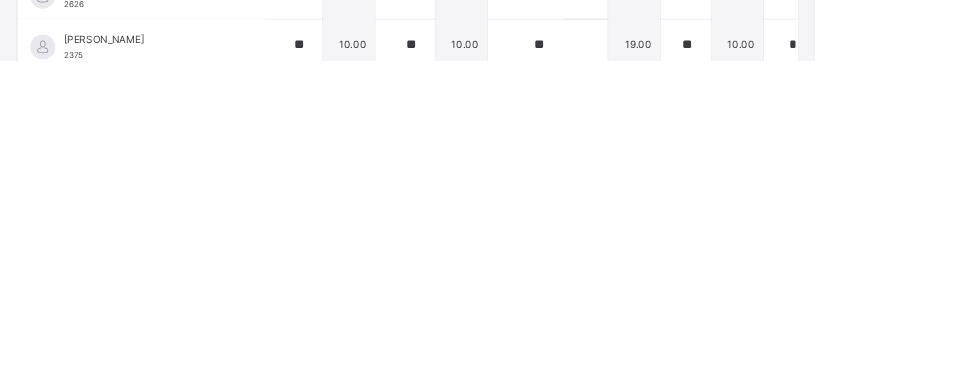 scroll, scrollTop: 150, scrollLeft: 0, axis: vertical 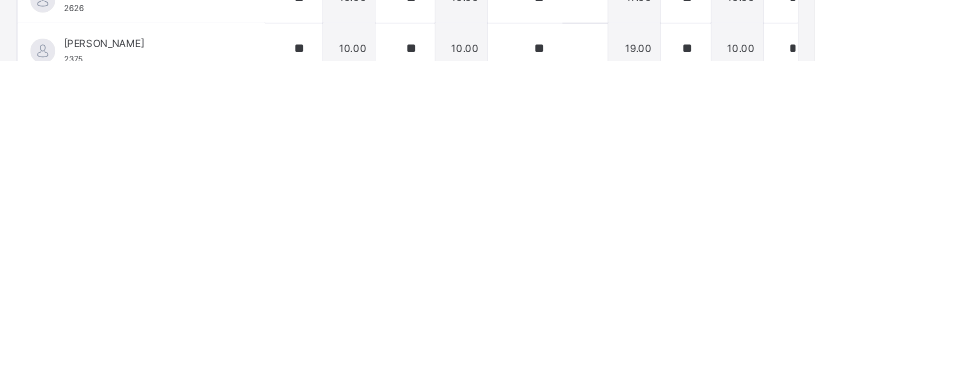 click at bounding box center [825, 430] 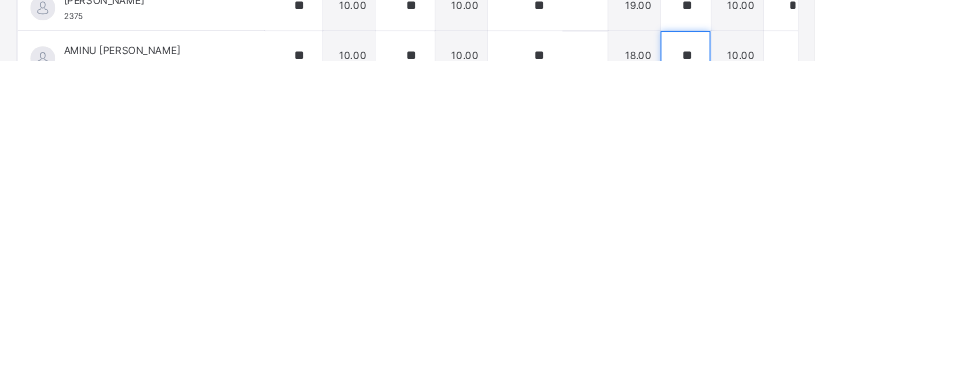 scroll, scrollTop: 185, scrollLeft: 0, axis: vertical 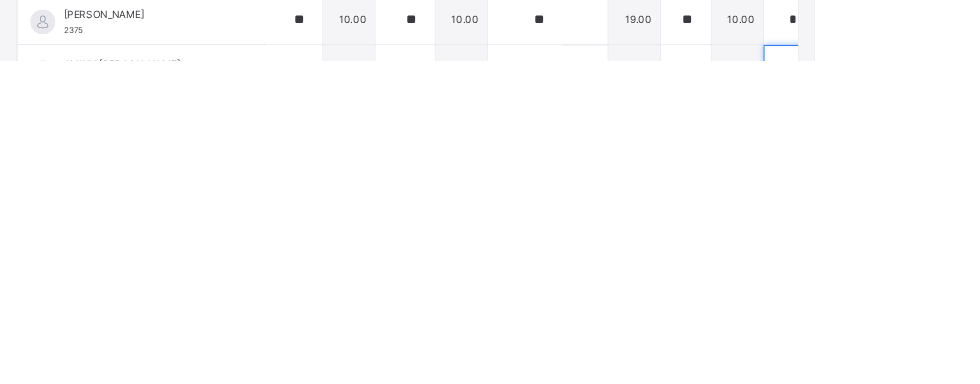 click at bounding box center [949, 395] 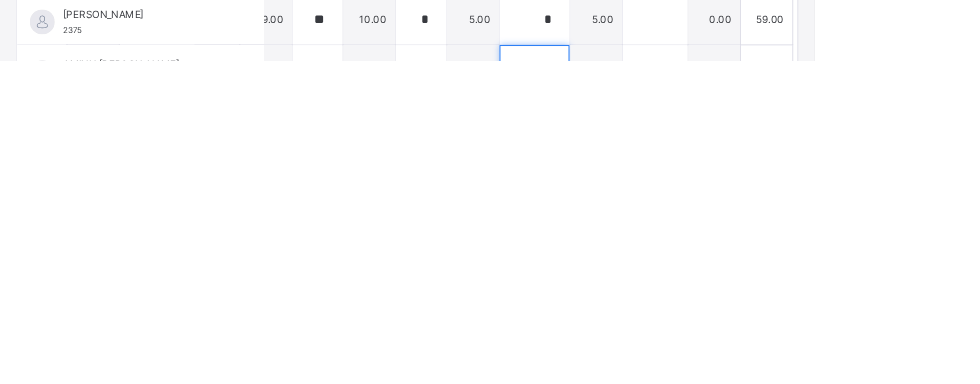 click at bounding box center [643, 395] 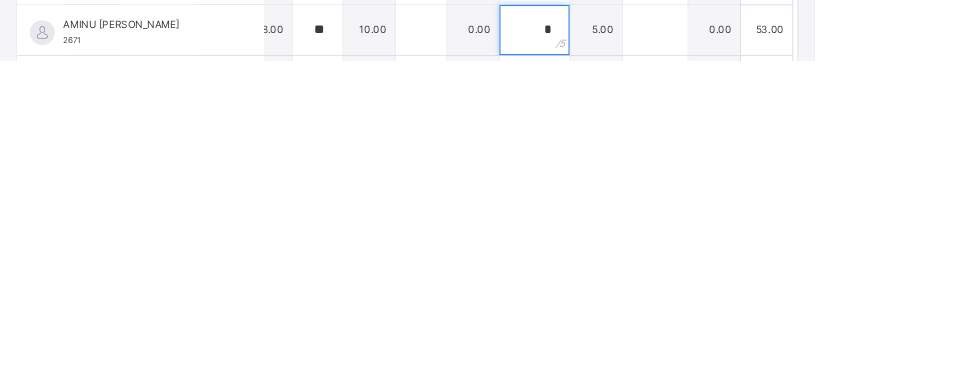 scroll, scrollTop: 233, scrollLeft: 0, axis: vertical 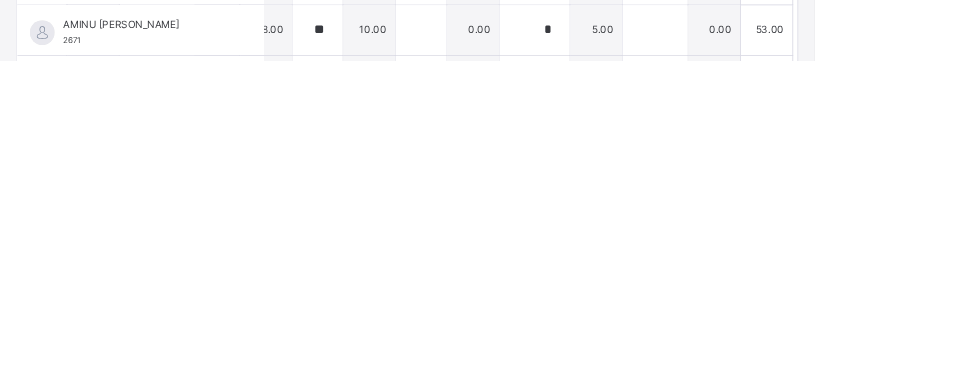 click at bounding box center (643, 469) 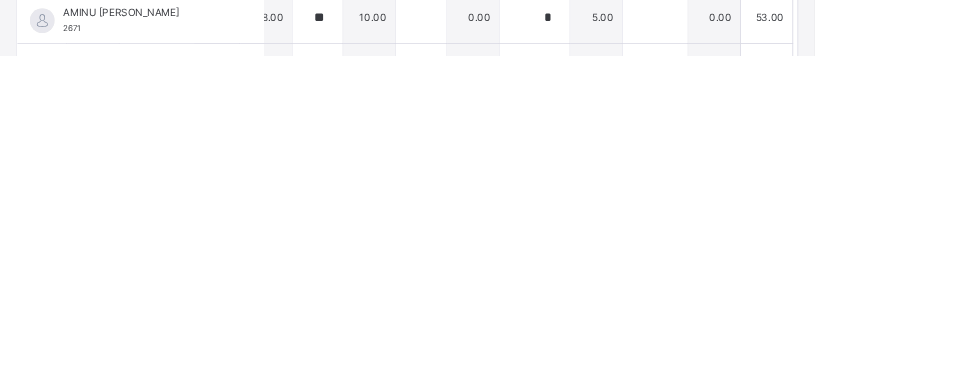 scroll, scrollTop: 266, scrollLeft: 0, axis: vertical 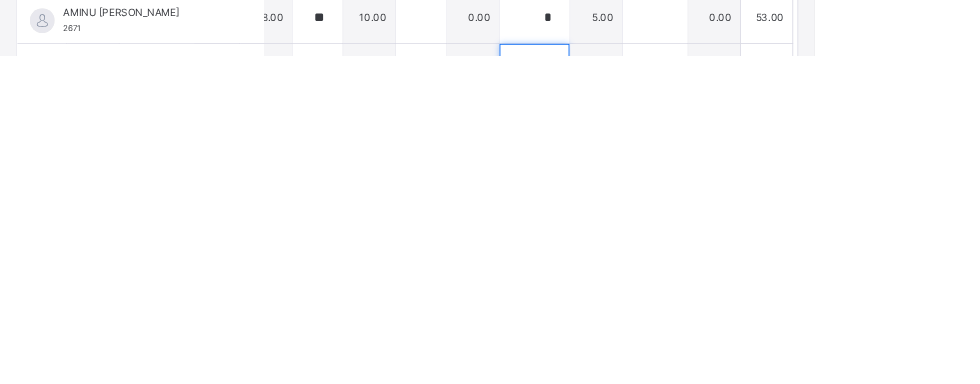 click at bounding box center [643, 401] 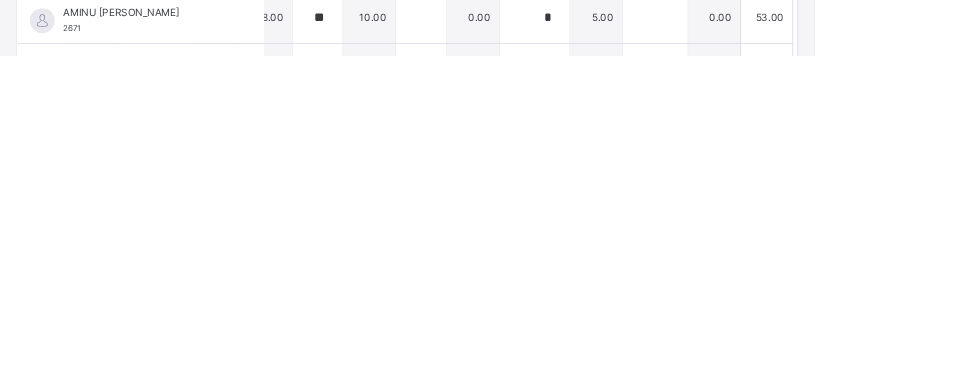 click at bounding box center (506, 462) 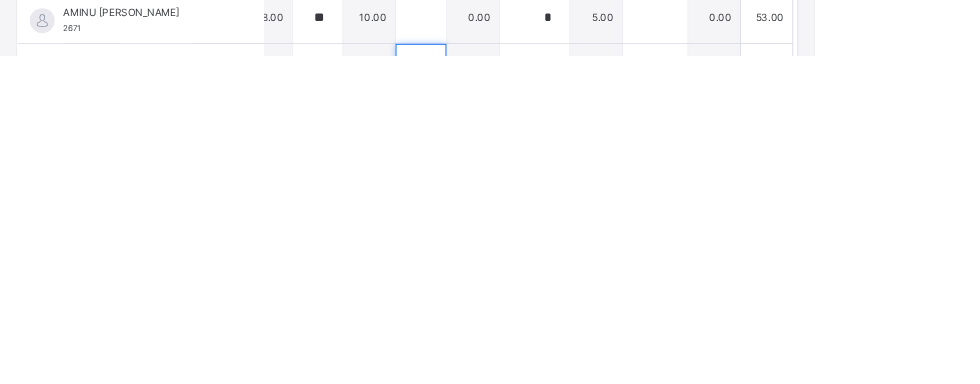 click at bounding box center (506, 401) 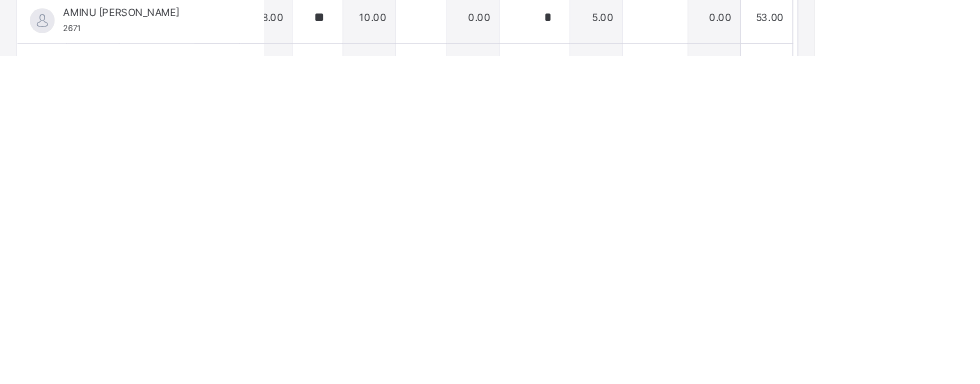 click at bounding box center [506, 462] 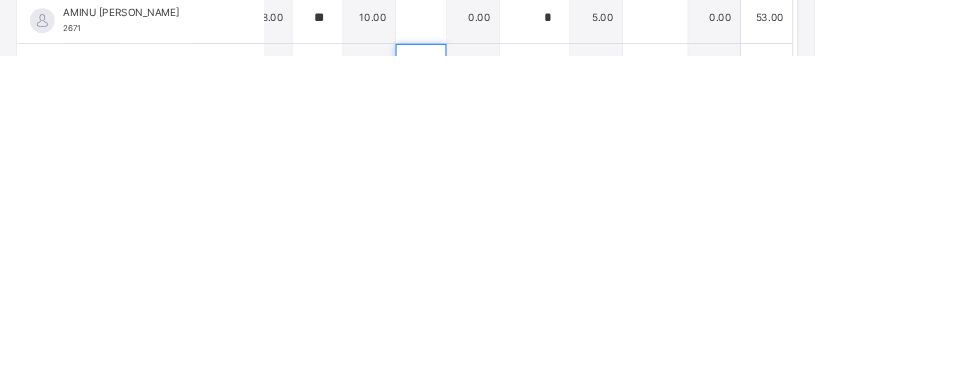 click at bounding box center [506, 401] 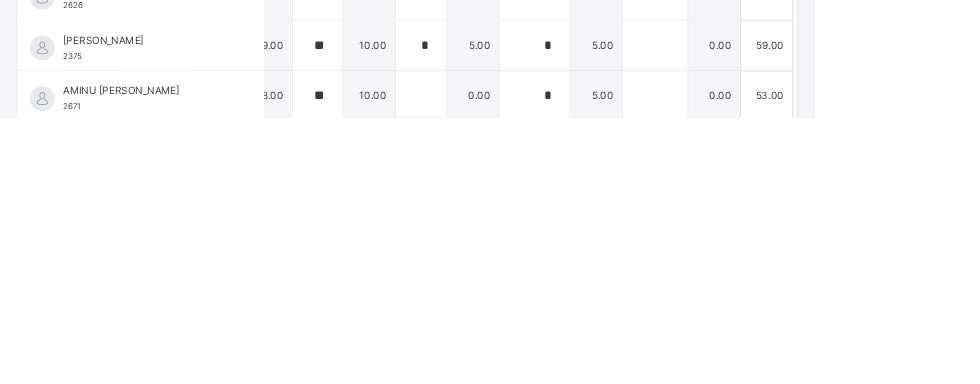 scroll, scrollTop: 225, scrollLeft: 0, axis: vertical 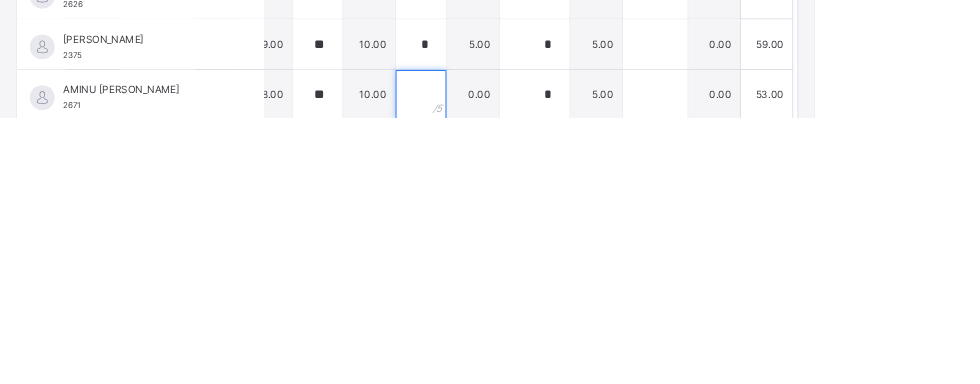 click at bounding box center (506, 357) 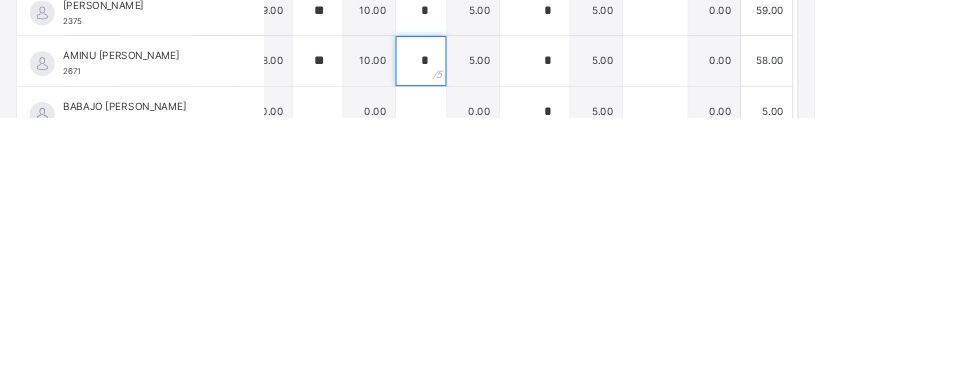 scroll, scrollTop: 388, scrollLeft: 443, axis: both 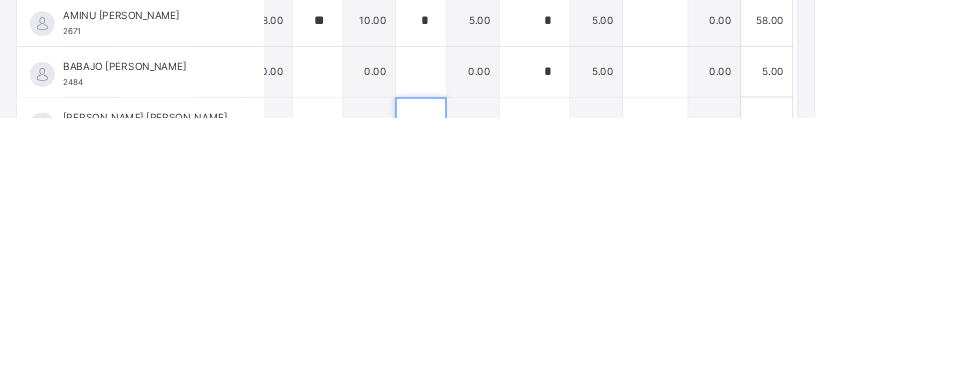 click at bounding box center (506, 390) 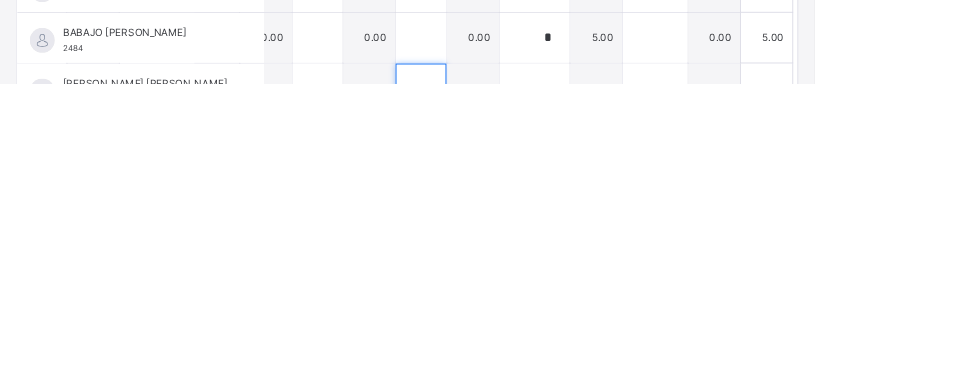 scroll, scrollTop: 390, scrollLeft: 0, axis: vertical 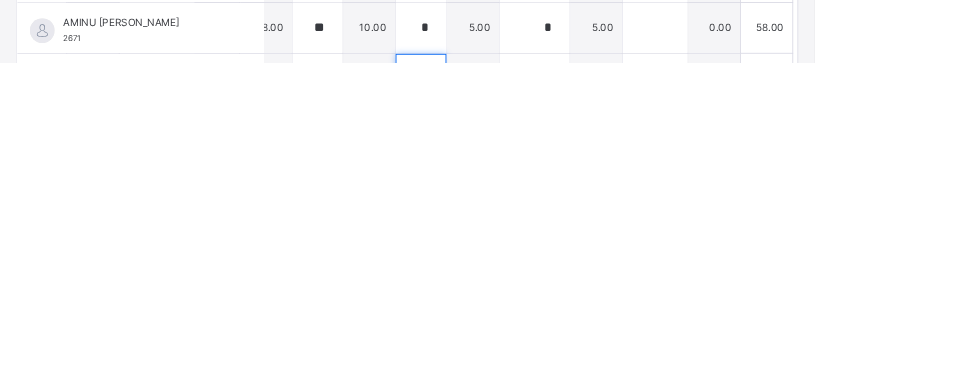 click at bounding box center (506, 403) 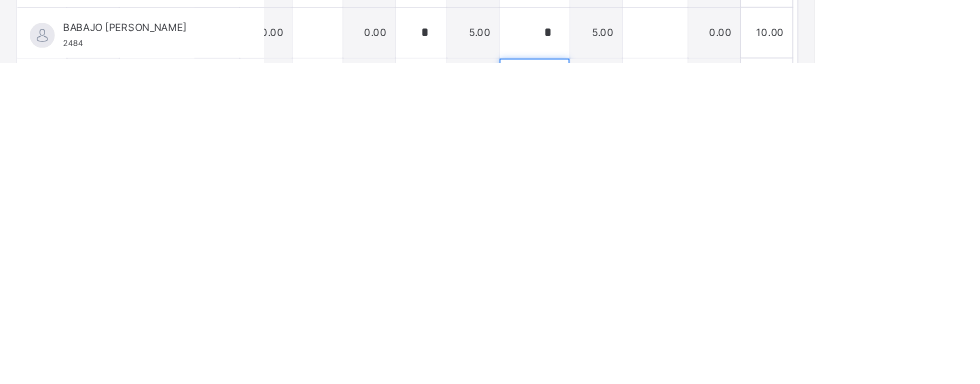 click at bounding box center [643, 409] 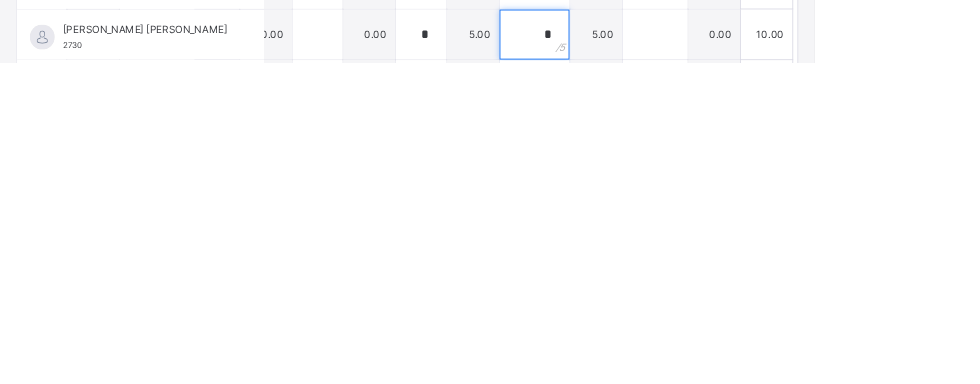scroll, scrollTop: 277, scrollLeft: 0, axis: vertical 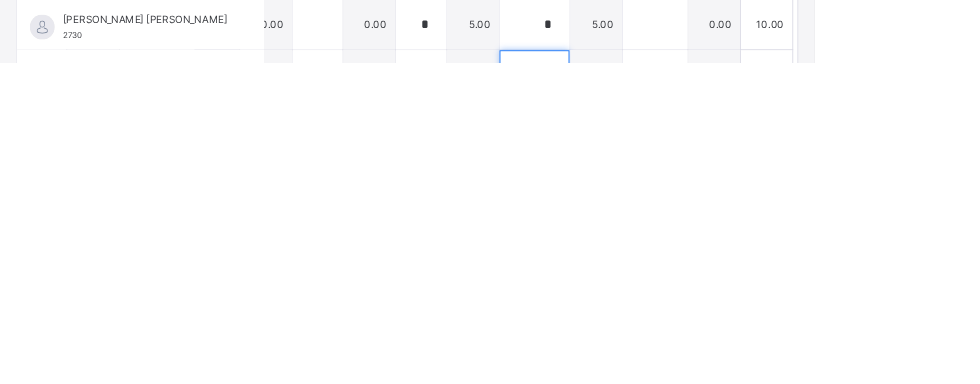 click at bounding box center [643, 399] 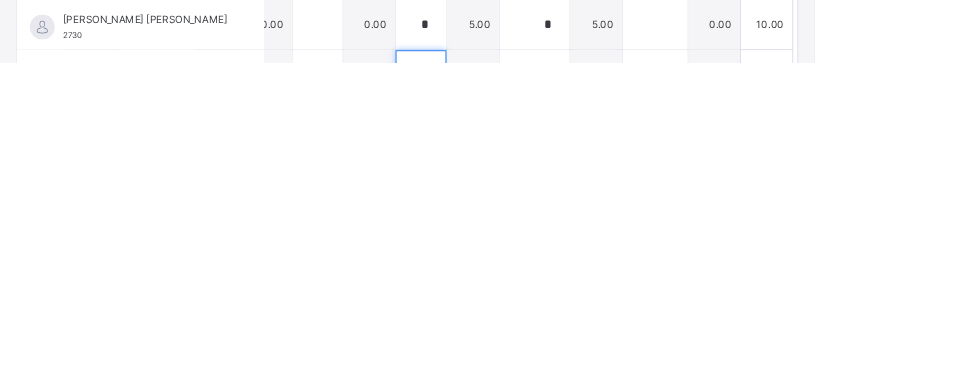 click at bounding box center [506, 399] 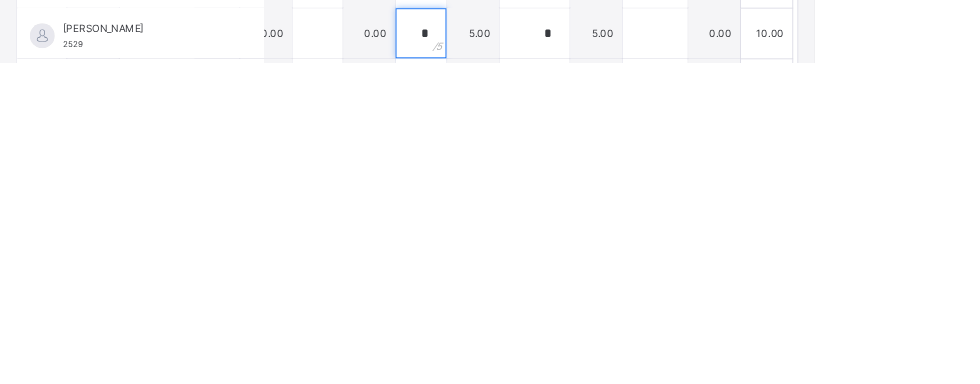 scroll, scrollTop: 440, scrollLeft: 443, axis: both 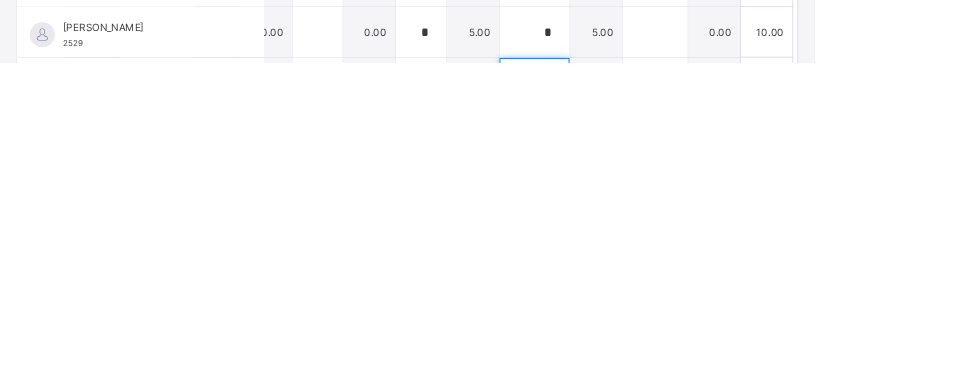 click at bounding box center [643, 408] 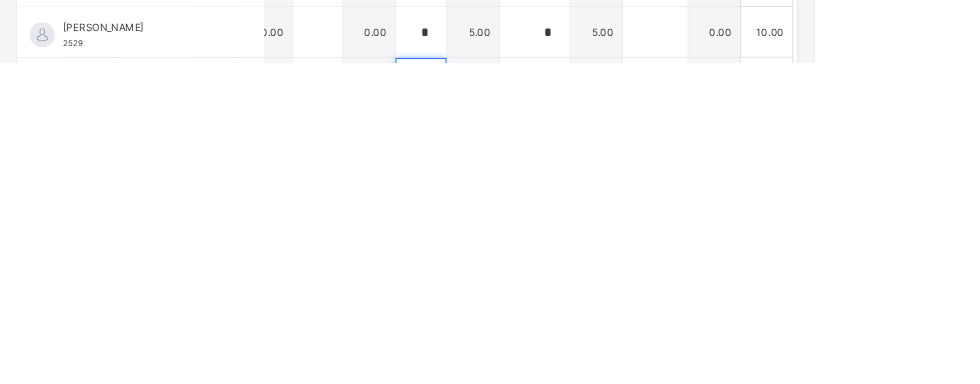 click at bounding box center [506, 408] 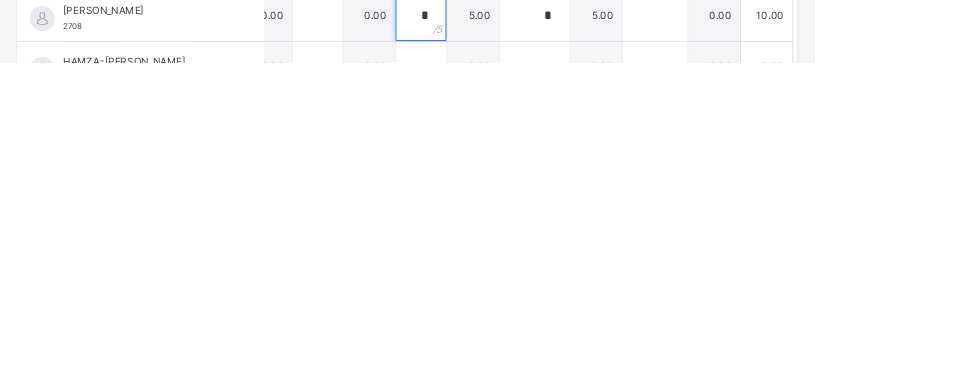 scroll, scrollTop: 521, scrollLeft: 443, axis: both 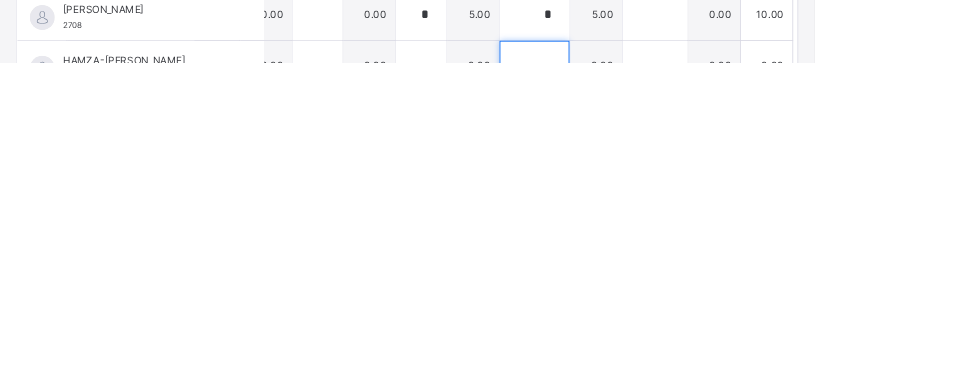 click at bounding box center (643, 388) 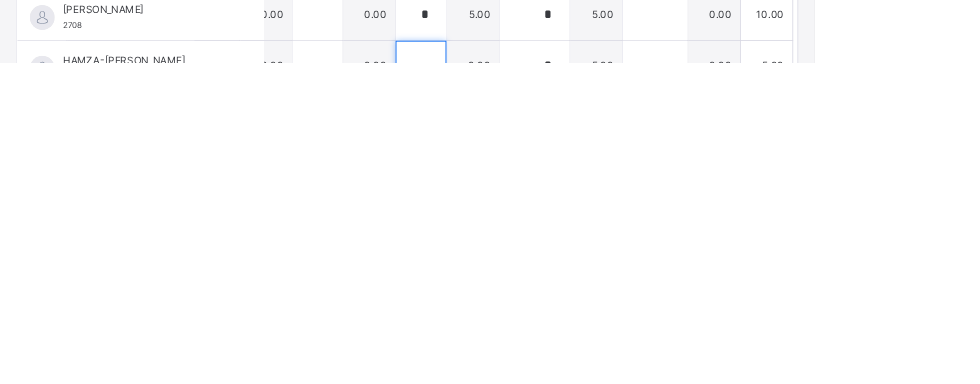click at bounding box center [506, 388] 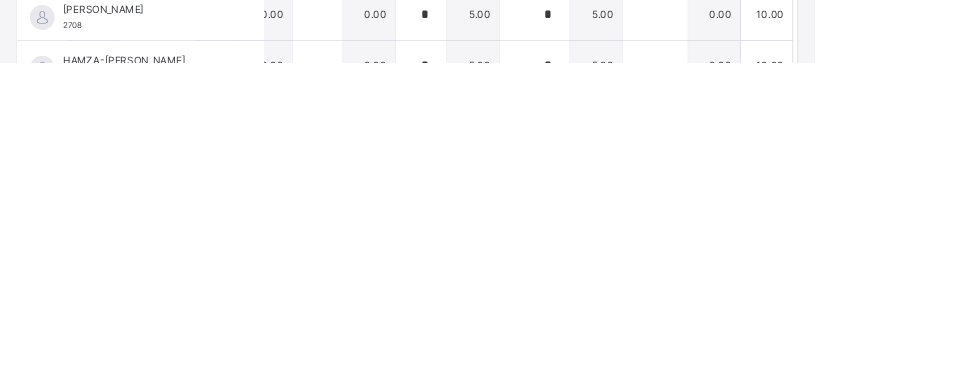click at bounding box center [643, 449] 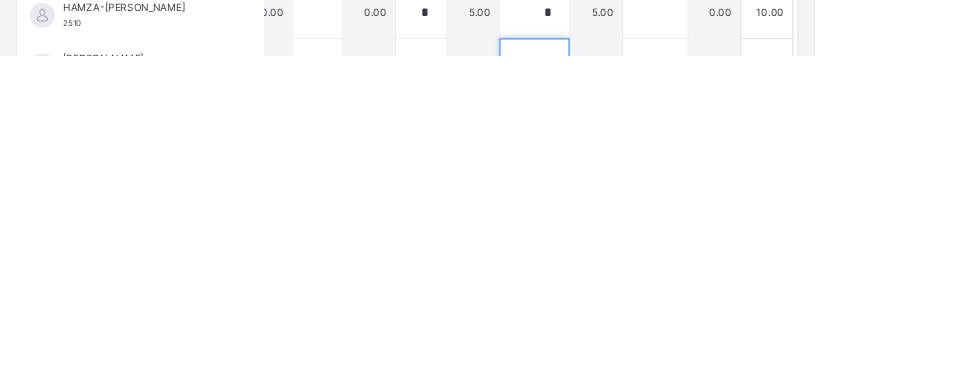 scroll, scrollTop: 593, scrollLeft: 443, axis: both 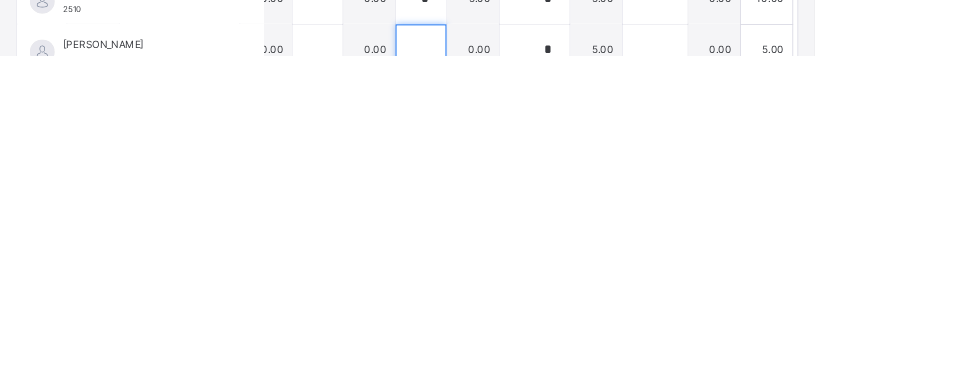 click at bounding box center (506, 377) 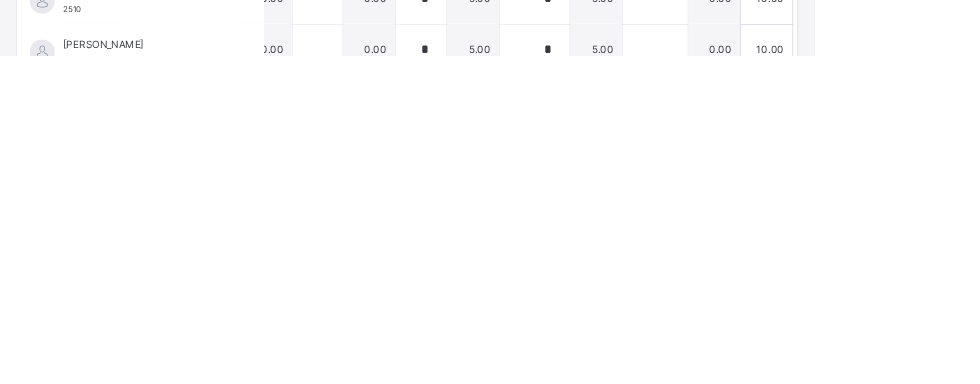 click at bounding box center (643, 438) 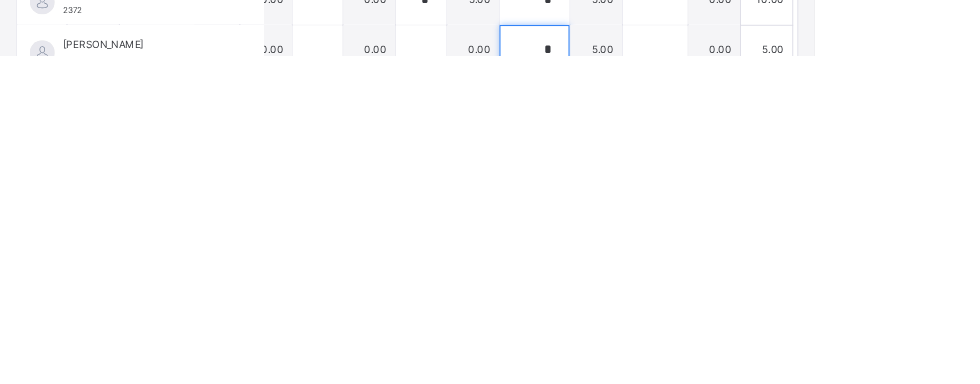 scroll, scrollTop: 655, scrollLeft: 443, axis: both 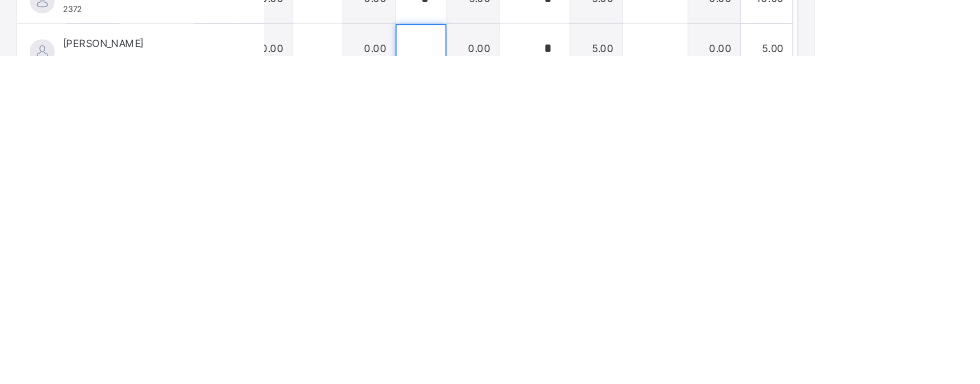 click at bounding box center [506, 376] 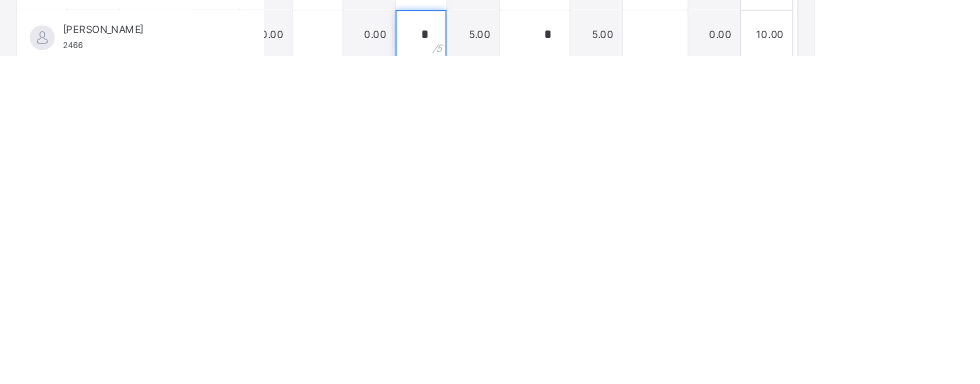 scroll, scrollTop: 680, scrollLeft: 443, axis: both 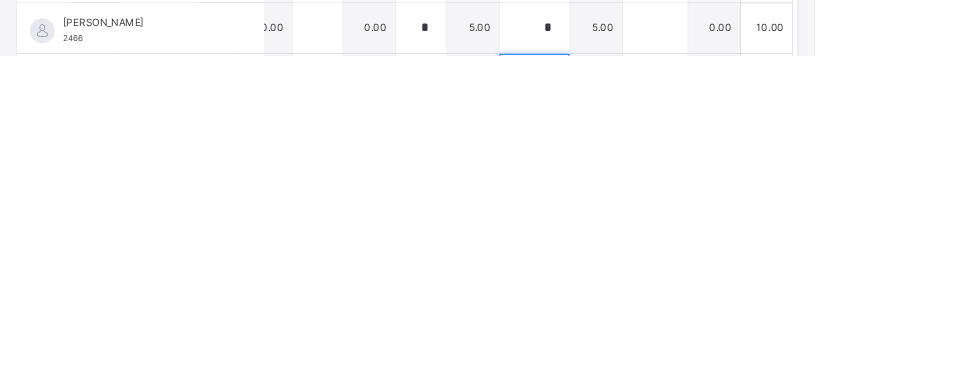 click at bounding box center [643, 412] 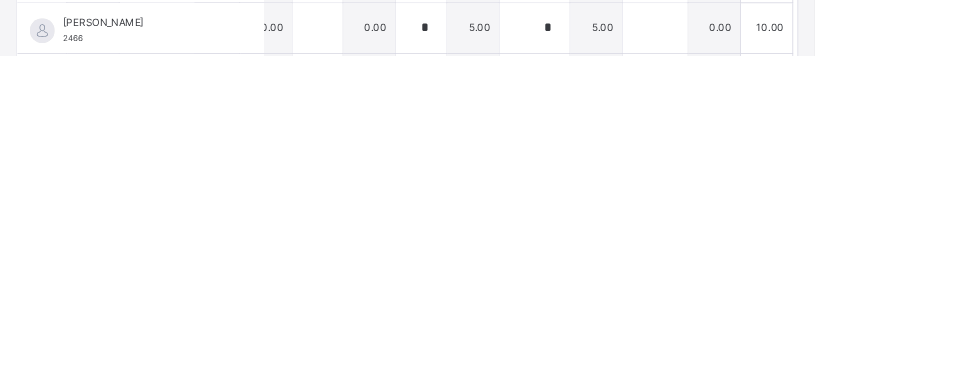 click at bounding box center (506, 473) 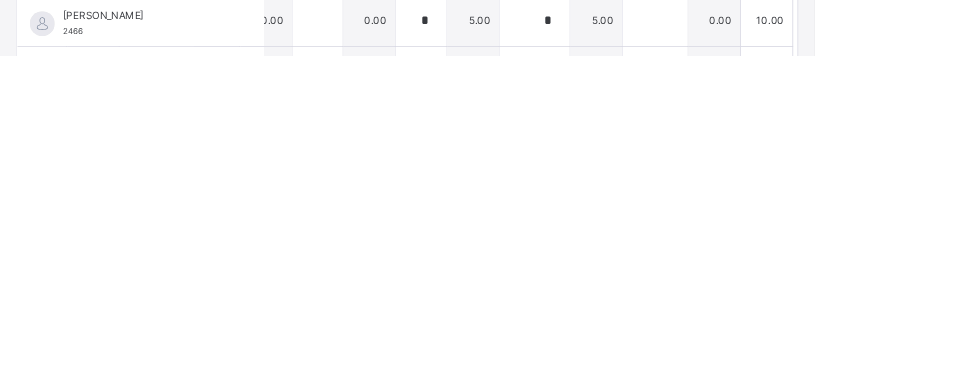 scroll, scrollTop: 501, scrollLeft: 0, axis: vertical 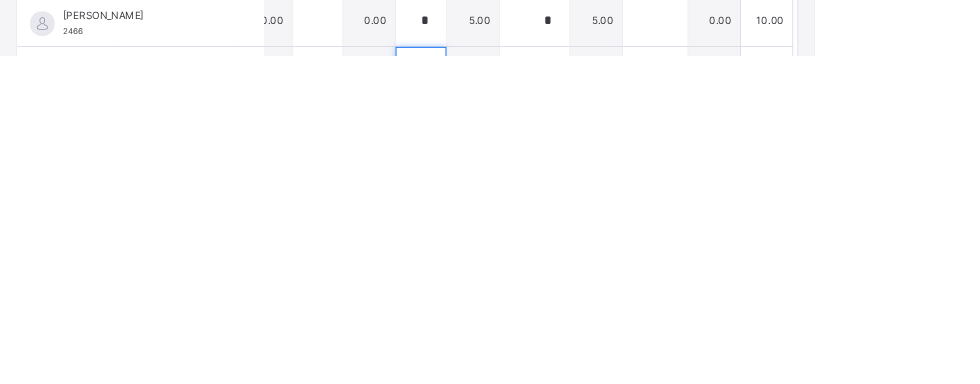 click at bounding box center [506, 404] 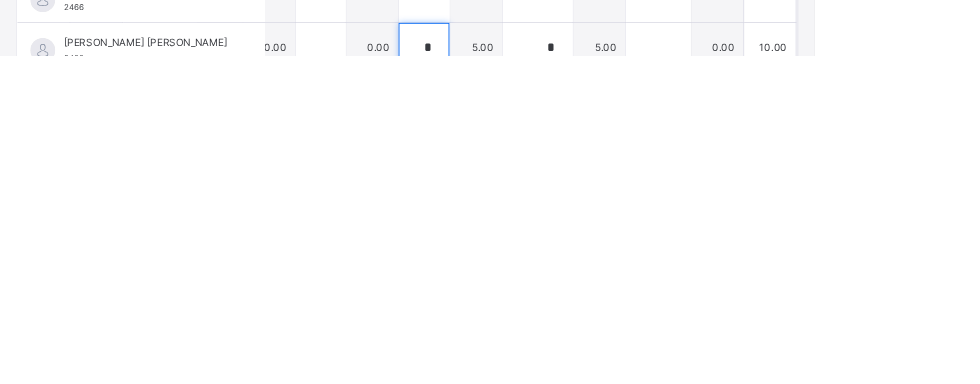 scroll, scrollTop: 714, scrollLeft: 439, axis: both 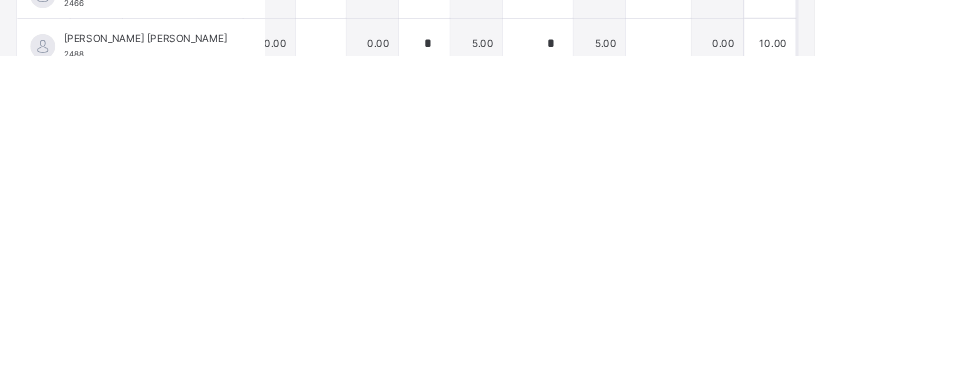 click at bounding box center (647, 431) 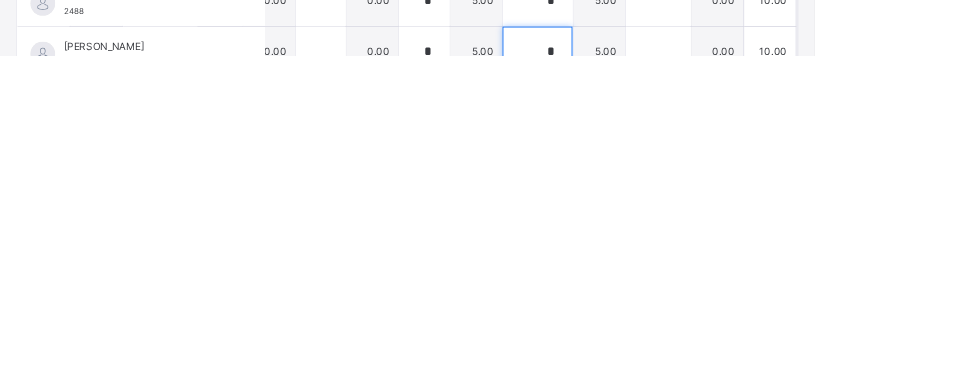 scroll, scrollTop: 773, scrollLeft: 439, axis: both 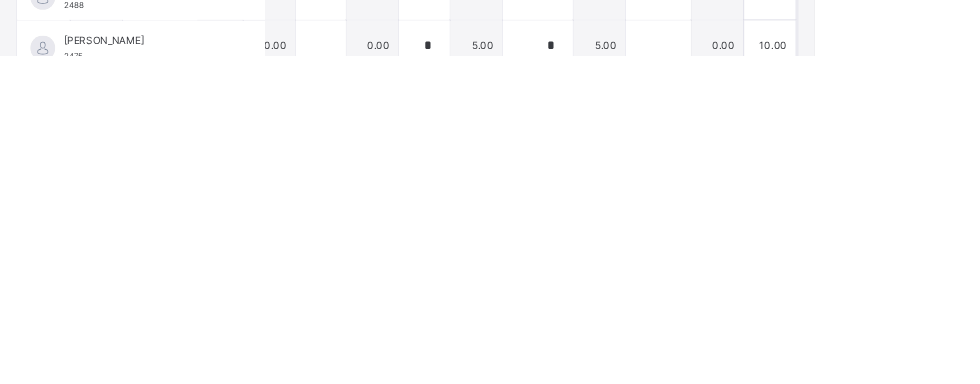 click at bounding box center (647, 433) 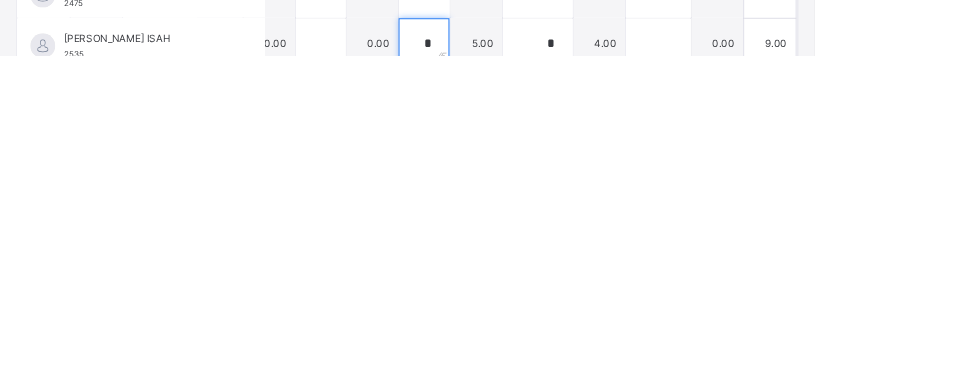 scroll, scrollTop: 835, scrollLeft: 439, axis: both 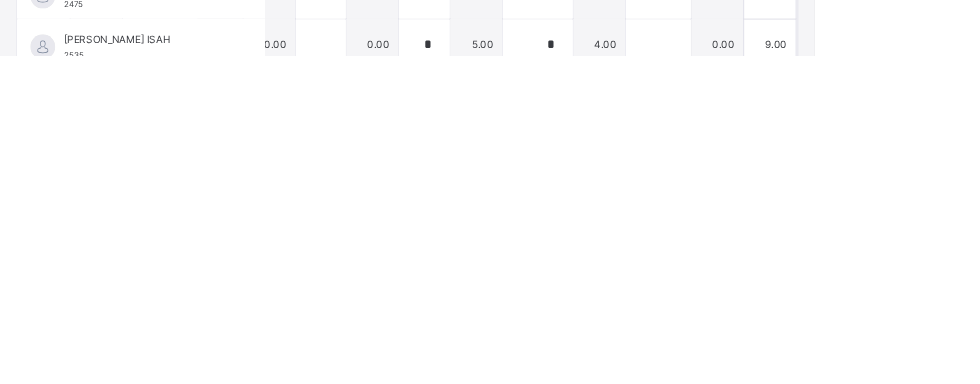 click at bounding box center [647, 432] 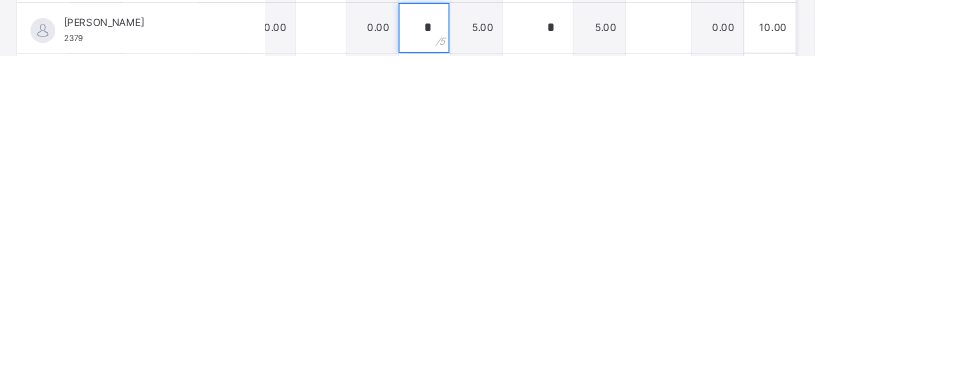 scroll, scrollTop: 917, scrollLeft: 439, axis: both 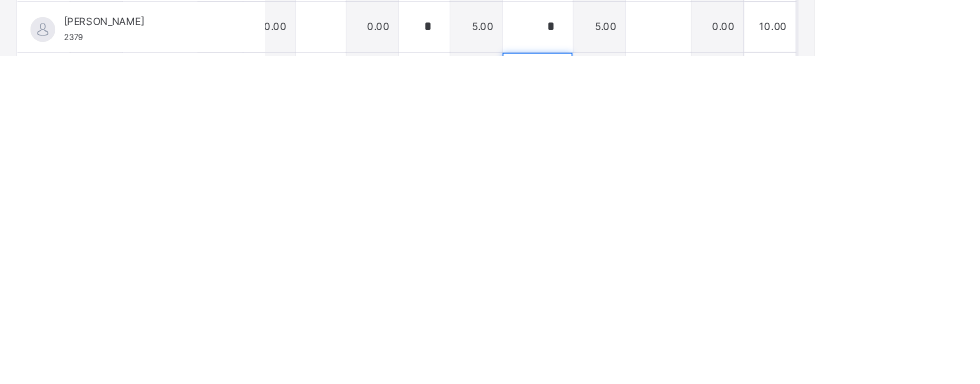 click at bounding box center (647, 411) 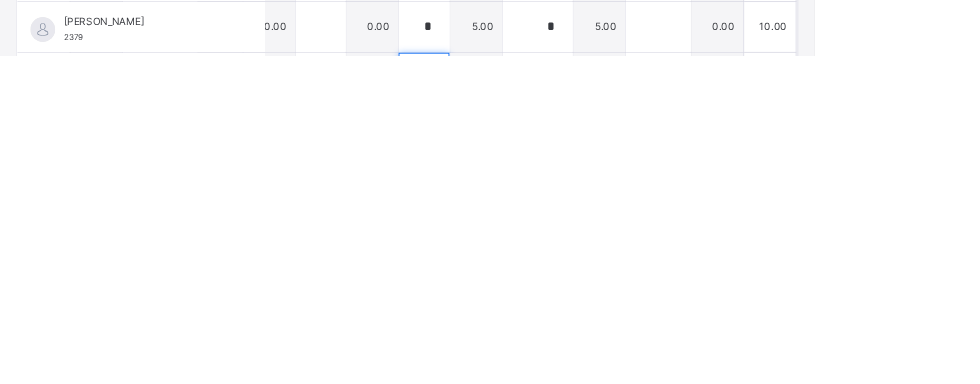 click at bounding box center (510, 411) 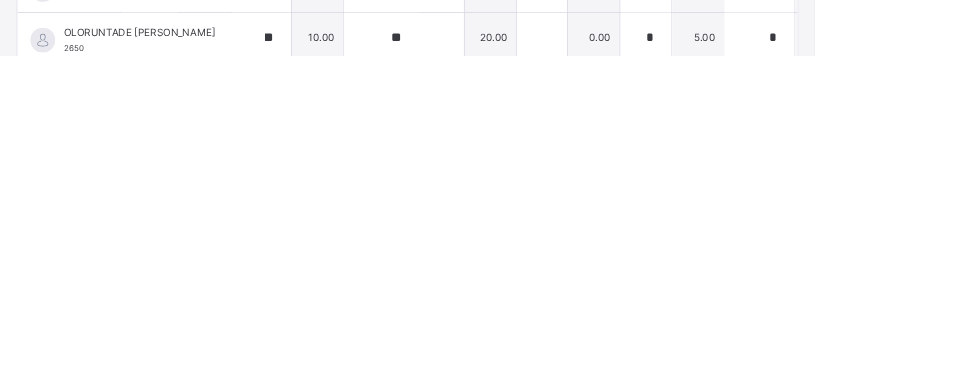 scroll, scrollTop: 1226, scrollLeft: 173, axis: both 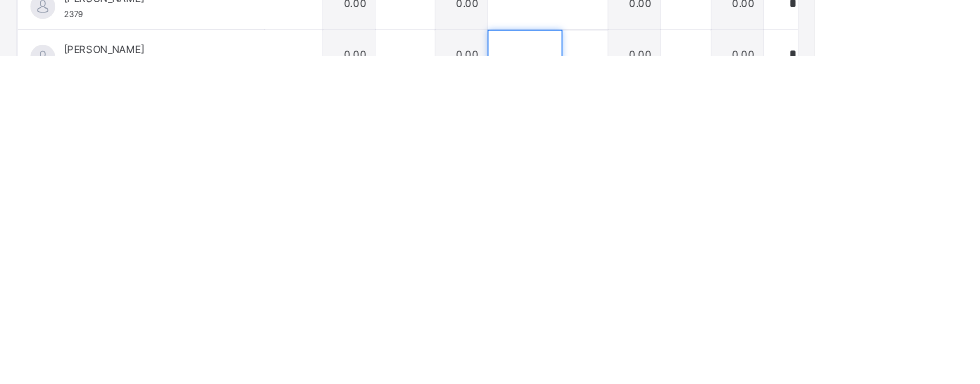 click at bounding box center (632, 384) 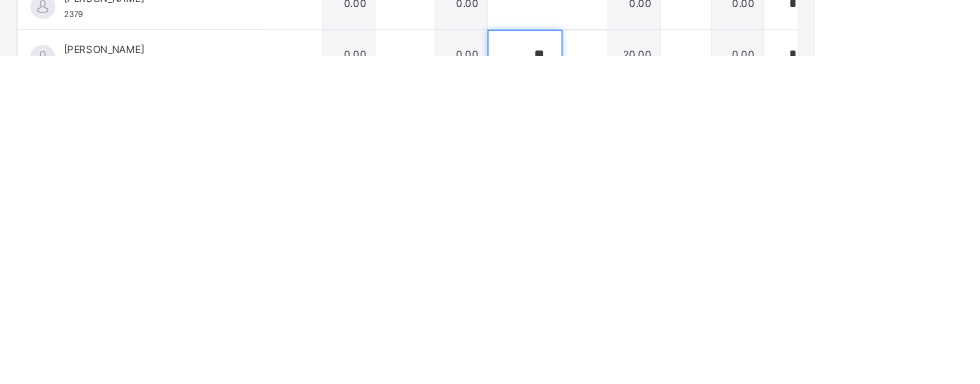 scroll, scrollTop: 792, scrollLeft: 0, axis: vertical 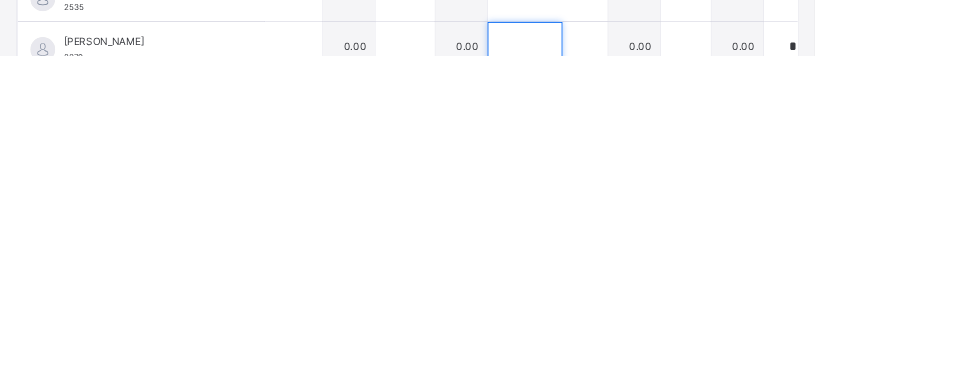 click at bounding box center [632, 374] 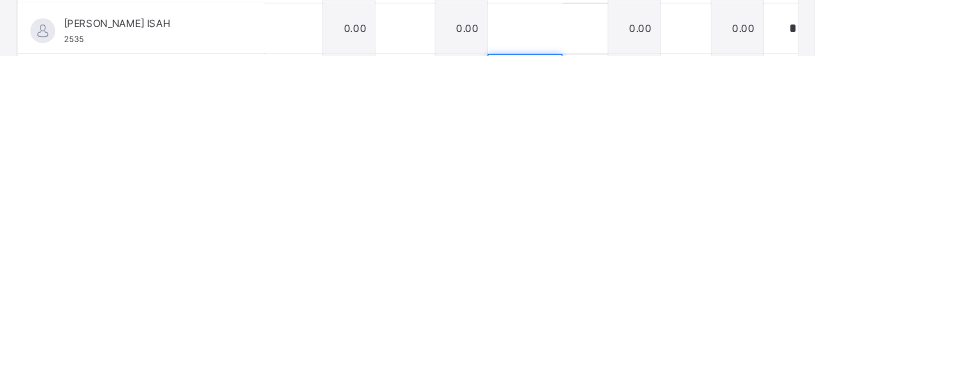 scroll, scrollTop: 719, scrollLeft: 0, axis: vertical 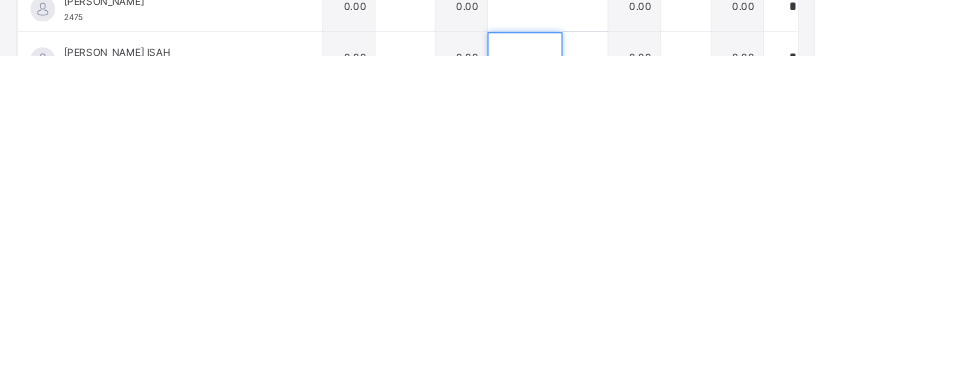click at bounding box center (632, 386) 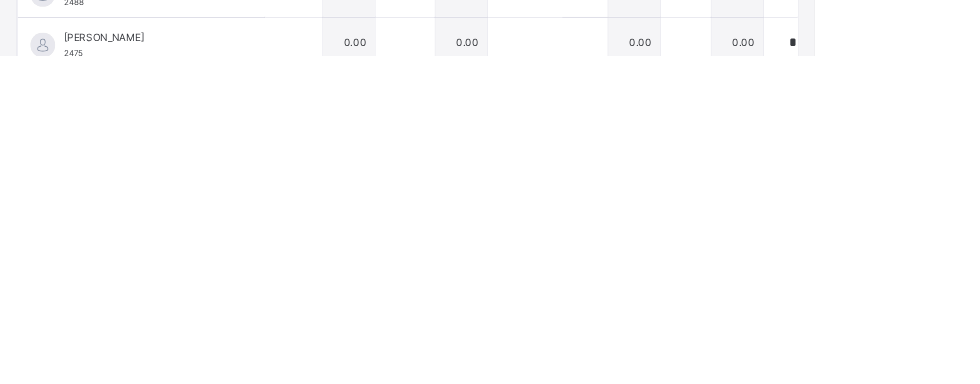 scroll, scrollTop: 672, scrollLeft: 0, axis: vertical 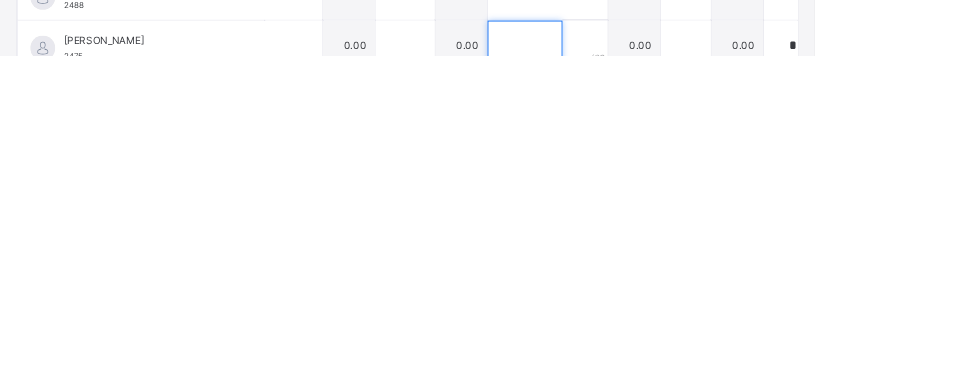 click at bounding box center [632, 372] 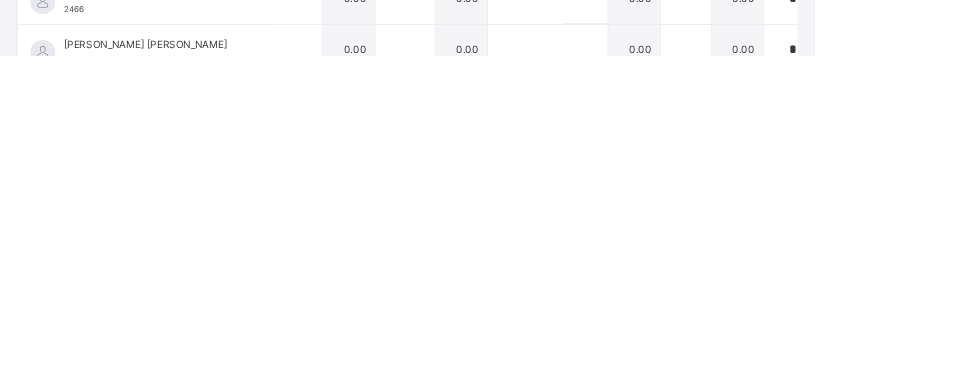 scroll, scrollTop: 600, scrollLeft: 0, axis: vertical 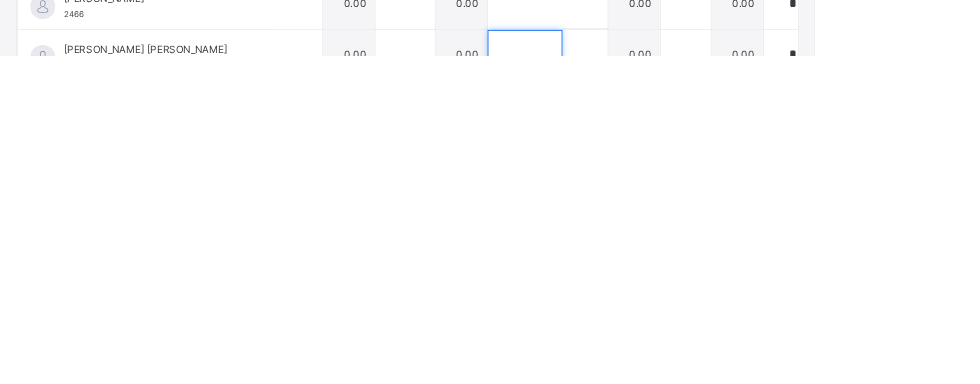 click at bounding box center [632, 383] 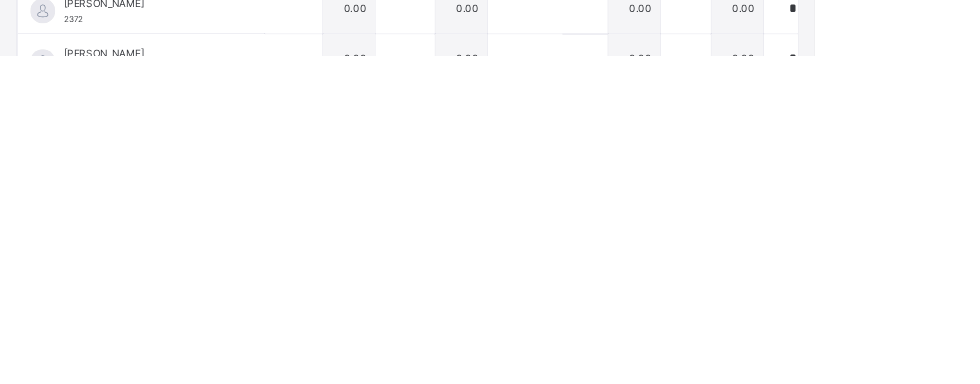 scroll, scrollTop: 526, scrollLeft: 0, axis: vertical 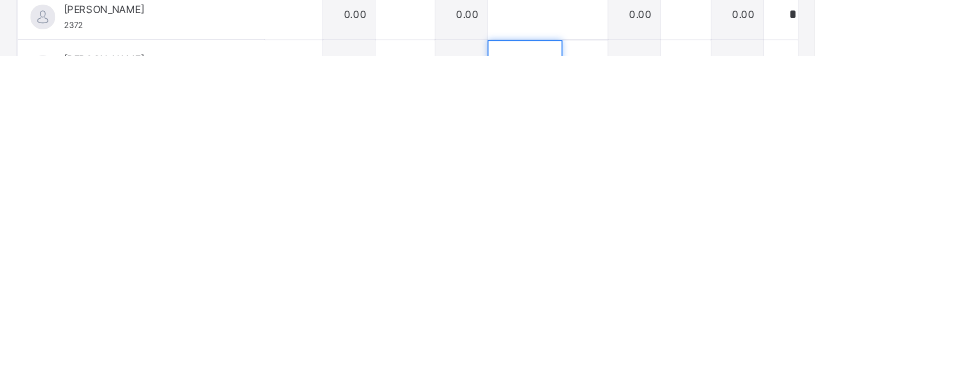 click at bounding box center [632, 396] 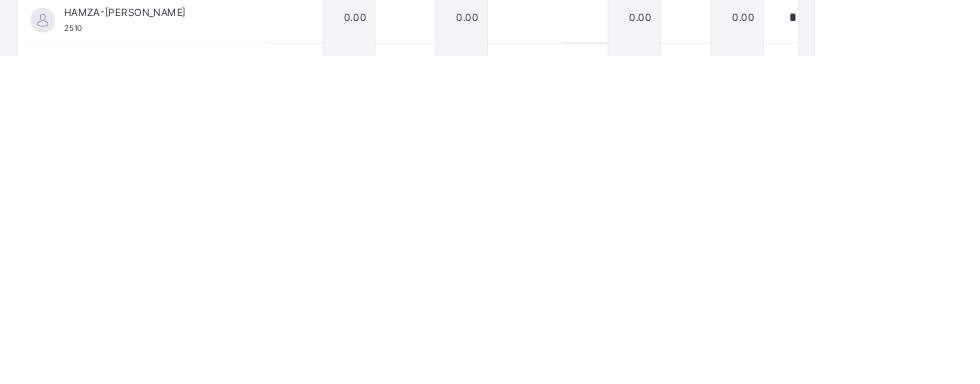 scroll, scrollTop: 457, scrollLeft: 0, axis: vertical 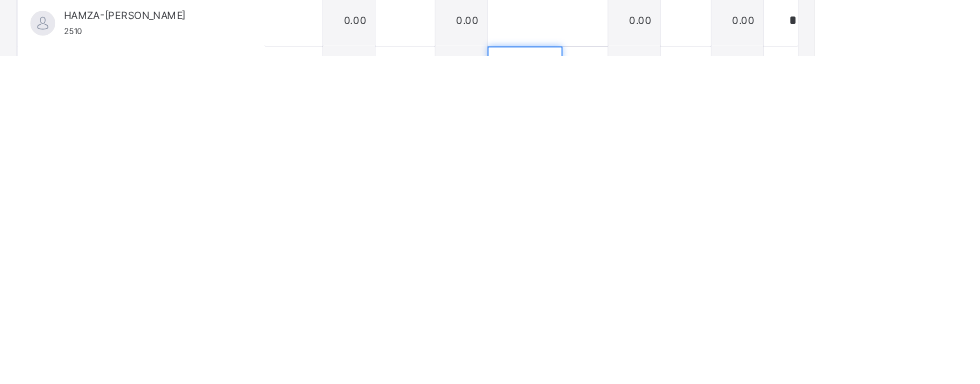 click at bounding box center (632, 404) 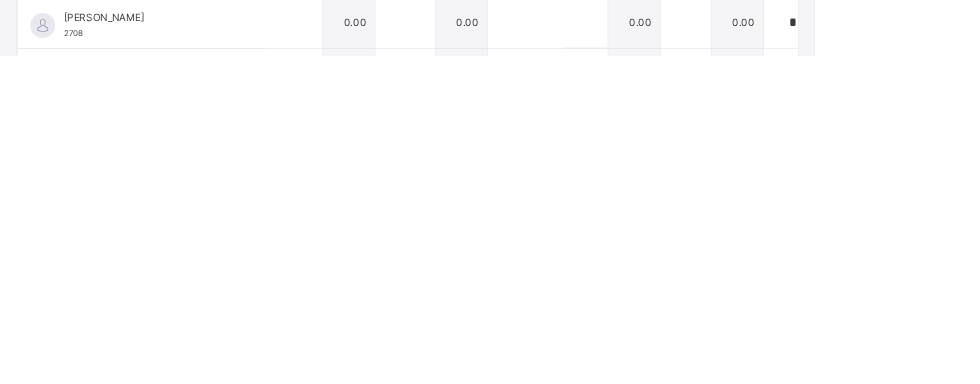scroll, scrollTop: 385, scrollLeft: 0, axis: vertical 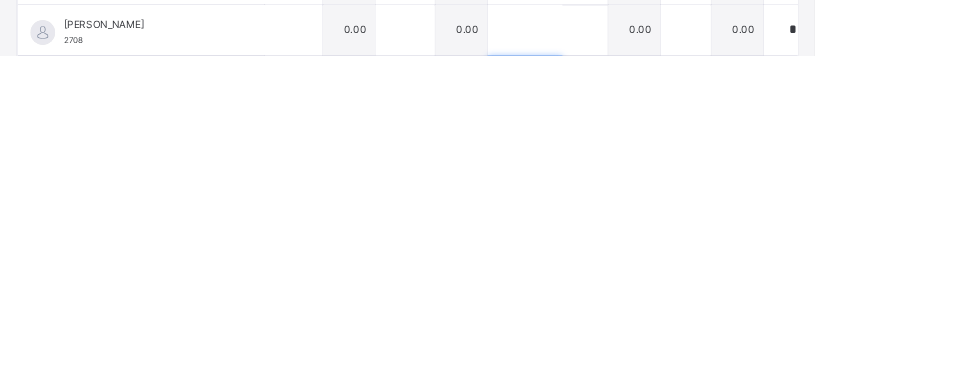 click at bounding box center (632, 415) 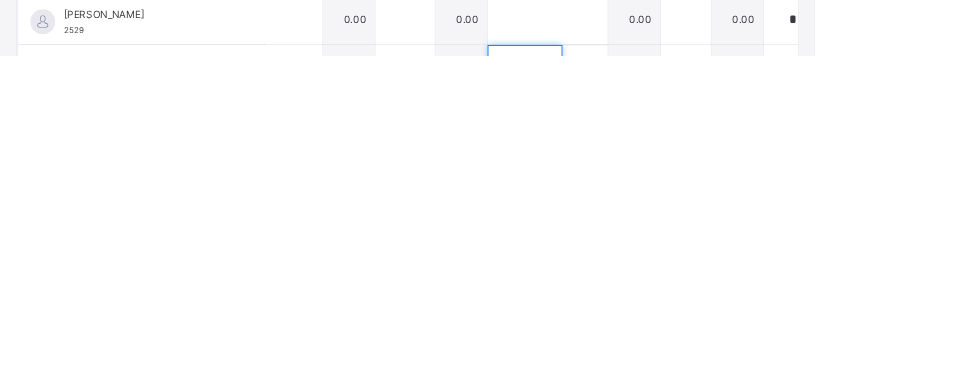 click at bounding box center [632, 402] 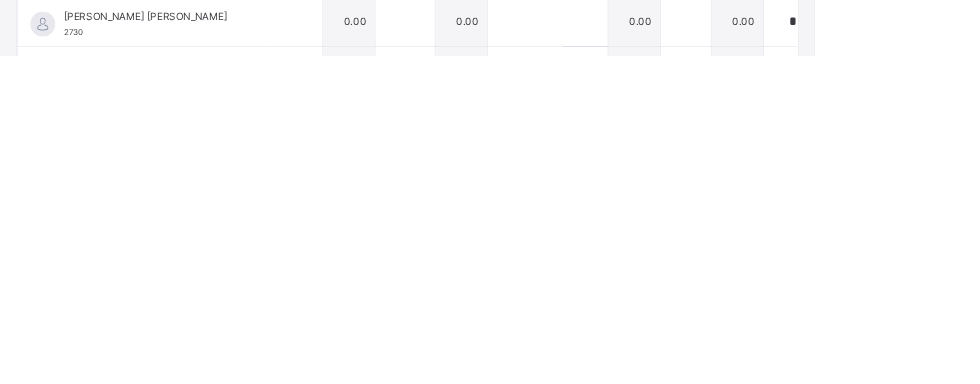 scroll, scrollTop: 264, scrollLeft: 0, axis: vertical 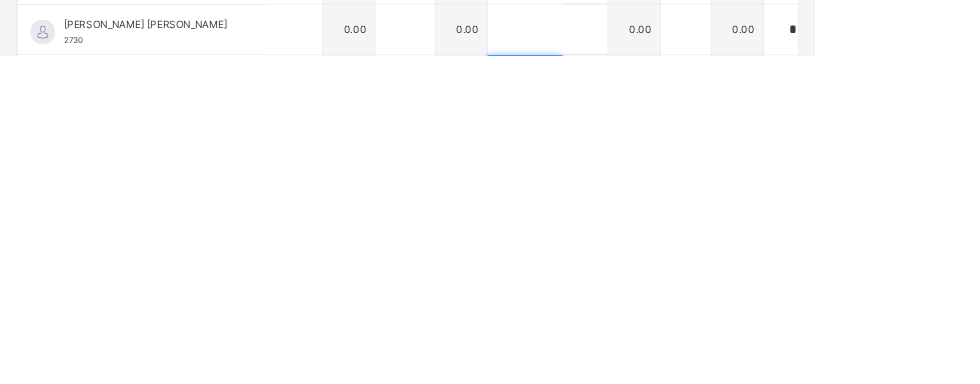 click at bounding box center [632, 414] 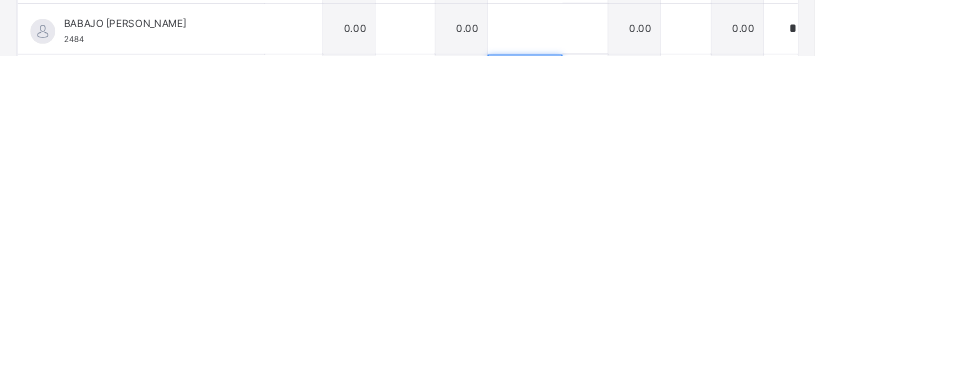 click at bounding box center [632, 413] 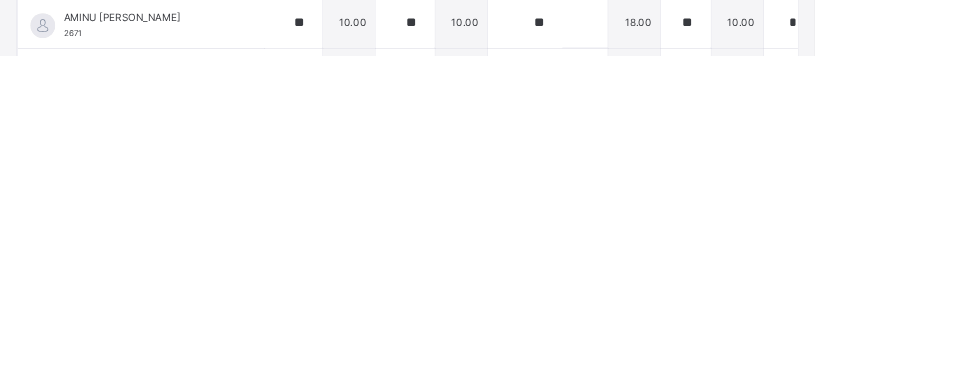 scroll, scrollTop: 144, scrollLeft: 0, axis: vertical 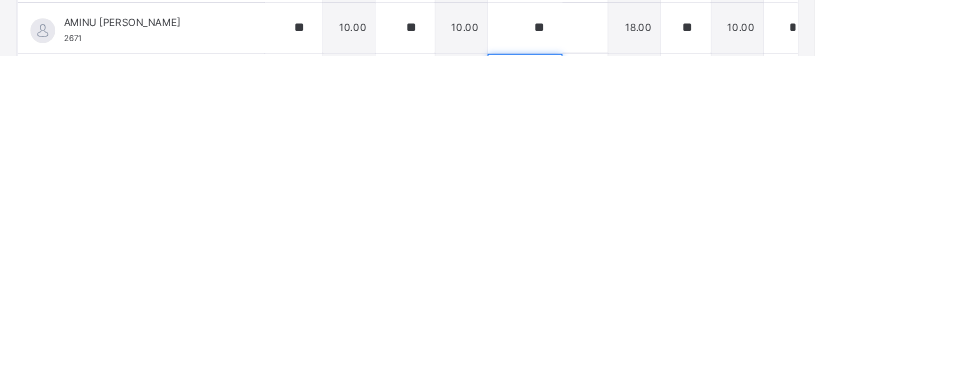 click at bounding box center [632, 412] 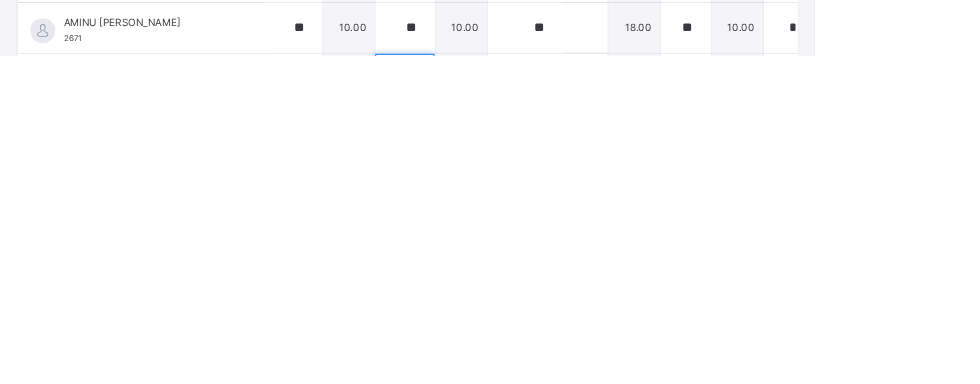 click at bounding box center [487, 412] 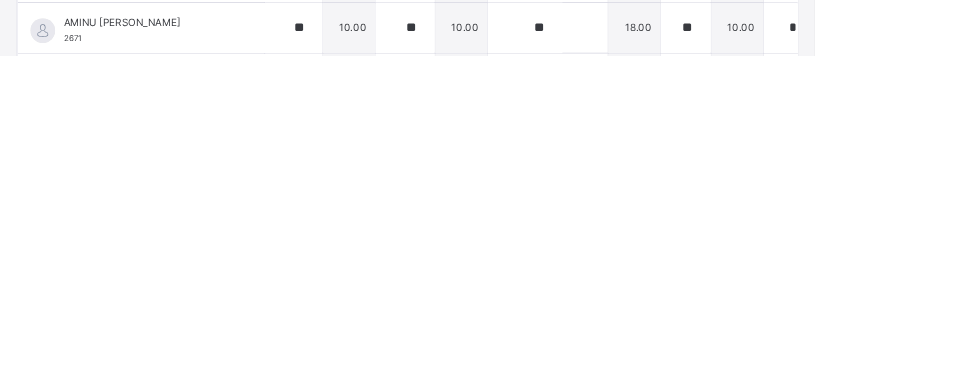 click at bounding box center (353, 473) 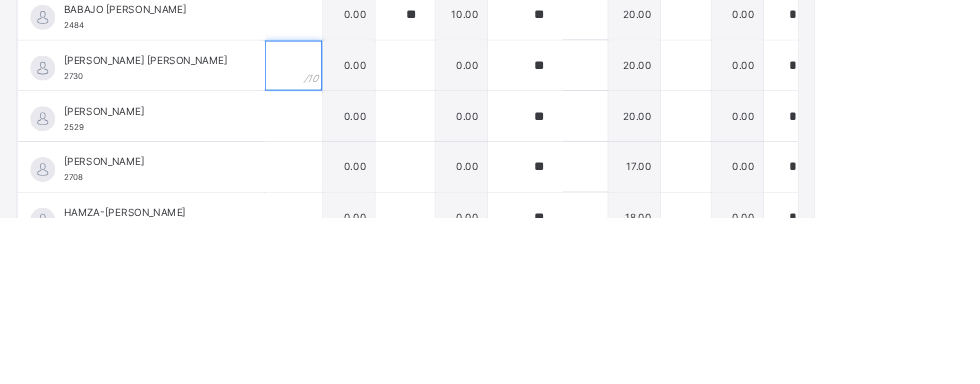 scroll, scrollTop: 500, scrollLeft: 0, axis: vertical 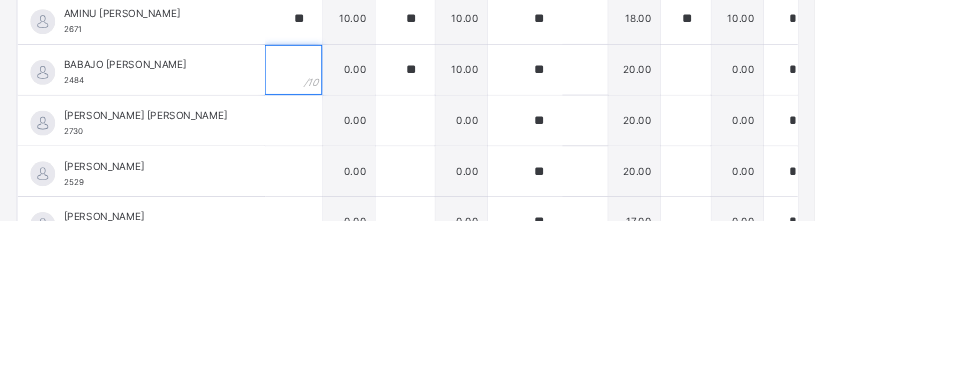 click at bounding box center (353, 203) 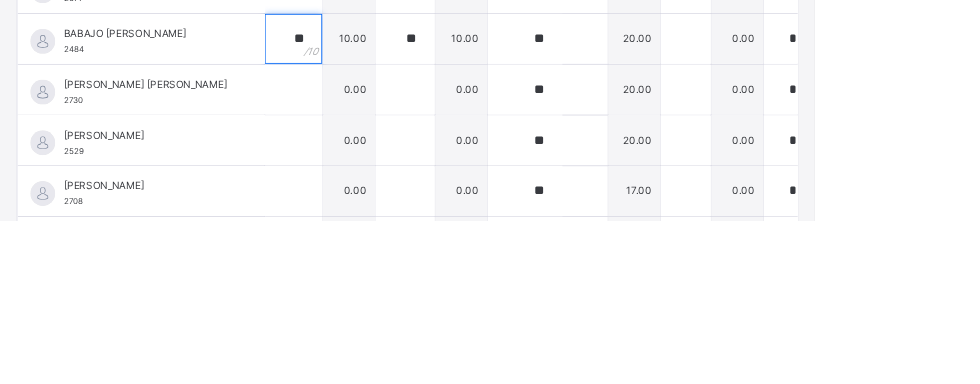 scroll, scrollTop: 414, scrollLeft: 0, axis: vertical 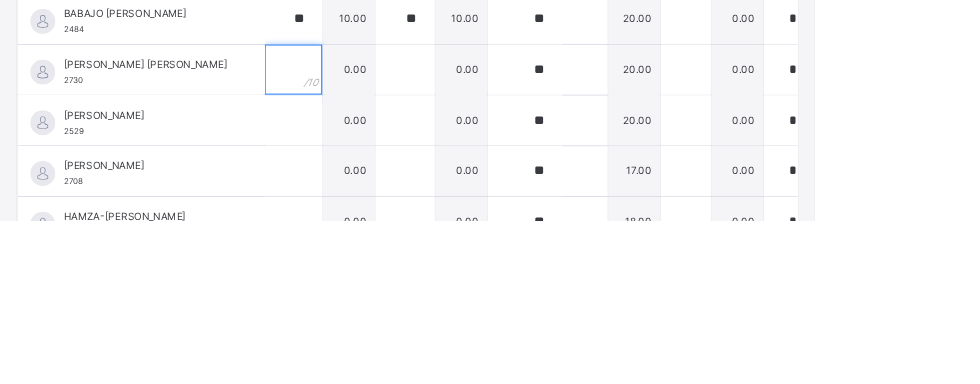 click at bounding box center (353, 203) 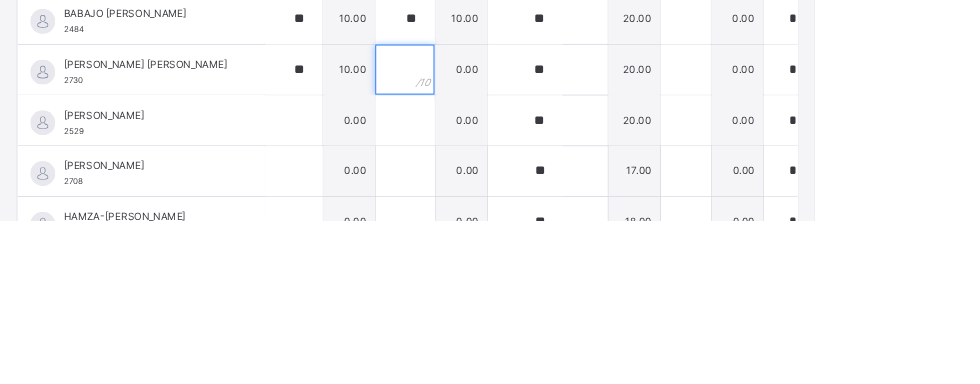 click at bounding box center (487, 203) 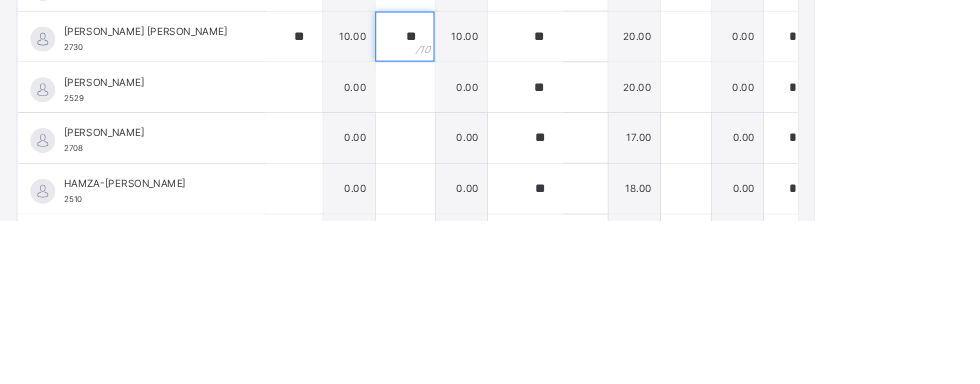 scroll, scrollTop: 468, scrollLeft: 0, axis: vertical 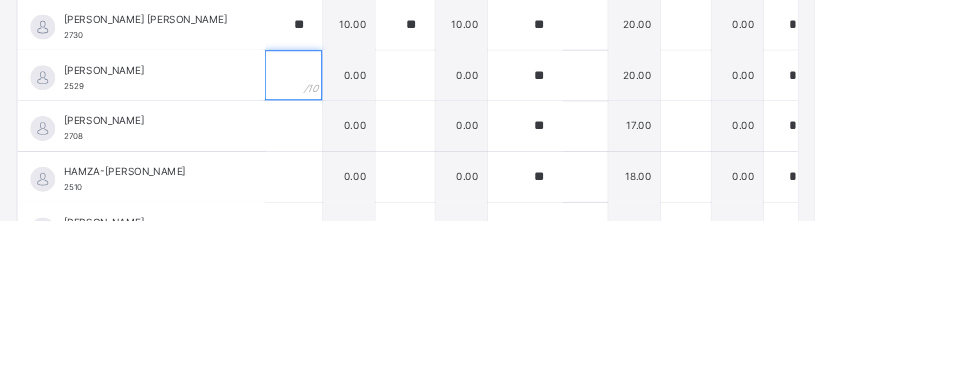 click at bounding box center (353, 210) 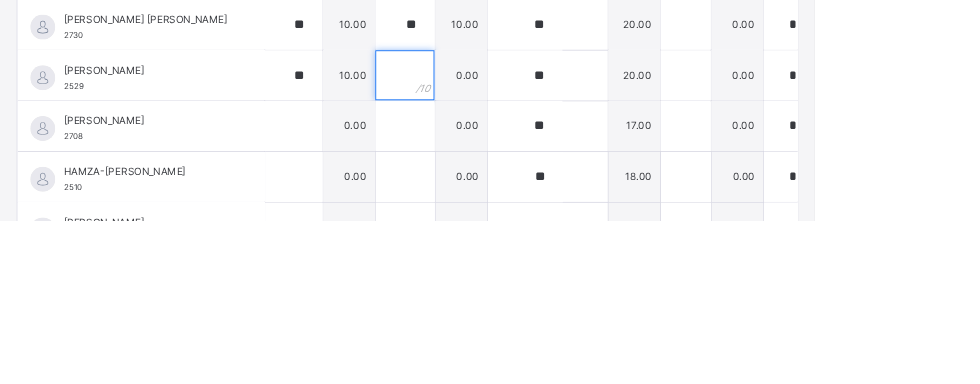 click at bounding box center (487, 210) 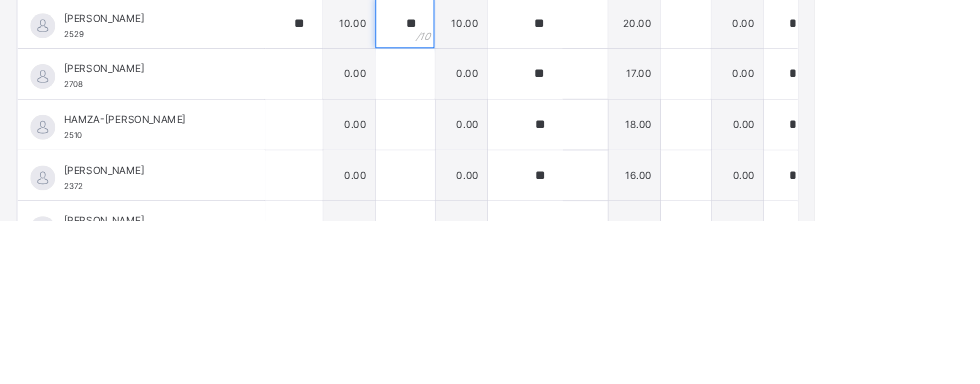 scroll, scrollTop: 532, scrollLeft: 0, axis: vertical 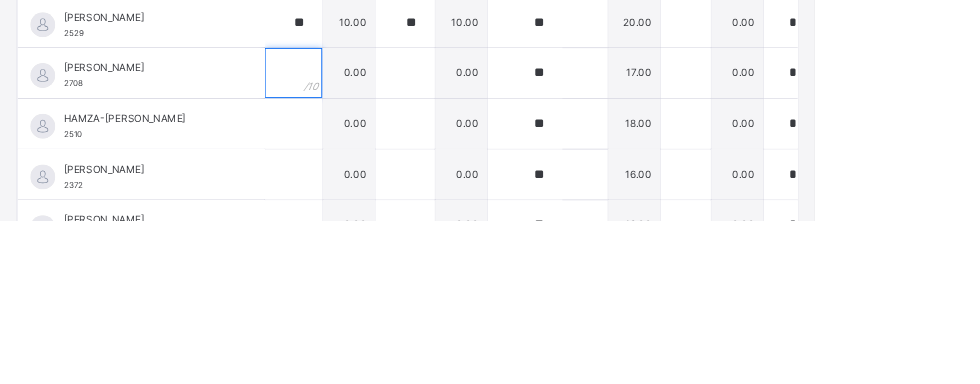 click at bounding box center [353, 207] 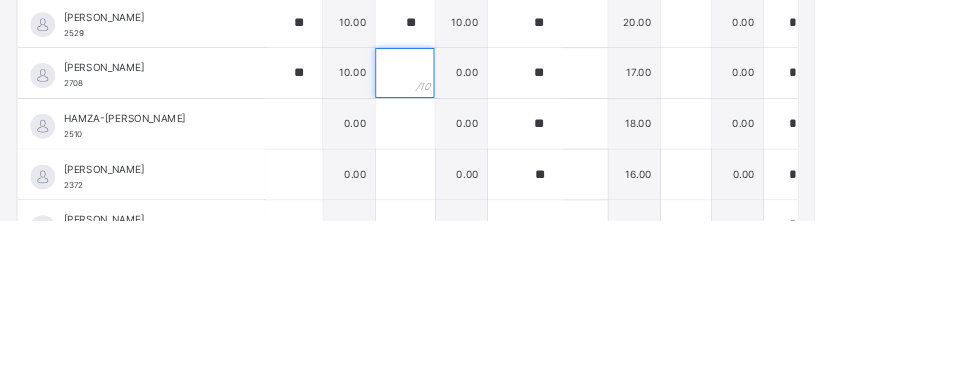 click at bounding box center [487, 207] 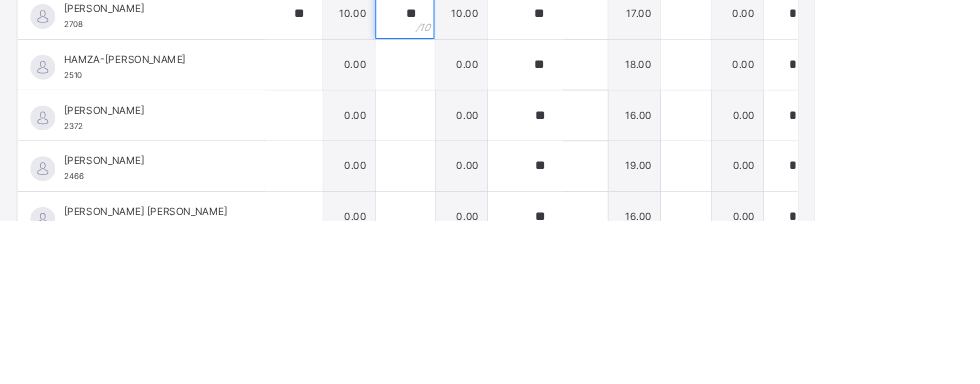 scroll, scrollTop: 620, scrollLeft: 0, axis: vertical 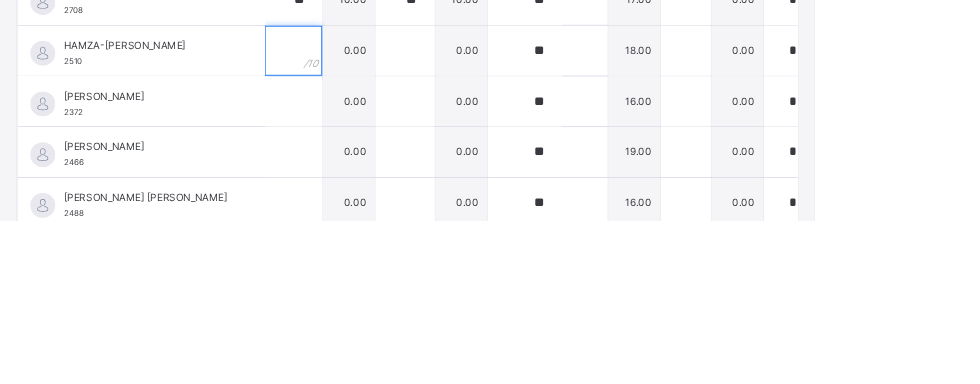 click at bounding box center (353, 180) 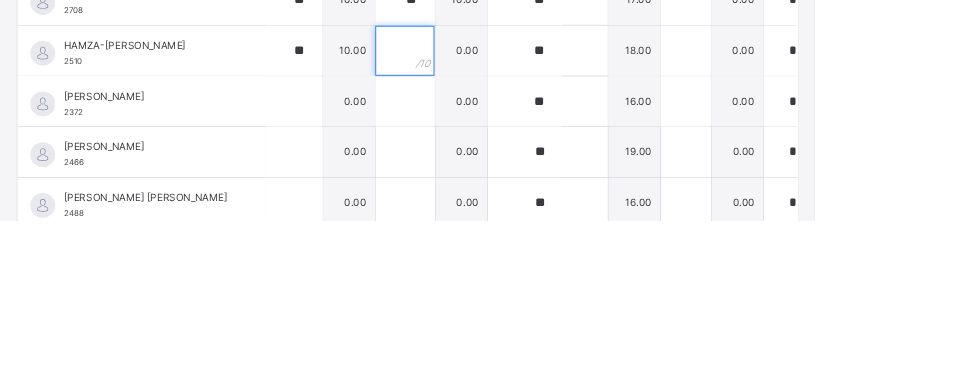 click at bounding box center (487, 180) 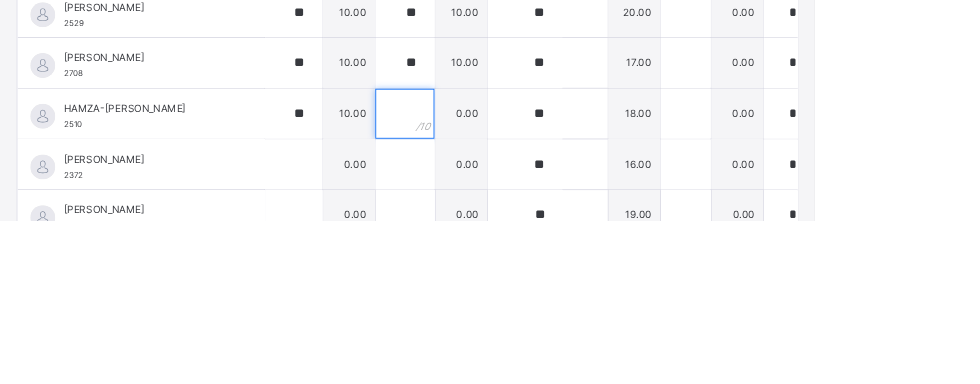 scroll, scrollTop: 309, scrollLeft: 0, axis: vertical 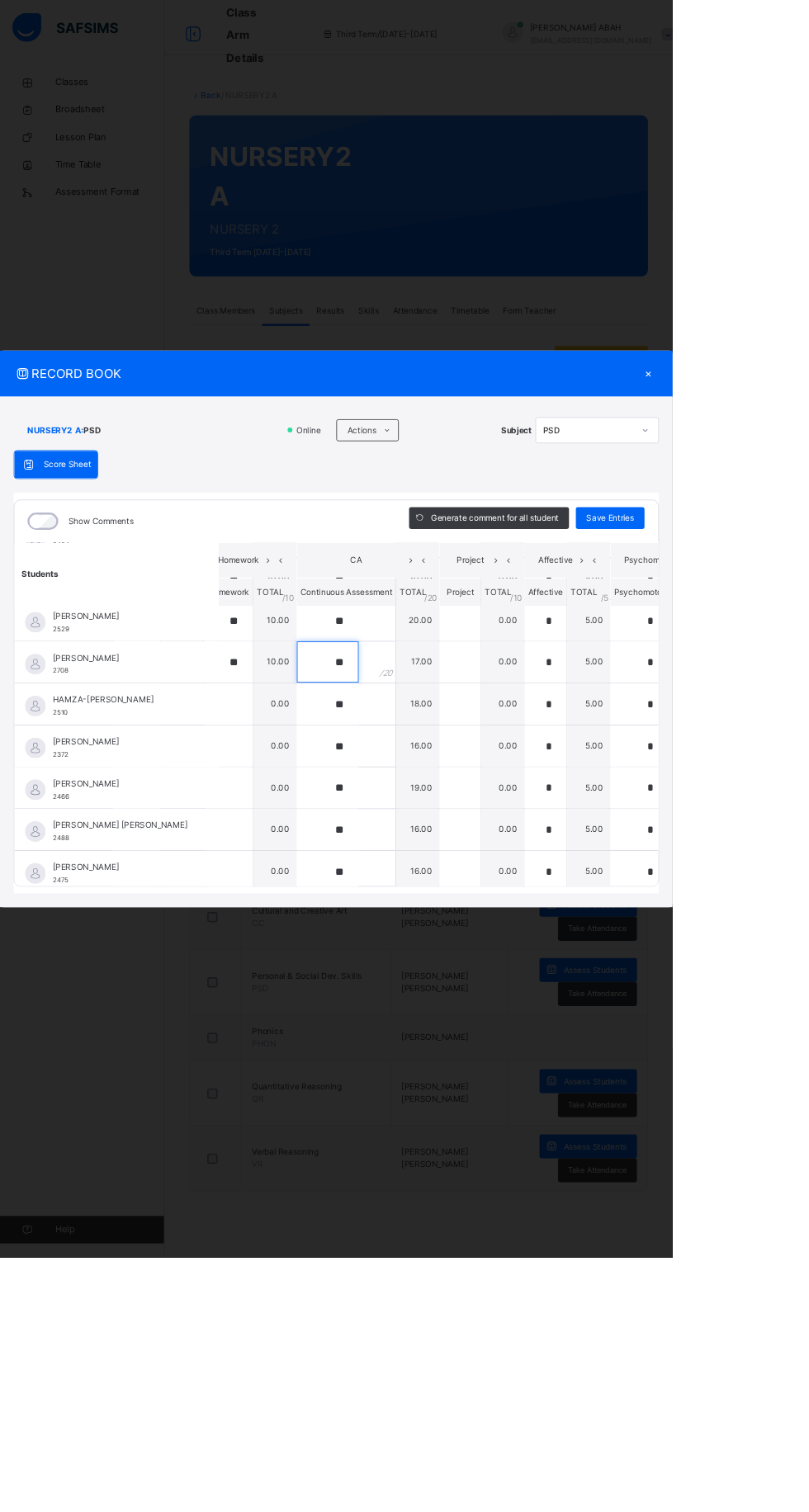 click on "**" at bounding box center (394, 796) 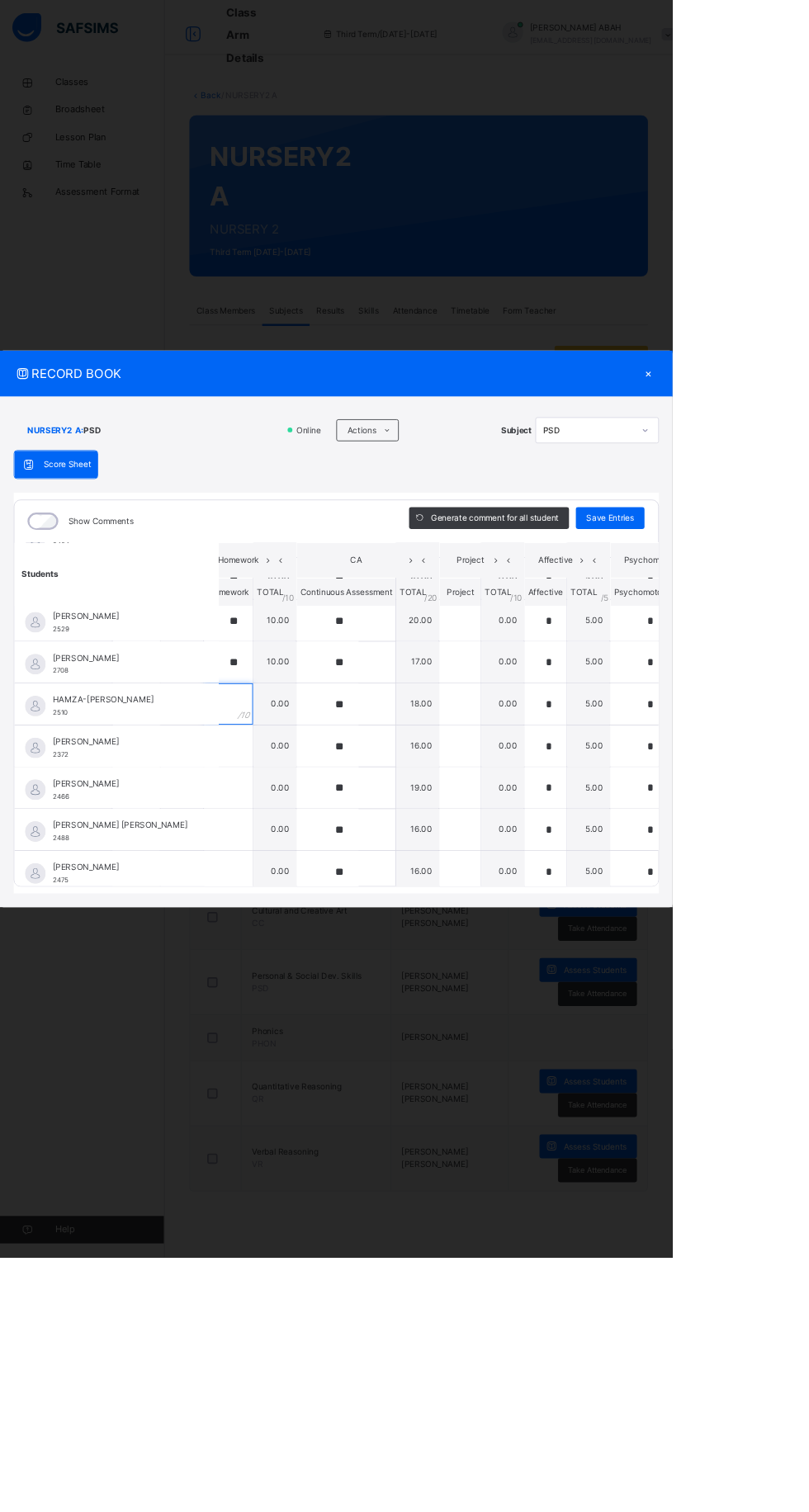 click at bounding box center (274, 847) 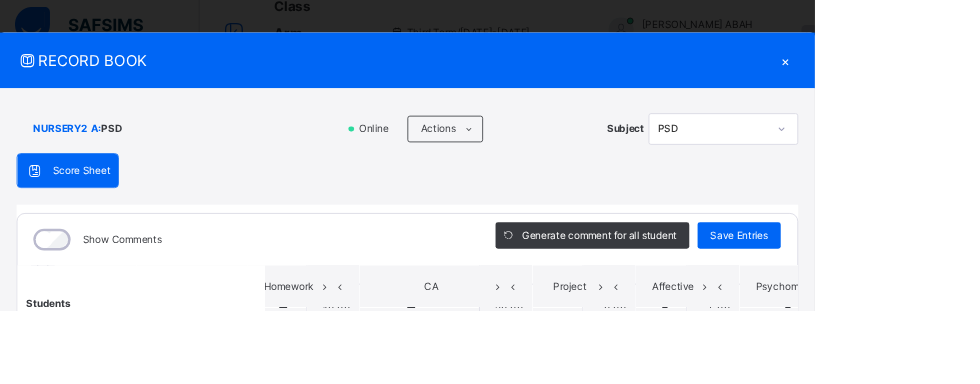 scroll, scrollTop: 409, scrollLeft: 0, axis: vertical 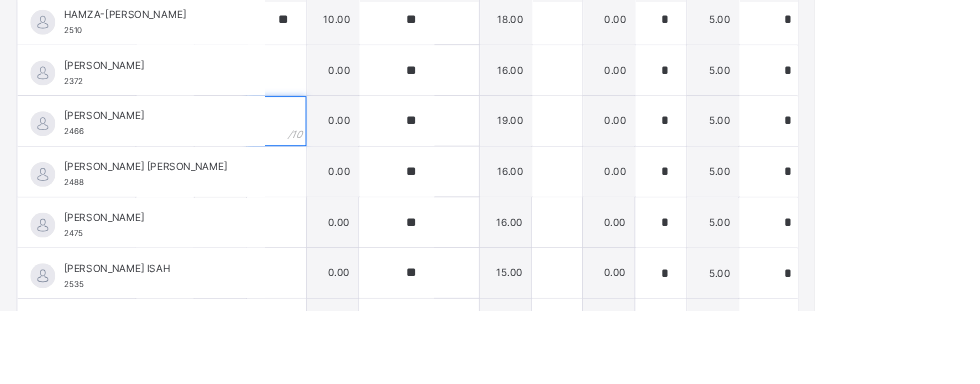 click at bounding box center [332, 156] 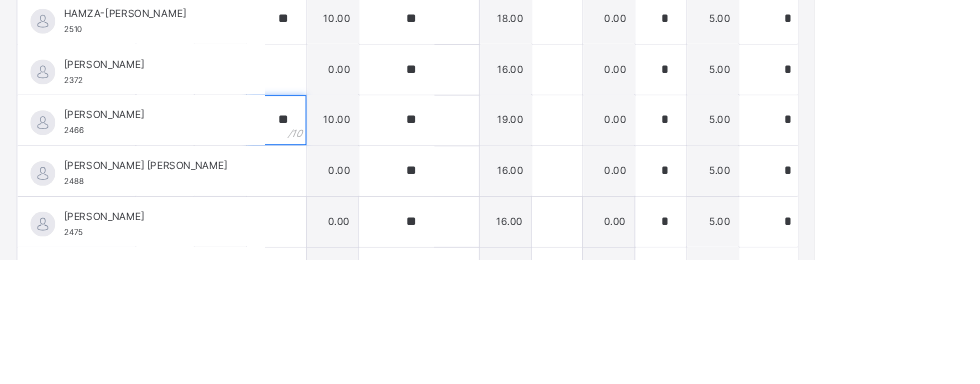 scroll, scrollTop: 680, scrollLeft: 155, axis: both 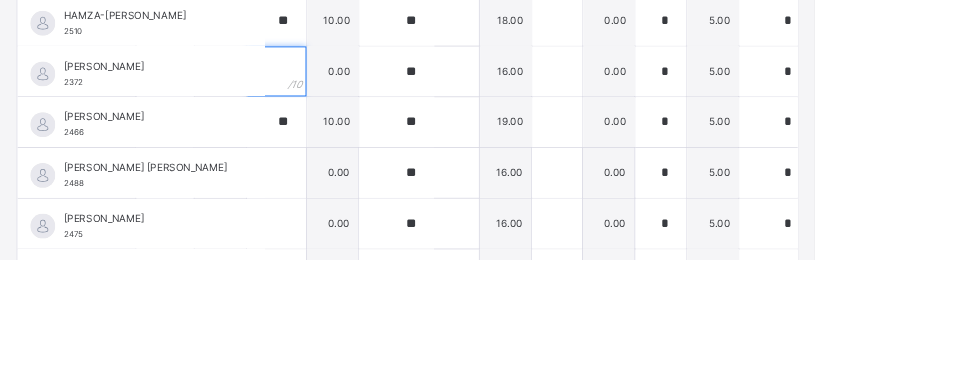 click at bounding box center (332, 158) 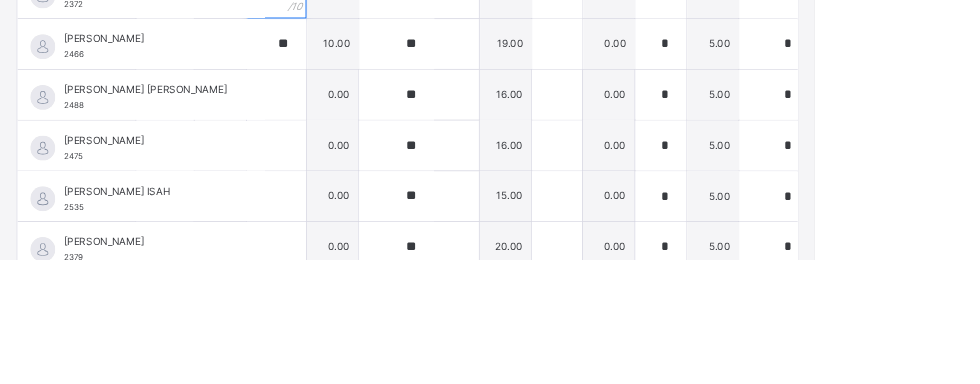 scroll, scrollTop: 775, scrollLeft: 155, axis: both 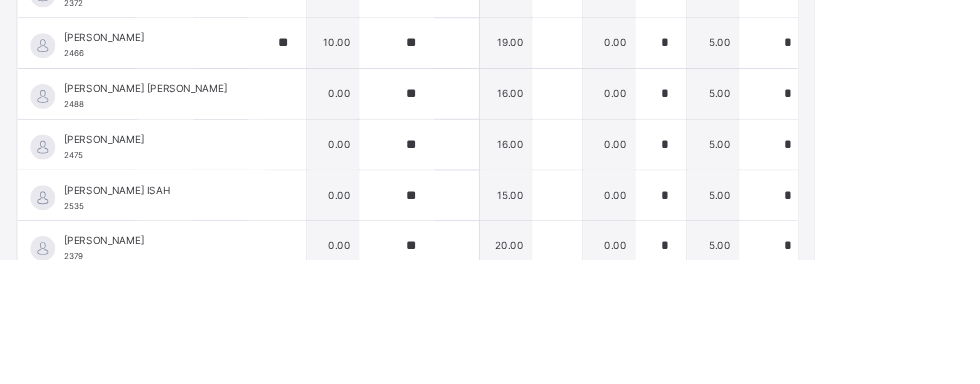 click on "[PERSON_NAME] [PERSON_NAME] 2488" at bounding box center (169, 185) 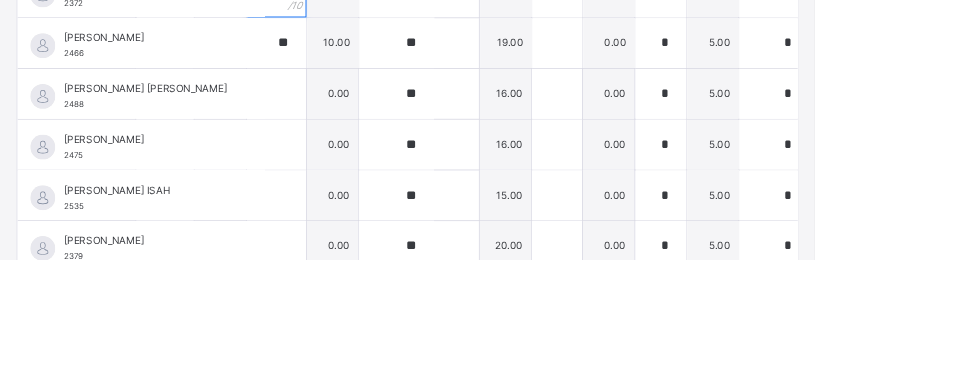 click on "**" at bounding box center [332, 63] 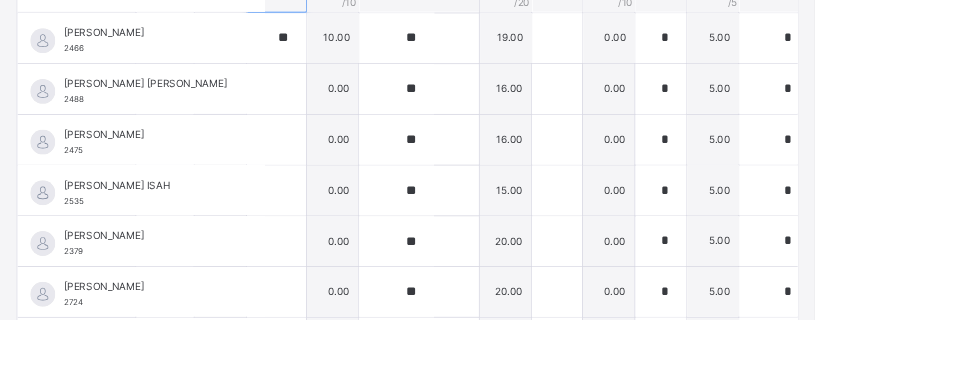 scroll, scrollTop: 851, scrollLeft: 155, axis: both 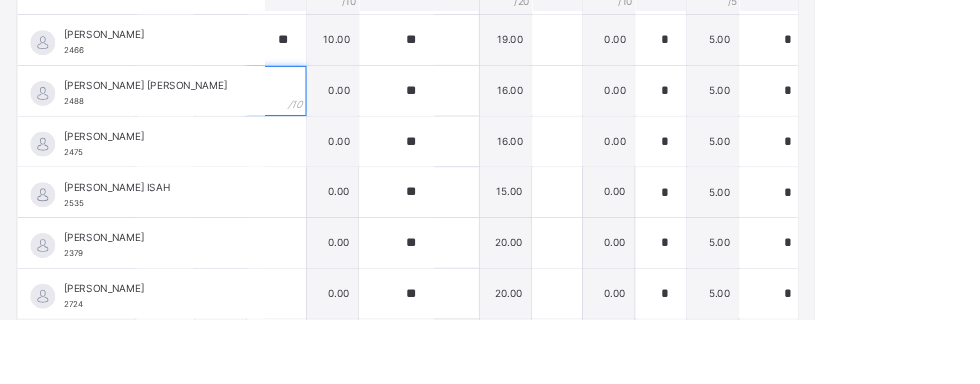 click at bounding box center [332, 109] 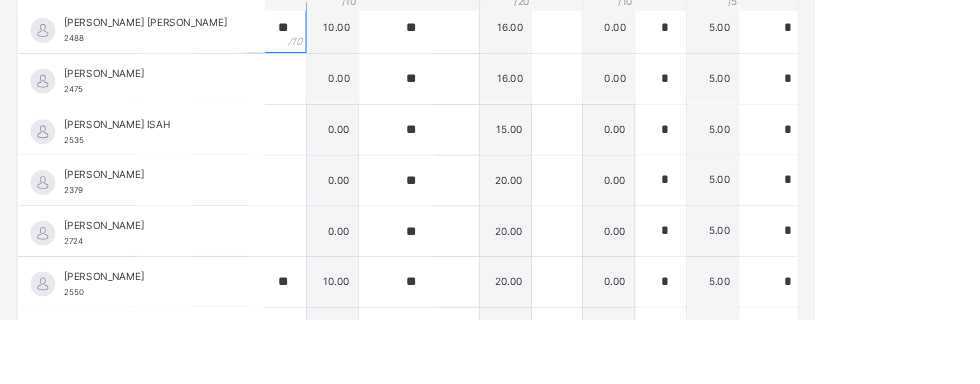 scroll, scrollTop: 928, scrollLeft: 155, axis: both 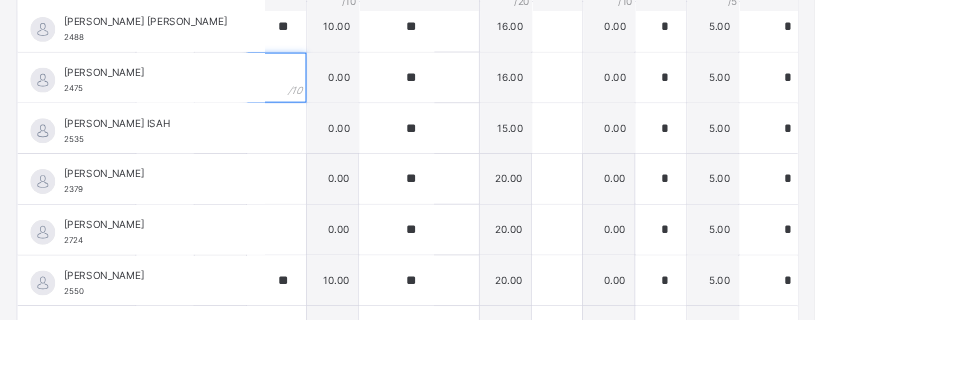 click at bounding box center (332, 93) 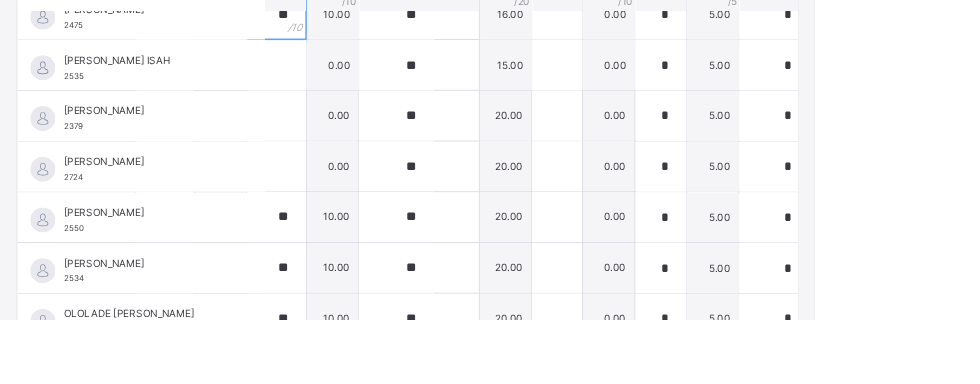 scroll, scrollTop: 1004, scrollLeft: 155, axis: both 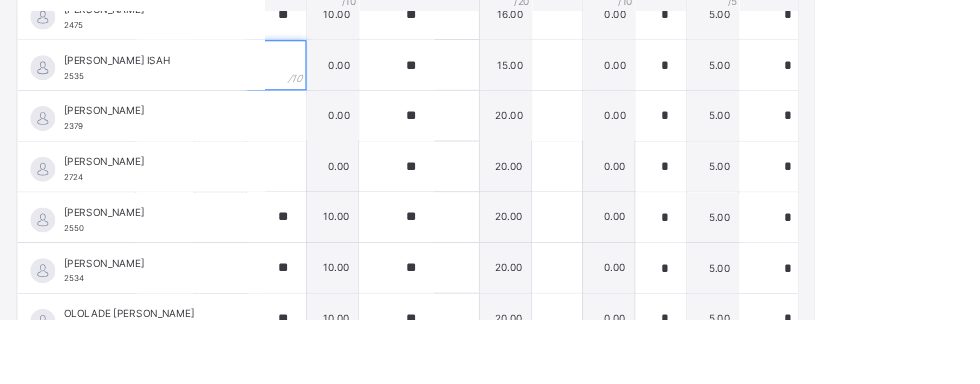 click at bounding box center [332, 78] 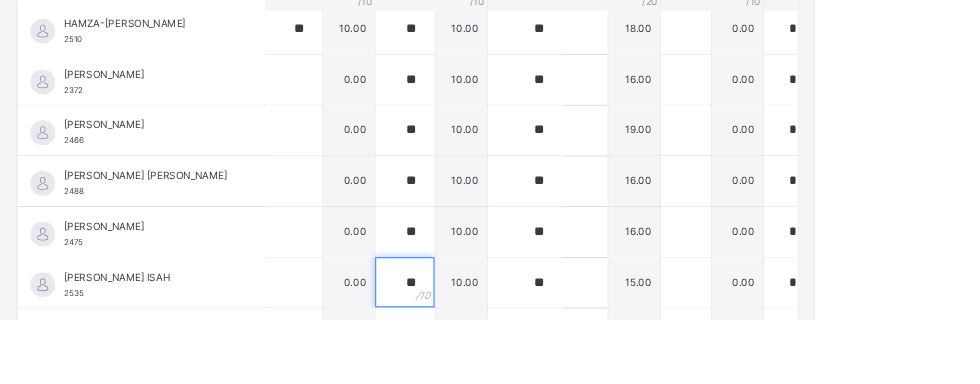 scroll, scrollTop: 758, scrollLeft: 0, axis: vertical 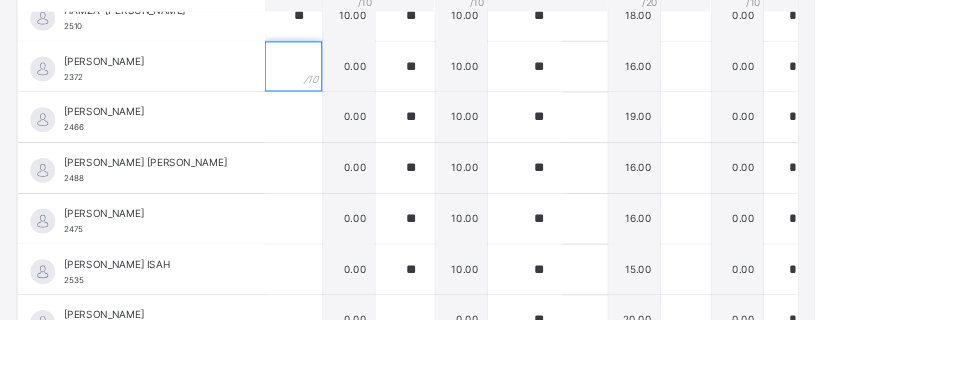 click at bounding box center [353, 80] 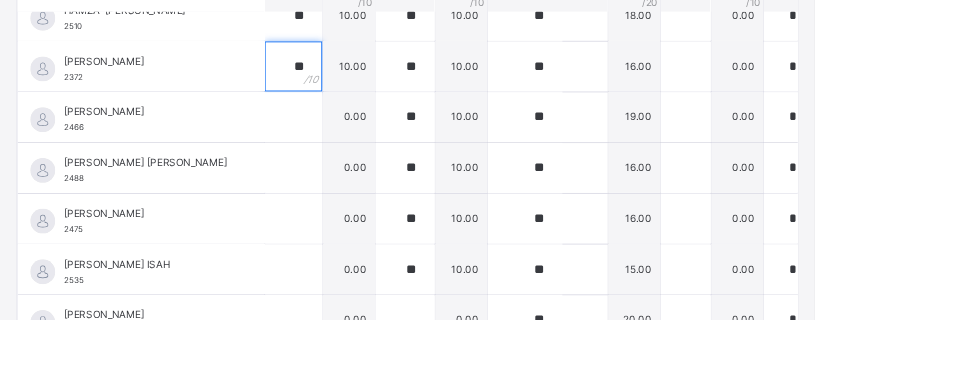scroll, scrollTop: 804, scrollLeft: 0, axis: vertical 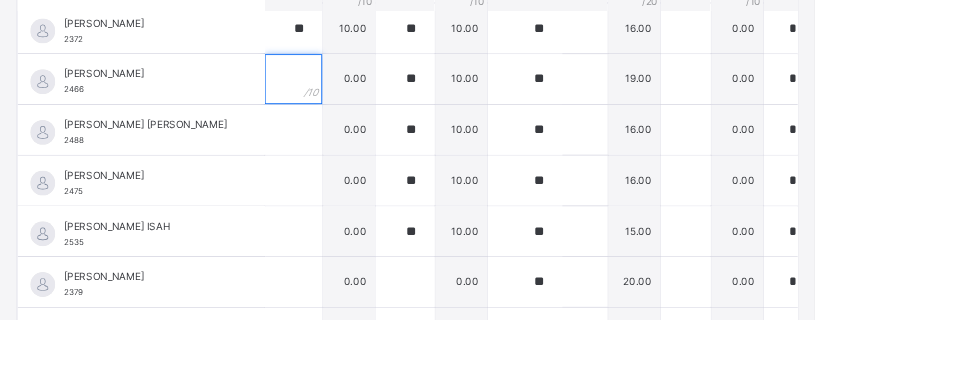 click at bounding box center [353, 95] 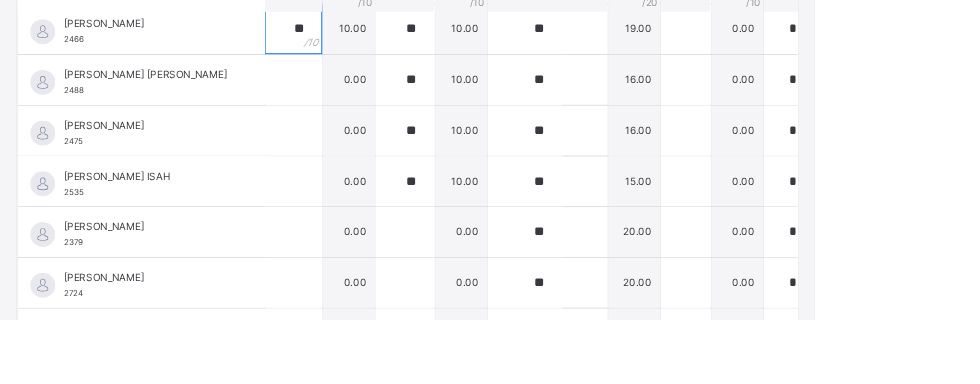 scroll, scrollTop: 865, scrollLeft: 0, axis: vertical 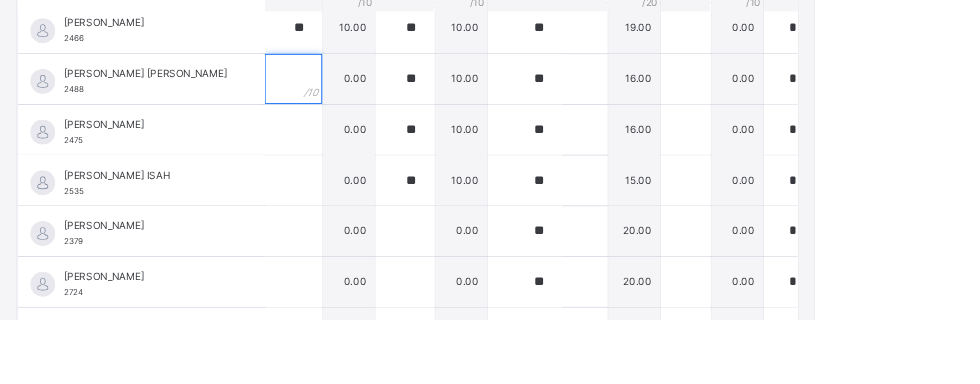 click at bounding box center (353, 95) 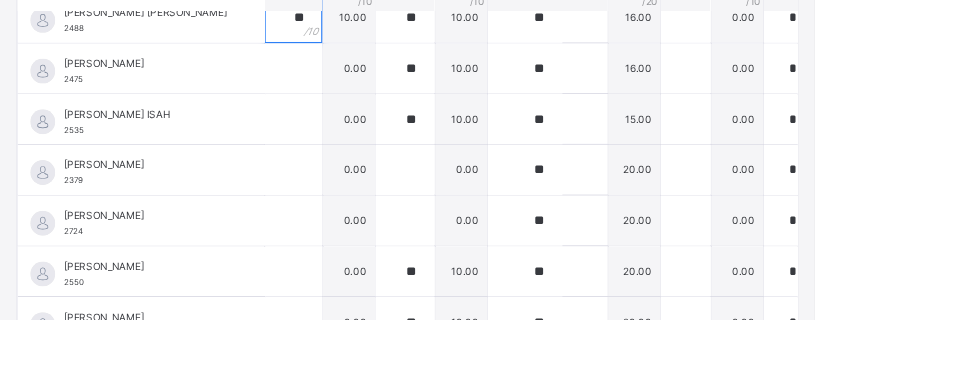 scroll, scrollTop: 941, scrollLeft: 0, axis: vertical 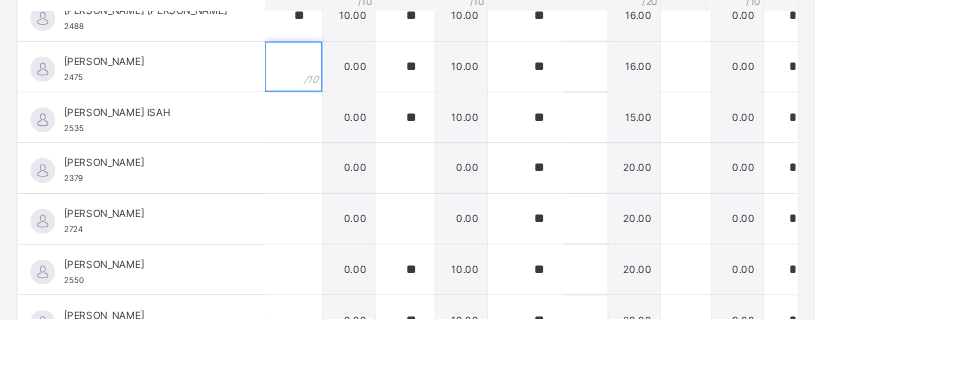 click at bounding box center (353, 80) 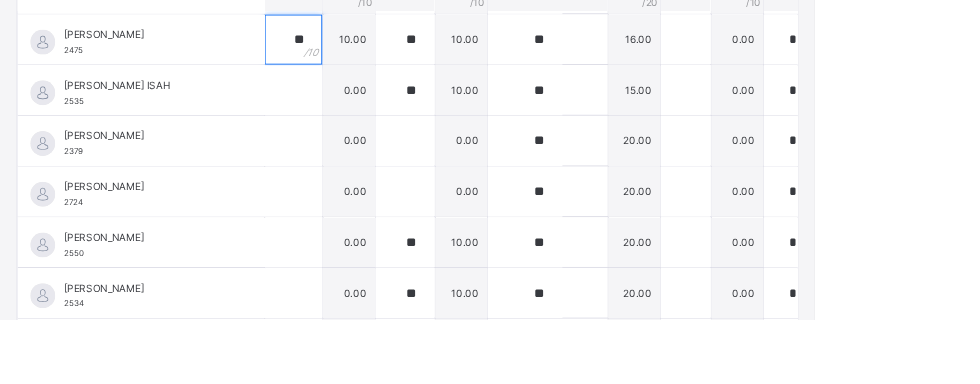 scroll, scrollTop: 995, scrollLeft: 0, axis: vertical 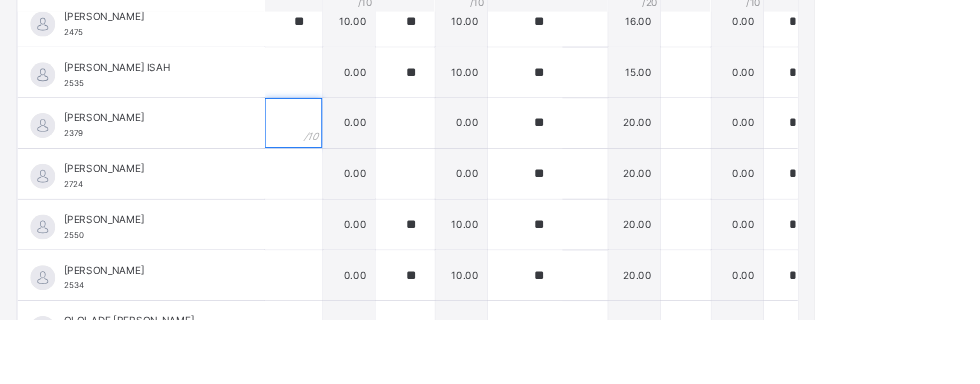 click at bounding box center (353, 148) 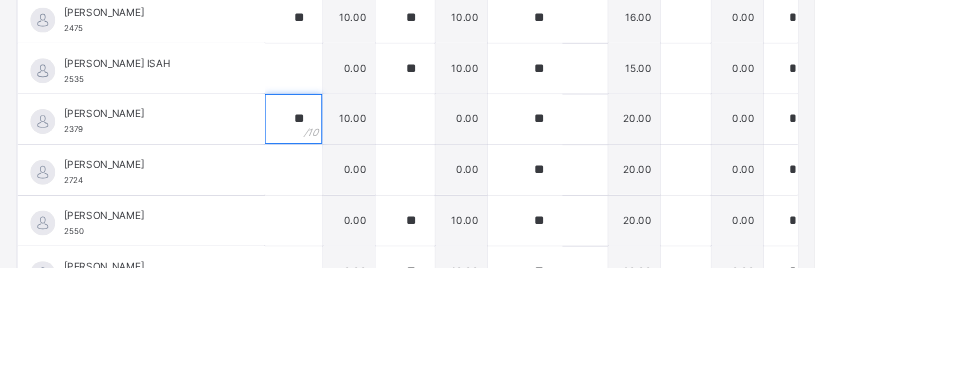 scroll, scrollTop: 934, scrollLeft: 0, axis: vertical 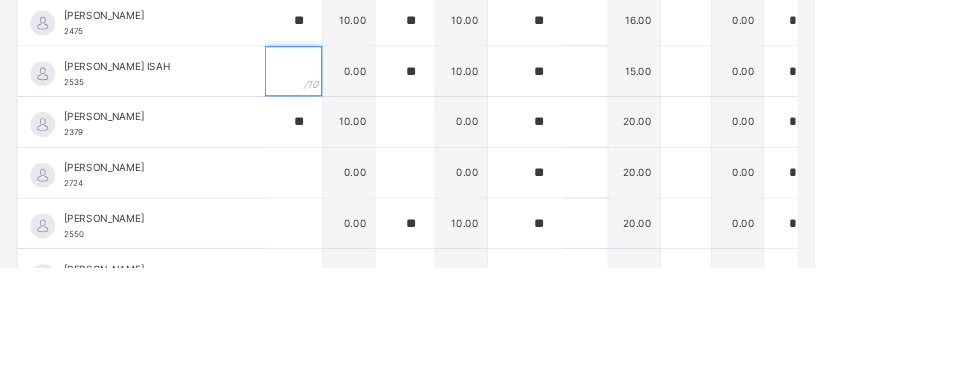 click at bounding box center [353, 148] 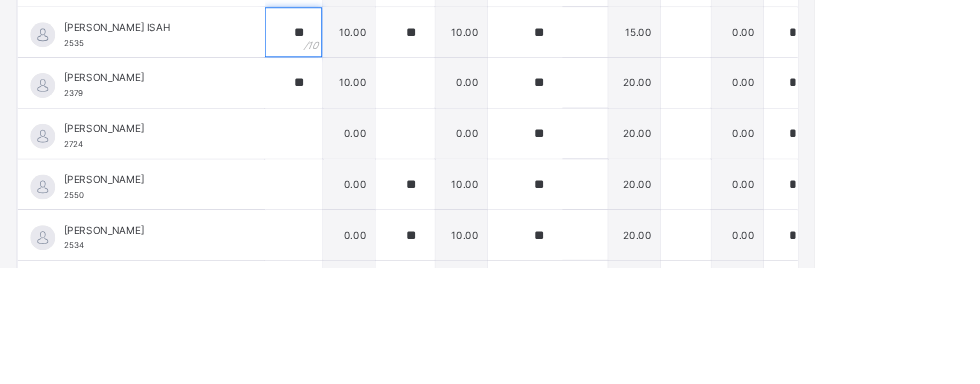 scroll, scrollTop: 1013, scrollLeft: 0, axis: vertical 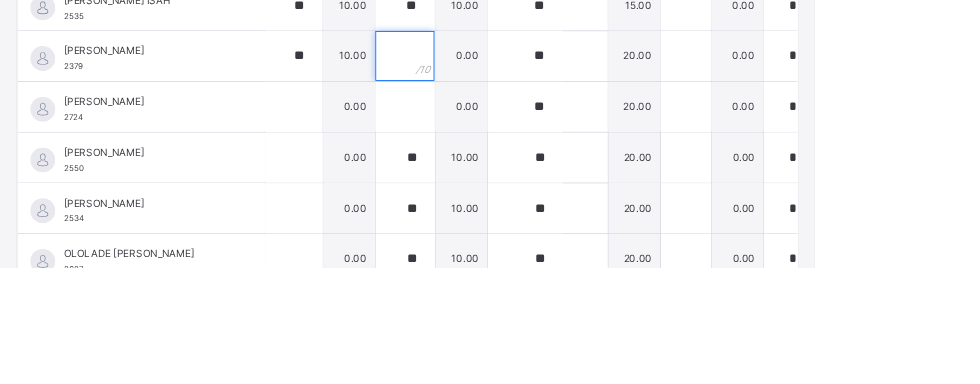 click at bounding box center (487, 130) 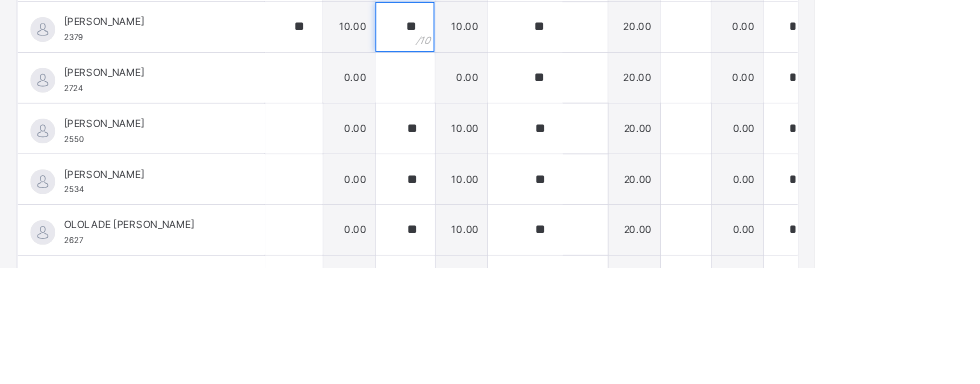 scroll, scrollTop: 1049, scrollLeft: 0, axis: vertical 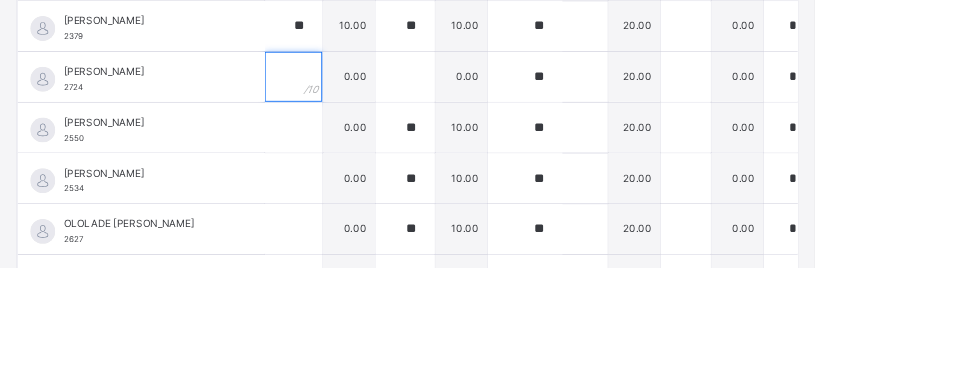 click at bounding box center [353, 155] 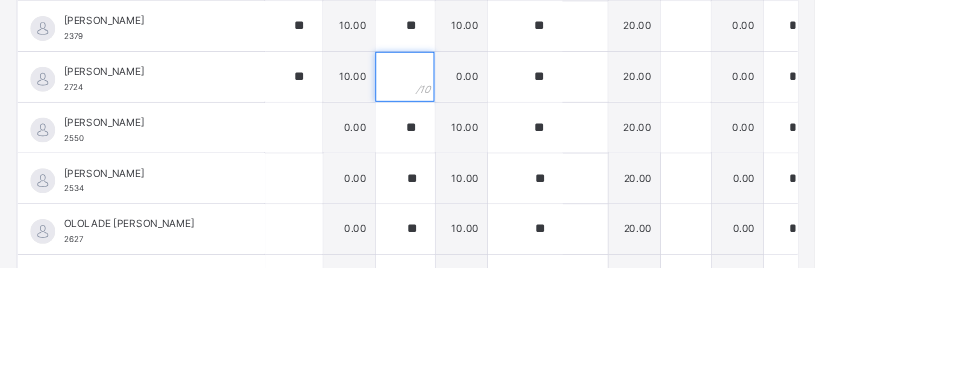 click at bounding box center (487, 155) 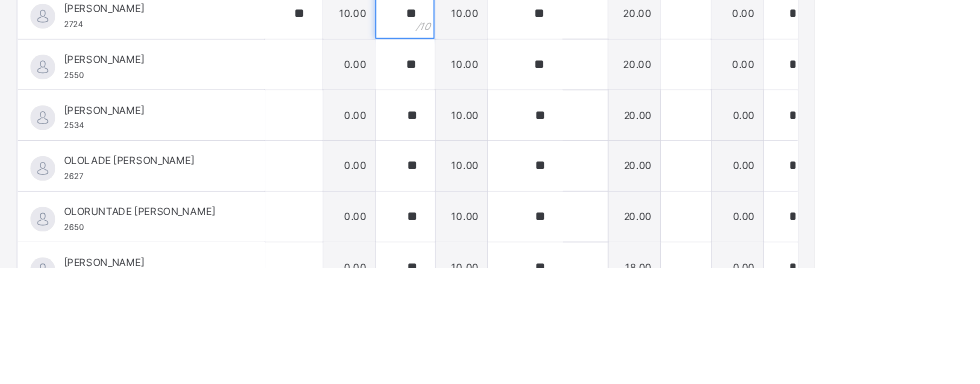 scroll, scrollTop: 1126, scrollLeft: 0, axis: vertical 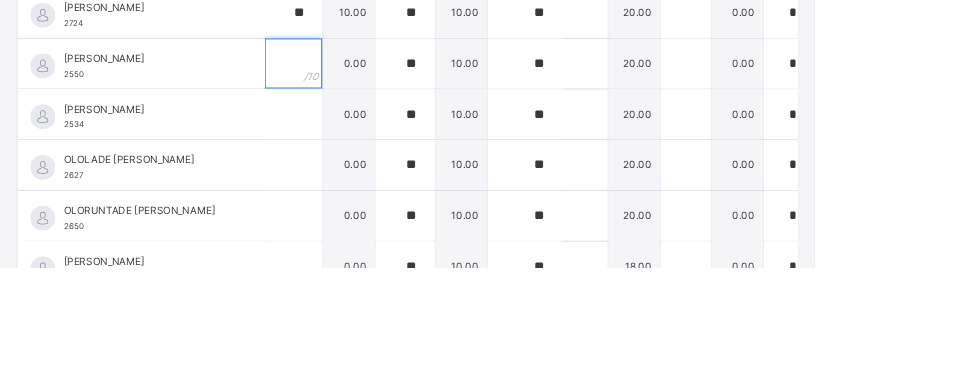 click at bounding box center (353, 139) 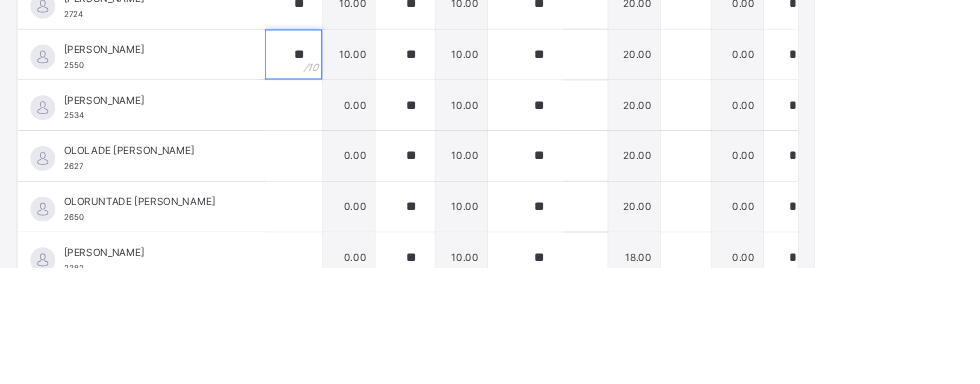 scroll, scrollTop: 1137, scrollLeft: 0, axis: vertical 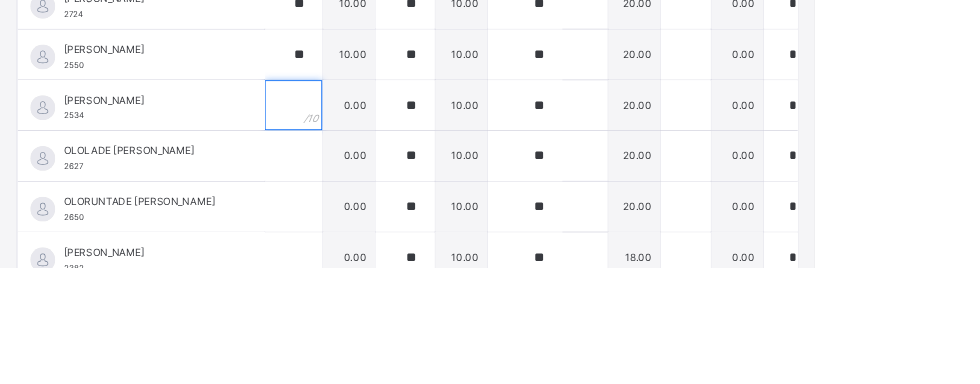 click at bounding box center [353, 189] 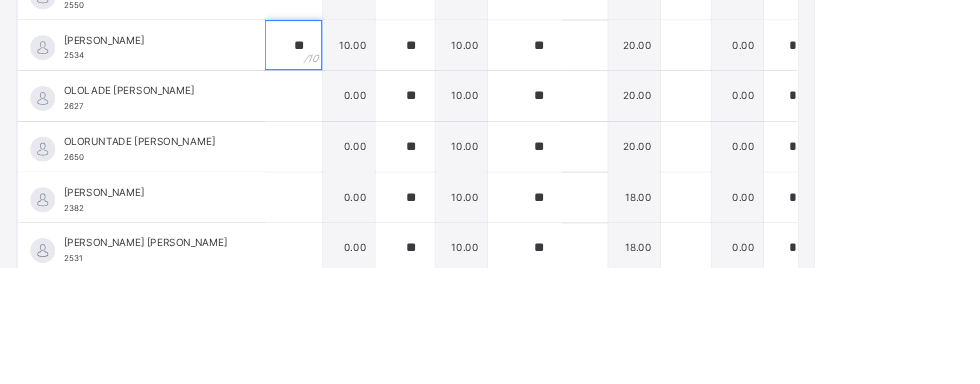 scroll, scrollTop: 1213, scrollLeft: 0, axis: vertical 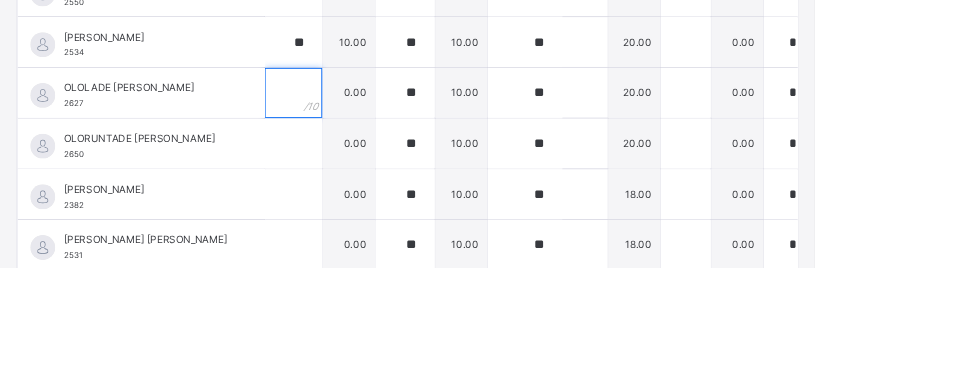 click at bounding box center (353, 174) 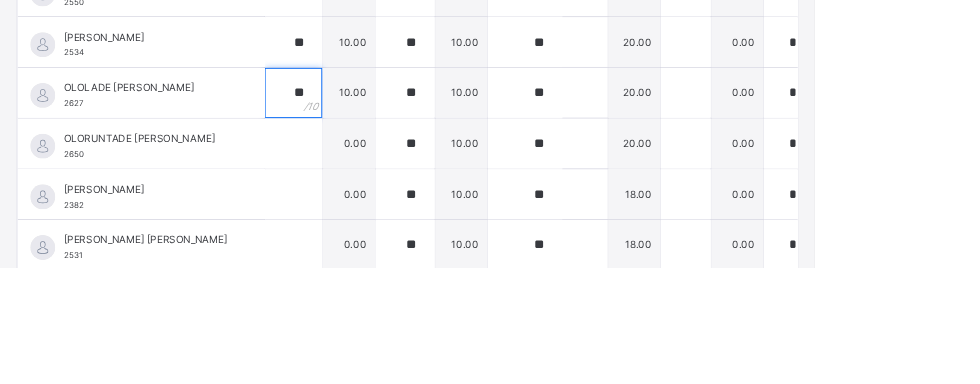 scroll, scrollTop: 1226, scrollLeft: 0, axis: vertical 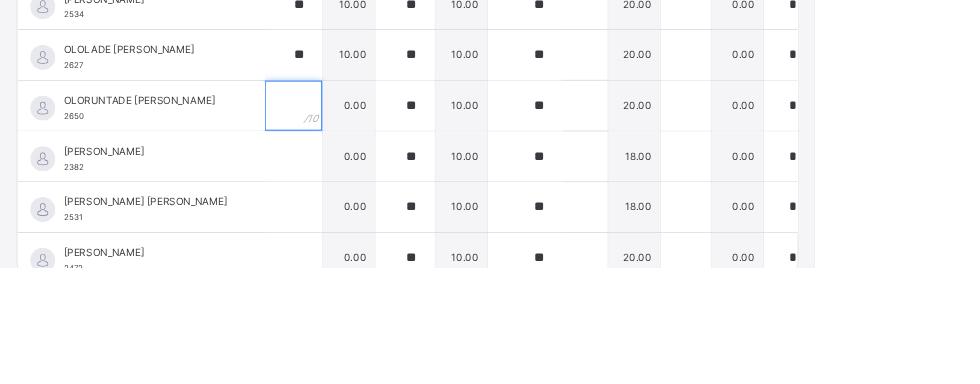 click at bounding box center [353, 190] 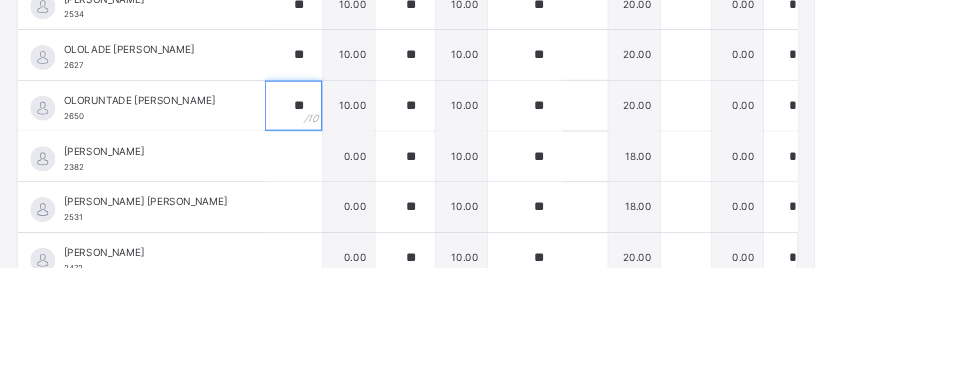 scroll, scrollTop: 445, scrollLeft: 0, axis: vertical 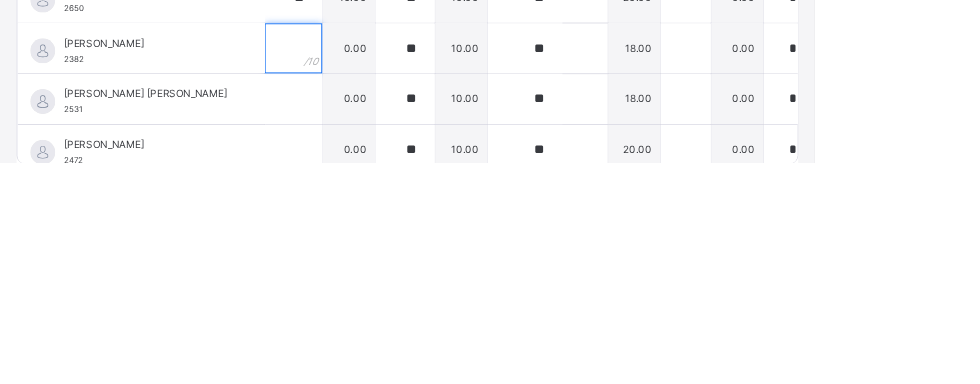 click at bounding box center [353, 247] 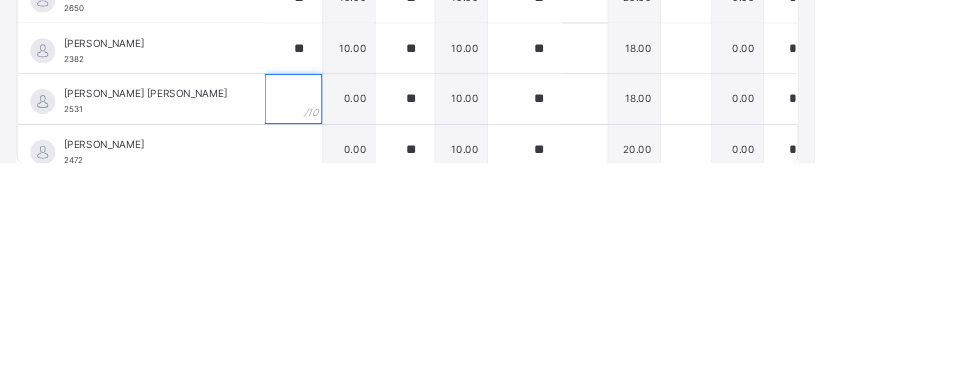 click at bounding box center [353, 308] 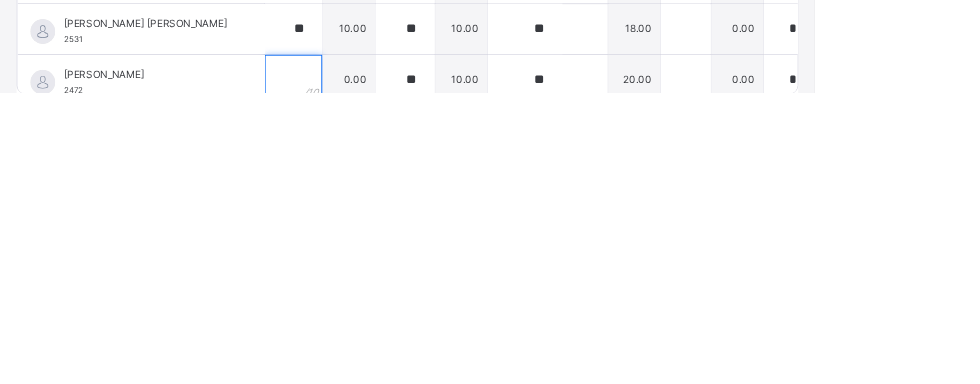 click at bounding box center (353, 369) 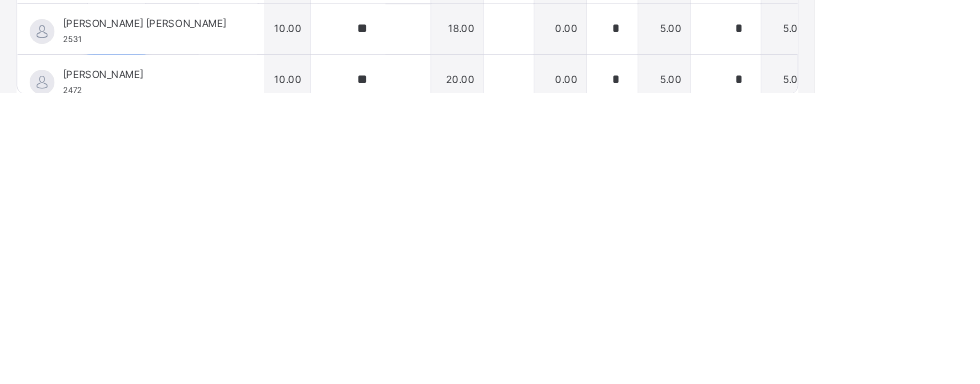 scroll, scrollTop: 1226, scrollLeft: 211, axis: both 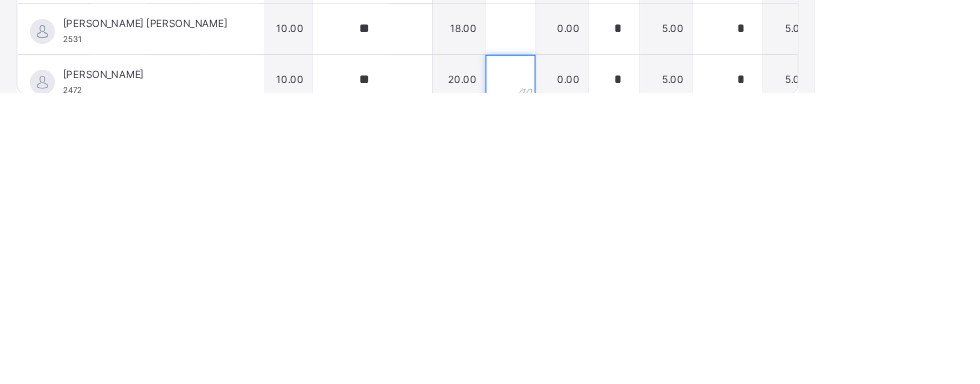 click at bounding box center [614, 369] 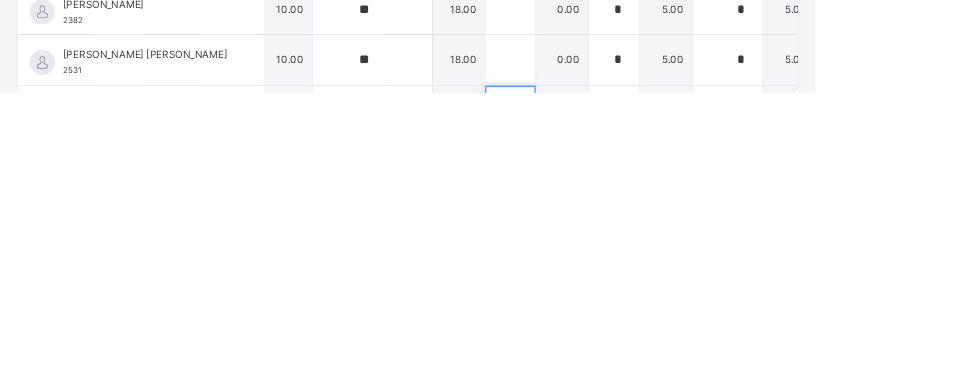 scroll, scrollTop: 1185, scrollLeft: 211, axis: both 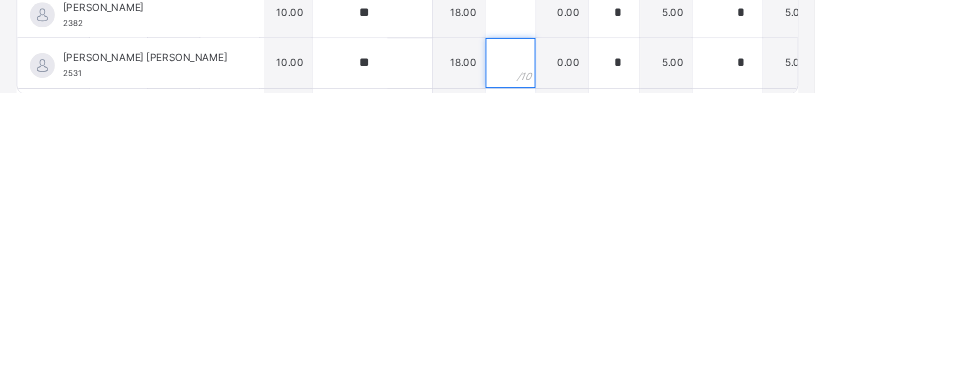 click at bounding box center [614, 349] 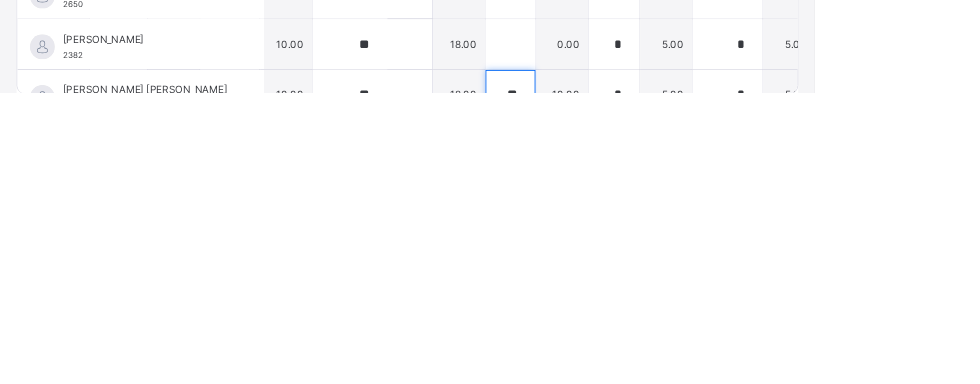 scroll, scrollTop: 1121, scrollLeft: 211, axis: both 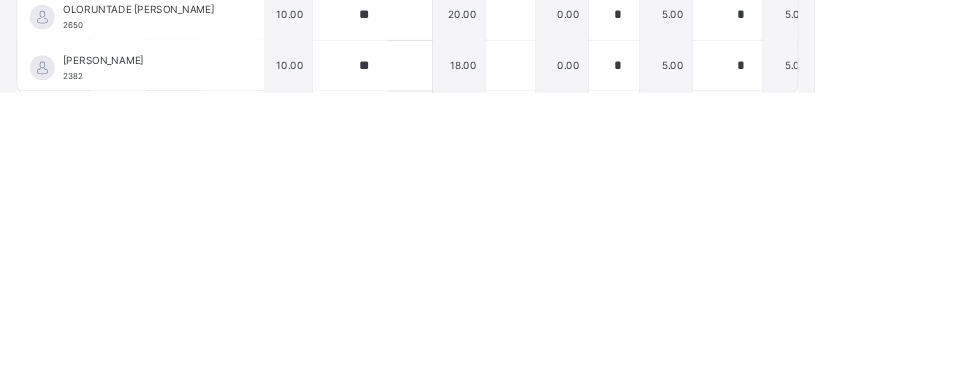click on "**" at bounding box center [614, 413] 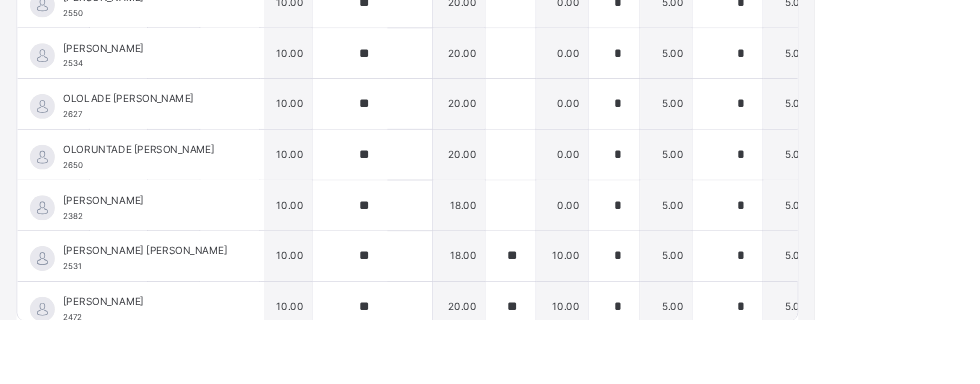 scroll, scrollTop: 1226, scrollLeft: 209, axis: both 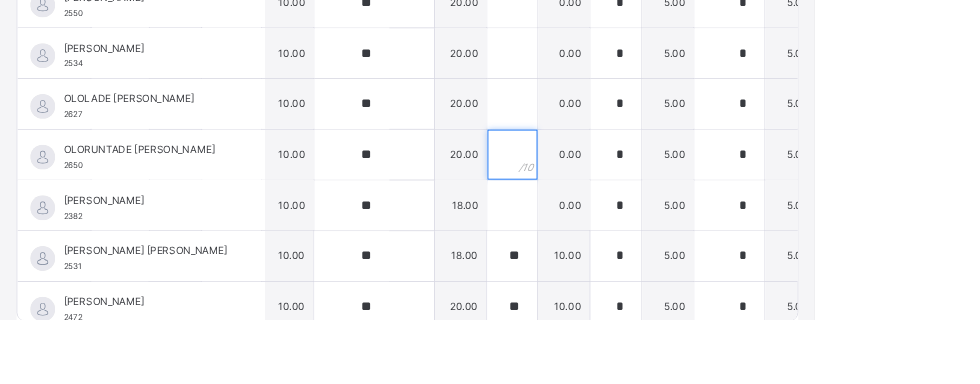 click at bounding box center (616, 186) 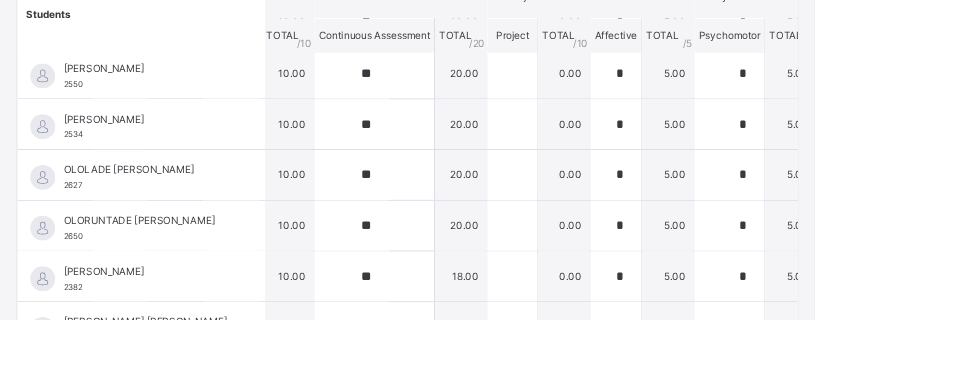 click at bounding box center (616, 271) 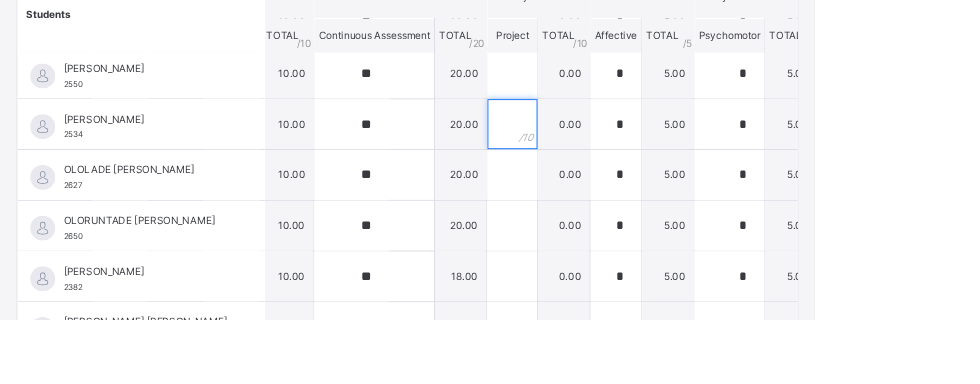 click at bounding box center (616, 149) 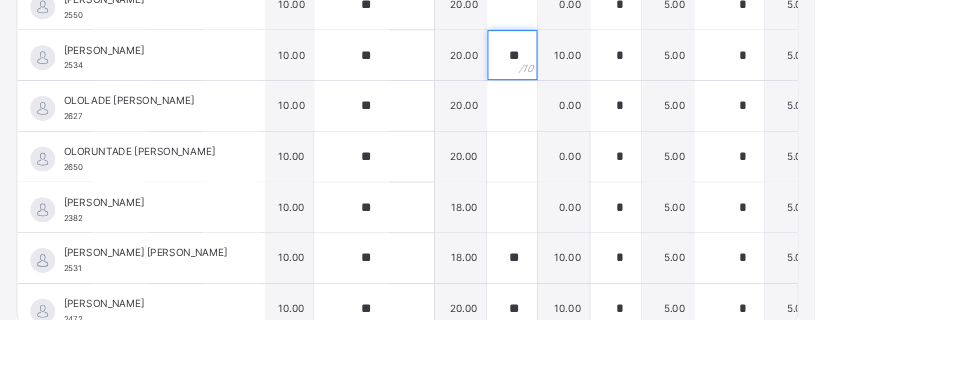 scroll, scrollTop: 445, scrollLeft: 0, axis: vertical 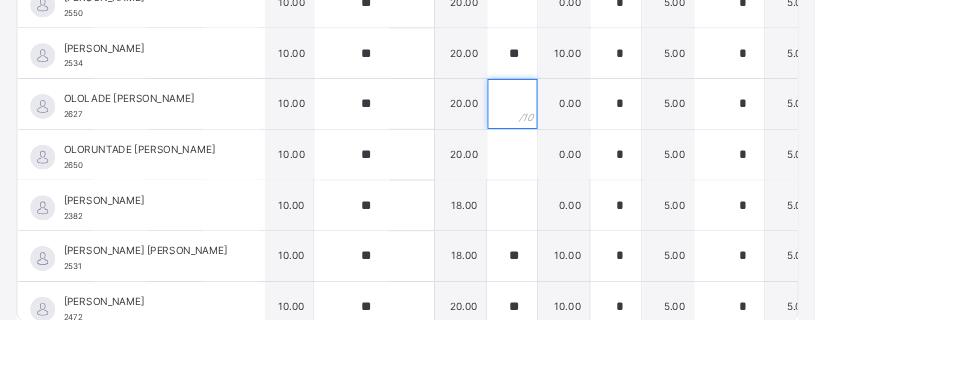 click at bounding box center (616, 125) 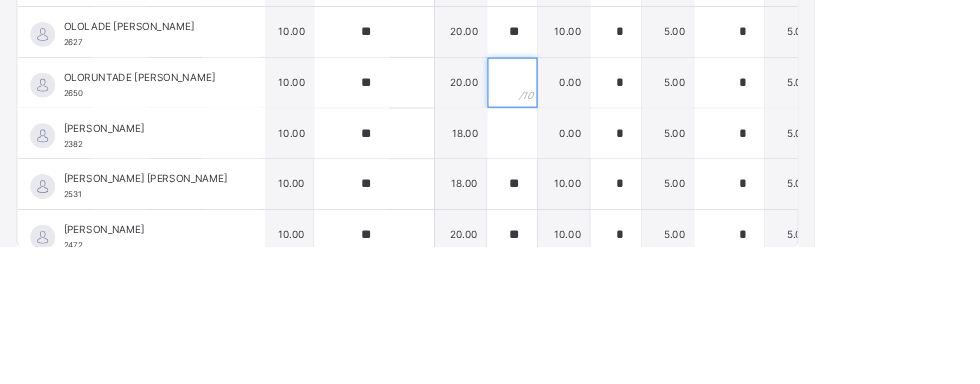 click at bounding box center (616, 186) 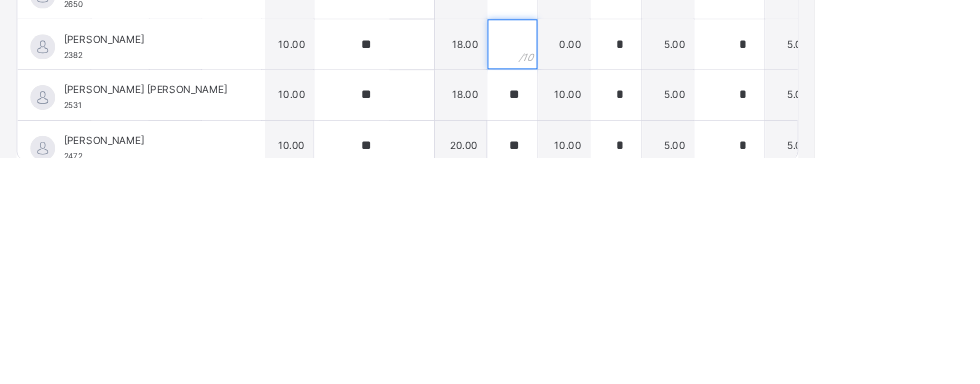 click at bounding box center (616, 247) 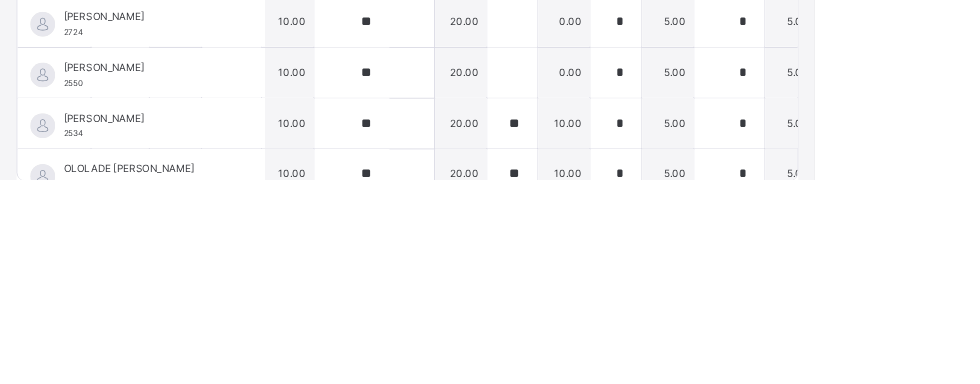 scroll, scrollTop: 972, scrollLeft: 209, axis: both 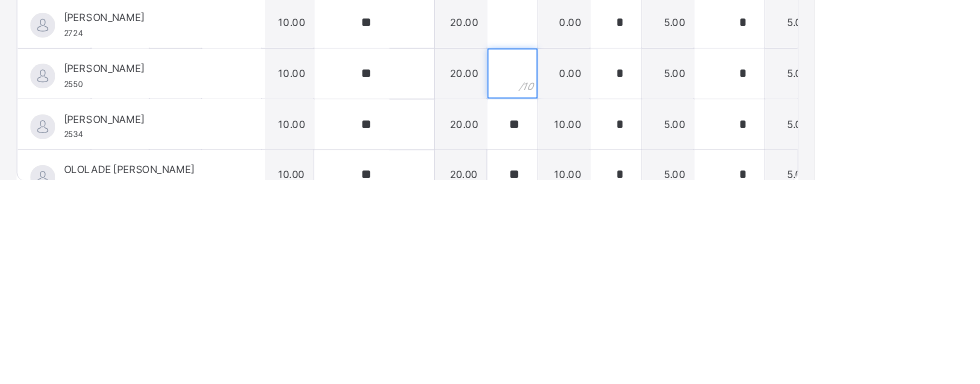 click at bounding box center [616, 257] 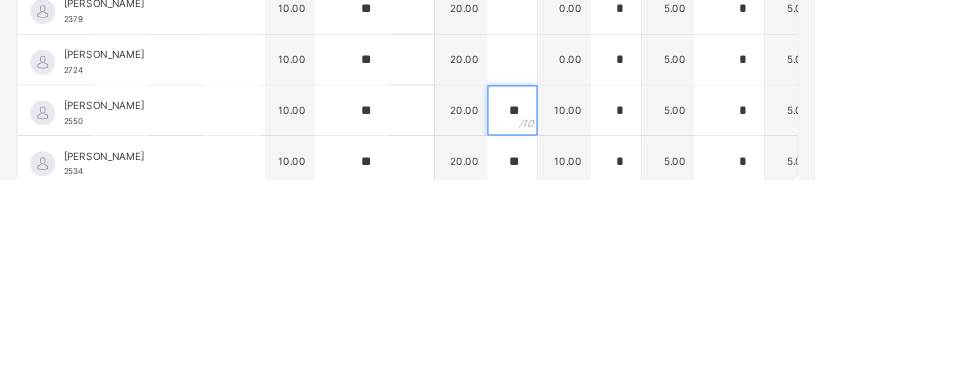 scroll, scrollTop: 913, scrollLeft: 209, axis: both 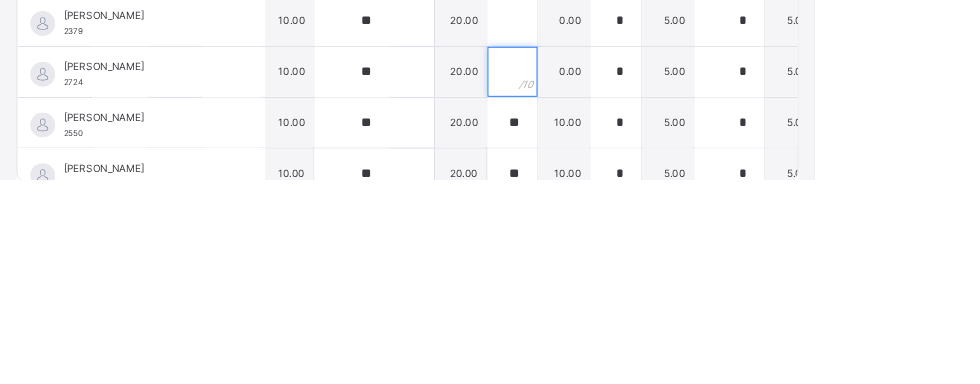 click at bounding box center (616, 255) 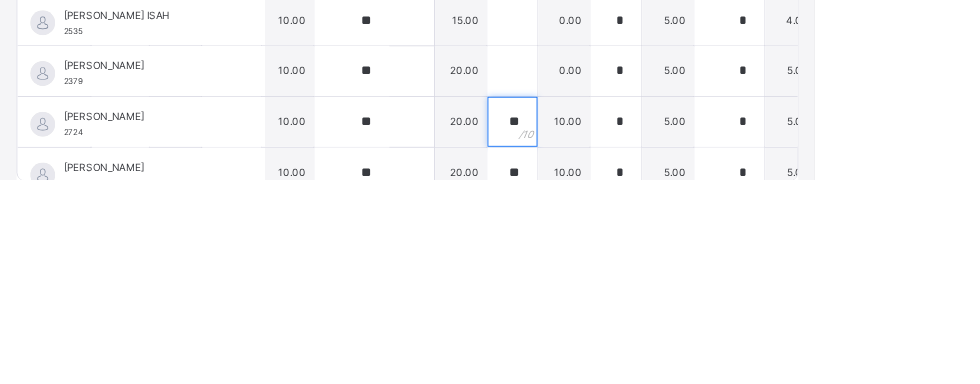 scroll, scrollTop: 850, scrollLeft: 209, axis: both 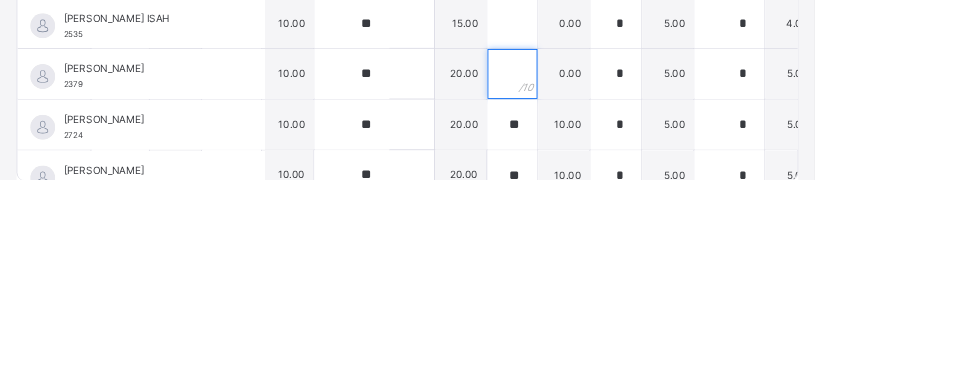 click at bounding box center (616, 257) 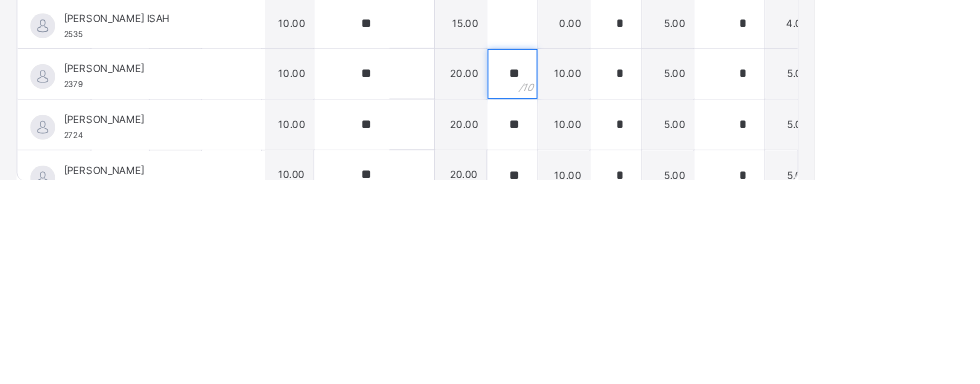 scroll, scrollTop: 770, scrollLeft: 209, axis: both 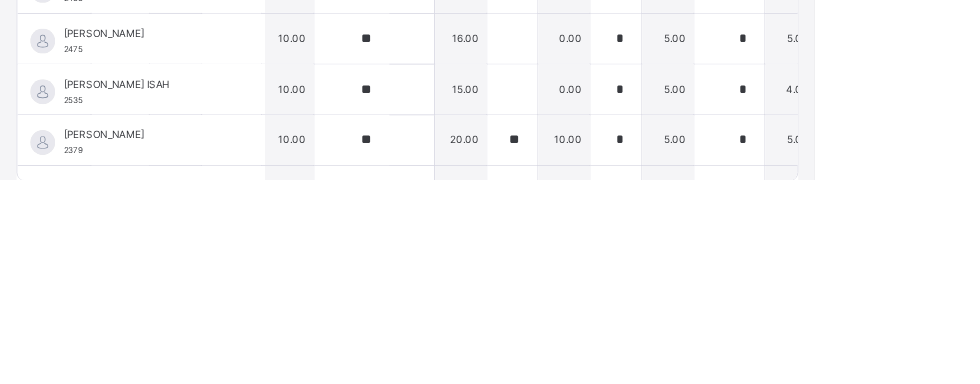 click on "**" at bounding box center (616, 337) 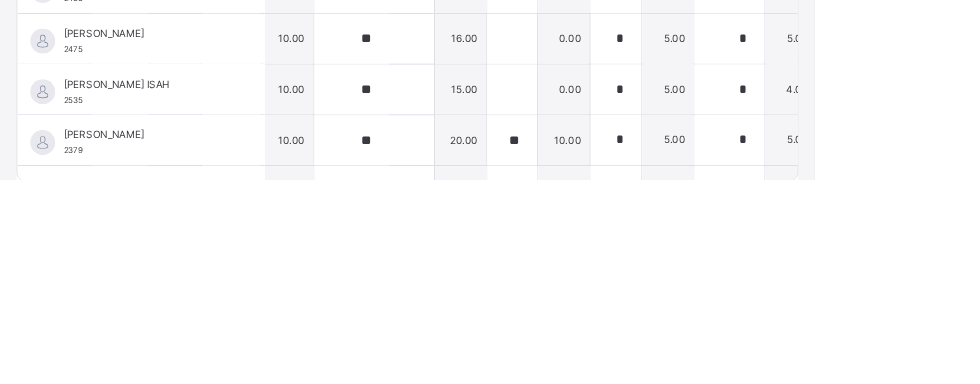 click at bounding box center (616, 93) 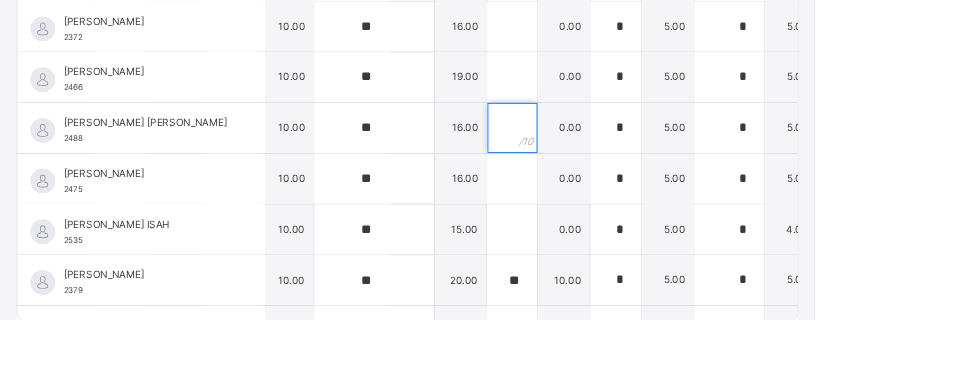 click at bounding box center (616, 154) 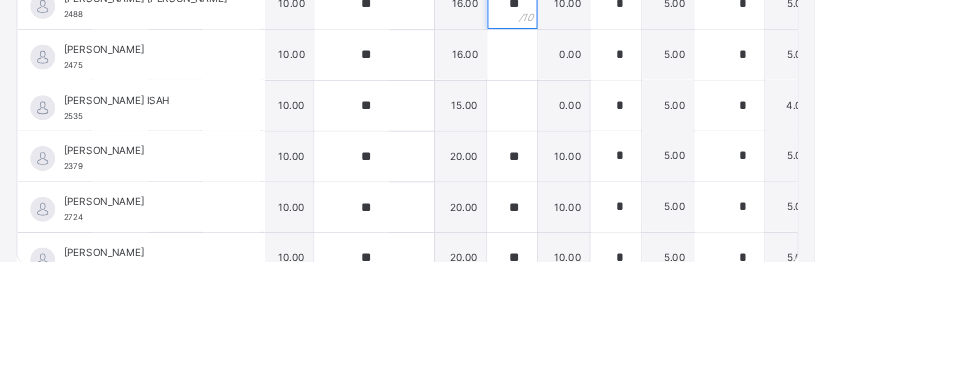 scroll, scrollTop: 850, scrollLeft: 209, axis: both 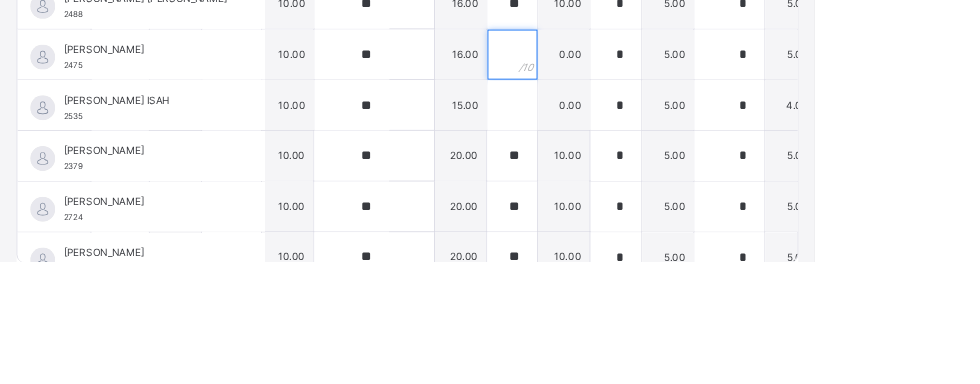 click at bounding box center [616, 135] 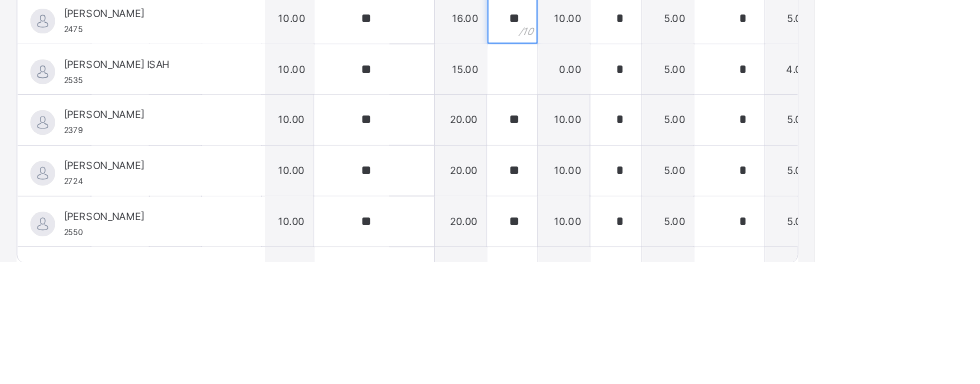 scroll, scrollTop: 878, scrollLeft: 209, axis: both 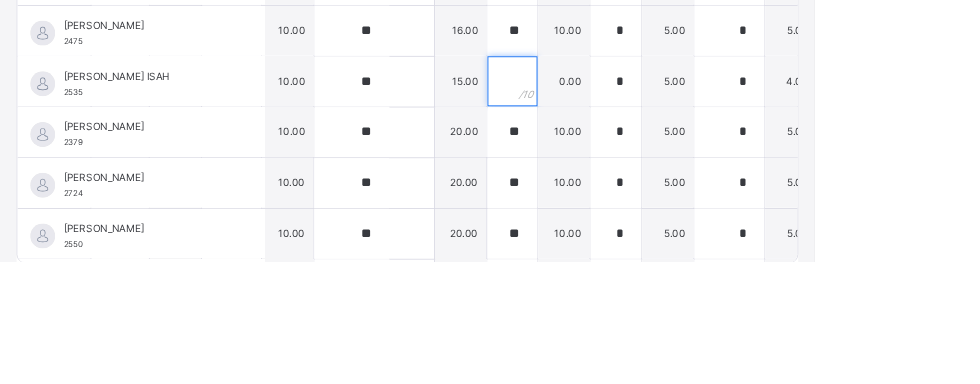 click at bounding box center (616, 168) 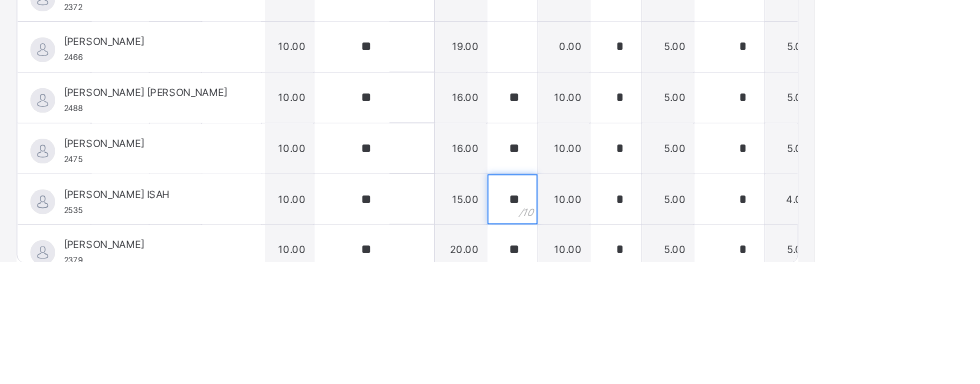 scroll, scrollTop: 739, scrollLeft: 209, axis: both 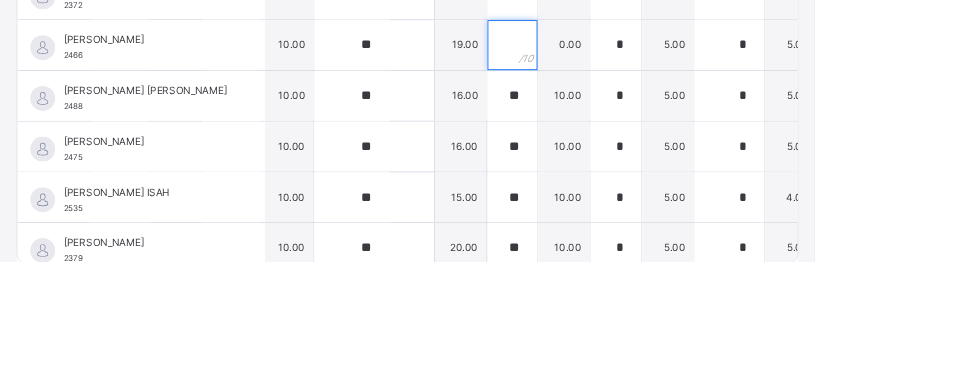click at bounding box center (616, 124) 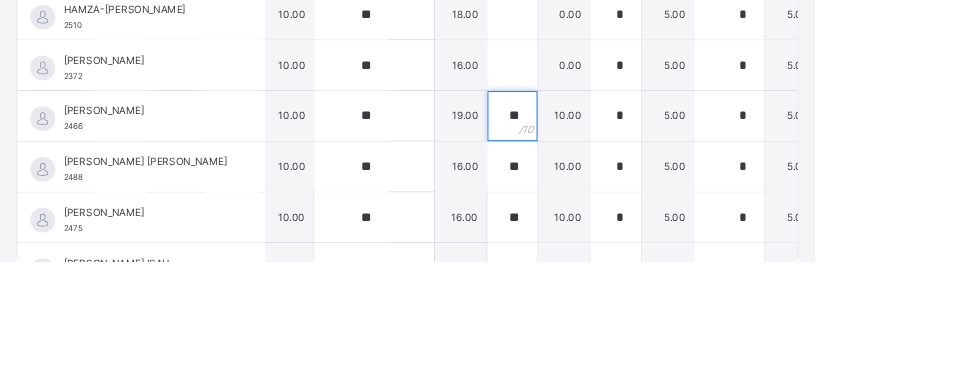 scroll, scrollTop: 650, scrollLeft: 209, axis: both 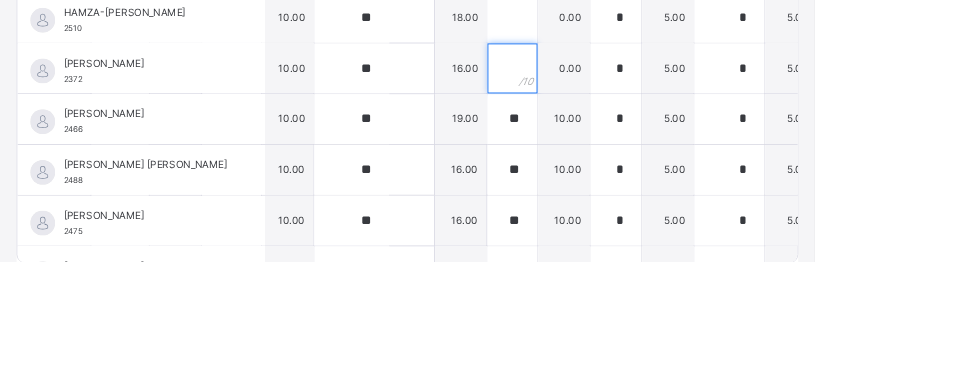 click at bounding box center [616, 152] 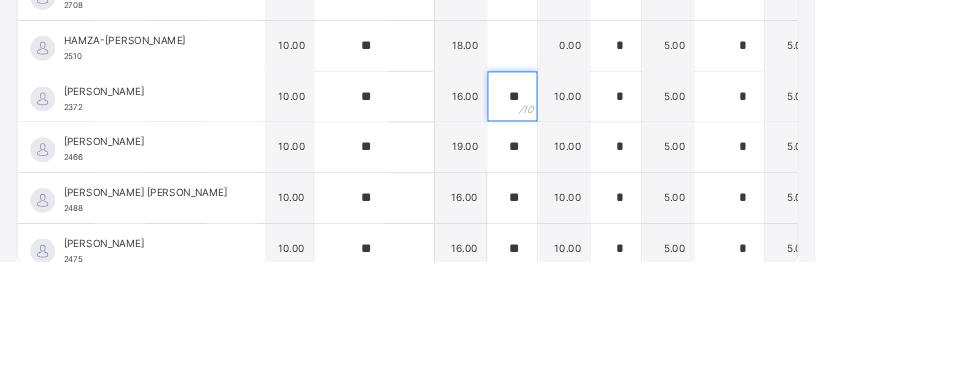 scroll, scrollTop: 579, scrollLeft: 209, axis: both 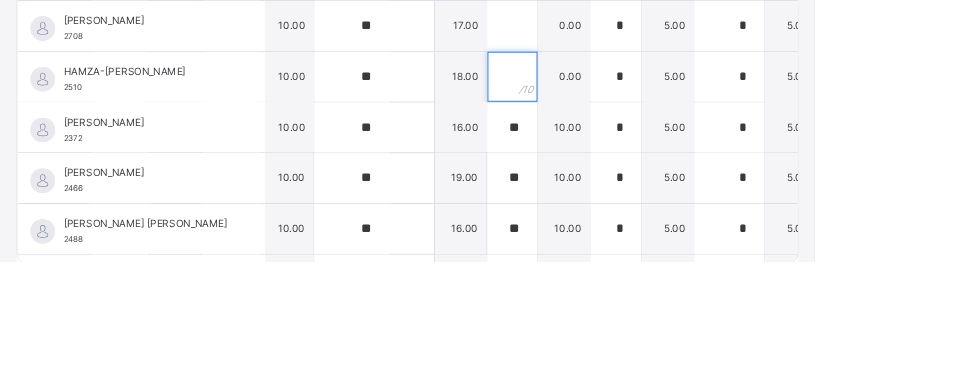 click at bounding box center (616, 162) 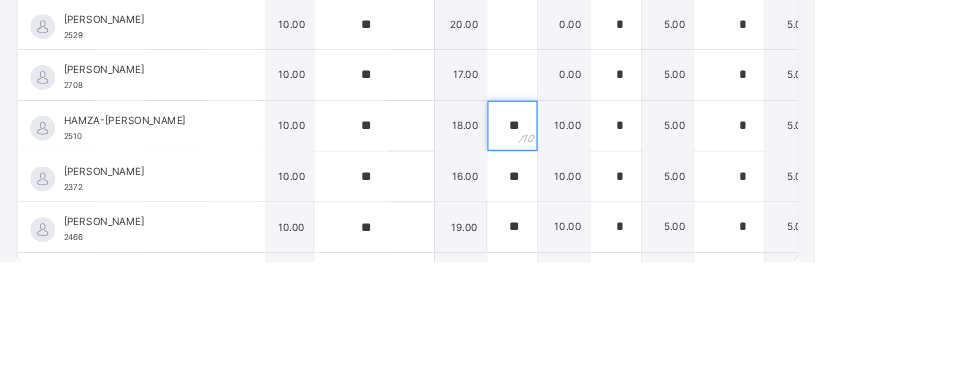 scroll, scrollTop: 517, scrollLeft: 209, axis: both 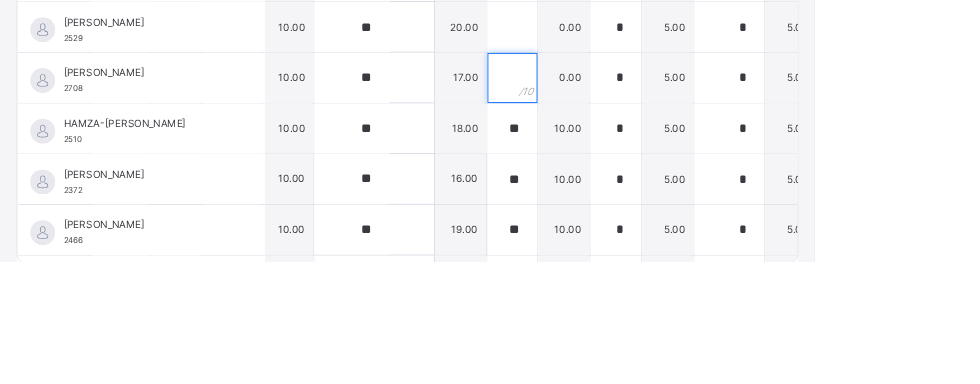 click at bounding box center (616, 163) 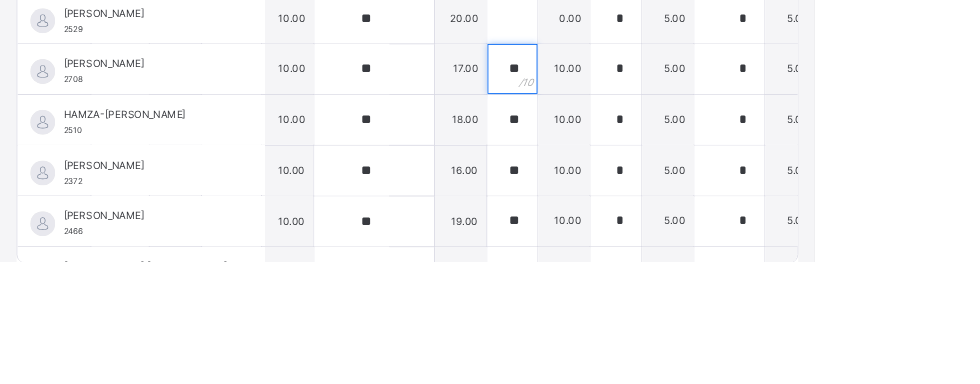 scroll, scrollTop: 499, scrollLeft: 209, axis: both 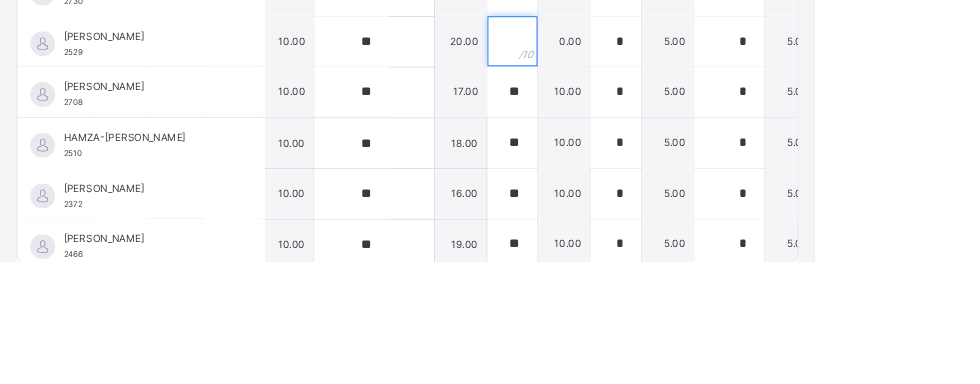 click at bounding box center (616, 120) 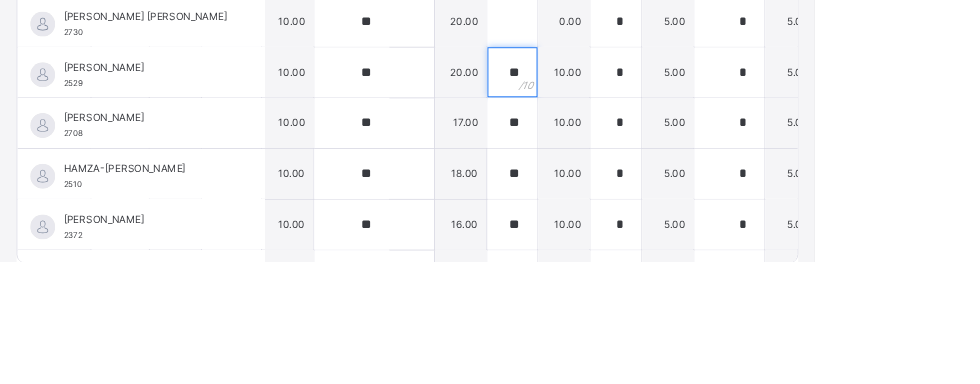 scroll, scrollTop: 408, scrollLeft: 209, axis: both 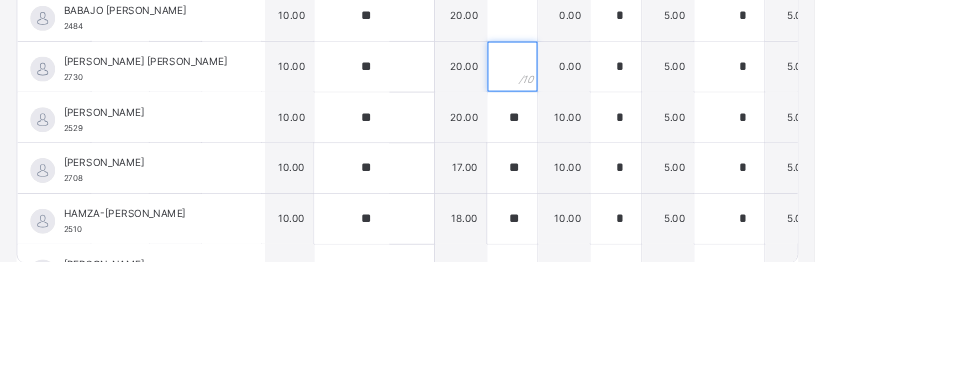 click at bounding box center [616, 150] 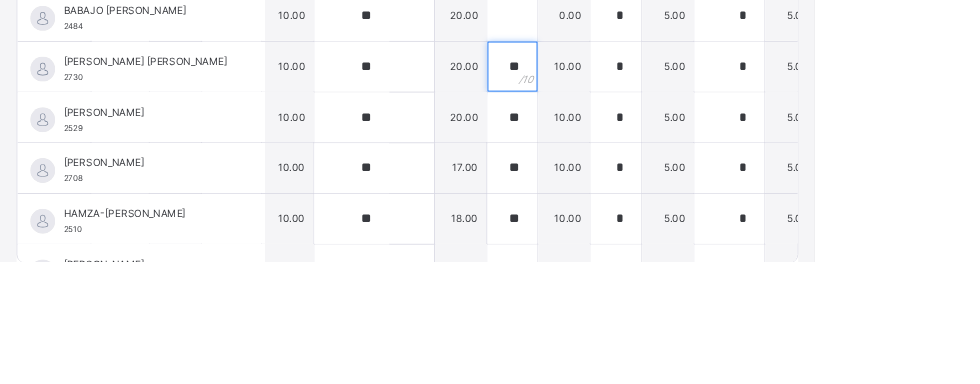 scroll, scrollTop: 350, scrollLeft: 209, axis: both 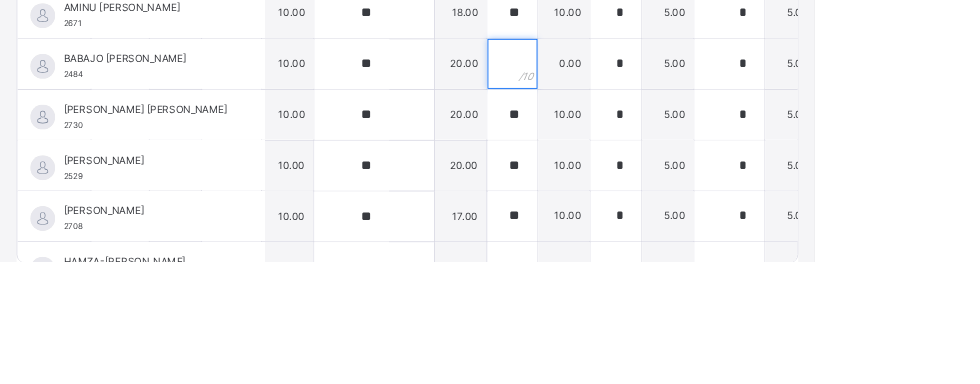 click at bounding box center (616, 147) 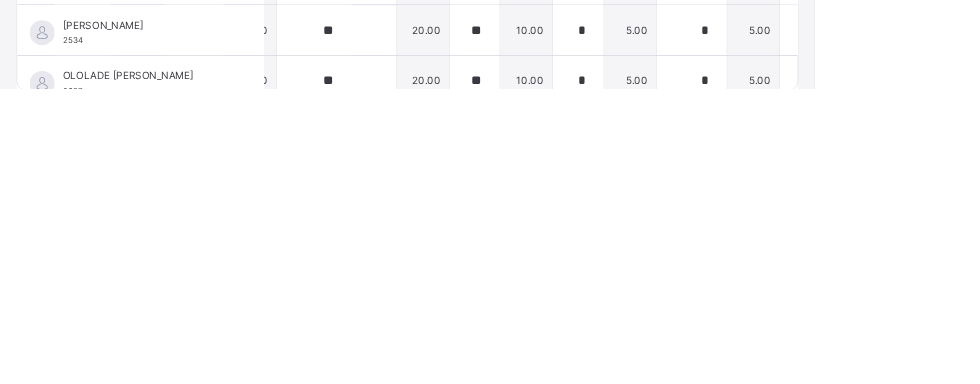 scroll, scrollTop: 974, scrollLeft: 254, axis: both 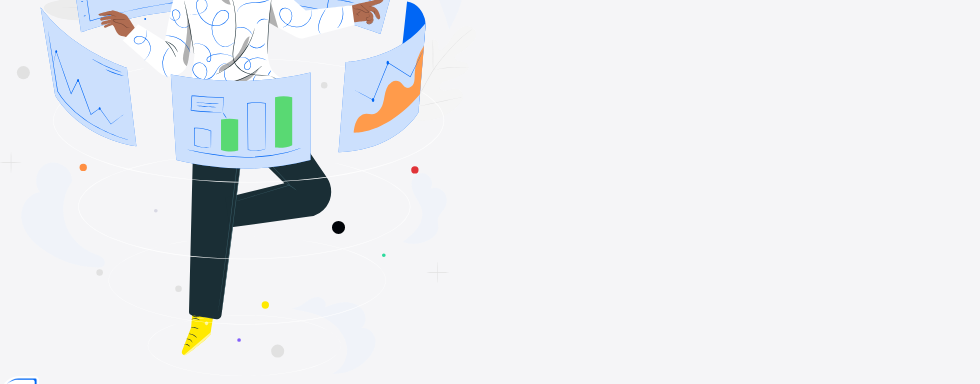 click on "Login" at bounding box center [927, 614] 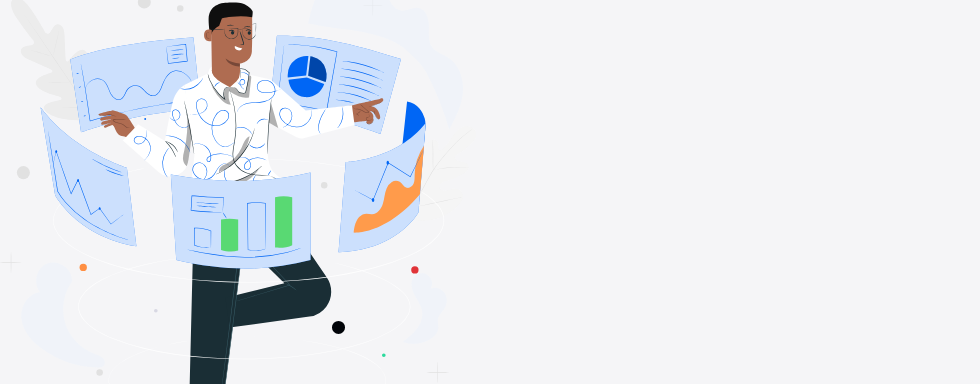 scroll, scrollTop: 35, scrollLeft: 0, axis: vertical 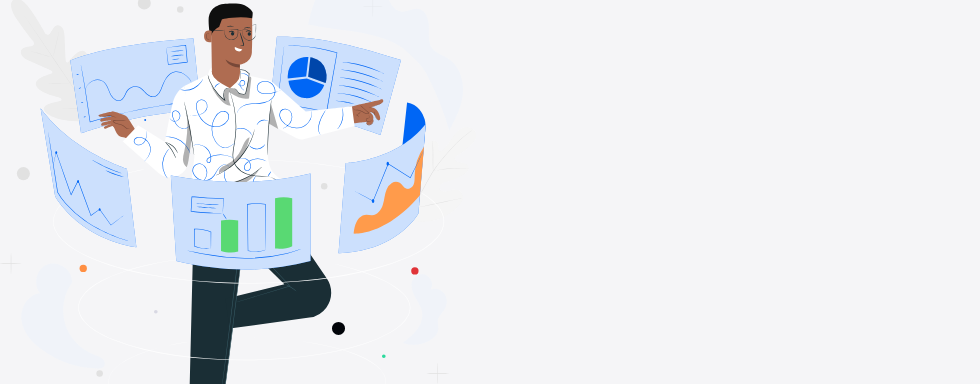 click at bounding box center (80, 586) 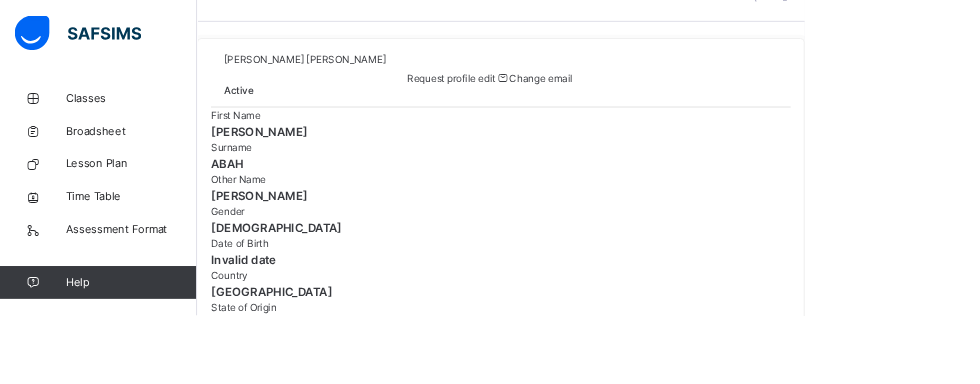 scroll, scrollTop: 0, scrollLeft: 0, axis: both 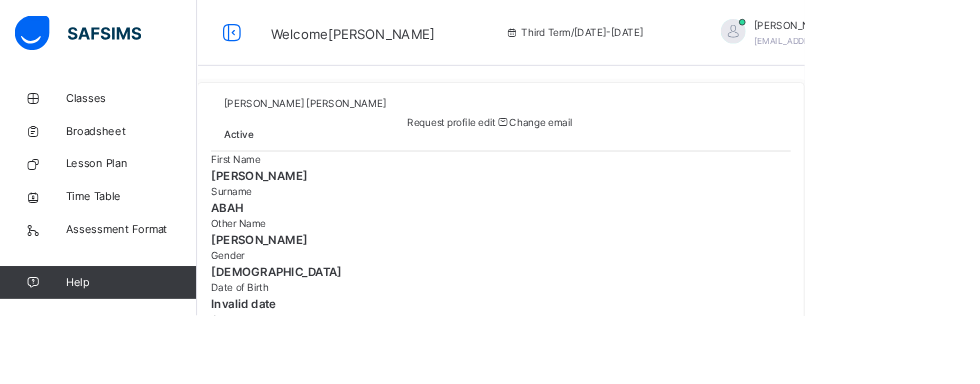 click on "Classes" at bounding box center (160, 120) 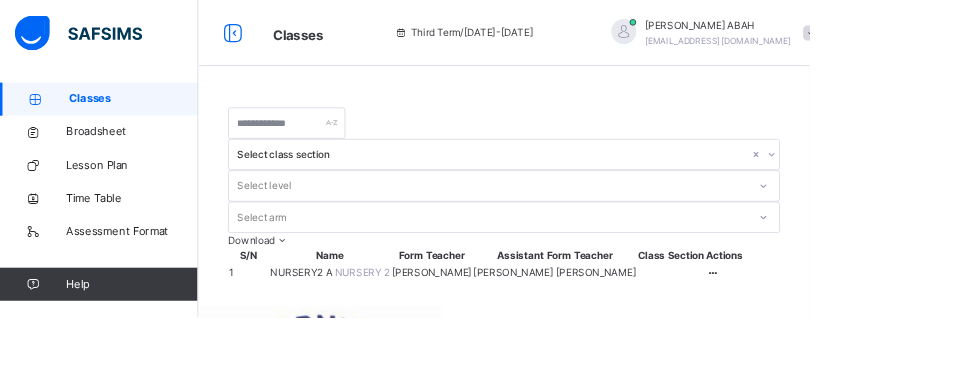 click on "NURSERY2   A" at bounding box center (366, 329) 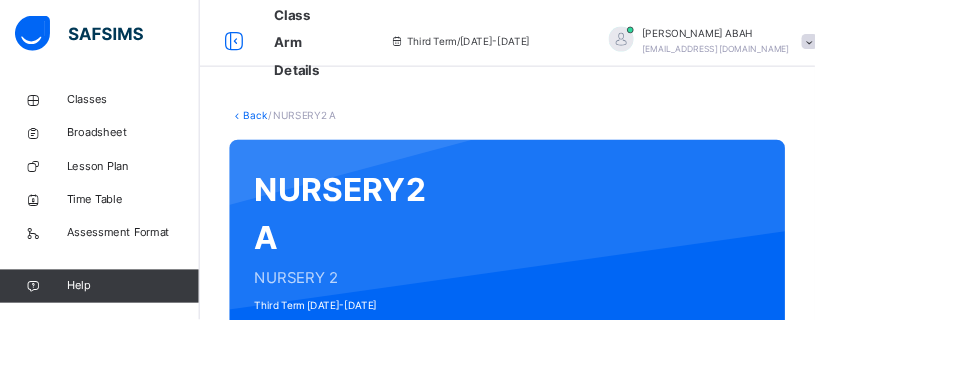 scroll, scrollTop: 30, scrollLeft: 0, axis: vertical 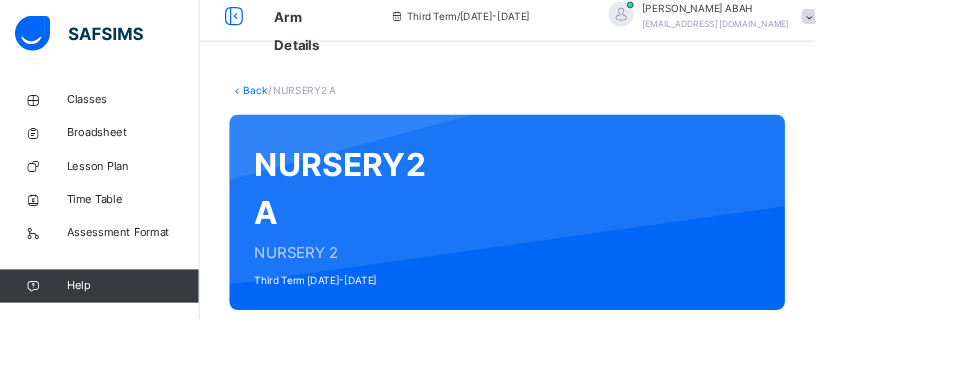 click on "Subjects" at bounding box center [416, 423] 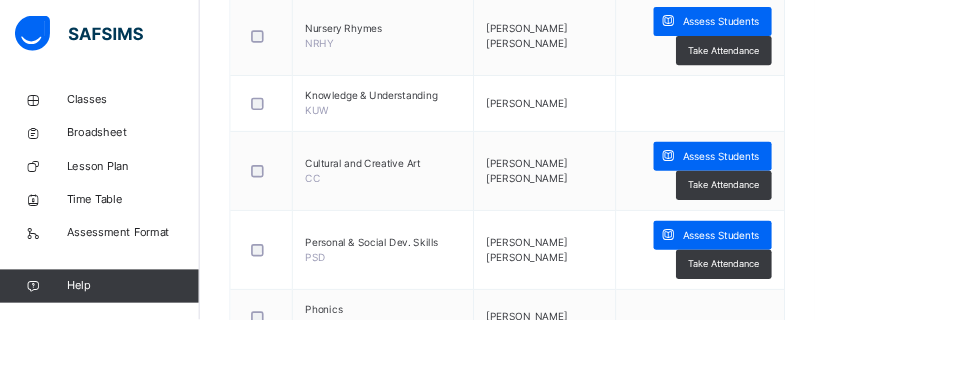 scroll, scrollTop: 1133, scrollLeft: 0, axis: vertical 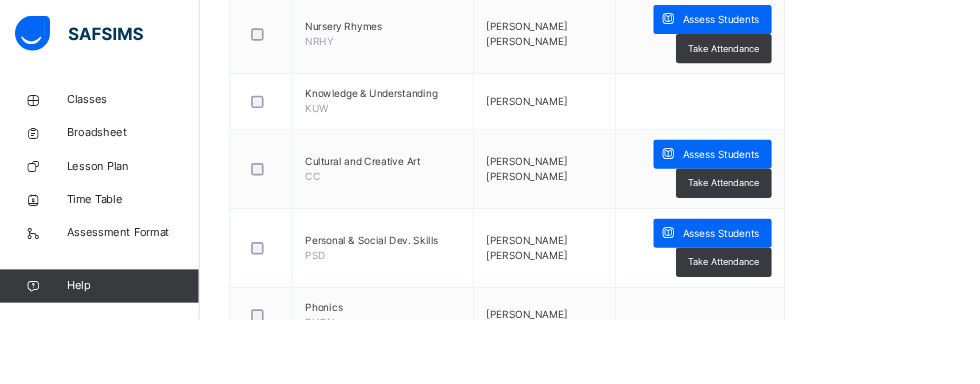 click on "Assess Students" at bounding box center (867, 281) 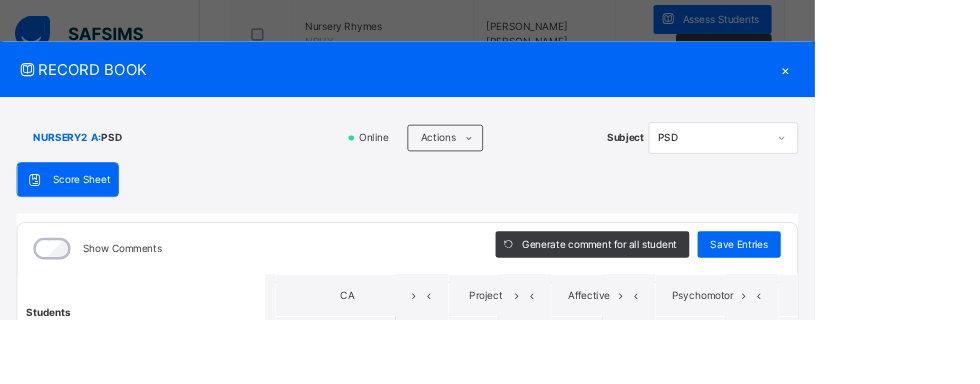 scroll, scrollTop: 1226, scrollLeft: 256, axis: both 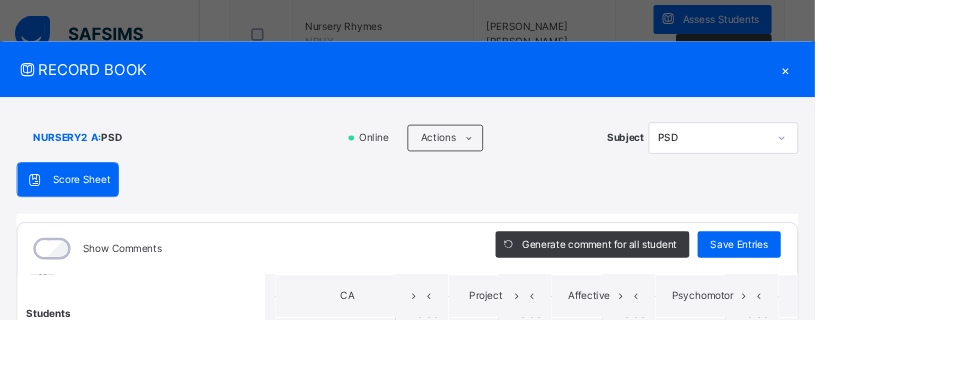 click at bounding box center (569, 509) 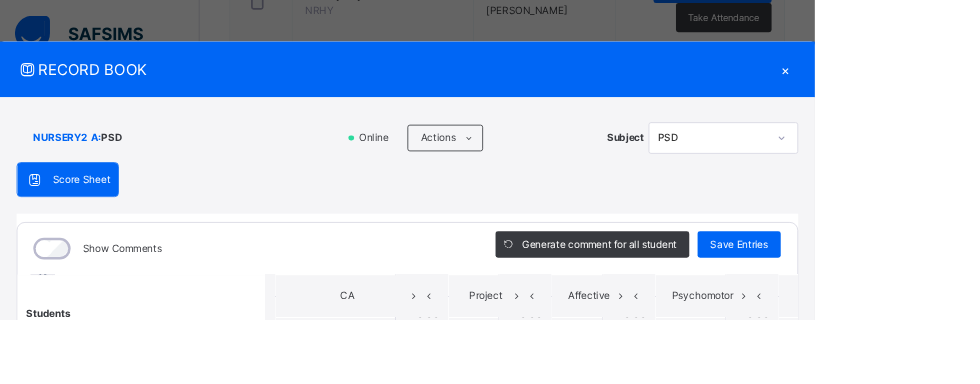 scroll, scrollTop: 1230, scrollLeft: 0, axis: vertical 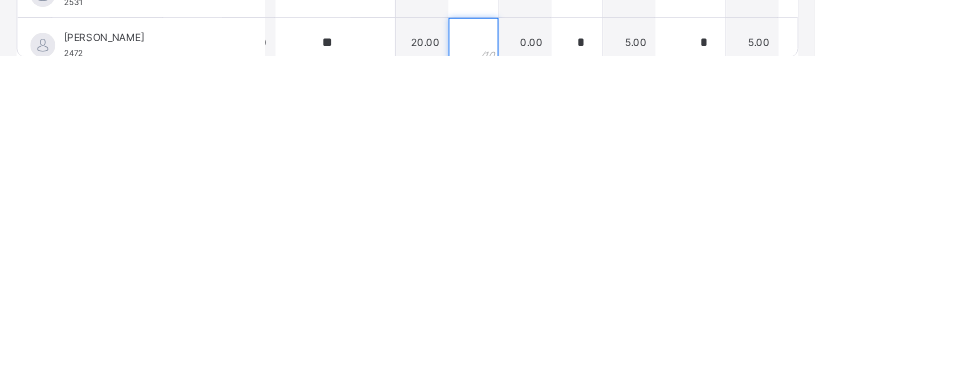 click at bounding box center [569, 369] 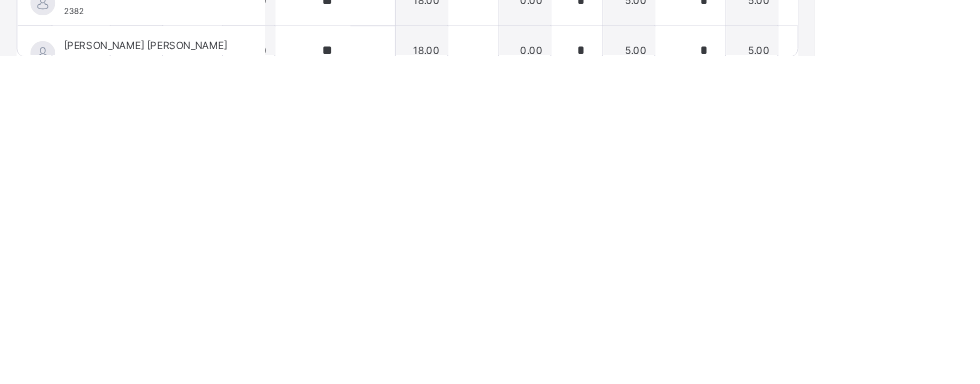 scroll, scrollTop: 1146, scrollLeft: 256, axis: both 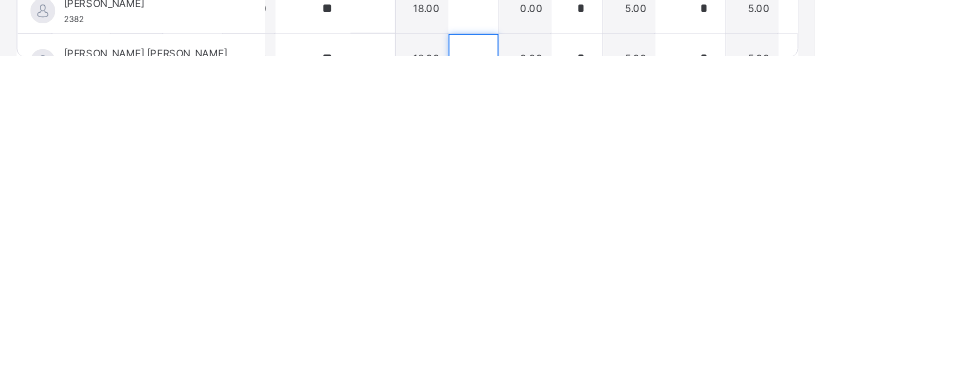 click at bounding box center (569, 388) 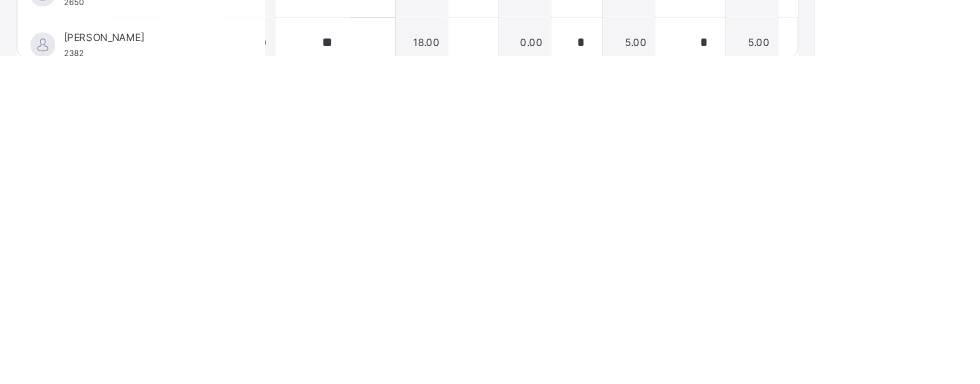 scroll, scrollTop: 1101, scrollLeft: 256, axis: both 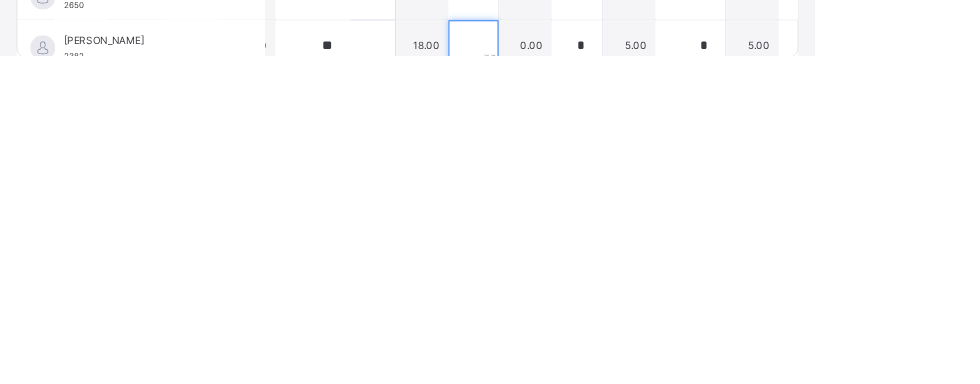 click at bounding box center (569, 372) 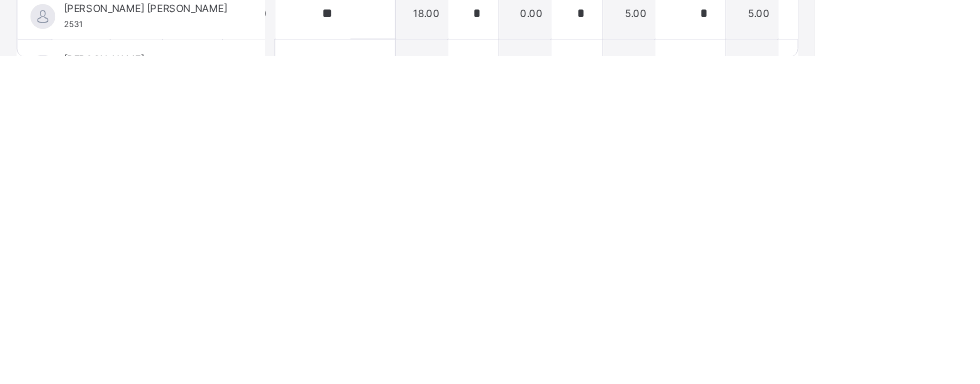 scroll, scrollTop: 1205, scrollLeft: 256, axis: both 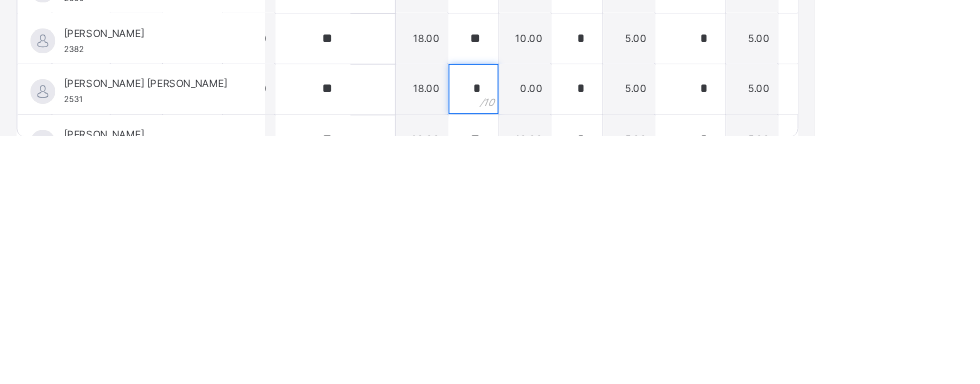 click on "*" at bounding box center [569, 329] 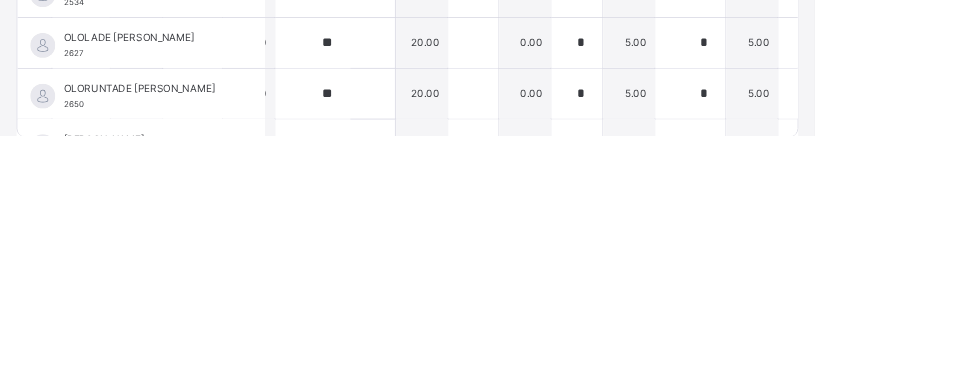 scroll, scrollTop: 1077, scrollLeft: 256, axis: both 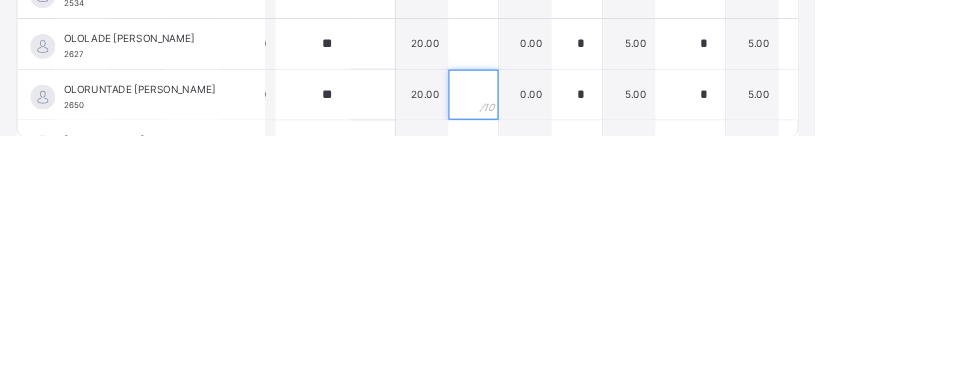 click at bounding box center (569, 335) 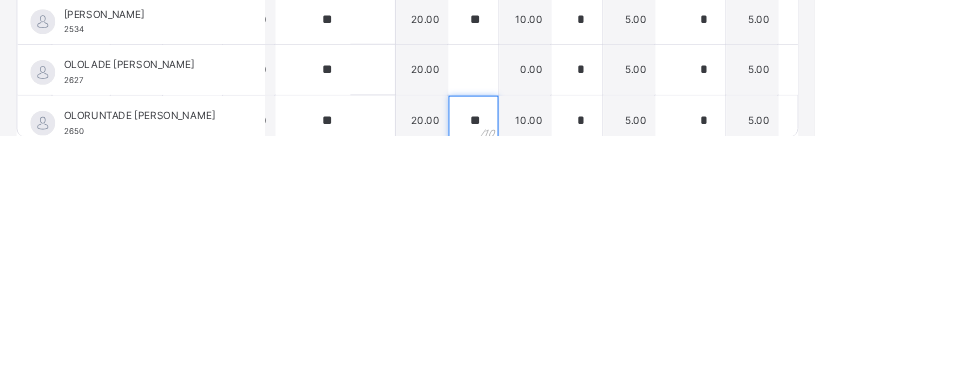 scroll, scrollTop: 1044, scrollLeft: 256, axis: both 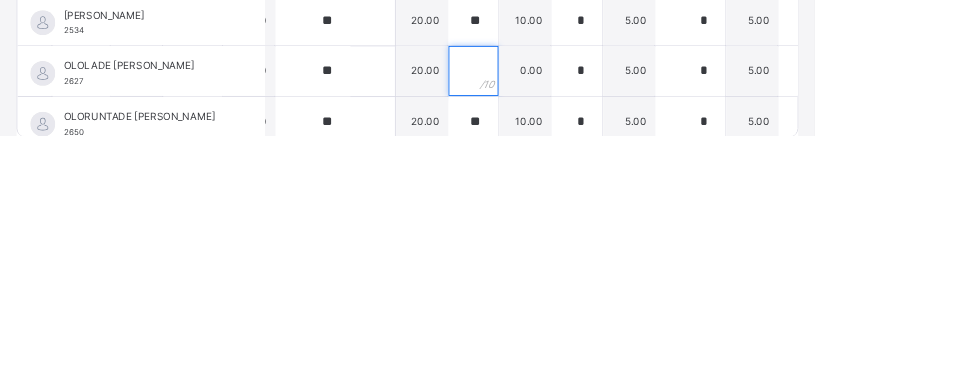 click at bounding box center (569, 307) 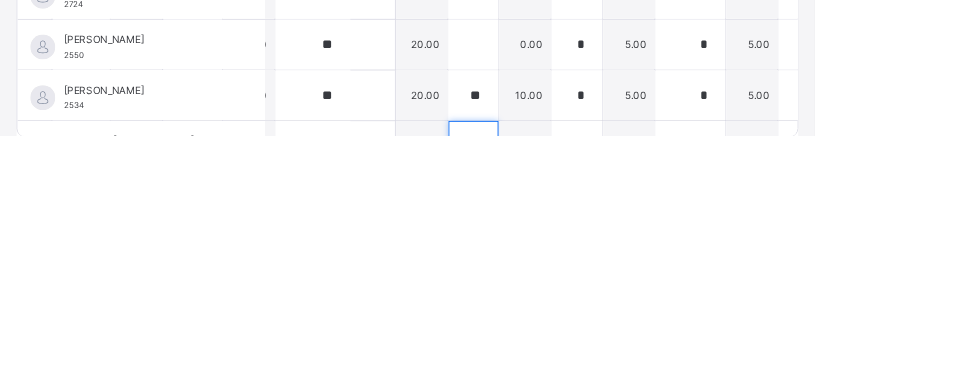 scroll, scrollTop: 955, scrollLeft: 256, axis: both 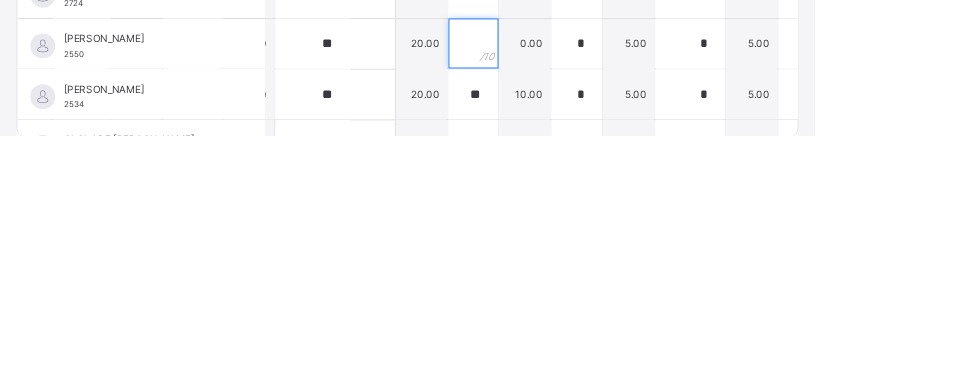 click at bounding box center (569, 274) 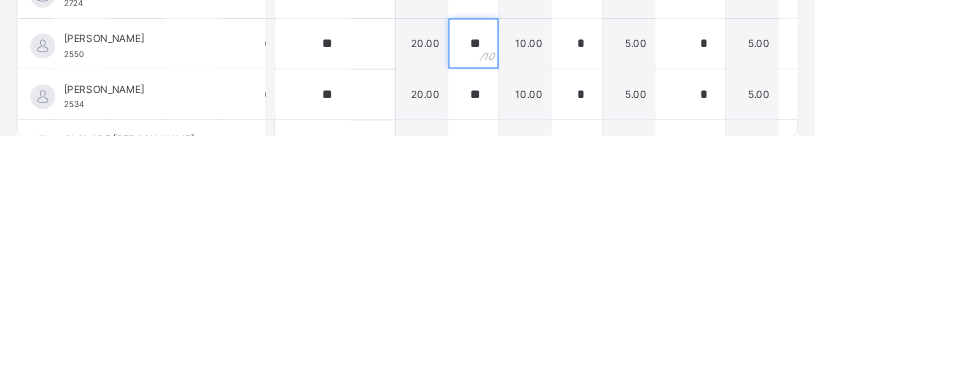 scroll, scrollTop: 1314, scrollLeft: 0, axis: vertical 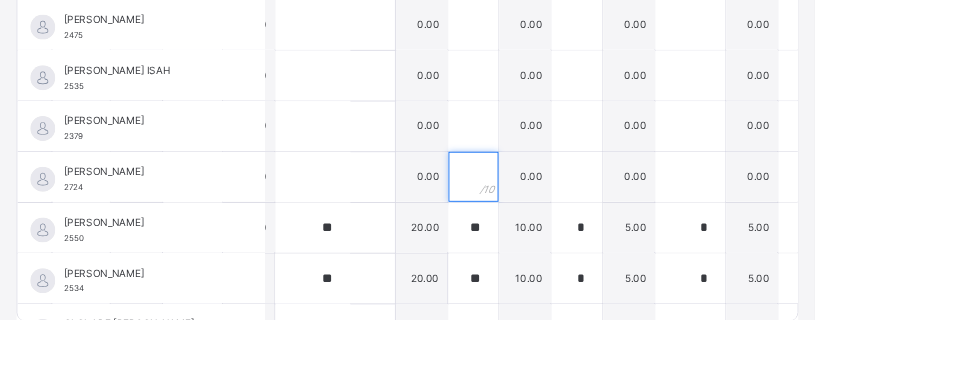 click at bounding box center [569, 213] 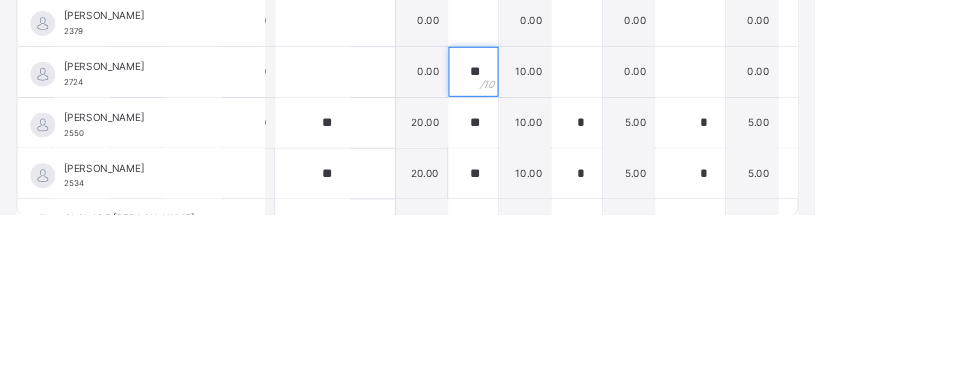 scroll, scrollTop: 0, scrollLeft: 0, axis: both 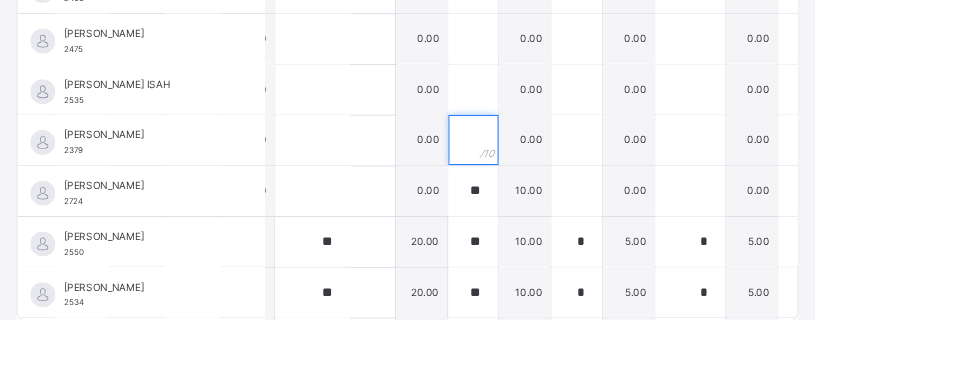 click at bounding box center (569, 169) 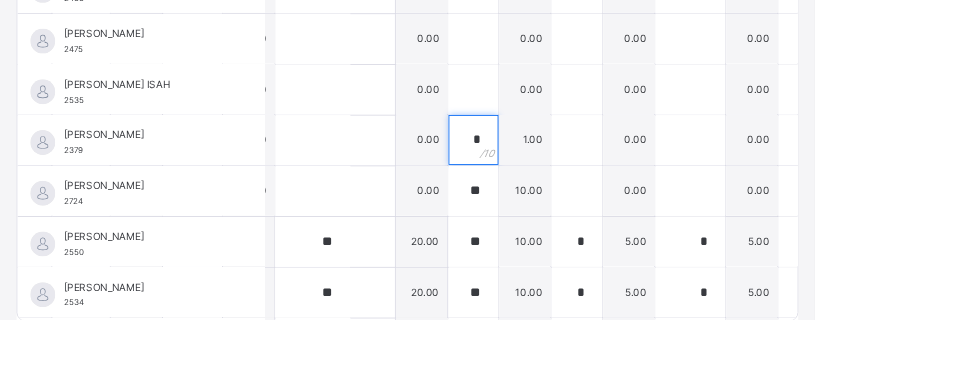 scroll, scrollTop: 121, scrollLeft: 0, axis: vertical 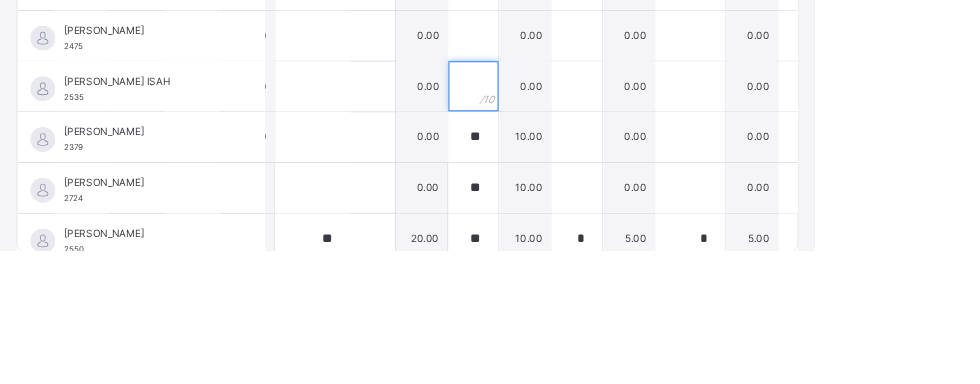 click at bounding box center [569, 187] 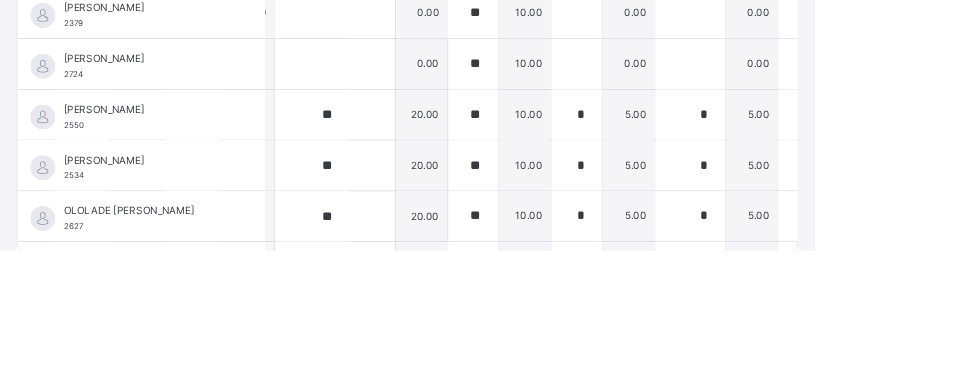 scroll, scrollTop: 1038, scrollLeft: 256, axis: both 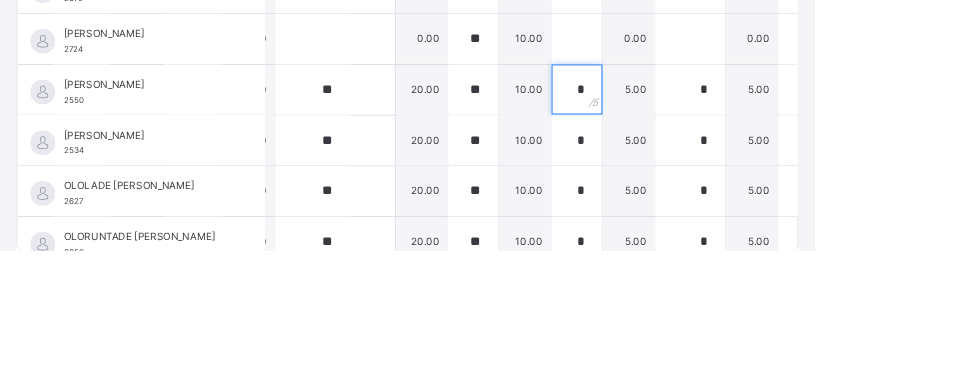 click on "*" at bounding box center (693, 191) 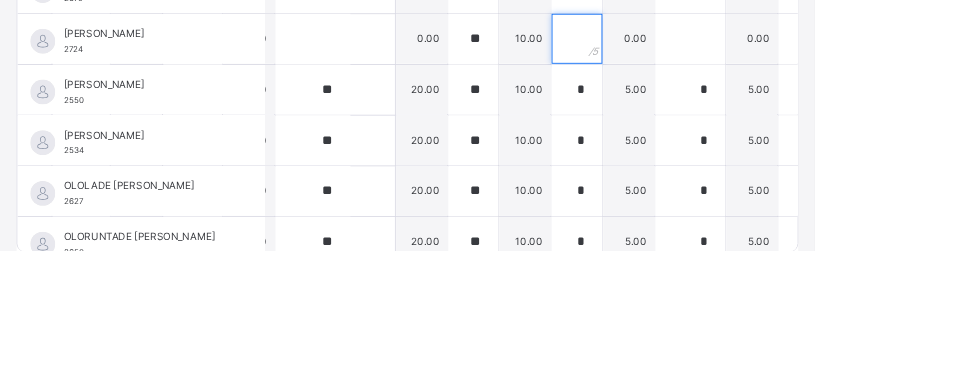 click at bounding box center [693, 130] 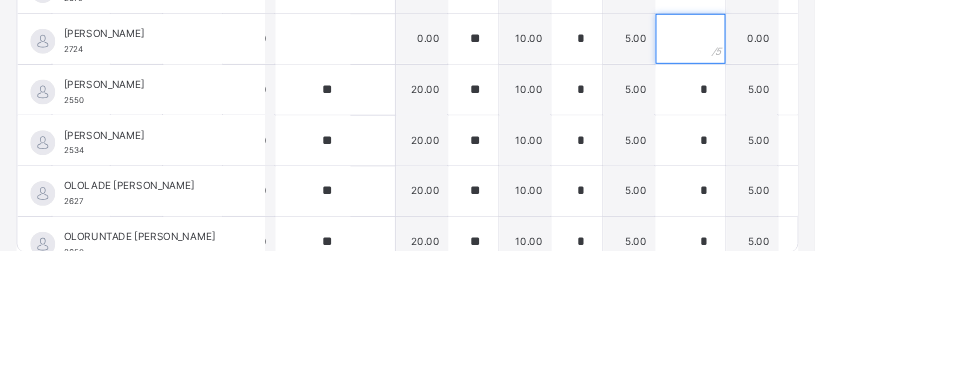 click at bounding box center [830, 130] 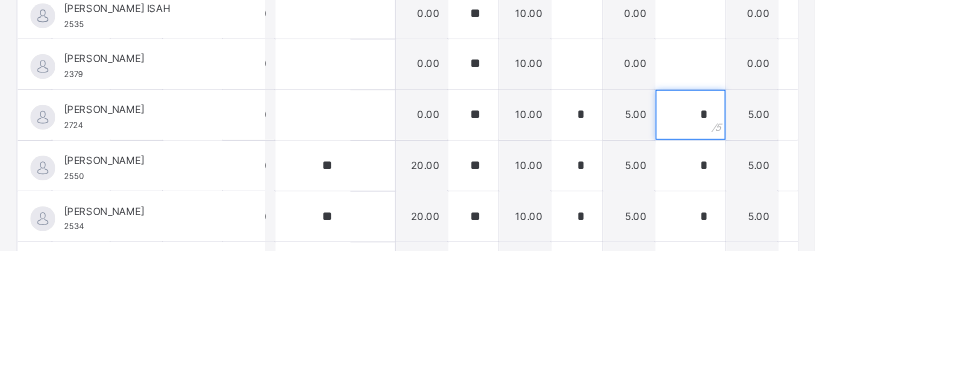 scroll, scrollTop: 352, scrollLeft: 0, axis: vertical 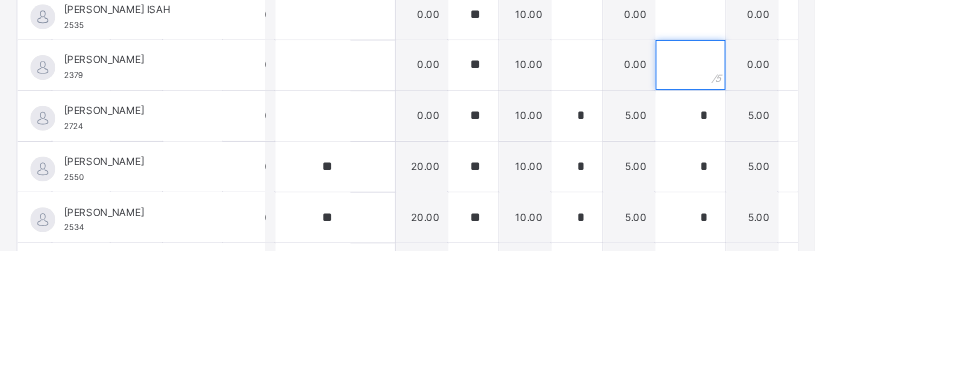 click at bounding box center (830, 162) 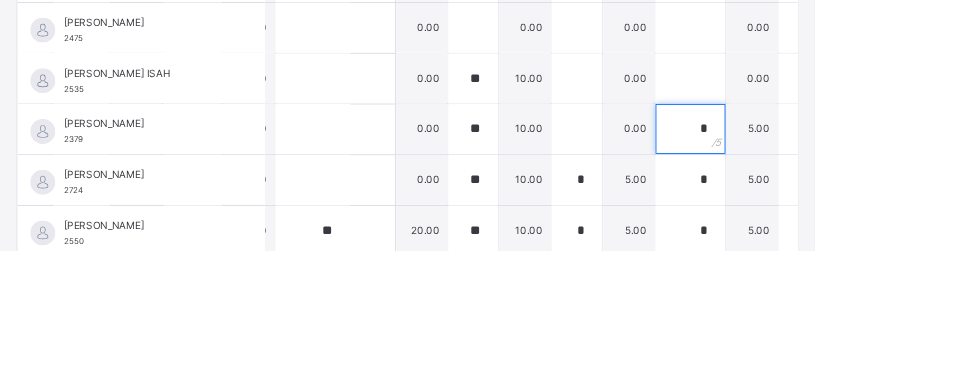 scroll, scrollTop: 955, scrollLeft: 256, axis: both 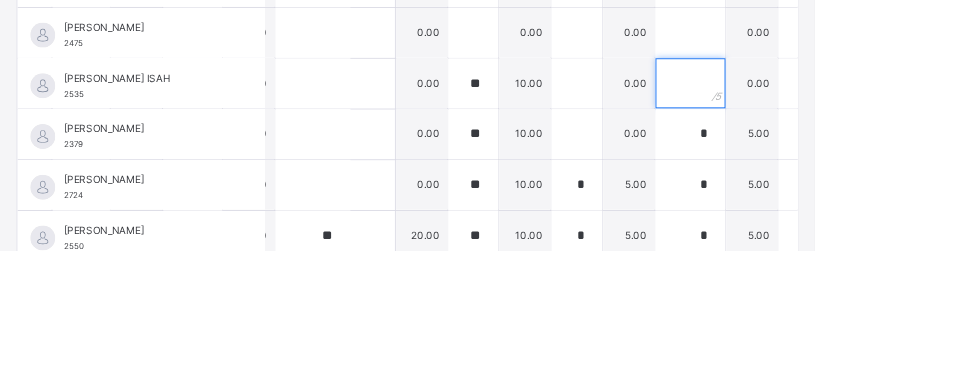 click at bounding box center [830, 184] 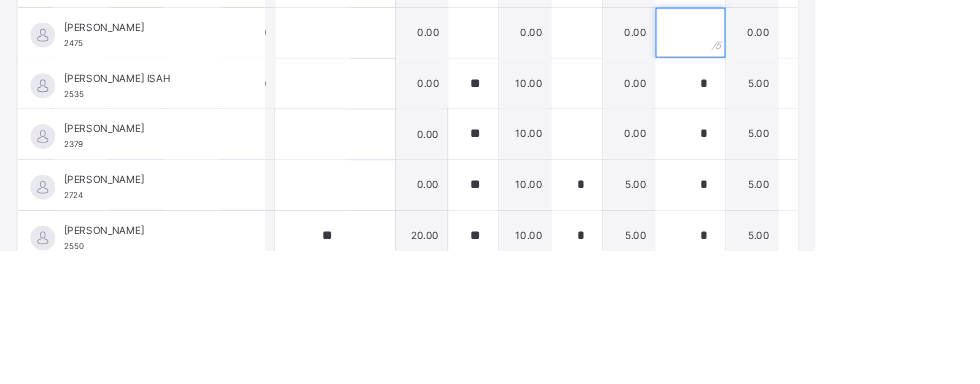 click at bounding box center [830, 123] 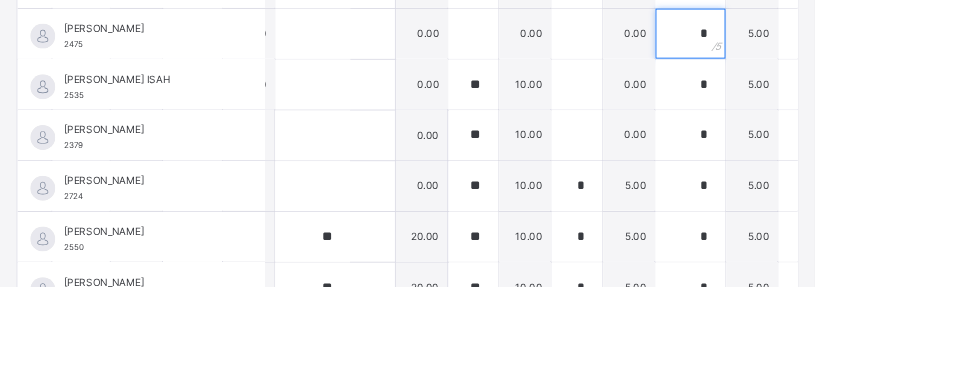 scroll, scrollTop: 395, scrollLeft: 0, axis: vertical 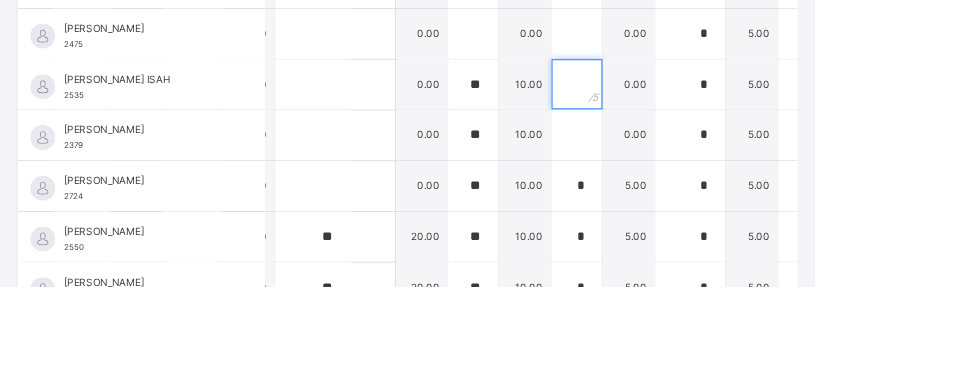 click at bounding box center [693, 141] 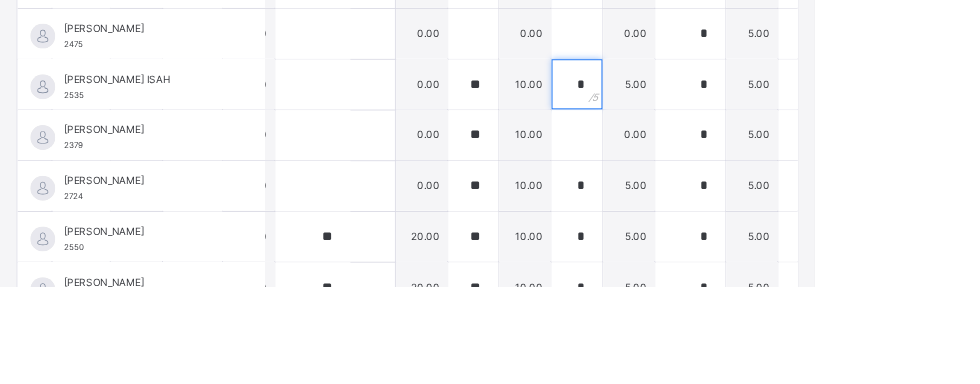 scroll, scrollTop: 1045, scrollLeft: 256, axis: both 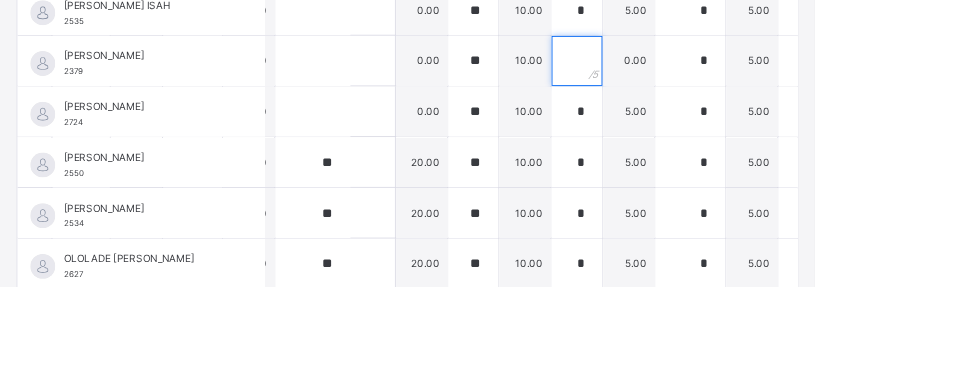 click at bounding box center [693, 112] 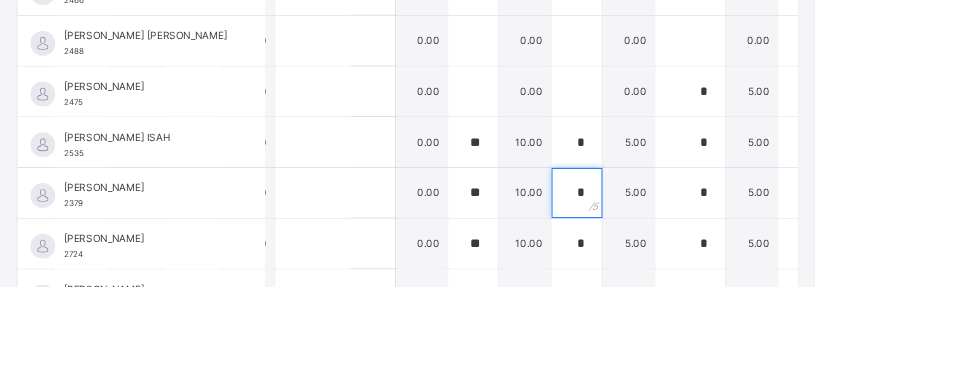 scroll, scrollTop: 885, scrollLeft: 256, axis: both 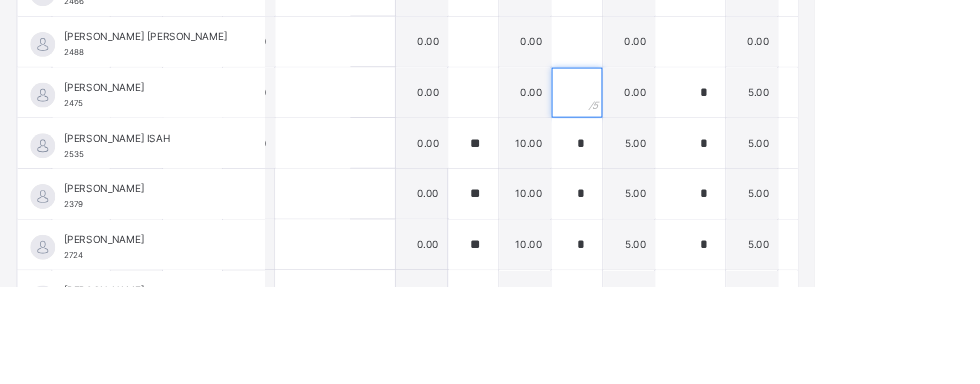 click at bounding box center [693, 150] 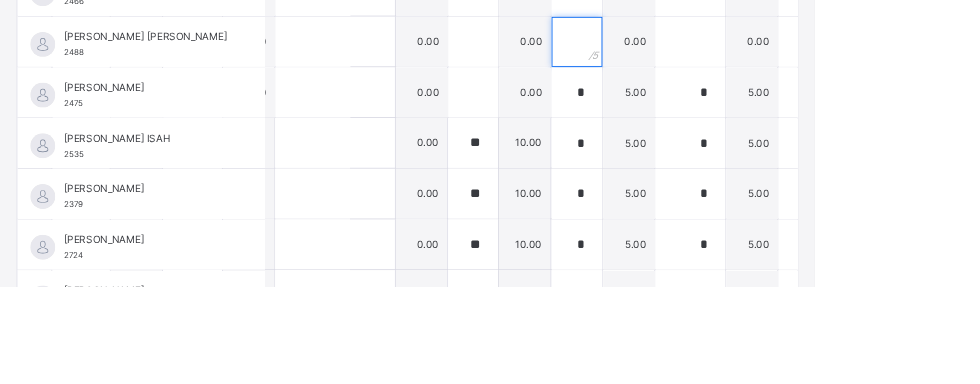 click at bounding box center (693, 89) 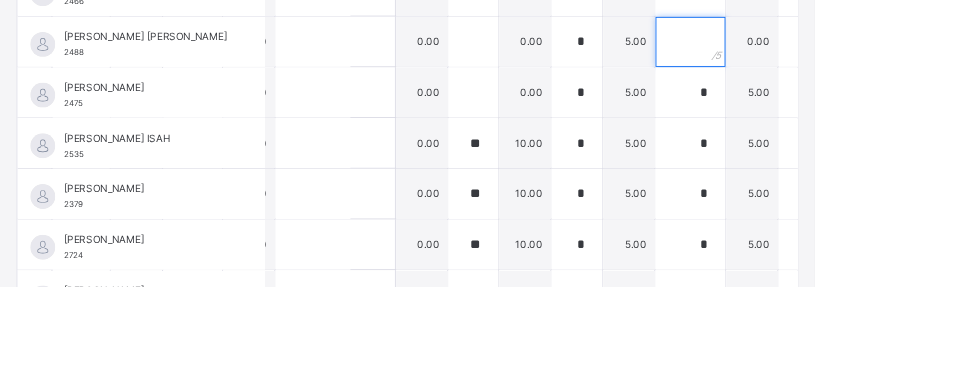 click at bounding box center (830, 89) 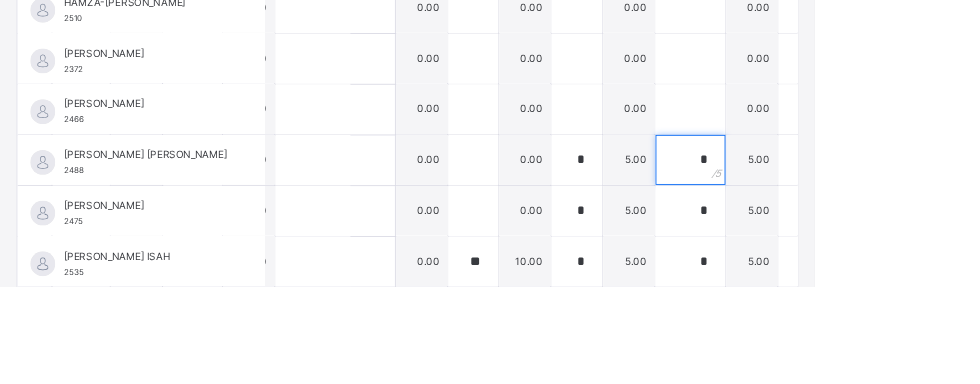 scroll, scrollTop: 739, scrollLeft: 256, axis: both 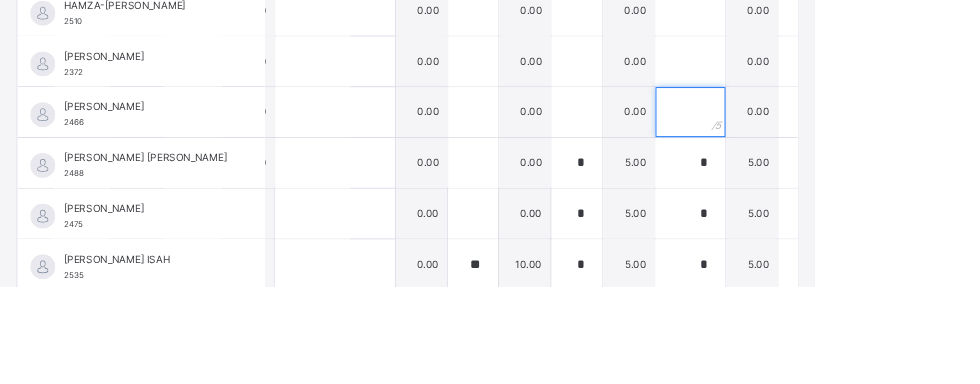 click at bounding box center [830, 174] 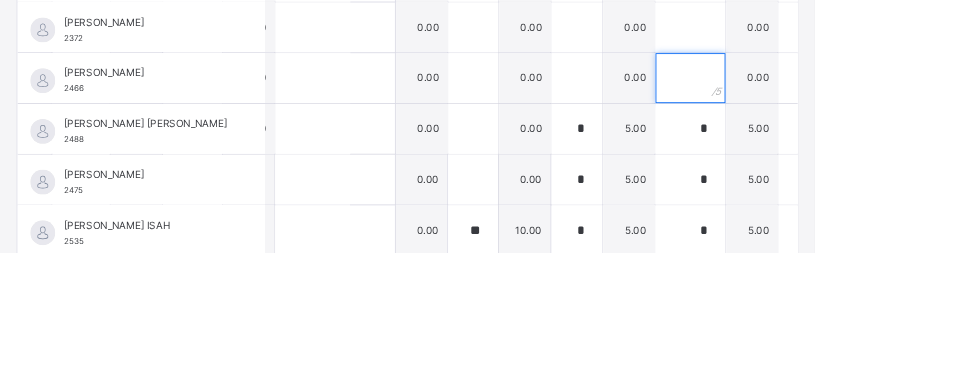 scroll, scrollTop: 121, scrollLeft: 0, axis: vertical 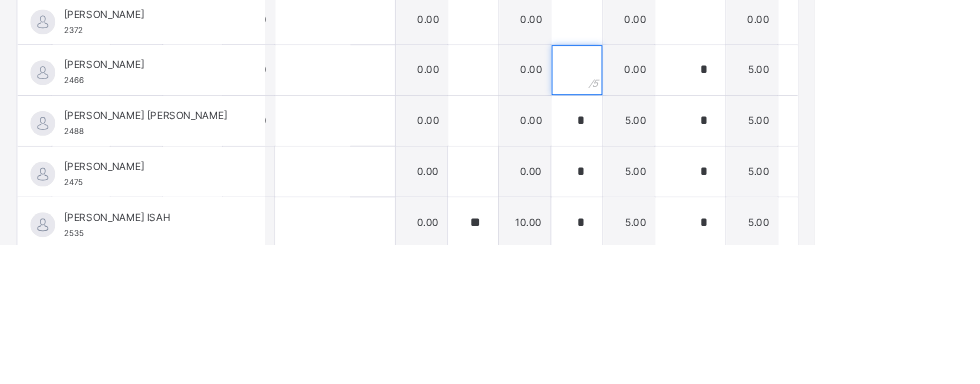 click at bounding box center (693, 174) 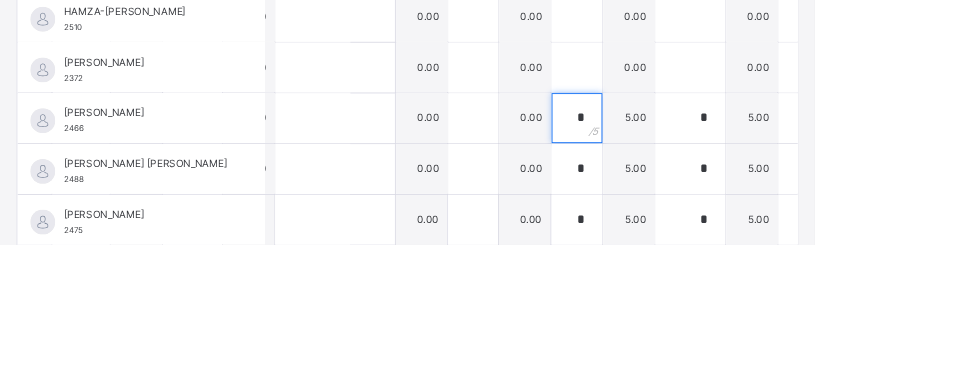 scroll, scrollTop: 672, scrollLeft: 256, axis: both 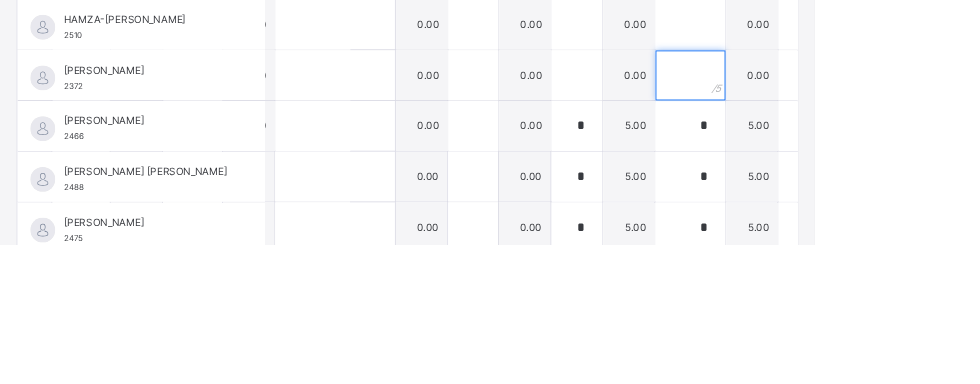 click at bounding box center [830, 180] 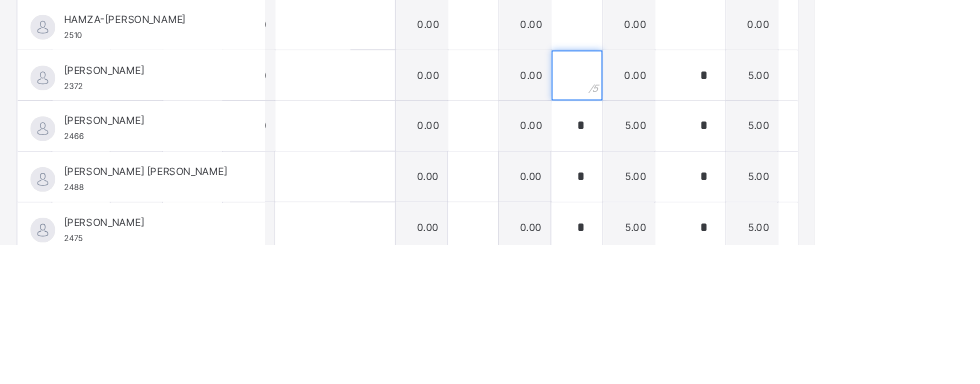 click at bounding box center [693, 180] 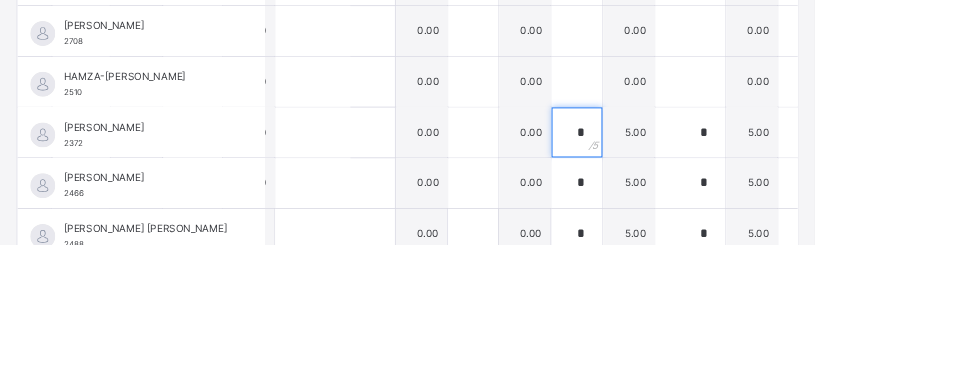 scroll, scrollTop: 602, scrollLeft: 256, axis: both 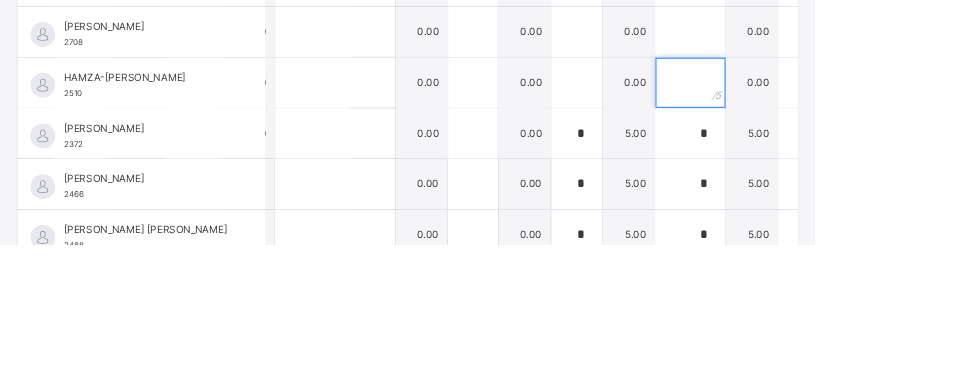 click at bounding box center (830, 189) 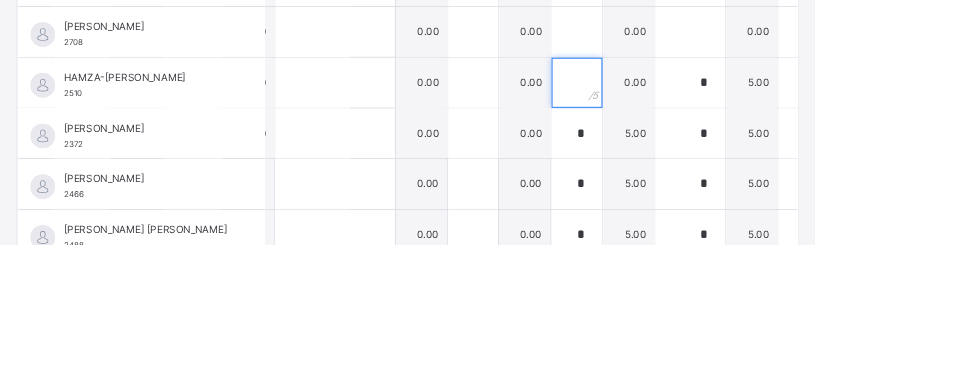 click at bounding box center [693, 189] 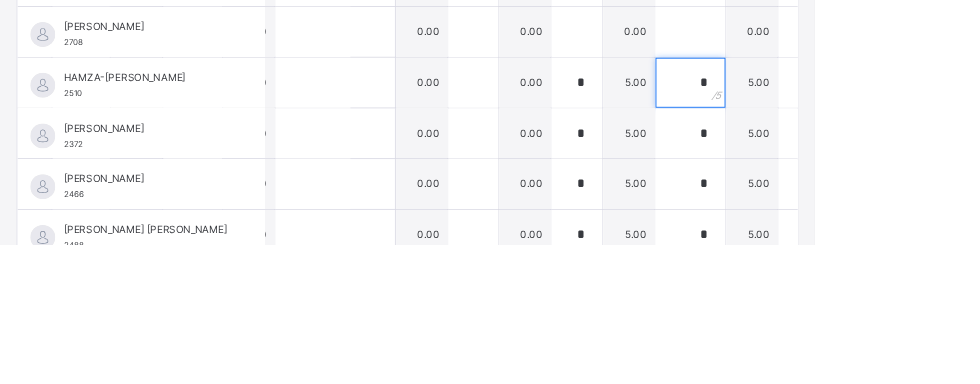click on "*" at bounding box center (830, 189) 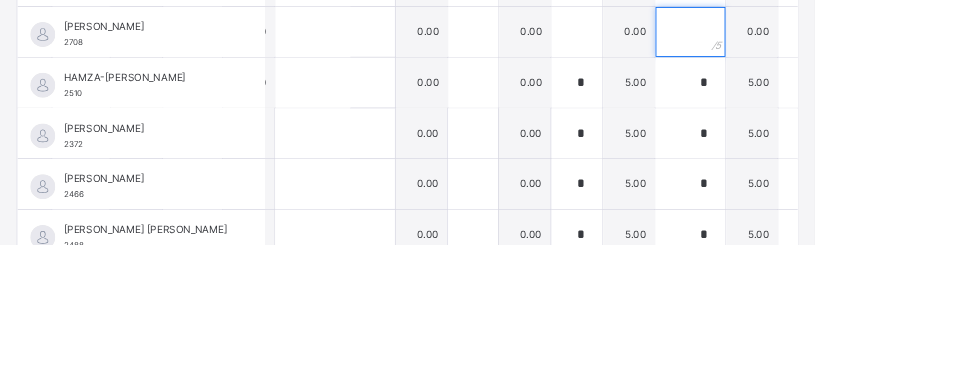 click at bounding box center (830, 128) 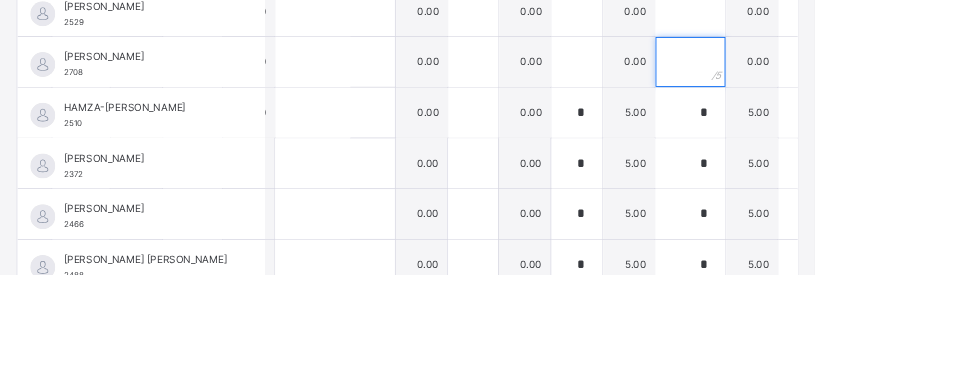 scroll, scrollTop: 121, scrollLeft: 0, axis: vertical 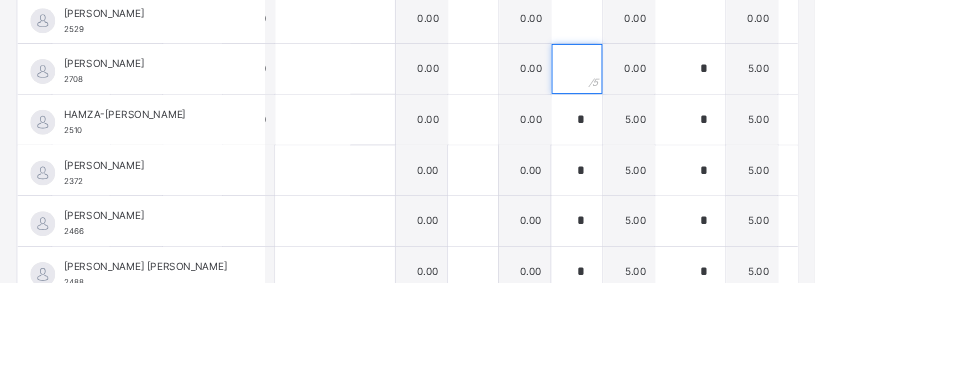 click at bounding box center (693, 128) 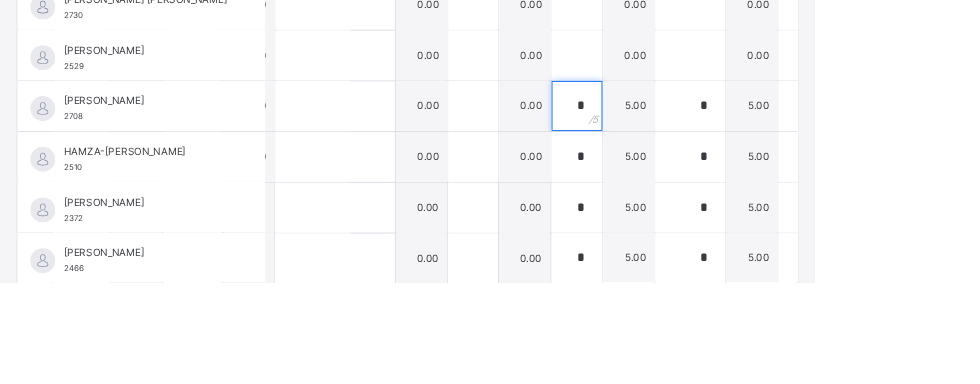 scroll, scrollTop: 555, scrollLeft: 256, axis: both 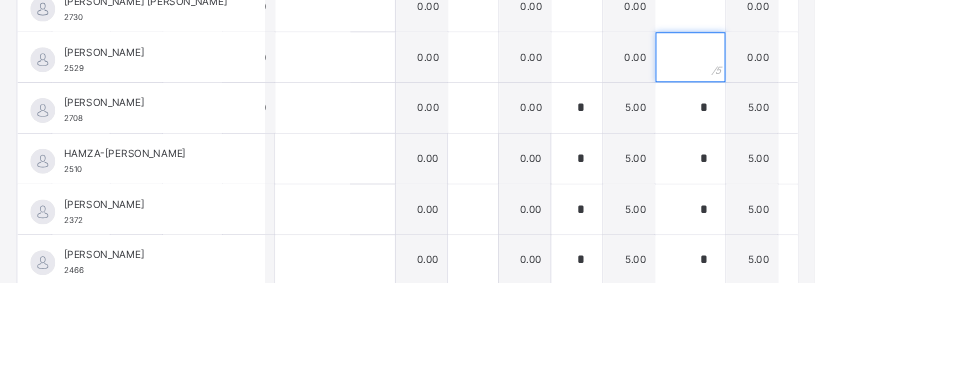 click at bounding box center (830, 114) 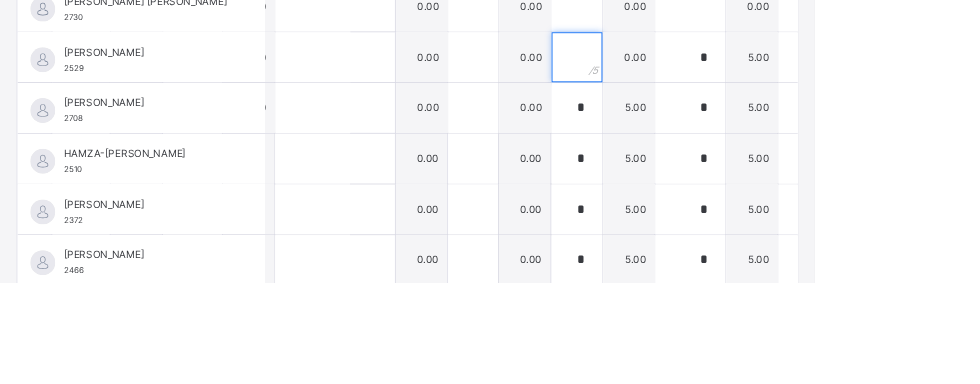 click at bounding box center [693, 114] 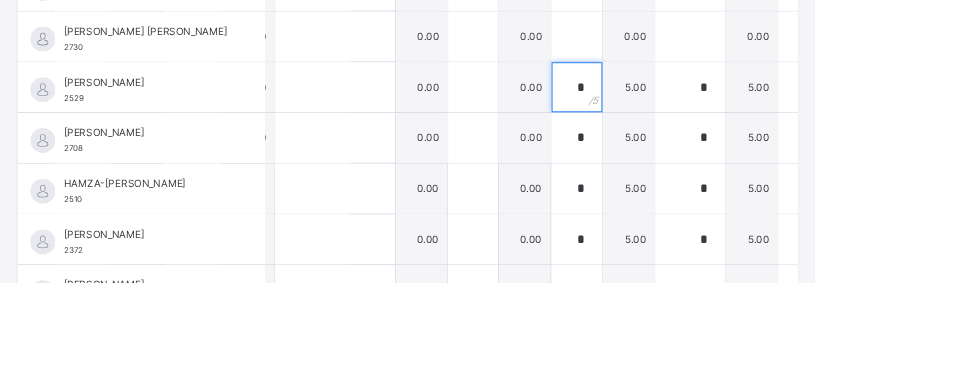 scroll, scrollTop: 512, scrollLeft: 256, axis: both 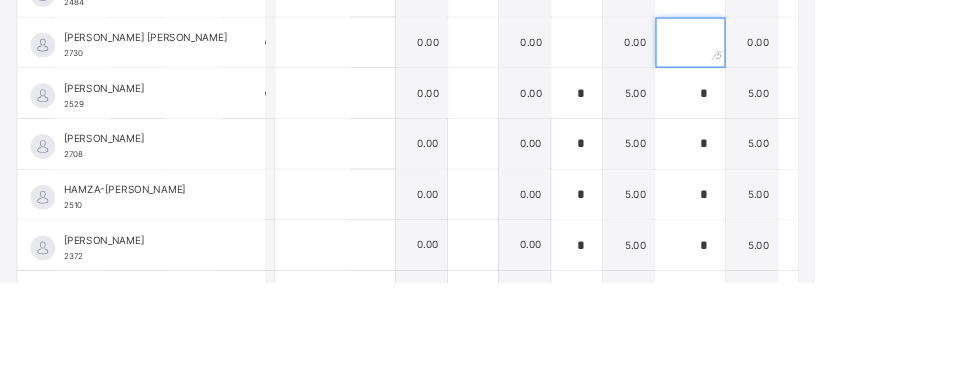 click at bounding box center (830, 96) 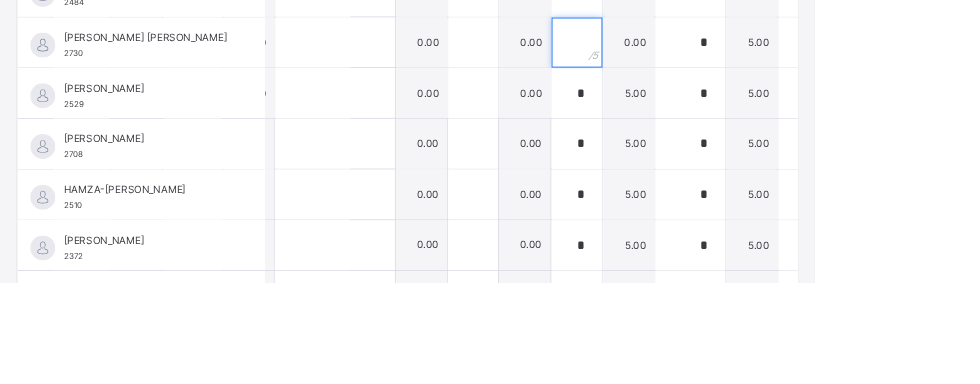 click at bounding box center [693, 96] 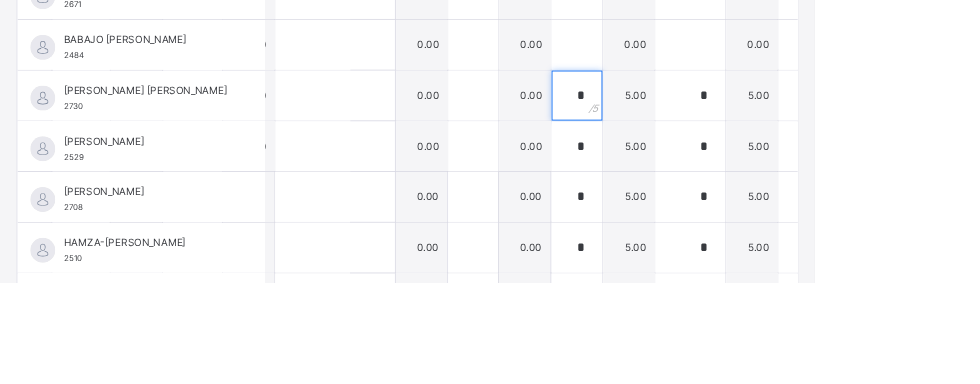 scroll, scrollTop: 433, scrollLeft: 256, axis: both 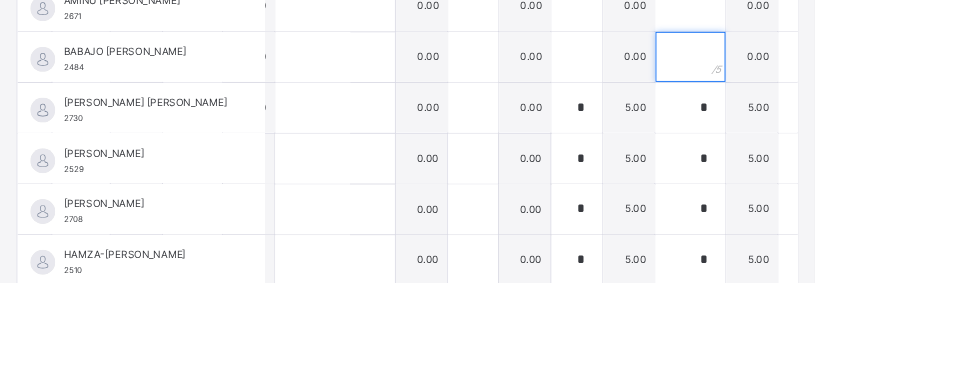 click at bounding box center [830, 114] 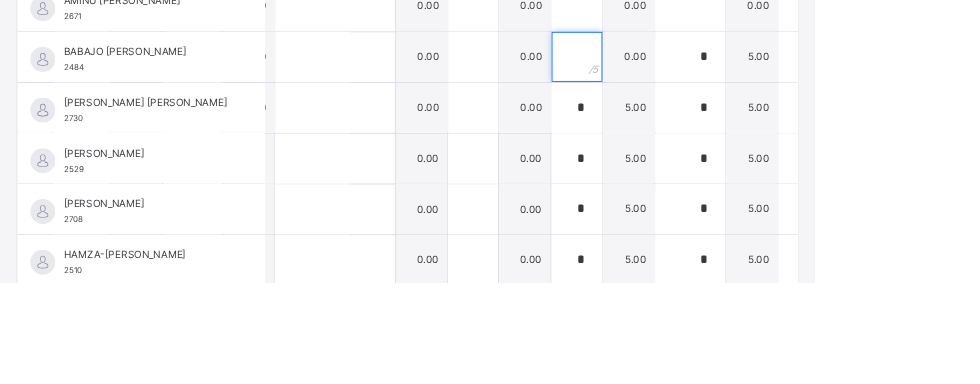 click at bounding box center [693, 114] 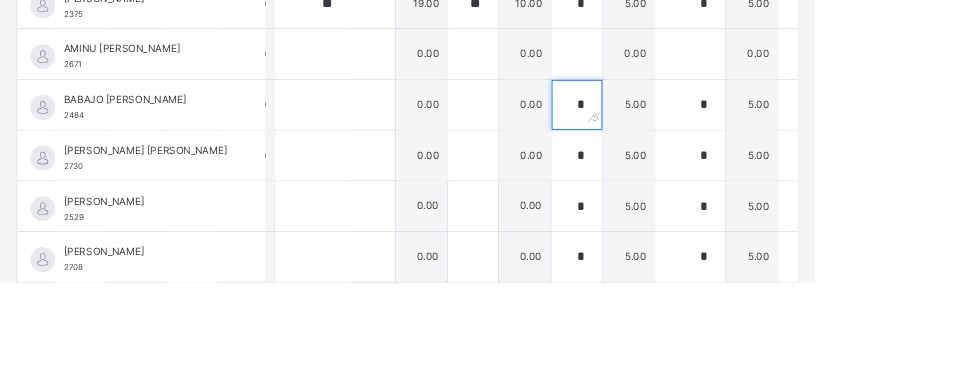 scroll, scrollTop: 375, scrollLeft: 256, axis: both 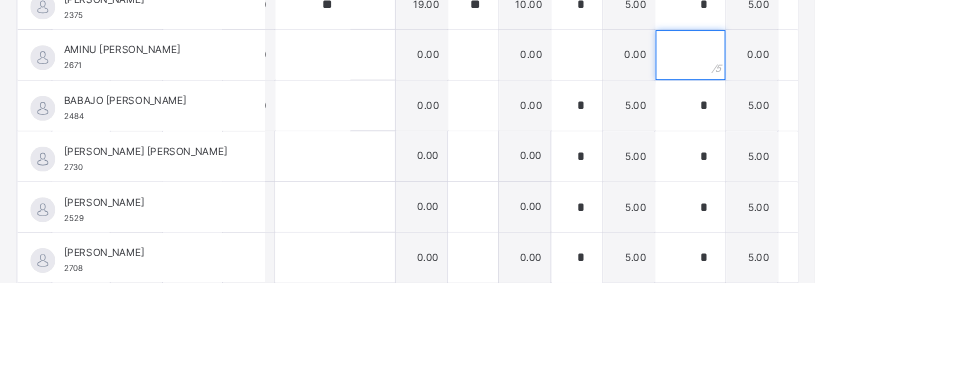 click at bounding box center (830, 111) 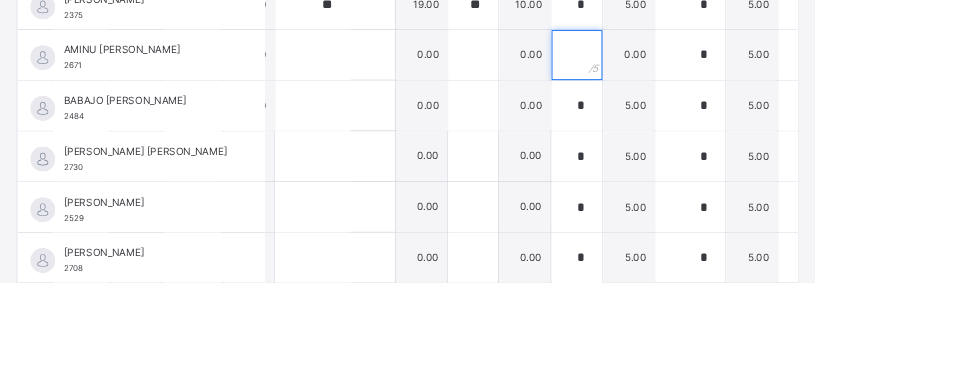 click at bounding box center [693, 111] 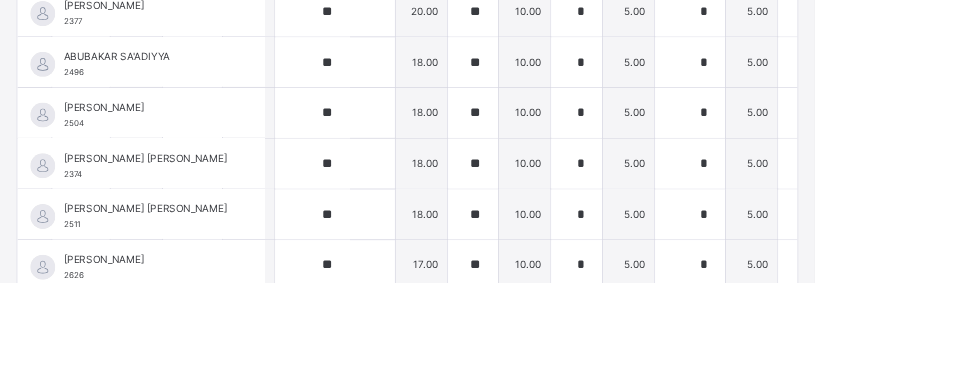 scroll, scrollTop: 0, scrollLeft: 256, axis: horizontal 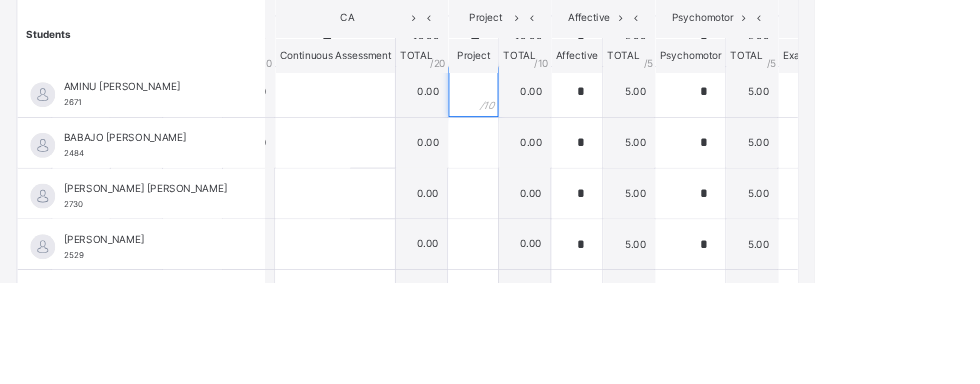 click at bounding box center (569, 155) 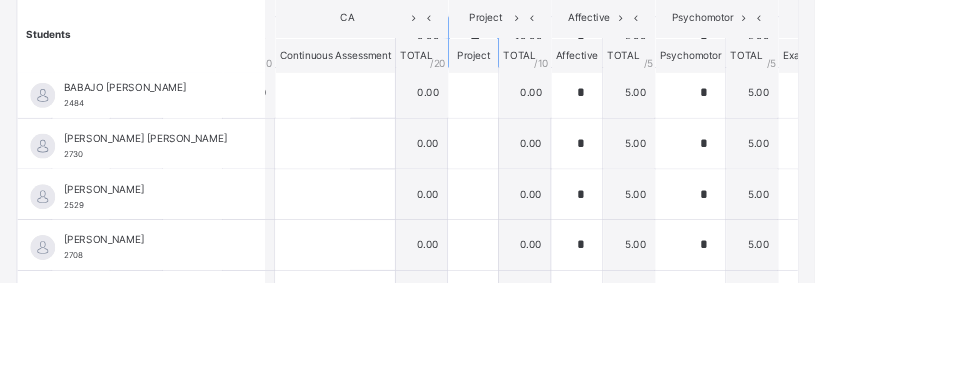 scroll, scrollTop: 501, scrollLeft: 256, axis: both 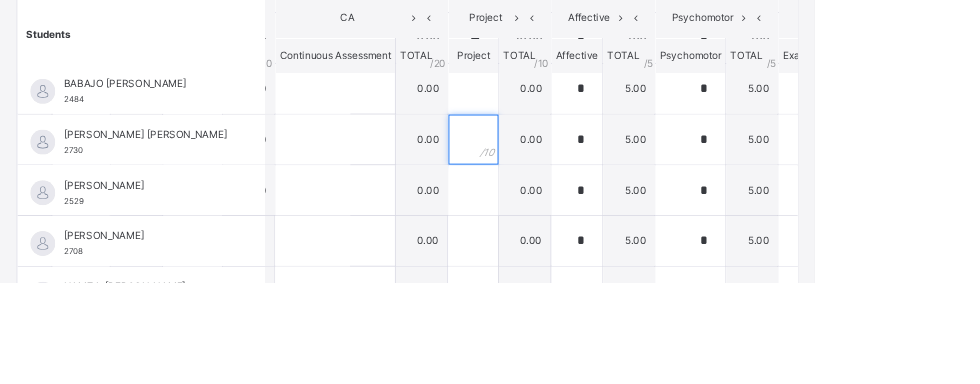 click at bounding box center [569, 212] 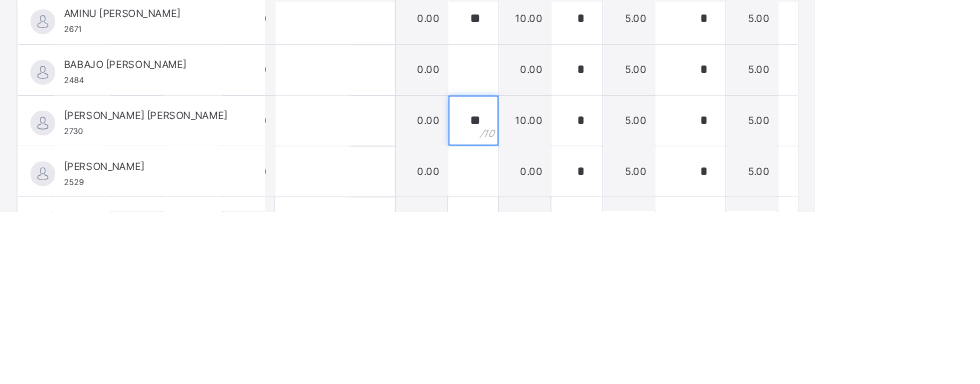 scroll, scrollTop: 436, scrollLeft: 256, axis: both 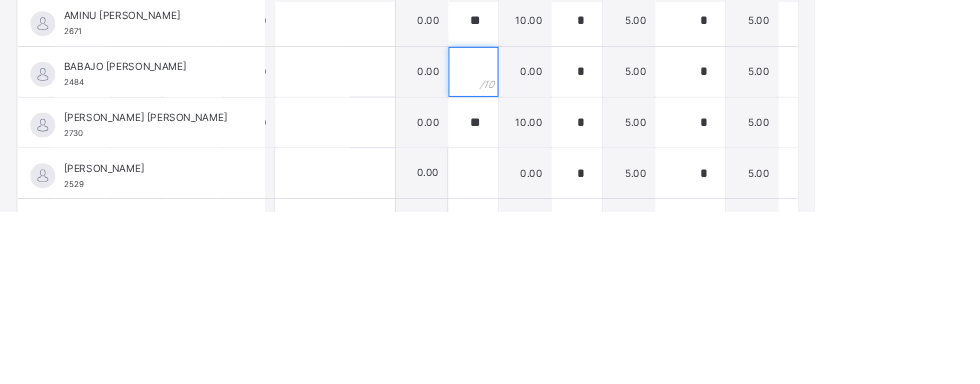 click at bounding box center (569, 216) 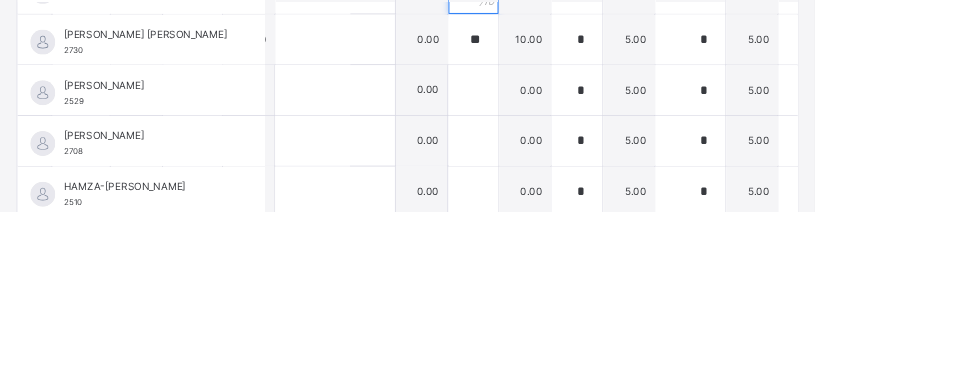 scroll, scrollTop: 526, scrollLeft: 256, axis: both 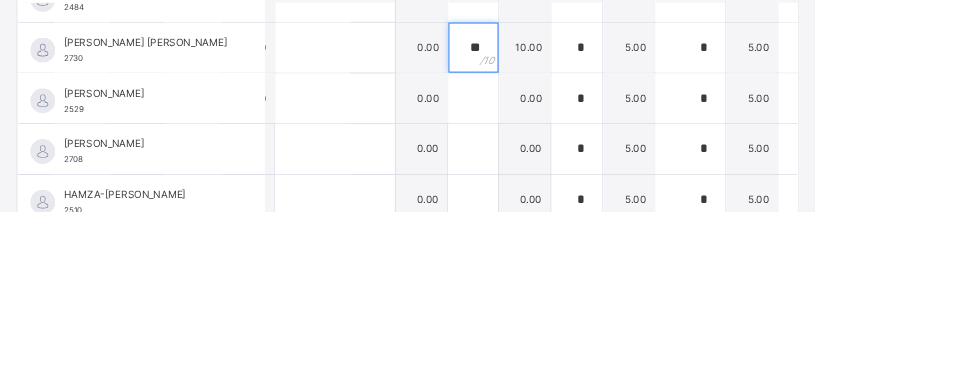 click on "**" at bounding box center (569, 187) 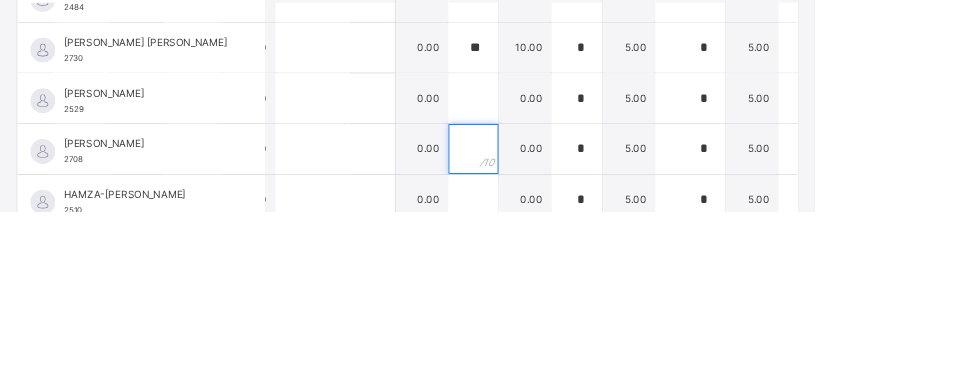 click at bounding box center [569, 309] 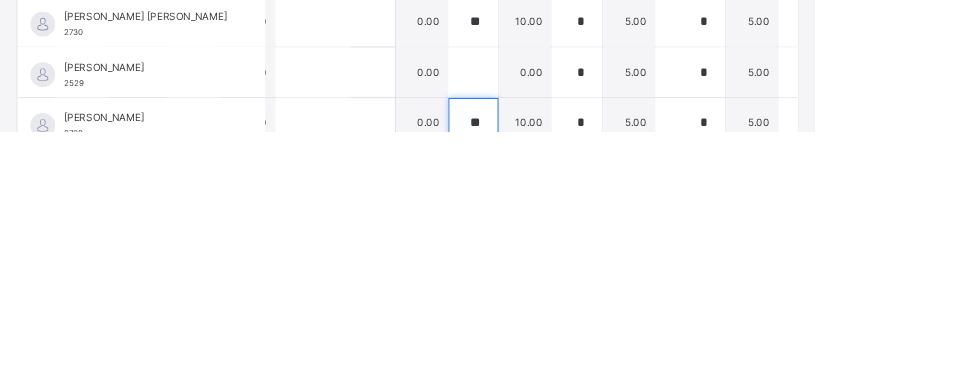 scroll, scrollTop: 460, scrollLeft: 256, axis: both 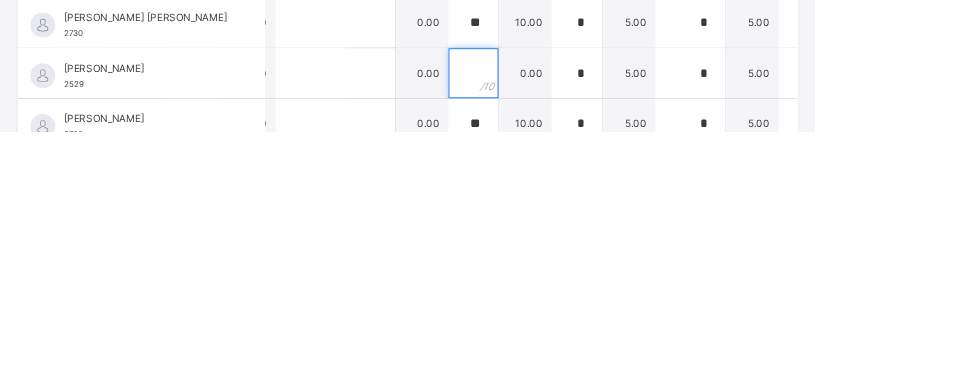 click at bounding box center [569, 314] 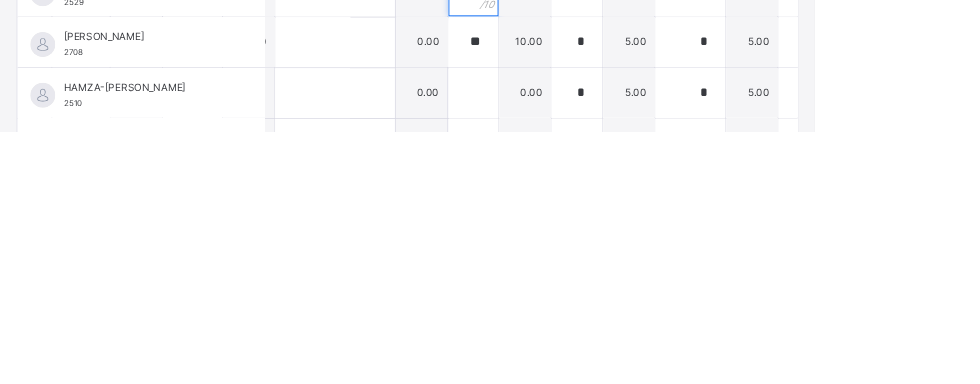 scroll, scrollTop: 622, scrollLeft: 256, axis: both 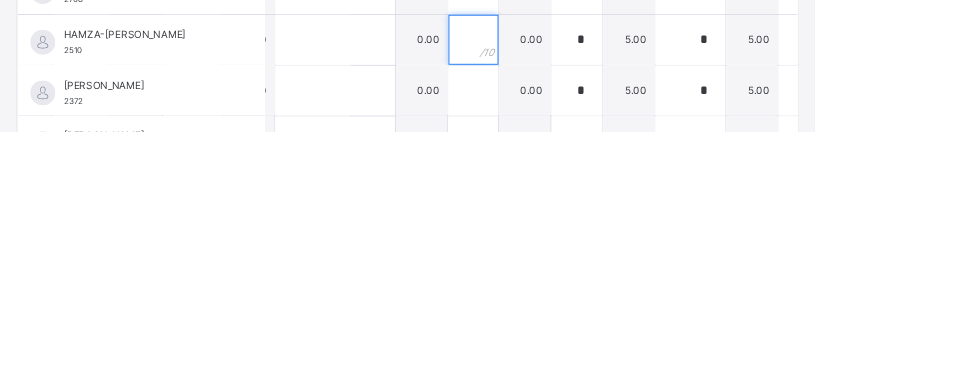 click at bounding box center (569, 274) 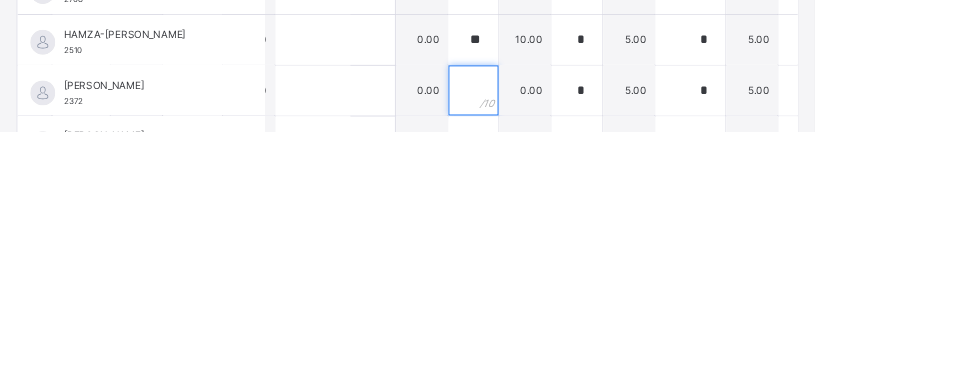 click at bounding box center (569, 335) 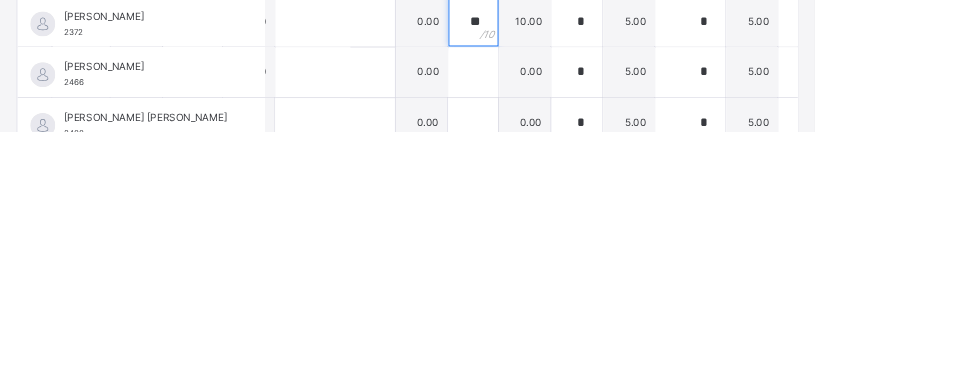 scroll, scrollTop: 704, scrollLeft: 256, axis: both 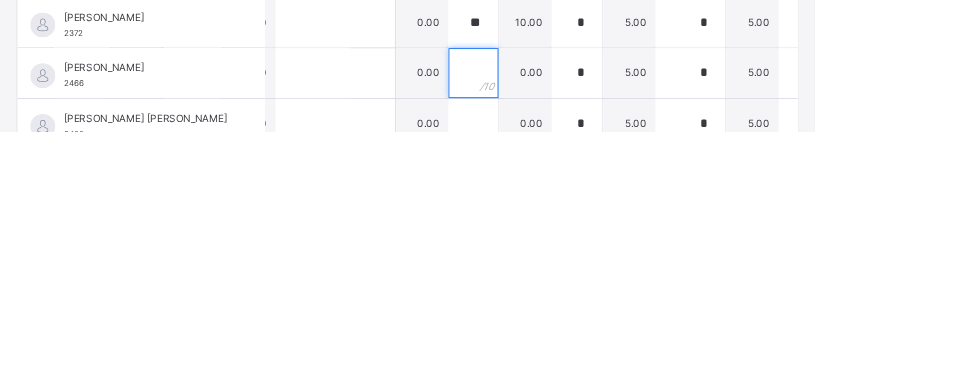 click at bounding box center [569, 314] 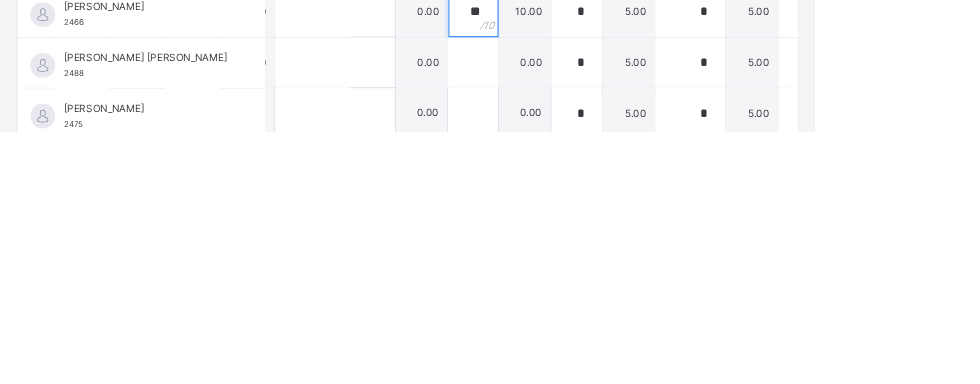 scroll, scrollTop: 784, scrollLeft: 256, axis: both 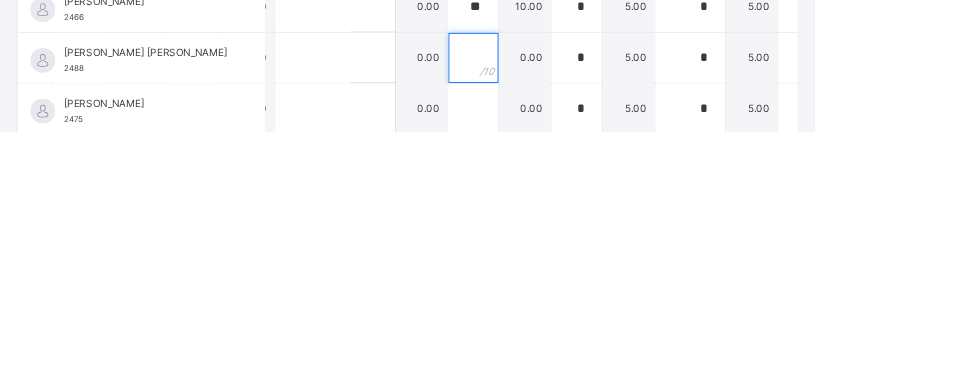 click at bounding box center (569, 295) 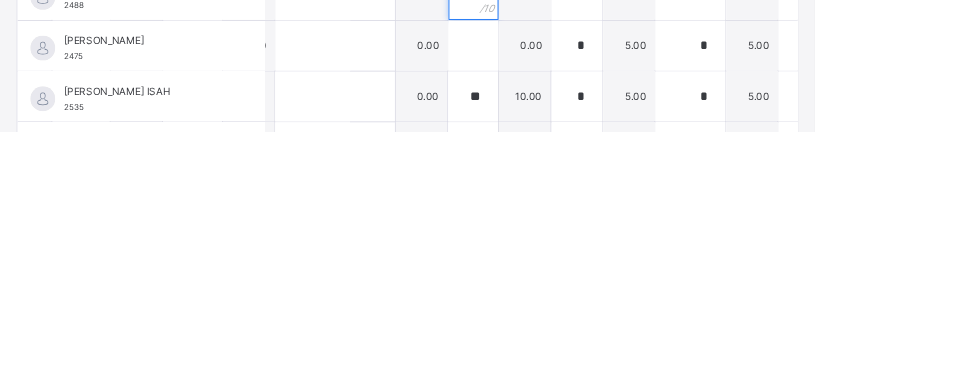 scroll, scrollTop: 865, scrollLeft: 256, axis: both 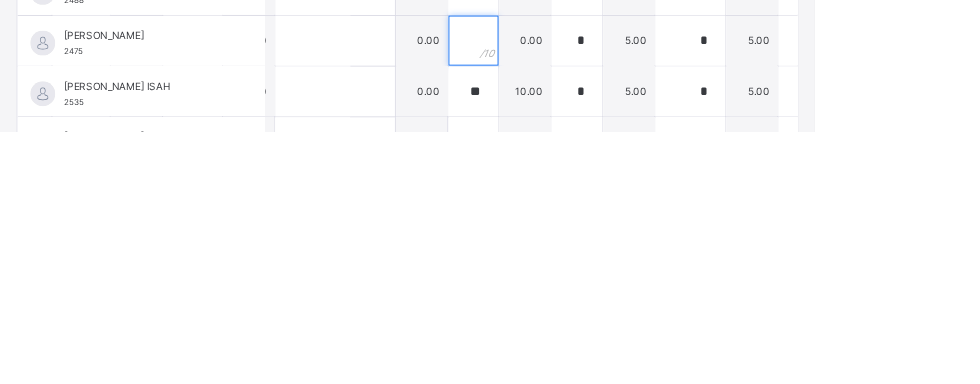 click at bounding box center [569, 275] 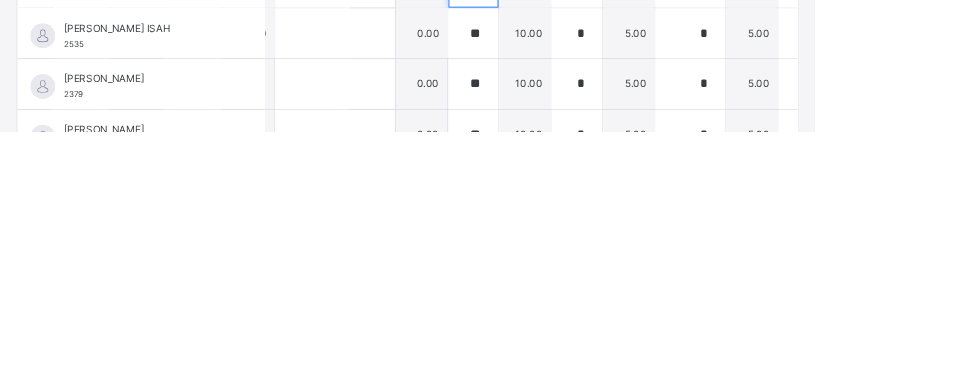 scroll, scrollTop: 945, scrollLeft: 256, axis: both 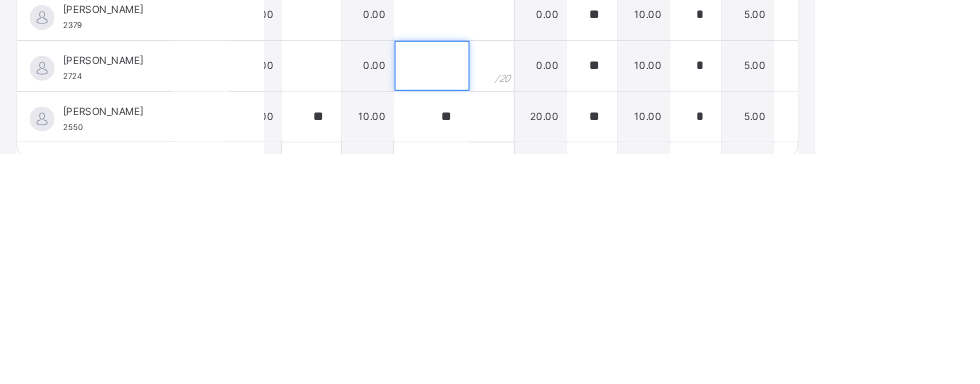click at bounding box center (519, 279) 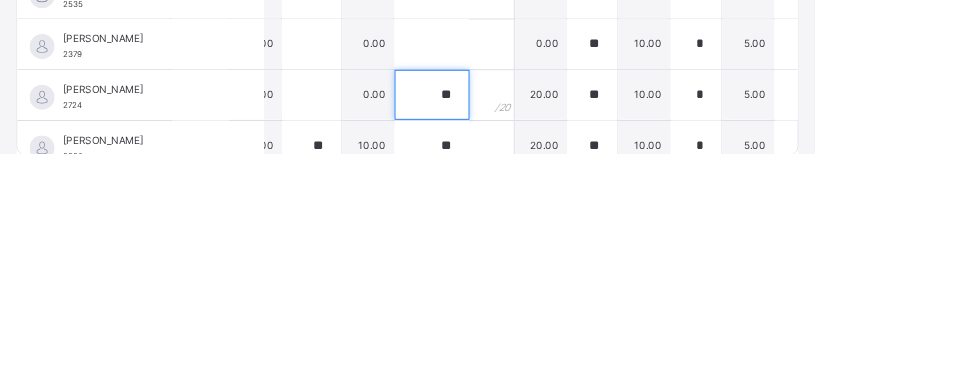 scroll, scrollTop: 830, scrollLeft: 113, axis: both 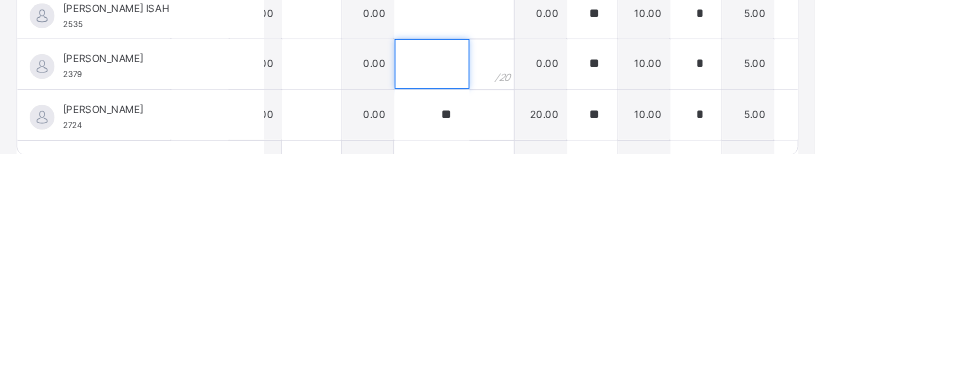 click at bounding box center [519, 277] 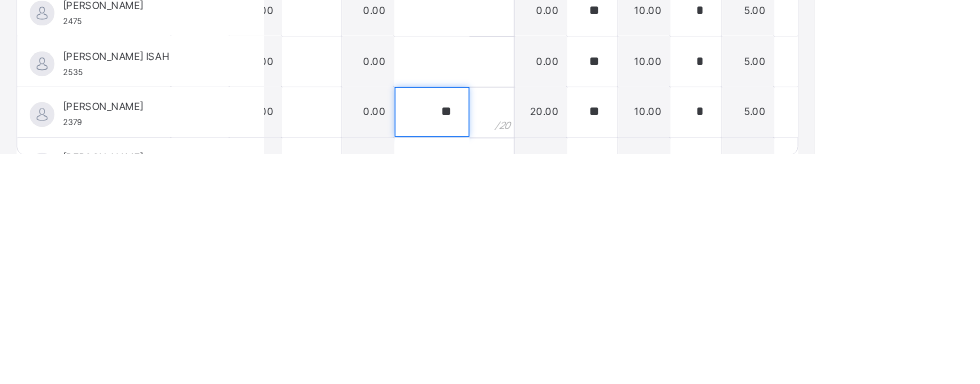 scroll, scrollTop: 766, scrollLeft: 113, axis: both 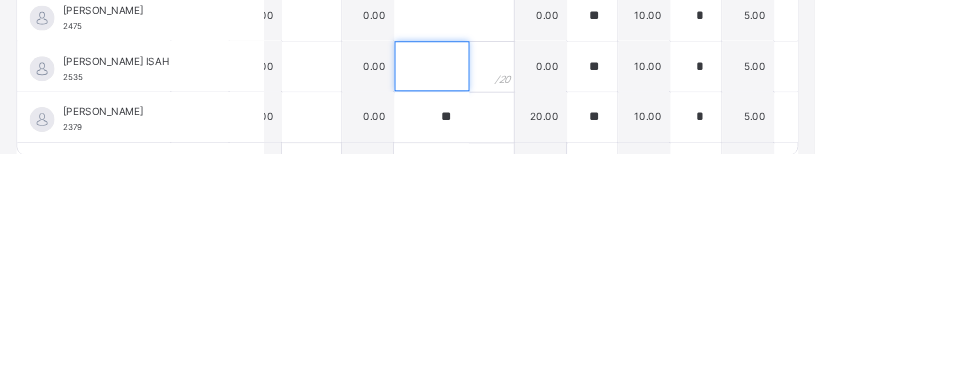 click at bounding box center [519, 280] 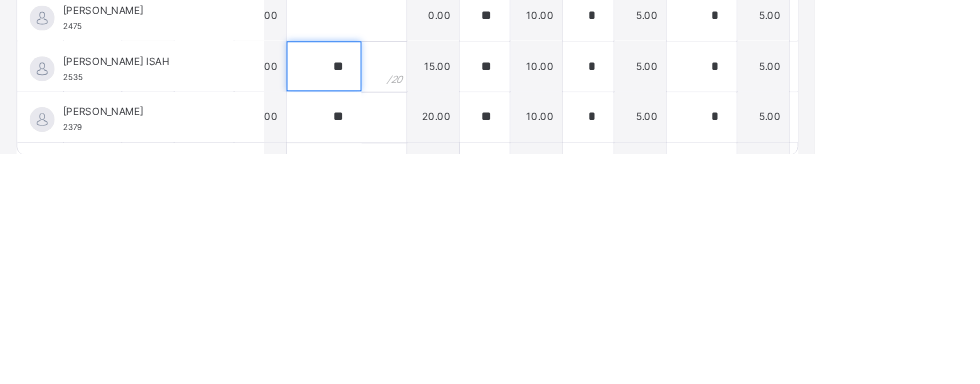 scroll, scrollTop: 766, scrollLeft: 251, axis: both 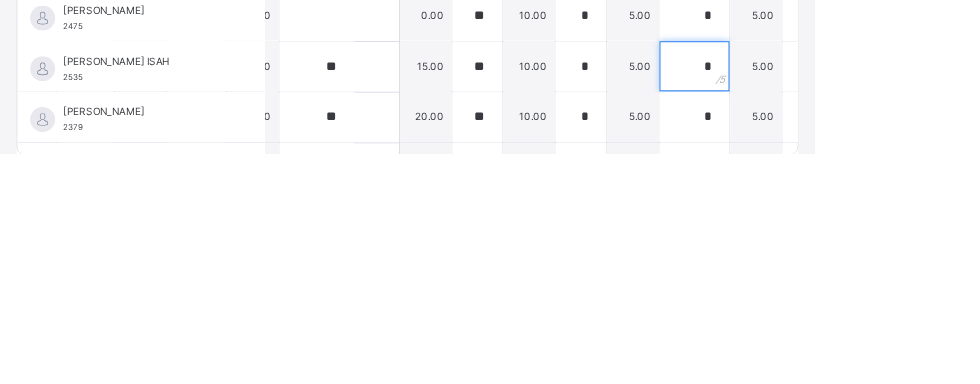 click on "*" at bounding box center (835, 280) 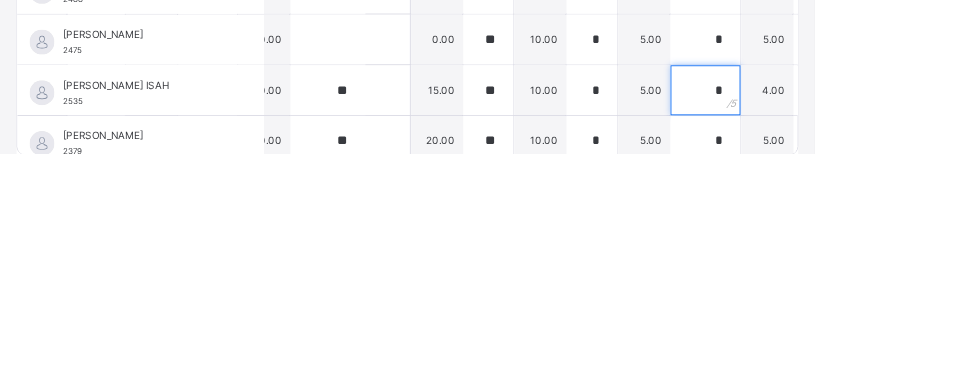 scroll, scrollTop: 729, scrollLeft: 241, axis: both 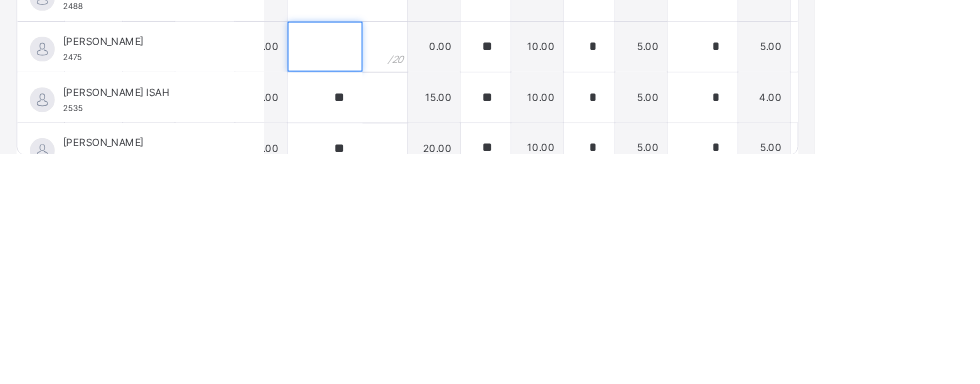click at bounding box center (391, 256) 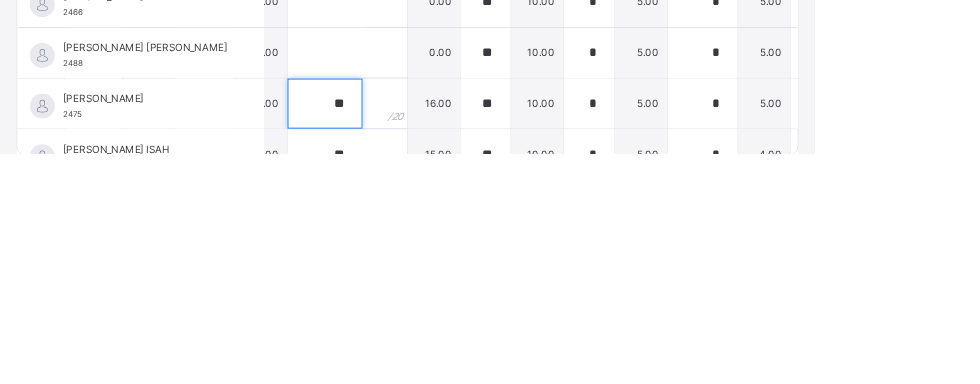 scroll, scrollTop: 658, scrollLeft: 241, axis: both 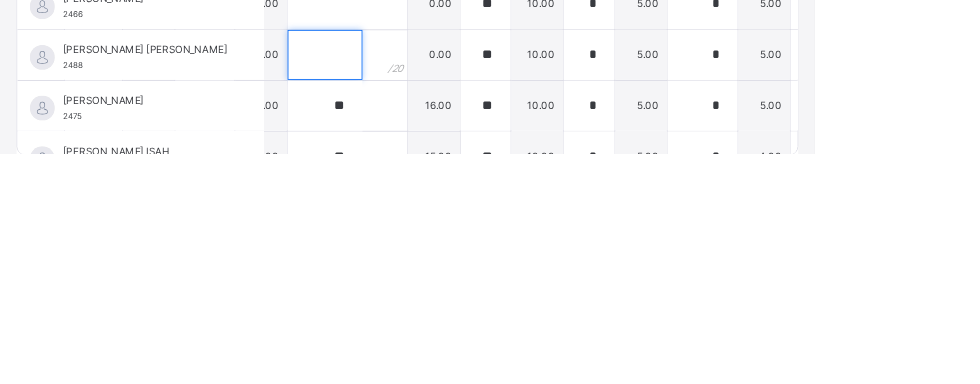 click at bounding box center [391, 266] 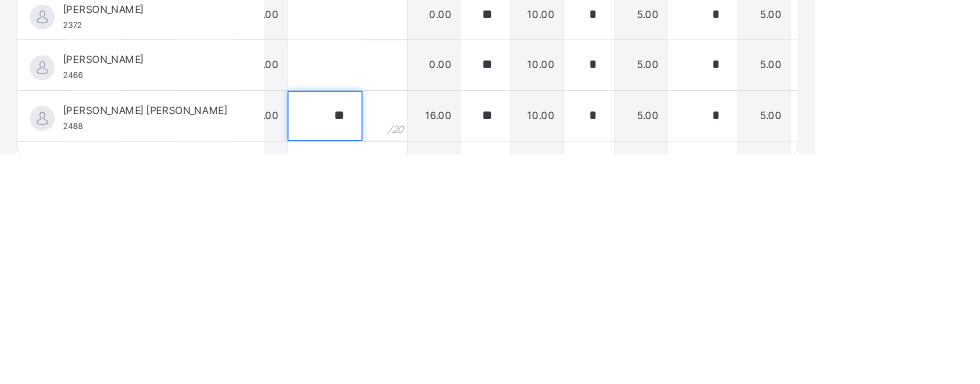 scroll, scrollTop: 582, scrollLeft: 241, axis: both 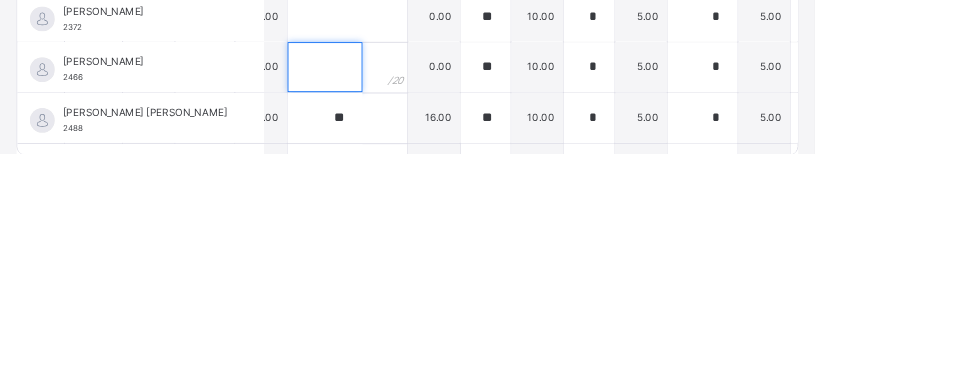 click at bounding box center [391, 281] 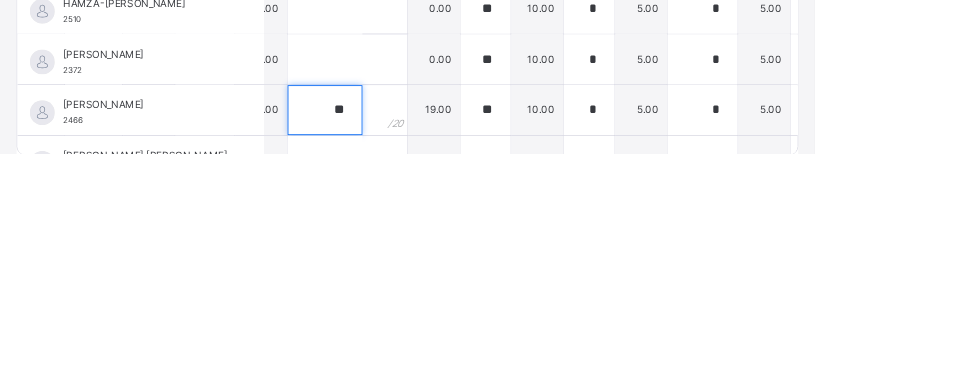 scroll, scrollTop: 523, scrollLeft: 241, axis: both 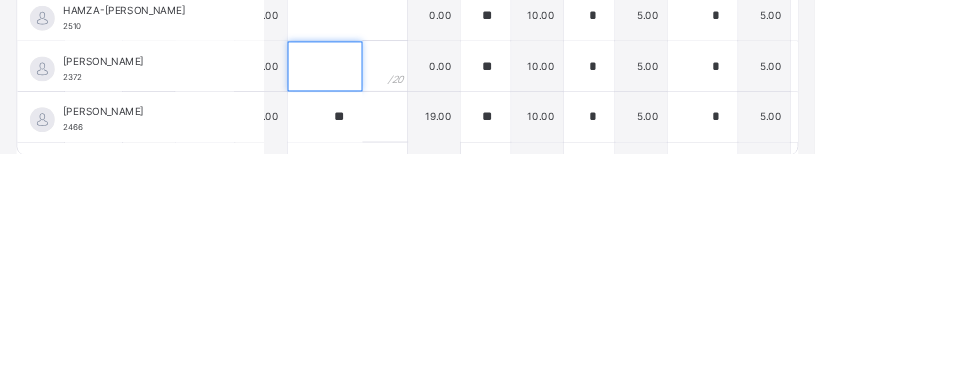 click at bounding box center [391, 279] 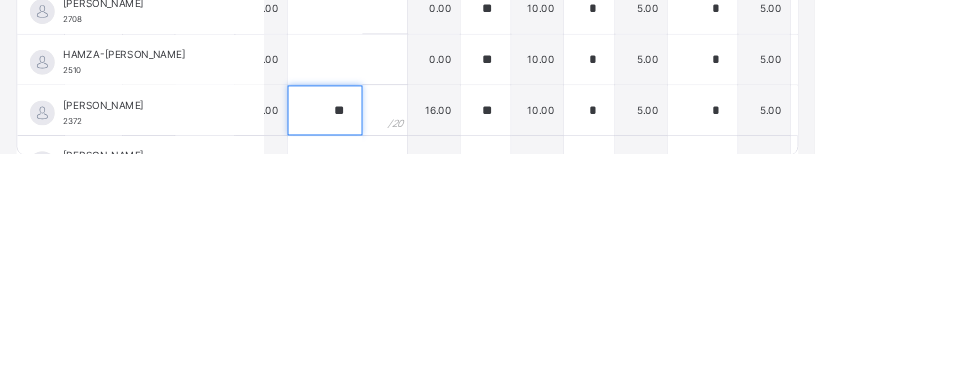scroll, scrollTop: 453, scrollLeft: 241, axis: both 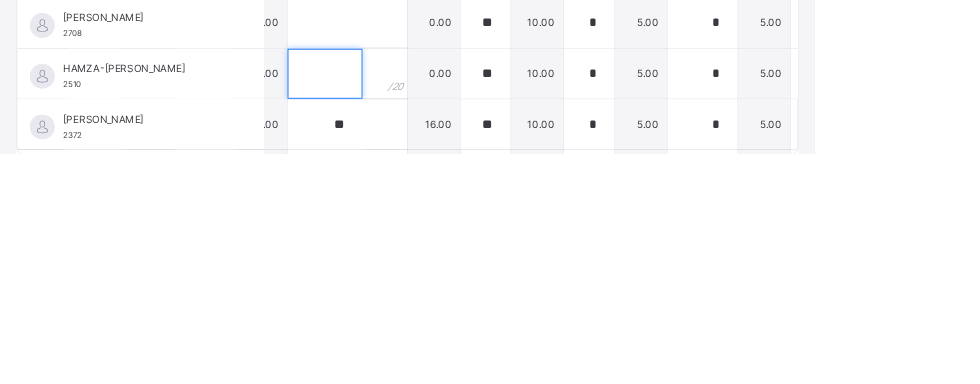 click at bounding box center (391, 288) 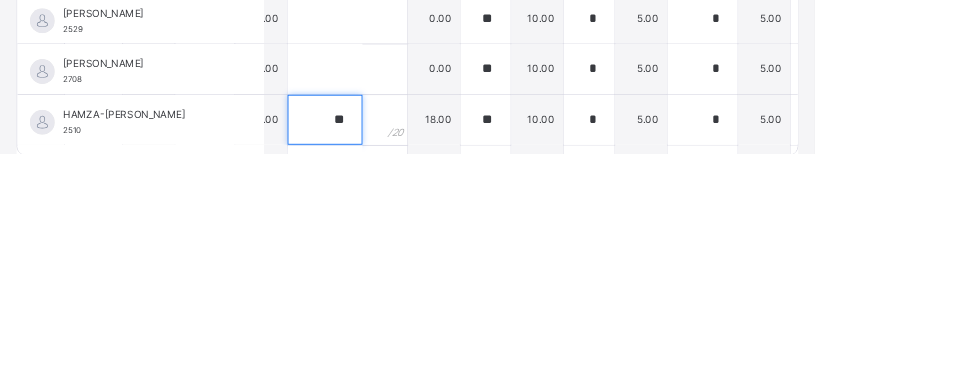 scroll, scrollTop: 380, scrollLeft: 241, axis: both 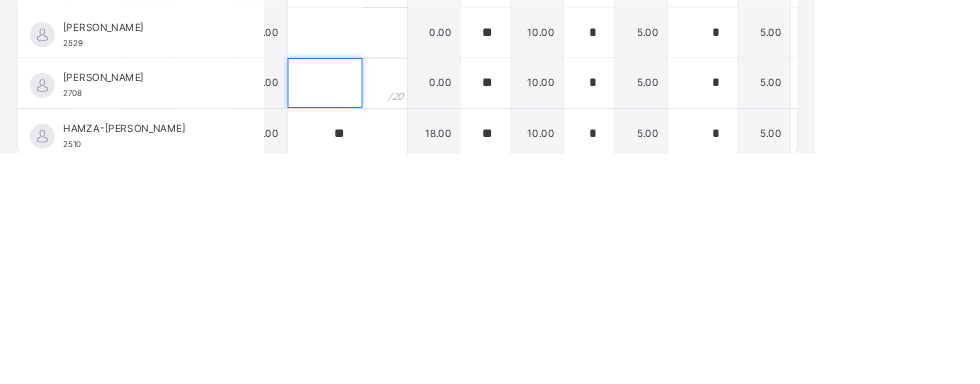 click at bounding box center (391, 300) 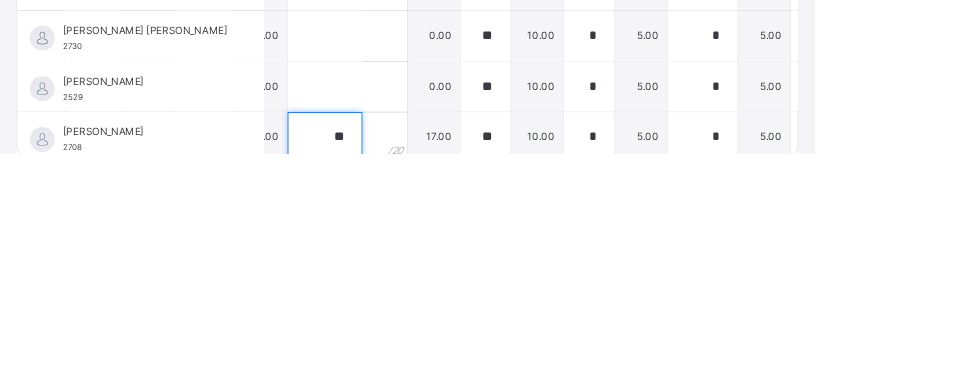 scroll, scrollTop: 302, scrollLeft: 241, axis: both 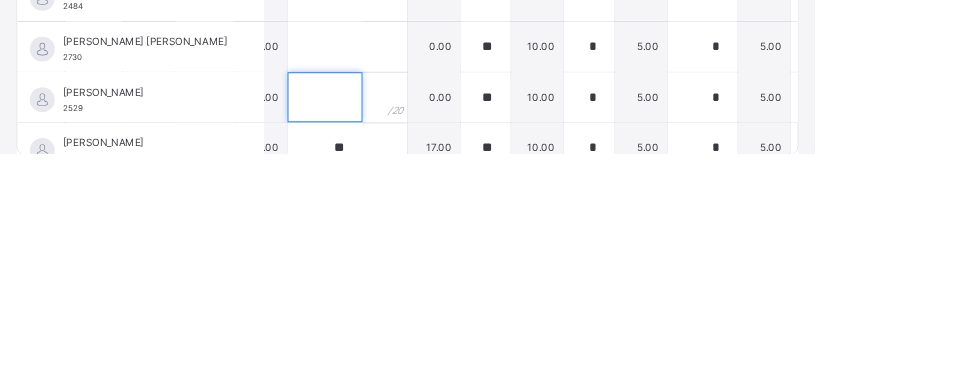 click at bounding box center [391, 317] 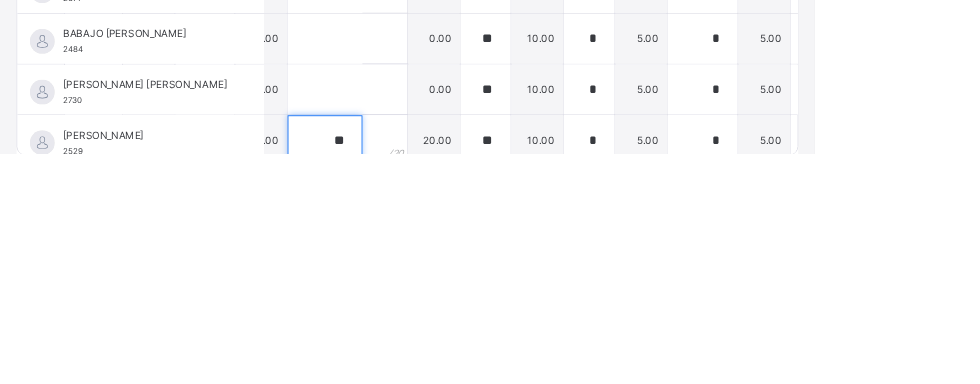 scroll, scrollTop: 250, scrollLeft: 241, axis: both 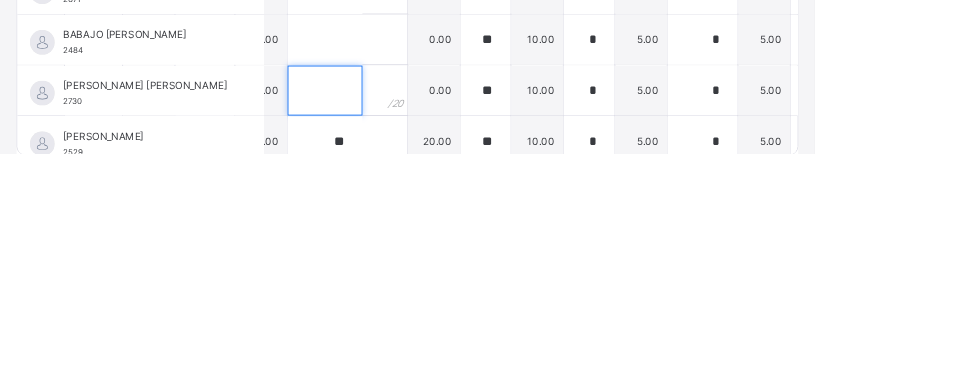 click at bounding box center [391, 308] 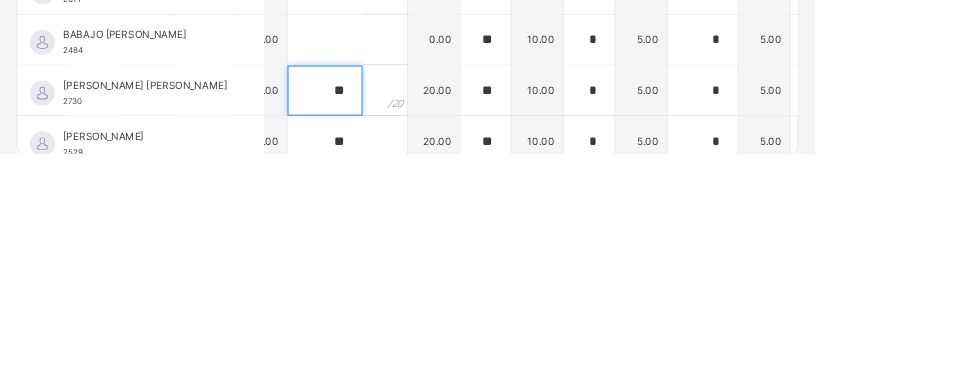 scroll, scrollTop: 189, scrollLeft: 237, axis: both 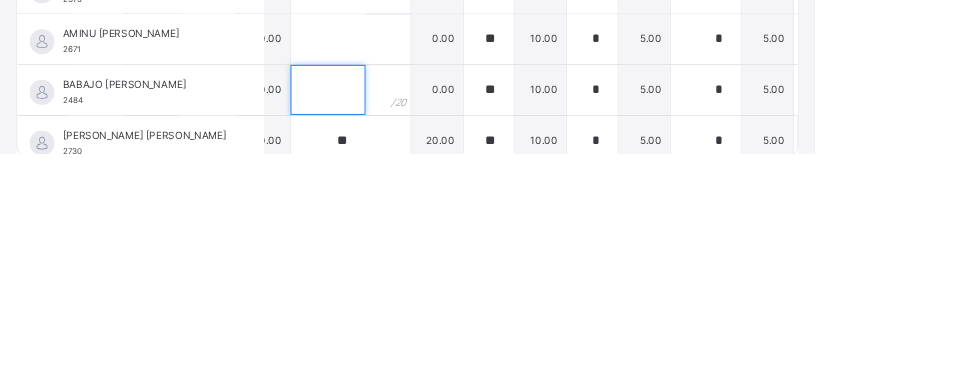click at bounding box center [395, 308] 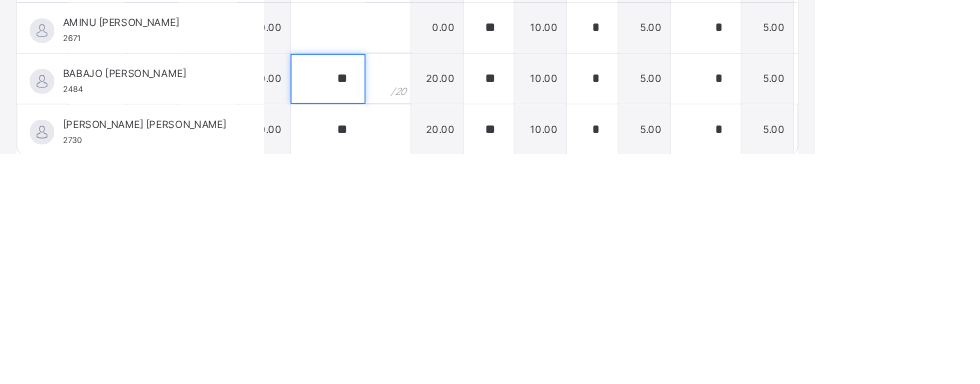 scroll, scrollTop: 167, scrollLeft: 237, axis: both 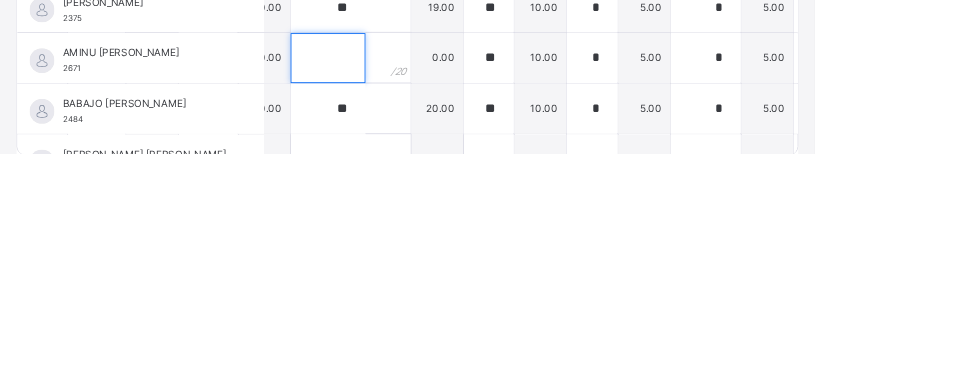 click at bounding box center (395, 269) 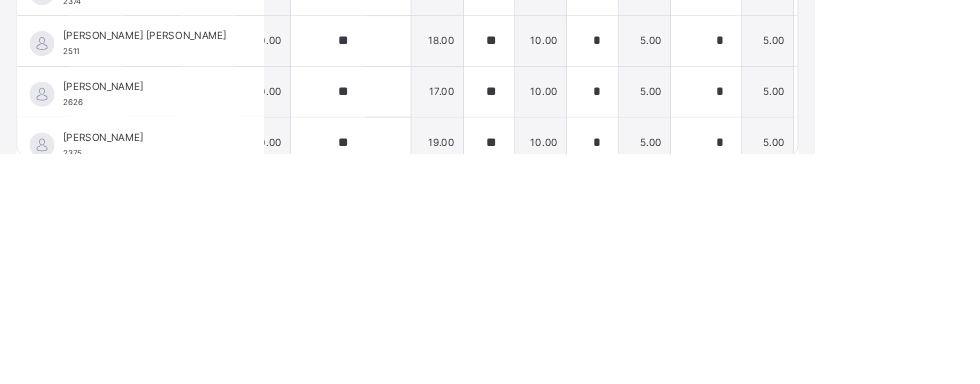 scroll, scrollTop: 0, scrollLeft: 237, axis: horizontal 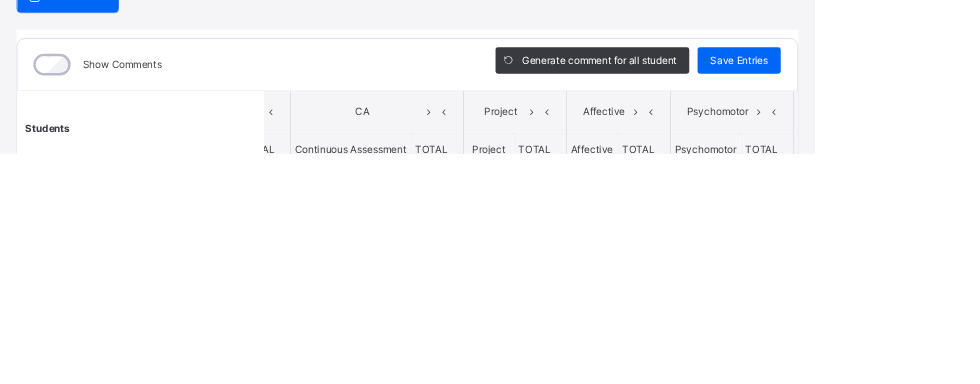 click on "Save Entries" at bounding box center [889, 272] 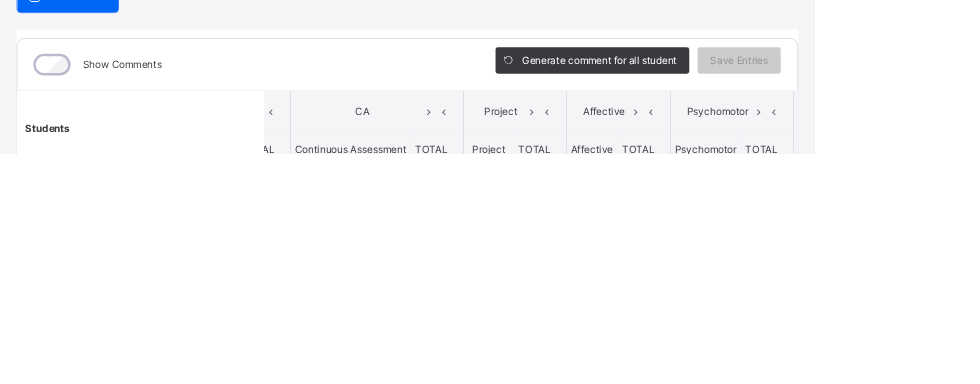 scroll, scrollTop: 205, scrollLeft: 0, axis: vertical 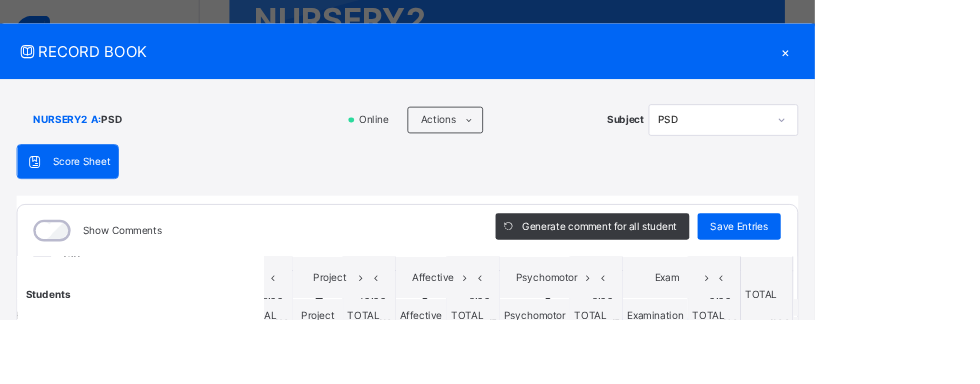 click at bounding box center (788, 417) 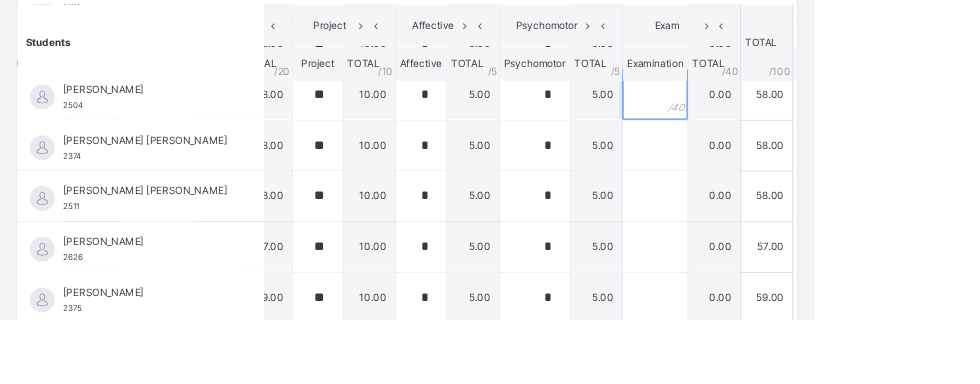 scroll, scrollTop: 326, scrollLeft: 0, axis: vertical 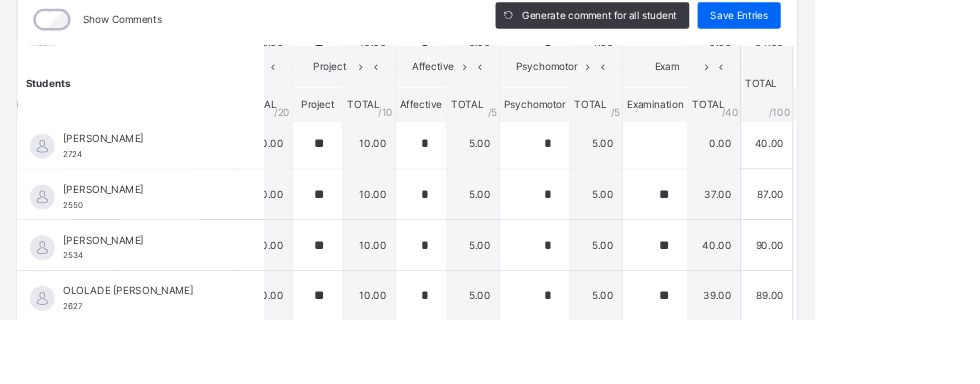 click on "Students" at bounding box center [170, 101] 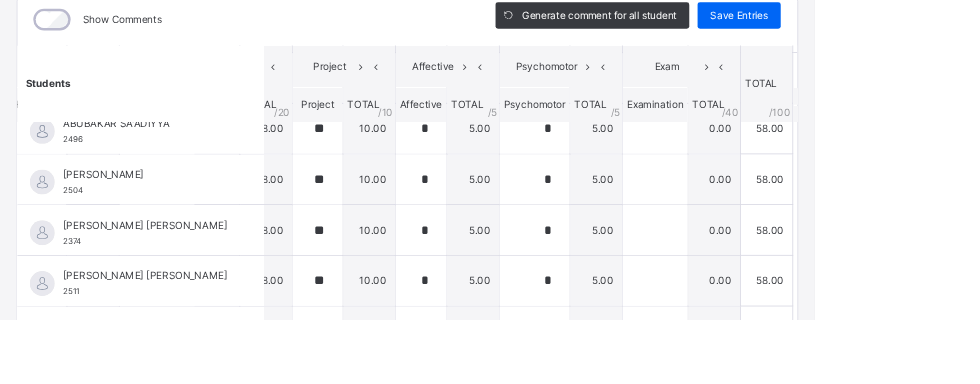 scroll, scrollTop: 0, scrollLeft: 443, axis: horizontal 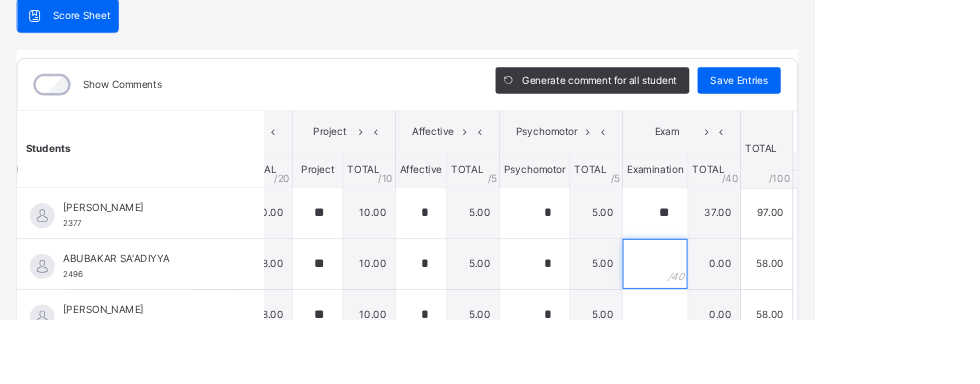 click at bounding box center (788, 318) 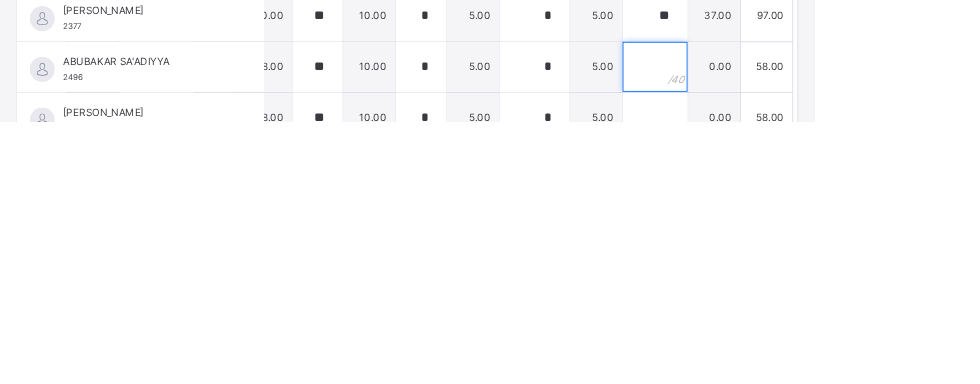 scroll, scrollTop: 205, scrollLeft: 0, axis: vertical 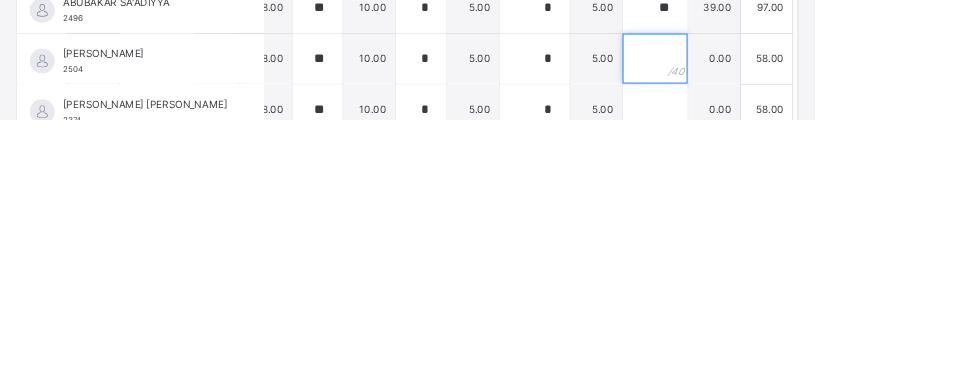 click at bounding box center [788, 311] 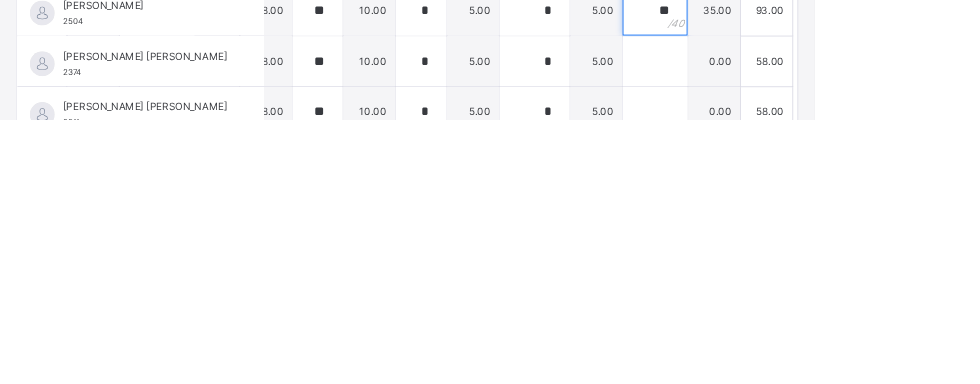 scroll, scrollTop: 63, scrollLeft: 443, axis: both 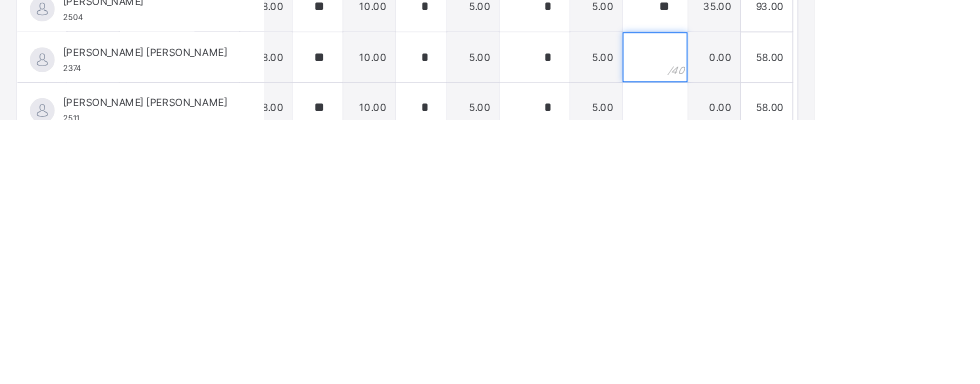 click at bounding box center (788, 309) 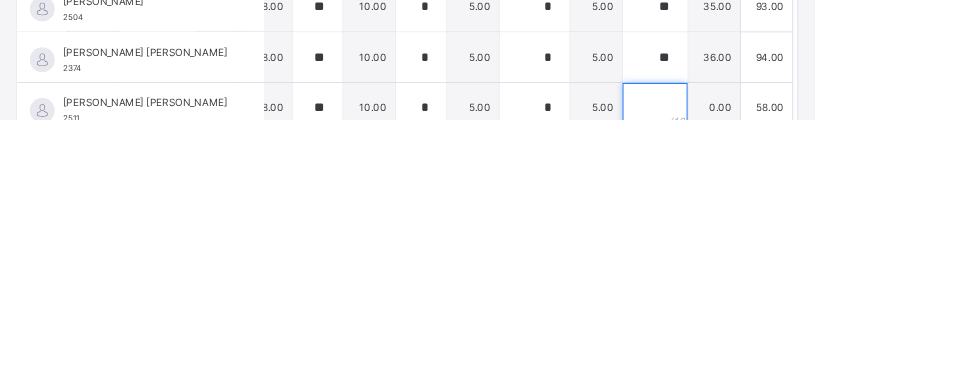 click at bounding box center (788, 370) 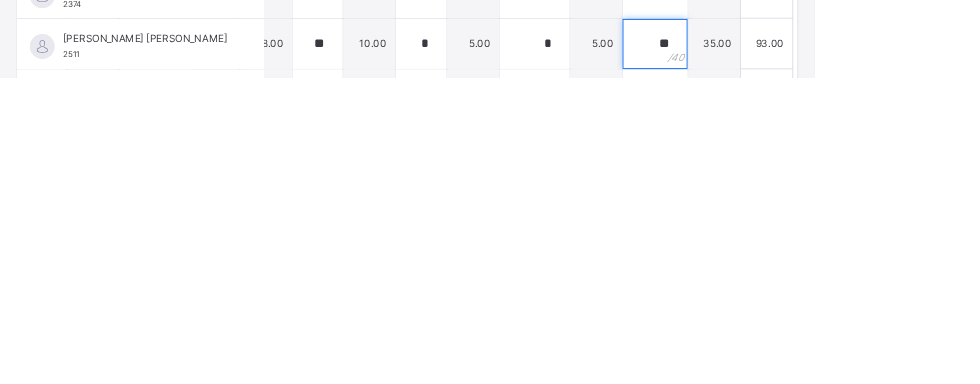 scroll, scrollTop: 110, scrollLeft: 443, axis: both 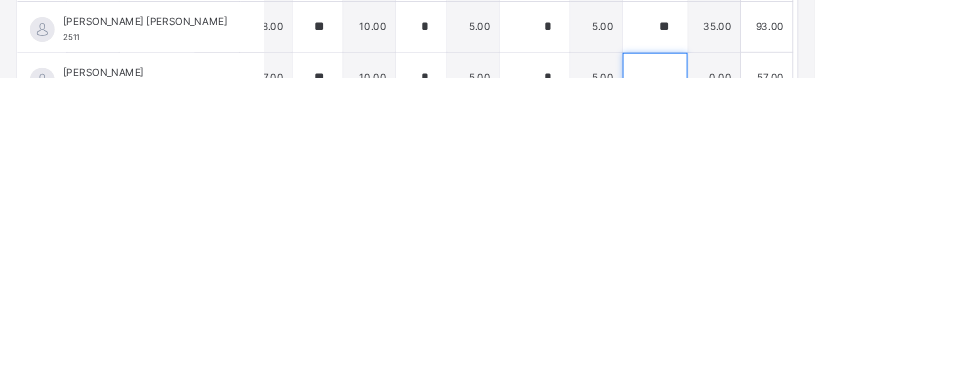 click at bounding box center [788, 384] 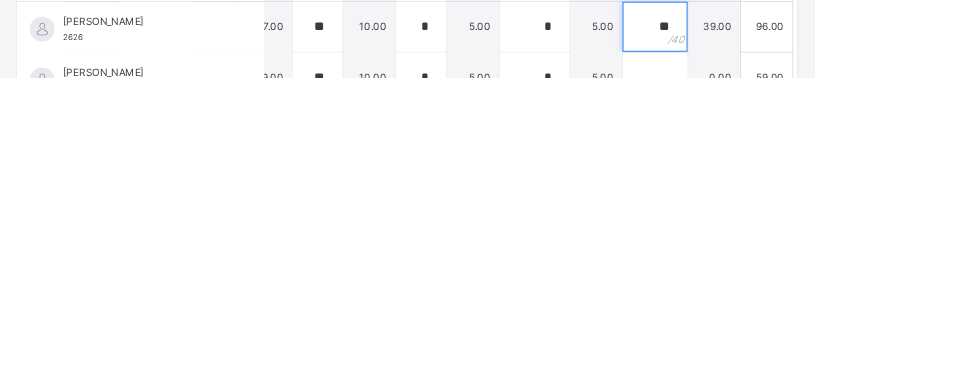 scroll, scrollTop: 176, scrollLeft: 443, axis: both 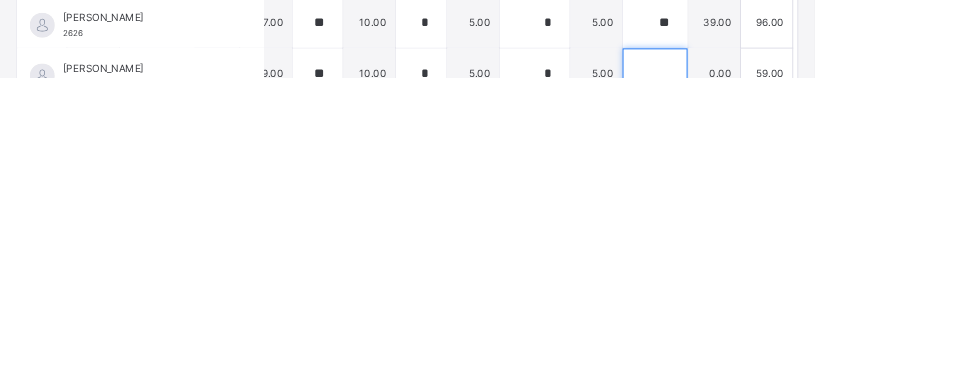 click at bounding box center [788, 379] 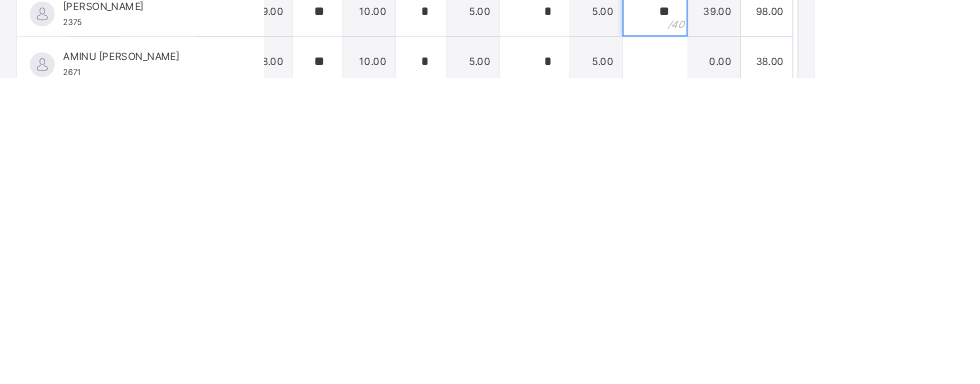 scroll, scrollTop: 252, scrollLeft: 443, axis: both 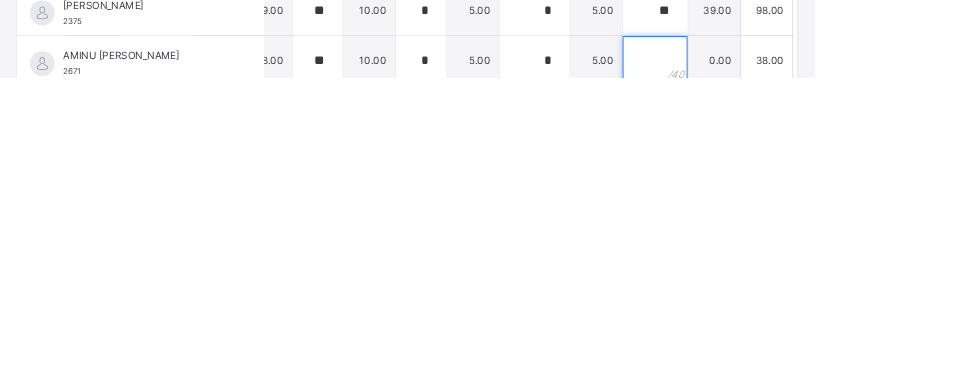 click at bounding box center [788, 364] 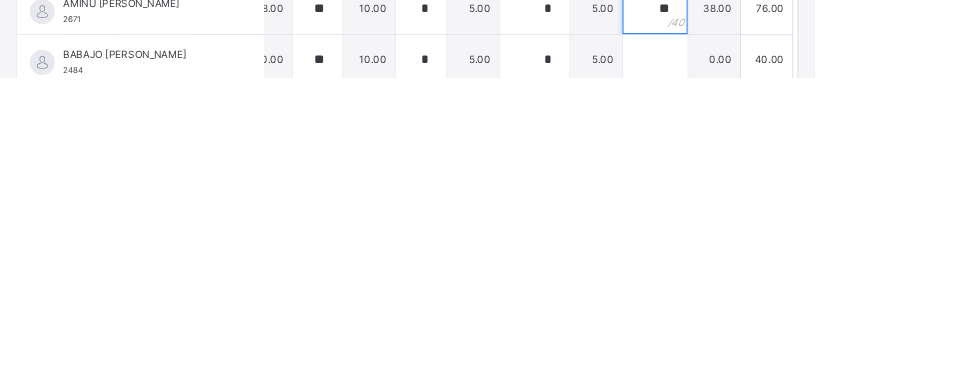 scroll, scrollTop: 315, scrollLeft: 443, axis: both 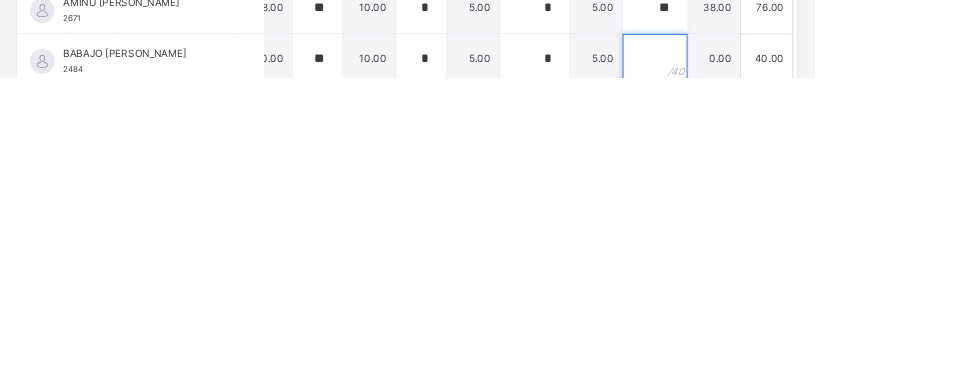 click at bounding box center [788, 362] 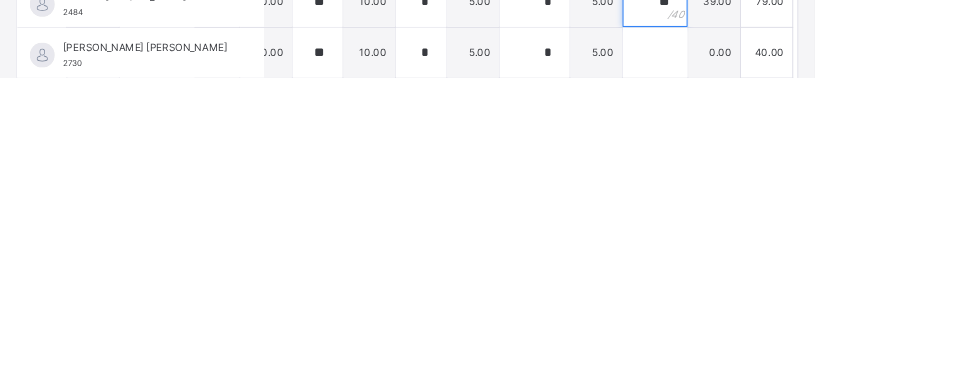 scroll, scrollTop: 385, scrollLeft: 443, axis: both 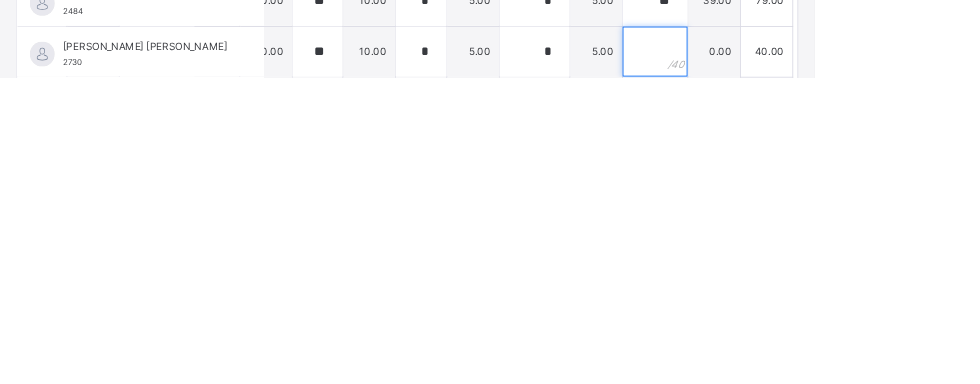 click at bounding box center (788, 353) 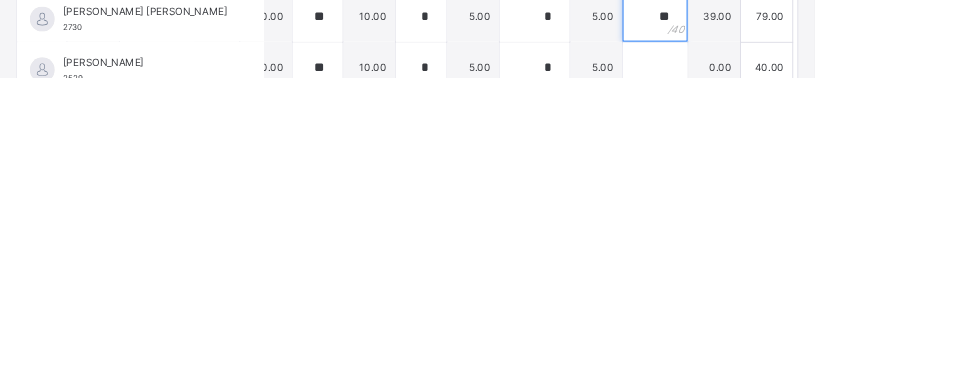 scroll, scrollTop: 444, scrollLeft: 443, axis: both 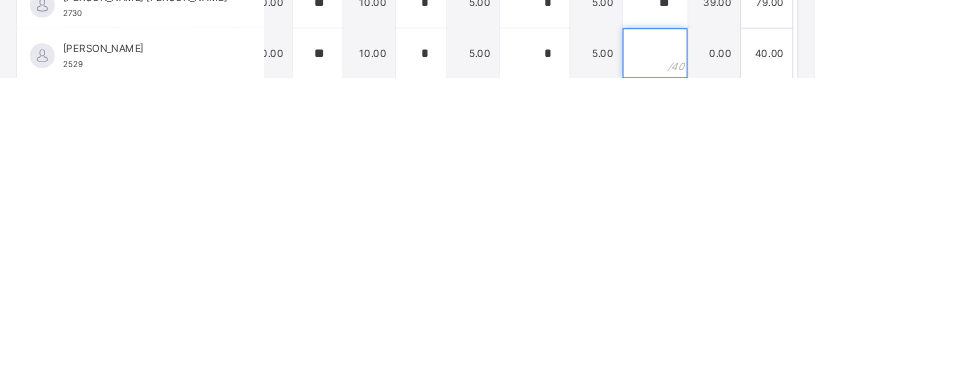 click at bounding box center [788, 355] 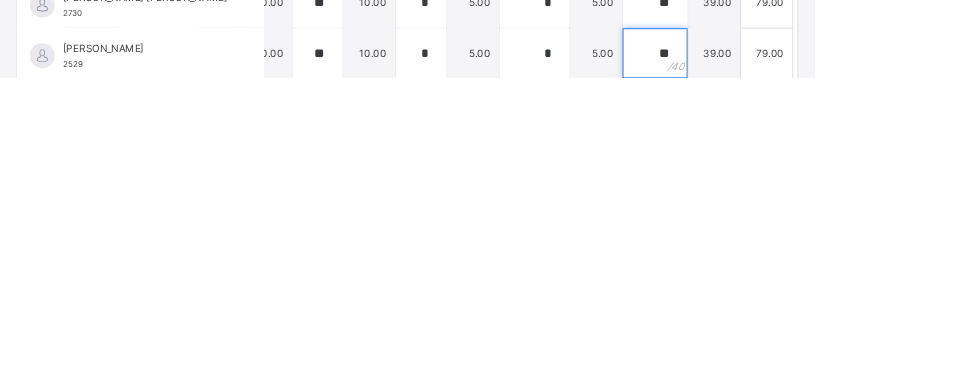 scroll, scrollTop: 494, scrollLeft: 443, axis: both 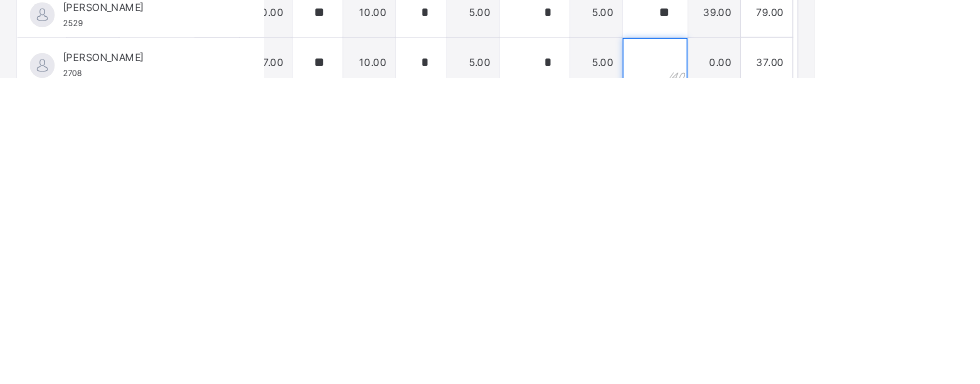 click at bounding box center [788, 366] 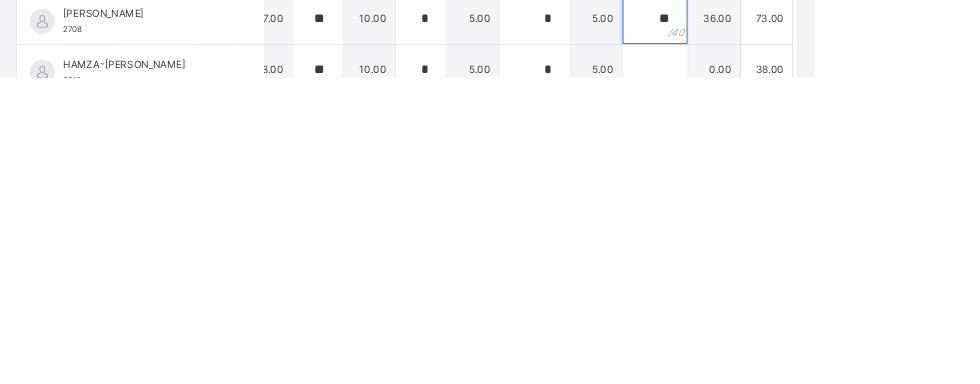 scroll, scrollTop: 550, scrollLeft: 443, axis: both 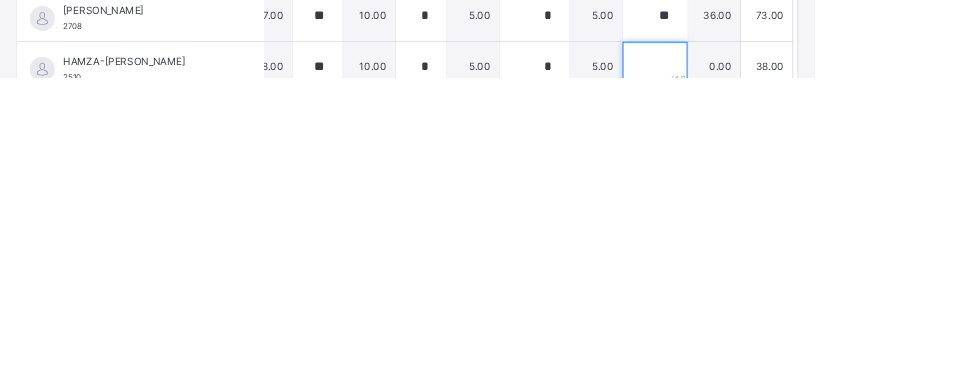 click at bounding box center (788, 371) 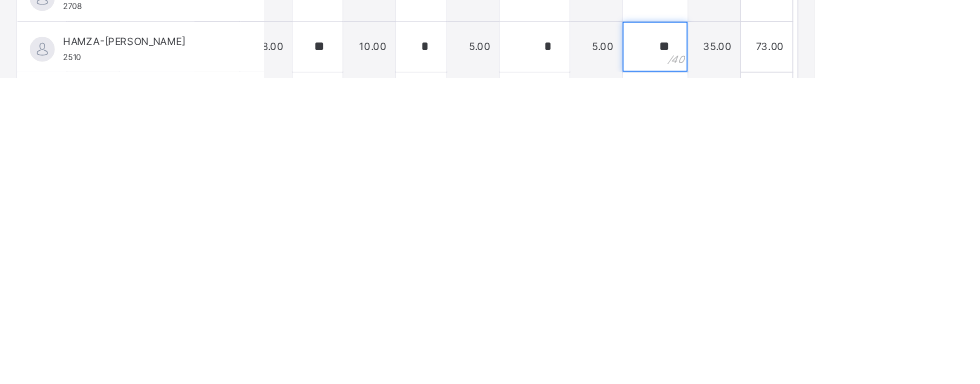 scroll, scrollTop: 608, scrollLeft: 443, axis: both 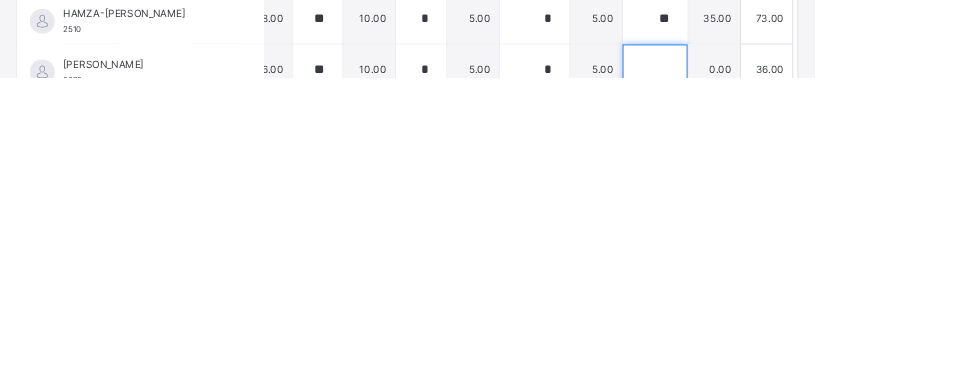 click at bounding box center (788, 374) 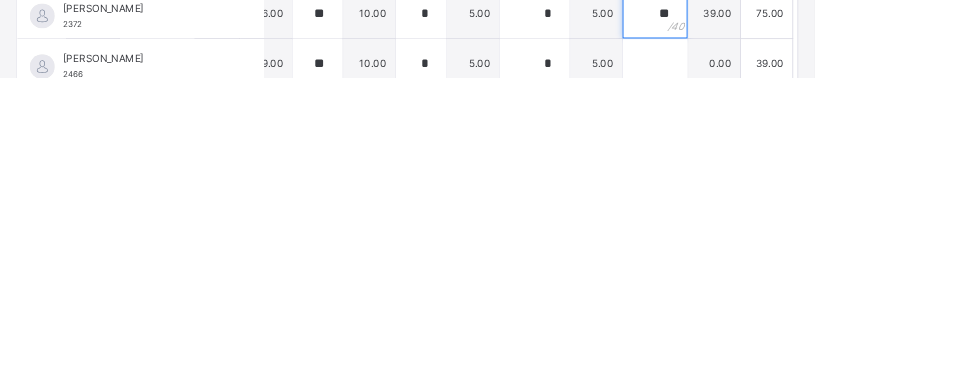 scroll, scrollTop: 335, scrollLeft: 0, axis: vertical 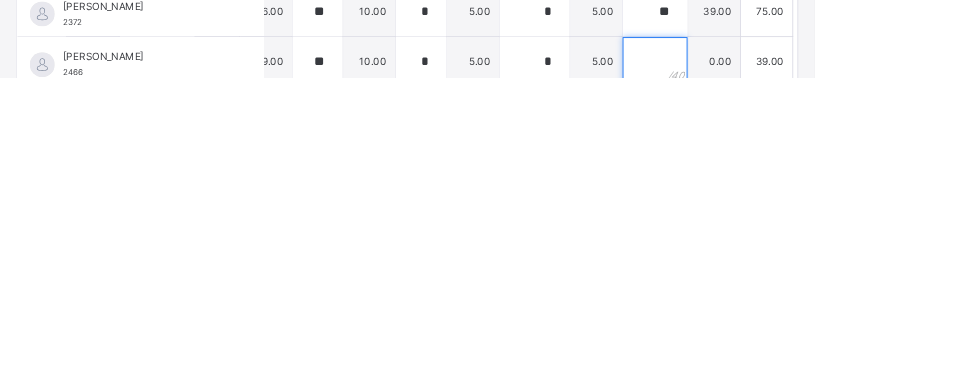 click at bounding box center [788, 365] 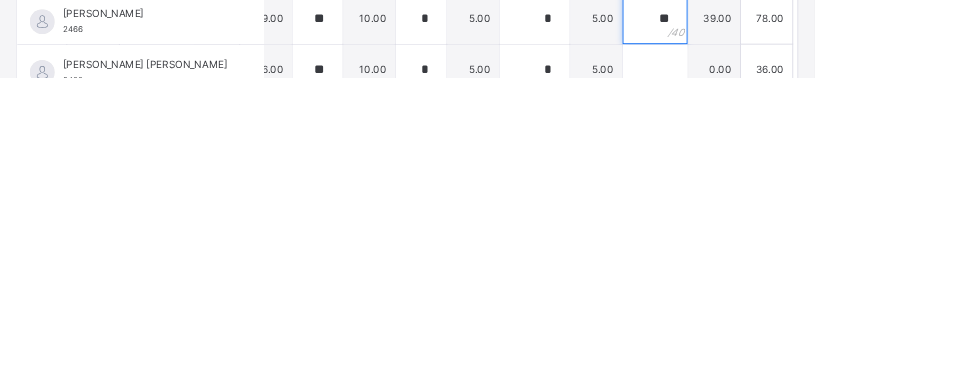 scroll, scrollTop: 659, scrollLeft: 443, axis: both 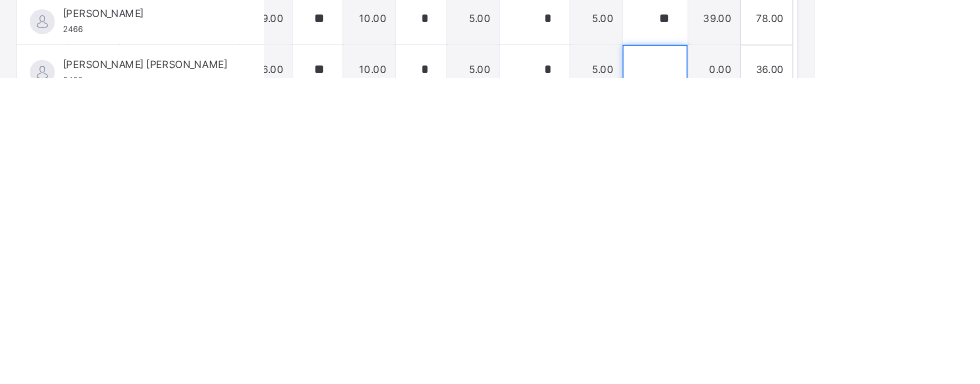 click at bounding box center (788, 375) 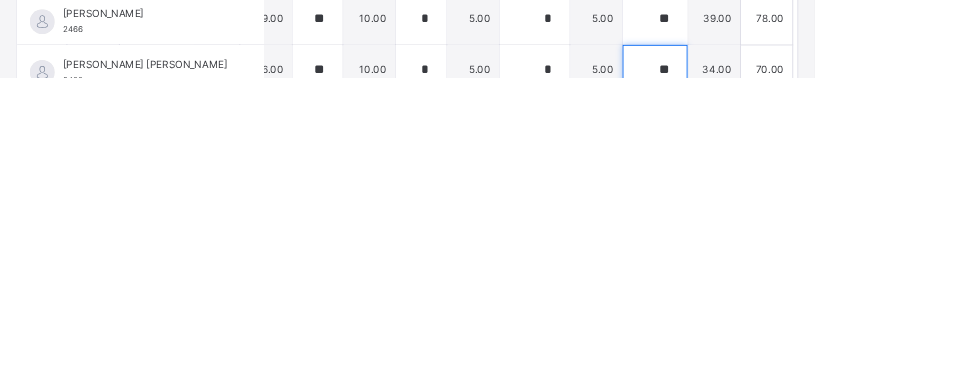 scroll, scrollTop: 743, scrollLeft: 443, axis: both 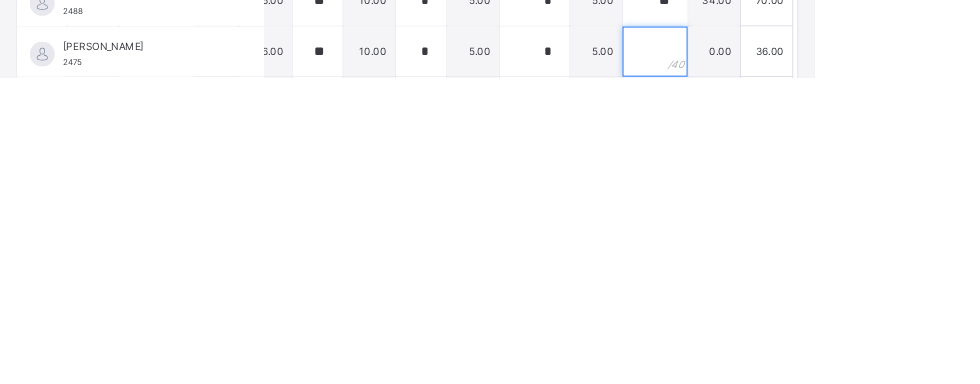 click at bounding box center (788, 352) 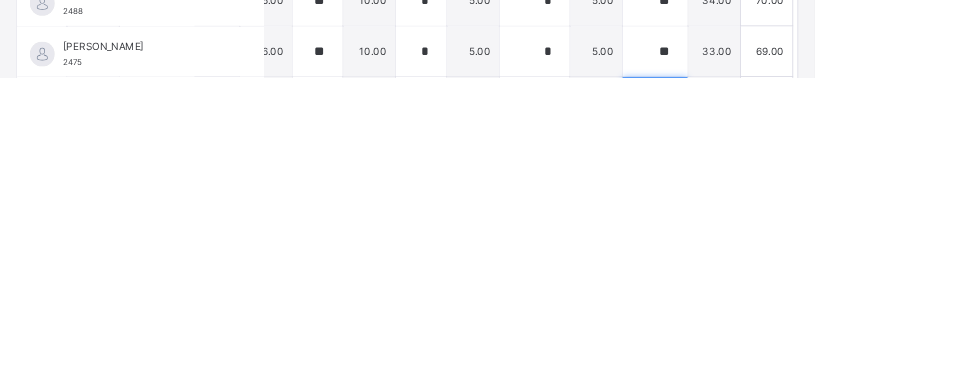 click at bounding box center [788, 413] 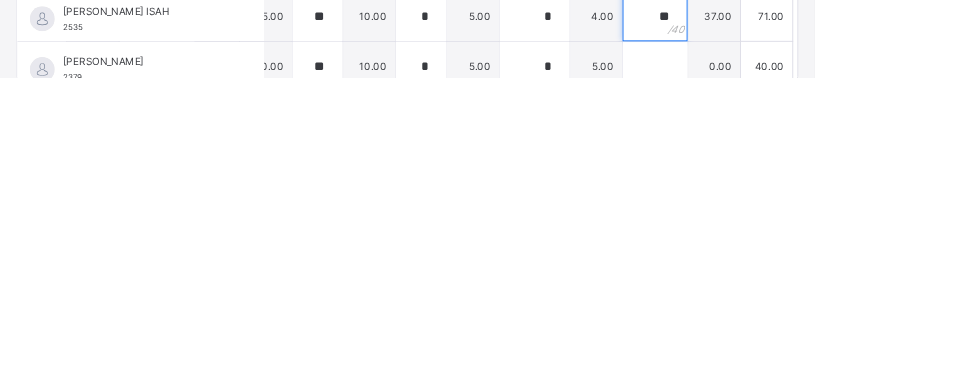 scroll, scrollTop: 441, scrollLeft: 0, axis: vertical 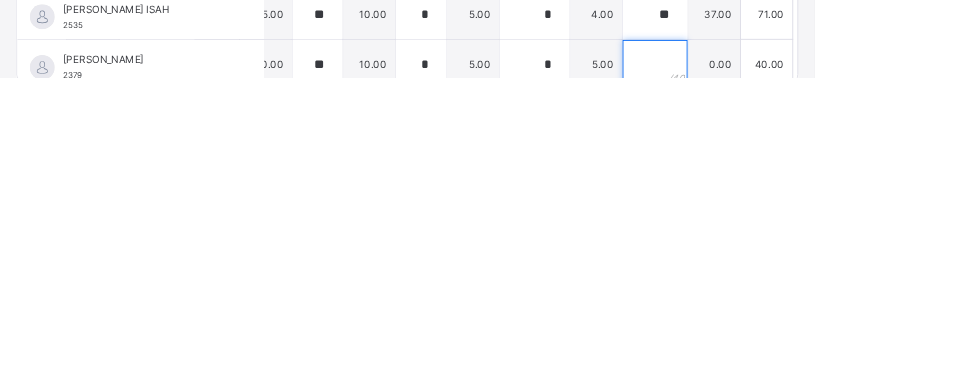 click at bounding box center (788, 368) 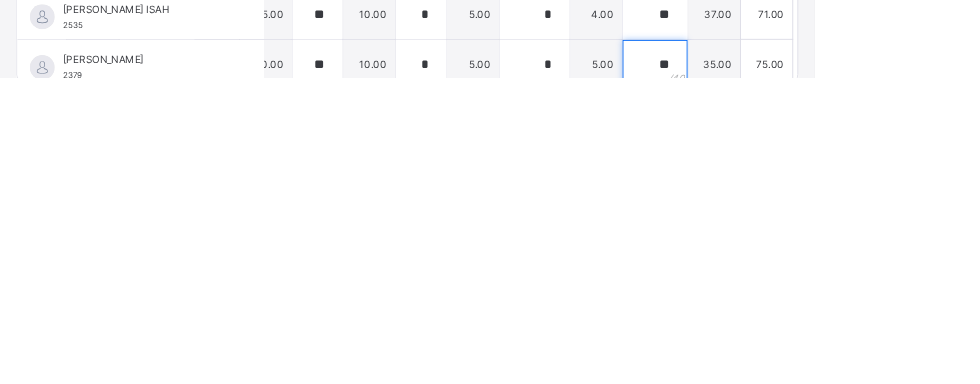 scroll, scrollTop: 445, scrollLeft: 0, axis: vertical 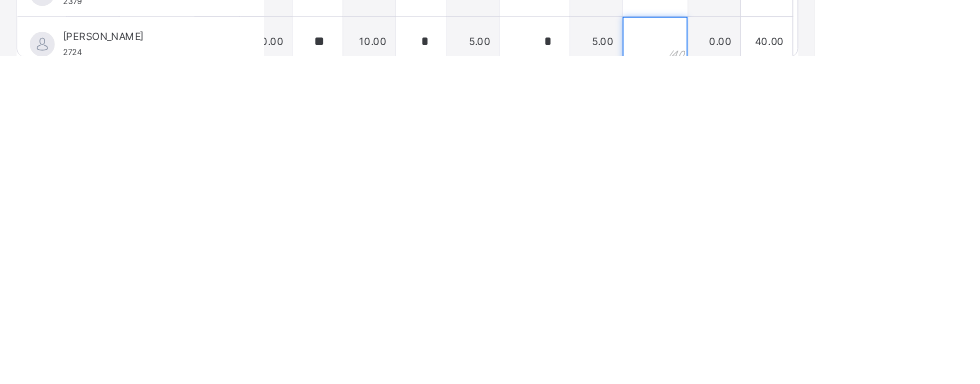 click at bounding box center (788, 368) 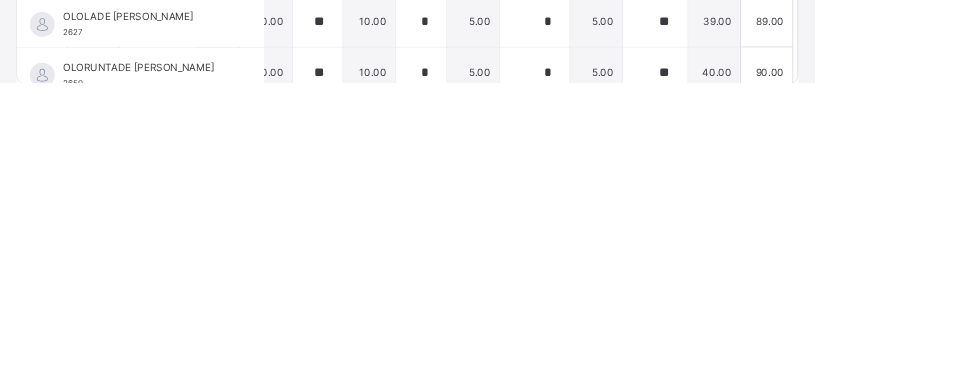 scroll, scrollTop: 1041, scrollLeft: 443, axis: both 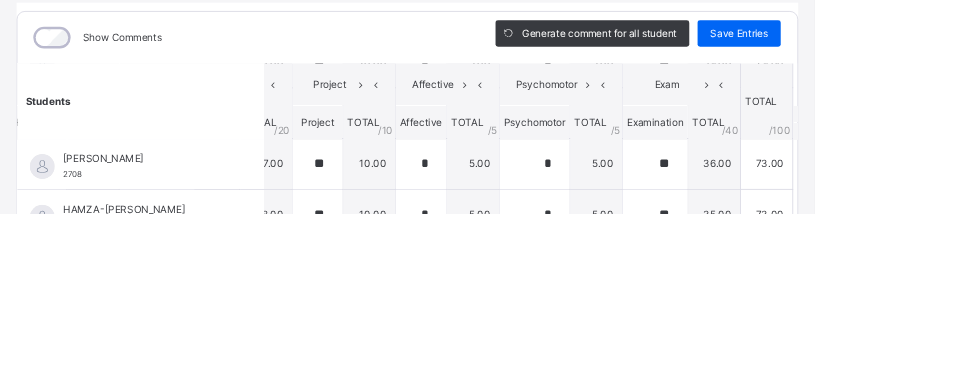 click on "Save Entries" at bounding box center [889, 168] 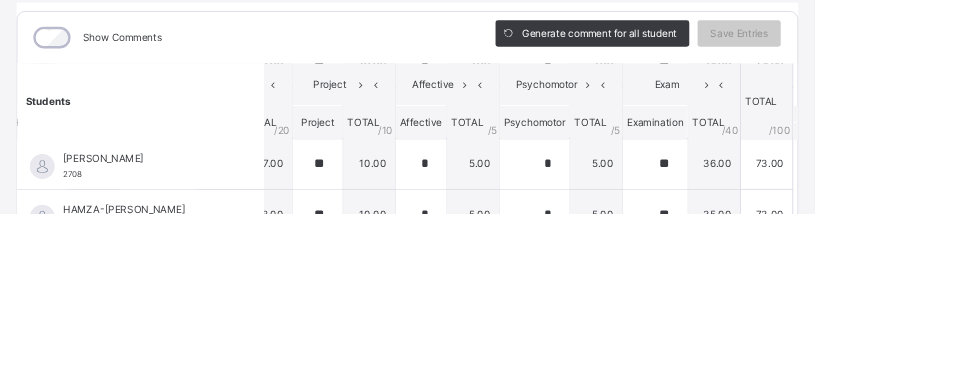 scroll, scrollTop: 304, scrollLeft: 0, axis: vertical 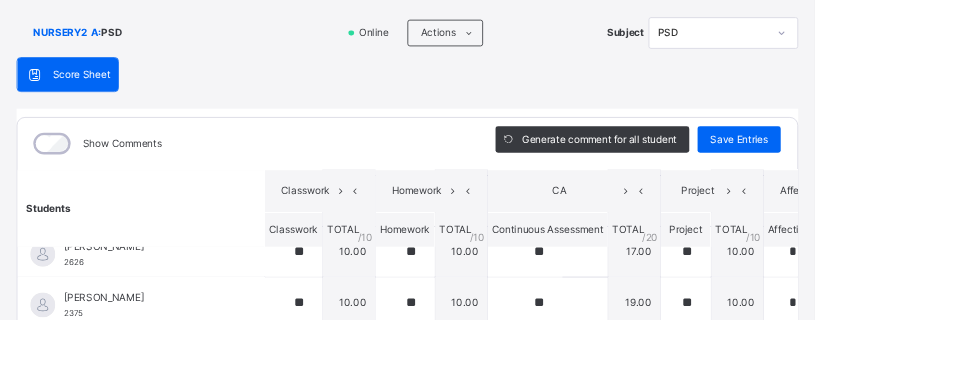 click at bounding box center [487, 425] 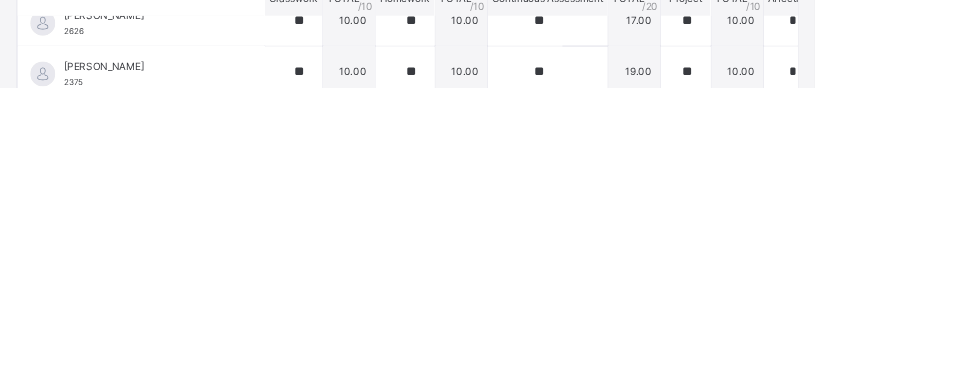 scroll, scrollTop: 329, scrollLeft: 0, axis: vertical 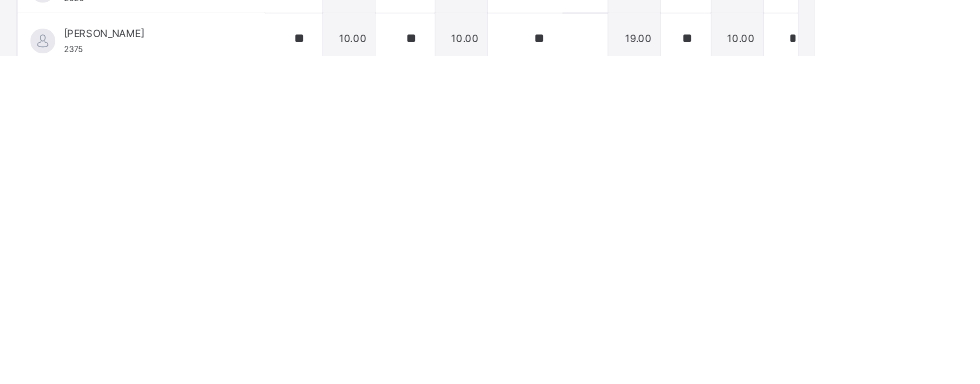 click at bounding box center (353, 425) 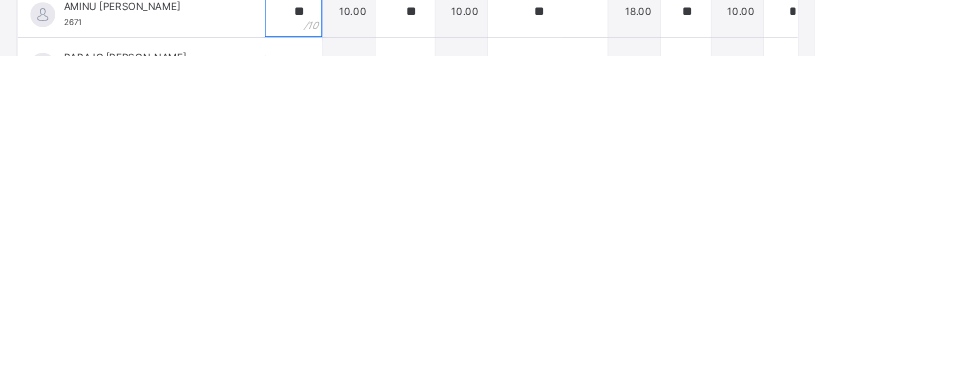 scroll, scrollTop: 220, scrollLeft: 0, axis: vertical 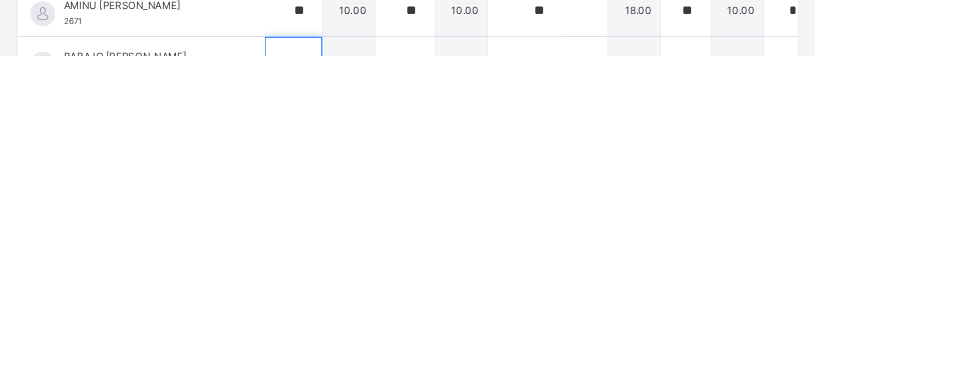 click at bounding box center (353, 392) 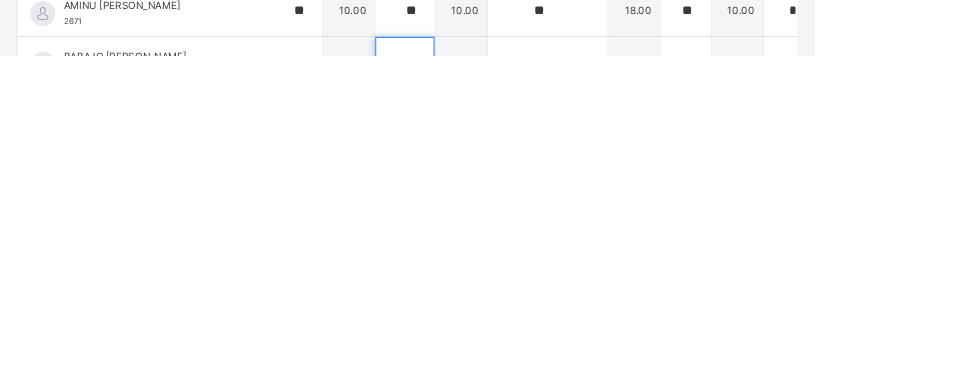 click at bounding box center (487, 392) 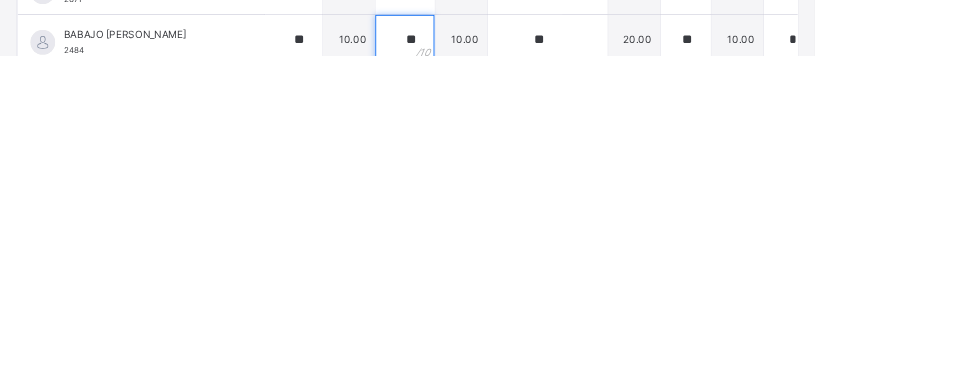 scroll, scrollTop: 246, scrollLeft: 0, axis: vertical 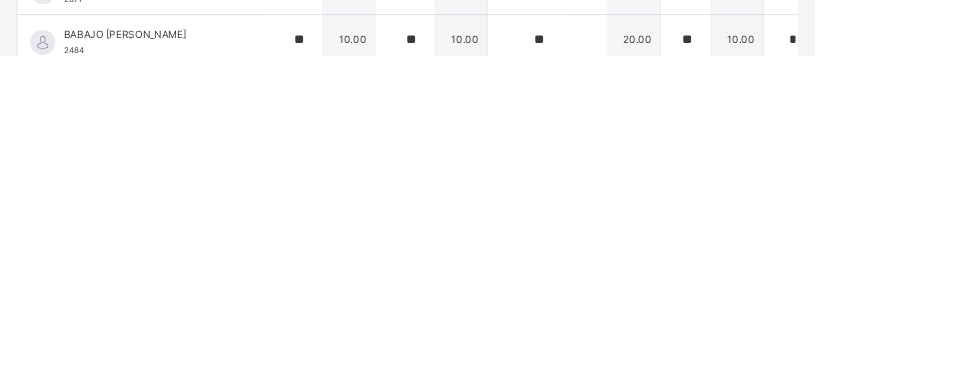 click at bounding box center (353, 427) 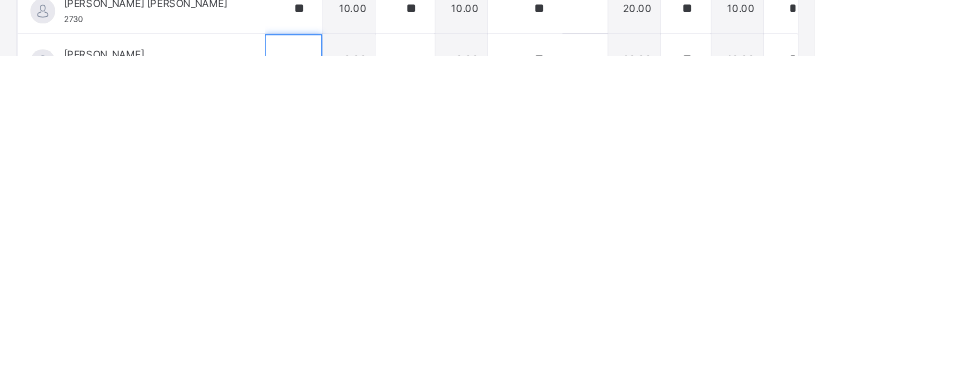 click at bounding box center [353, 389] 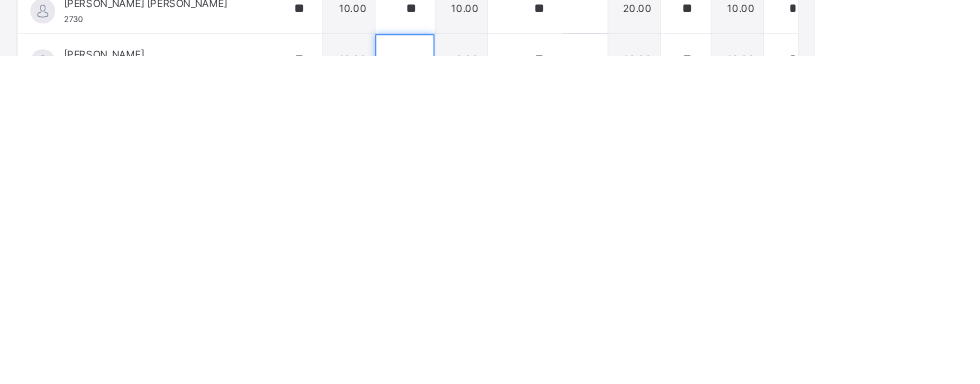 click at bounding box center (487, 389) 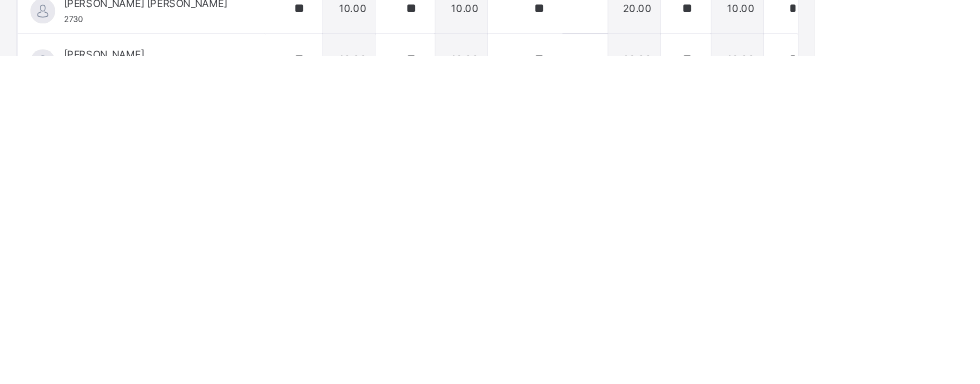 click at bounding box center [353, 450] 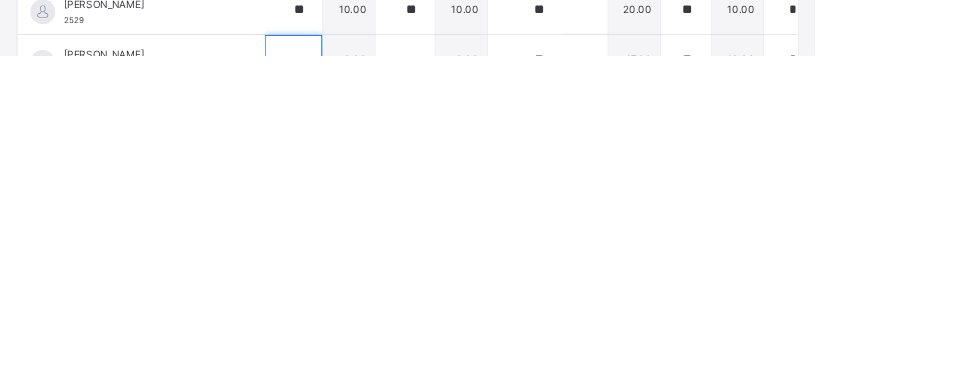 scroll, scrollTop: 320, scrollLeft: 0, axis: vertical 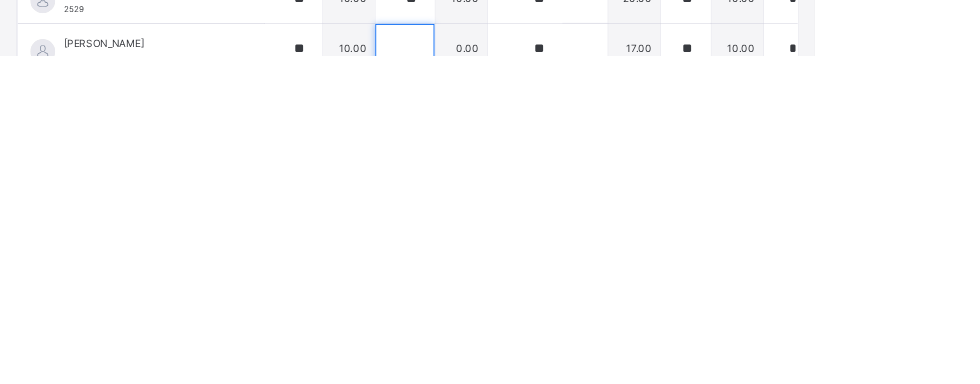 click at bounding box center (487, 376) 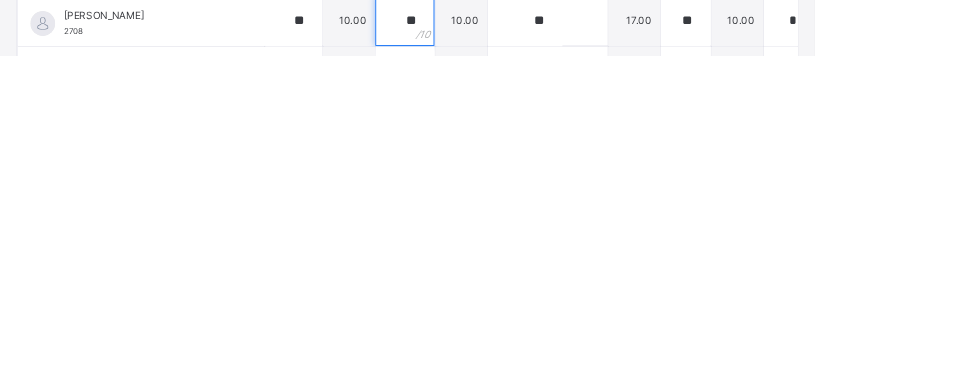 scroll, scrollTop: 357, scrollLeft: 0, axis: vertical 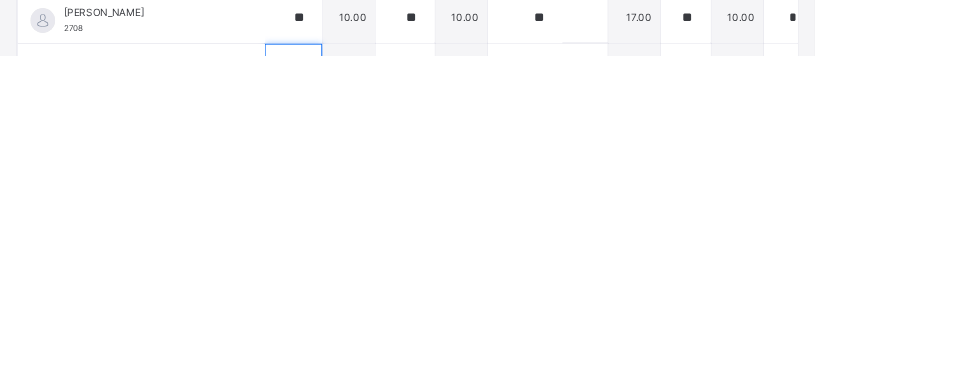 click at bounding box center [353, 400] 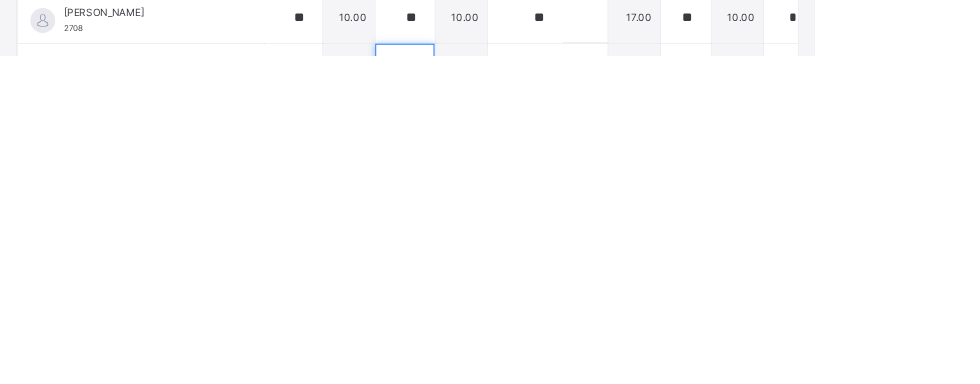 click at bounding box center [487, 400] 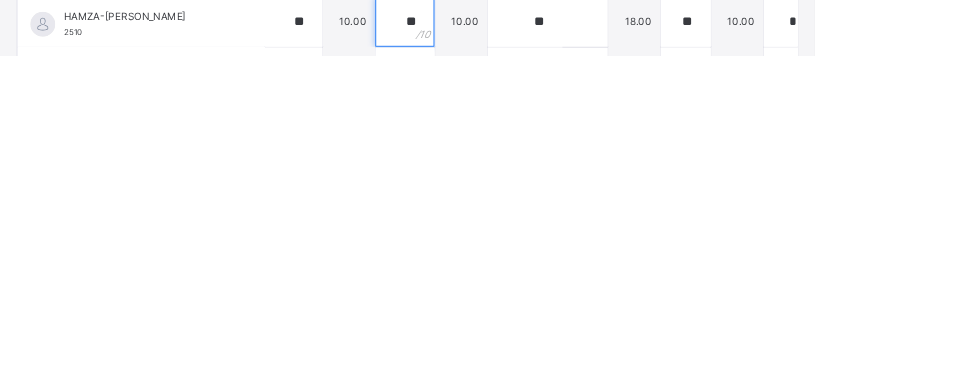 scroll, scrollTop: 496, scrollLeft: 0, axis: vertical 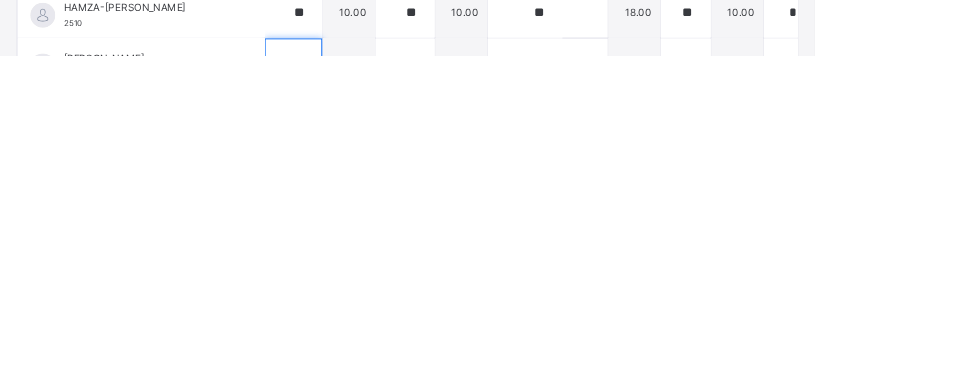 click at bounding box center [353, 394] 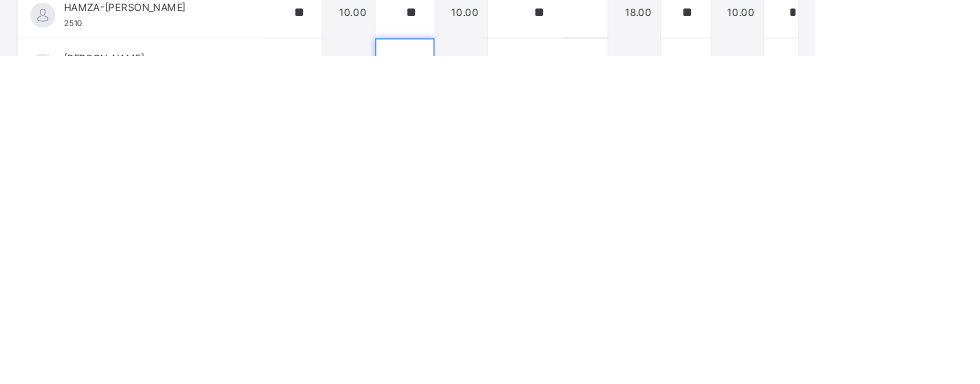 click at bounding box center [487, 394] 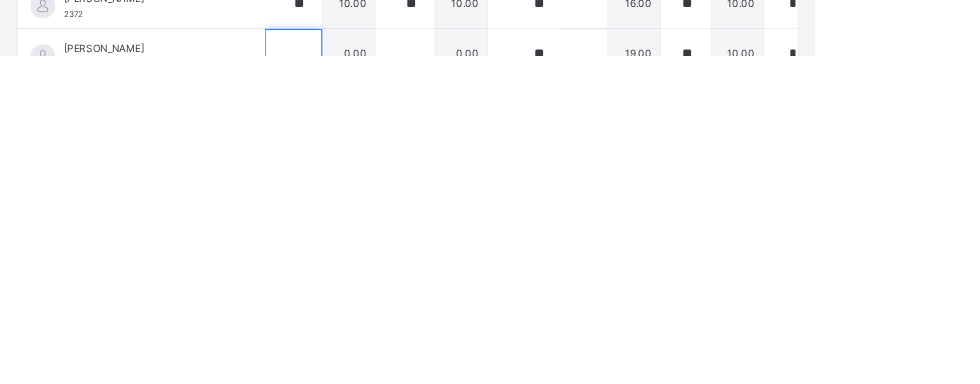 click at bounding box center (353, 383) 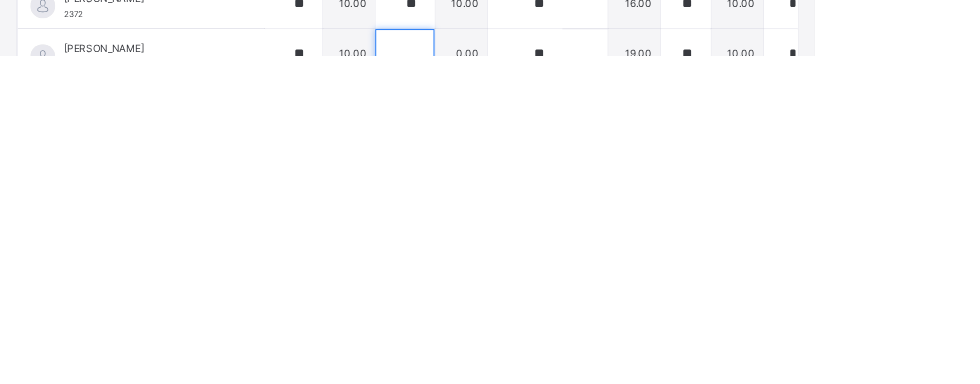click at bounding box center (487, 383) 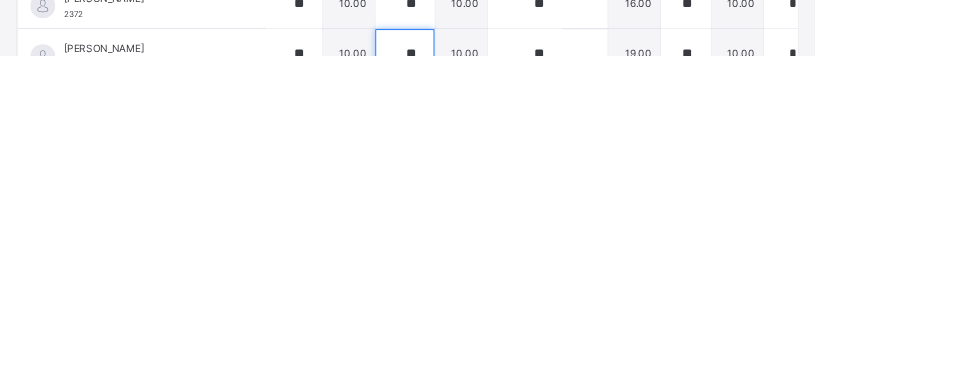 scroll, scrollTop: 445, scrollLeft: 0, axis: vertical 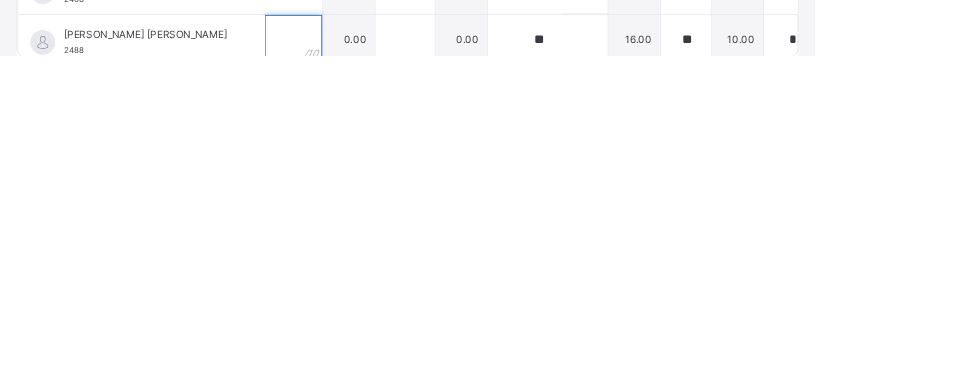 click at bounding box center [353, 365] 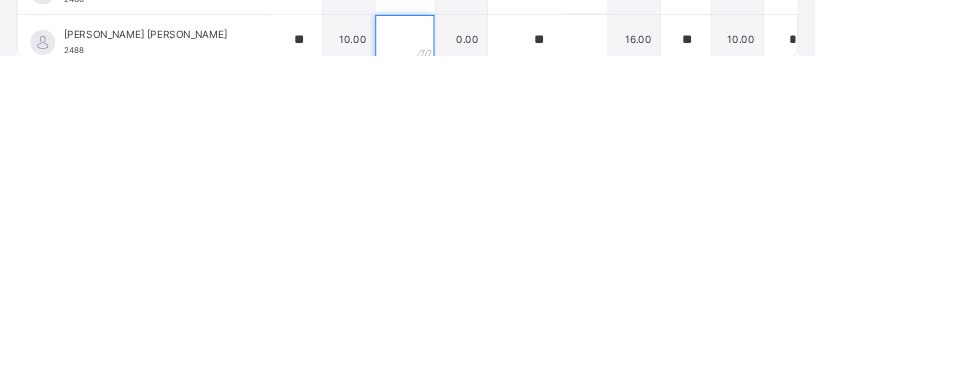 click at bounding box center [487, 365] 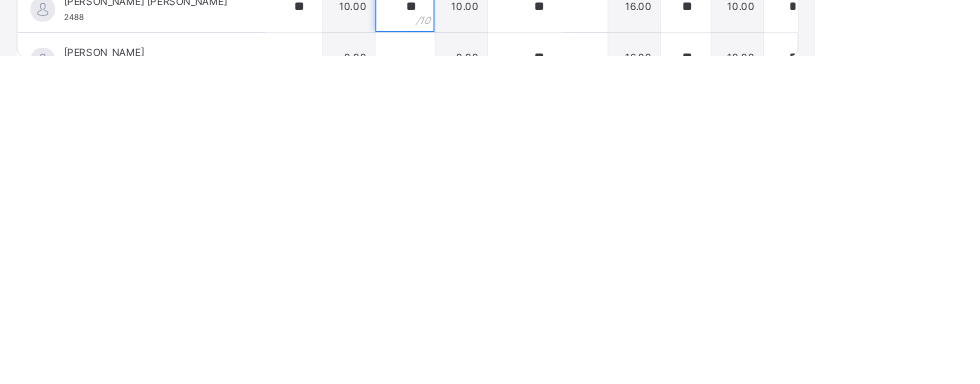 scroll, scrollTop: 614, scrollLeft: 0, axis: vertical 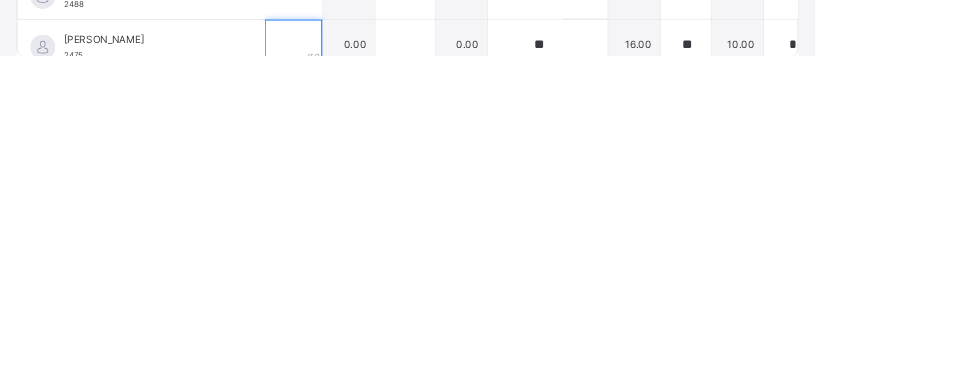 click at bounding box center [353, 371] 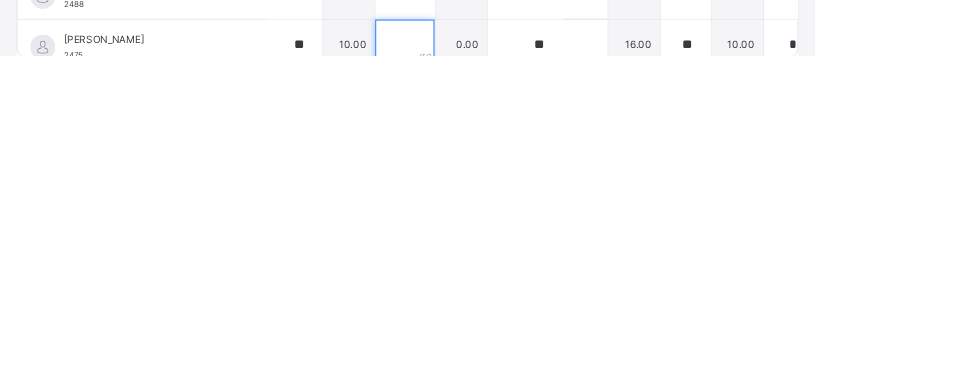 click at bounding box center (487, 371) 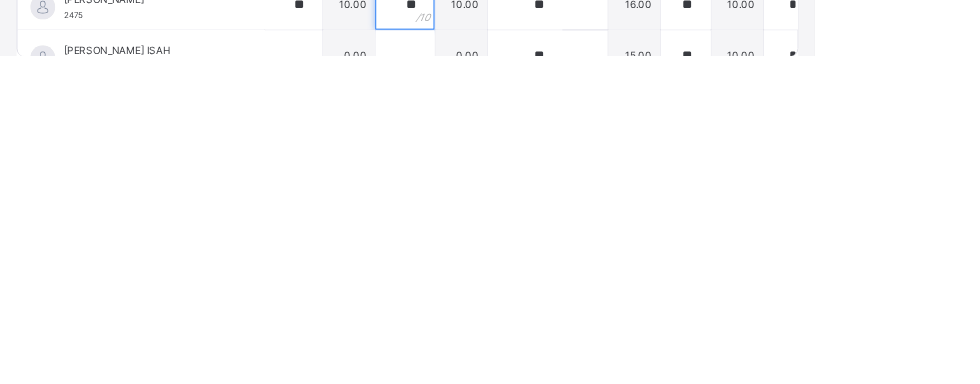 scroll, scrollTop: 662, scrollLeft: 0, axis: vertical 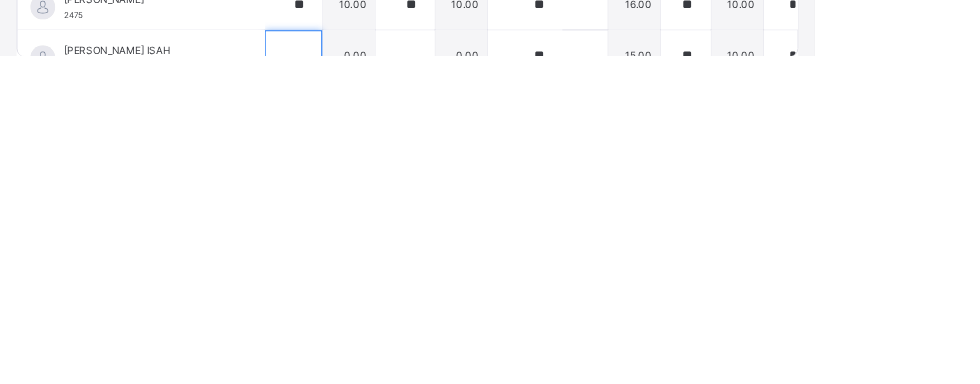 click at bounding box center (353, 384) 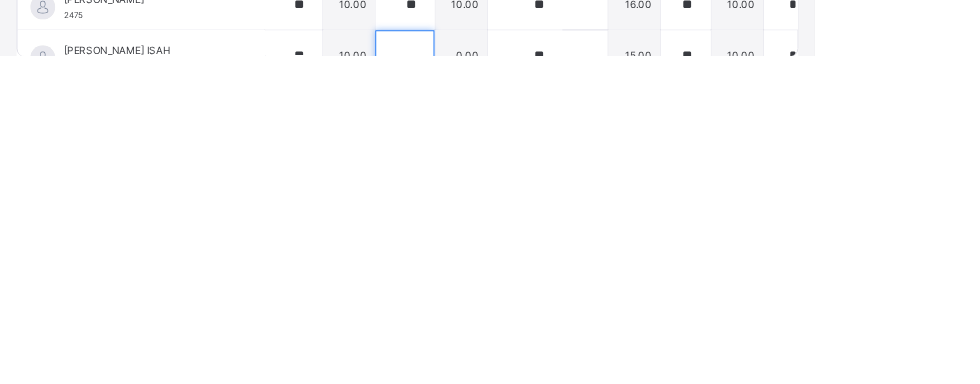 click at bounding box center (487, 384) 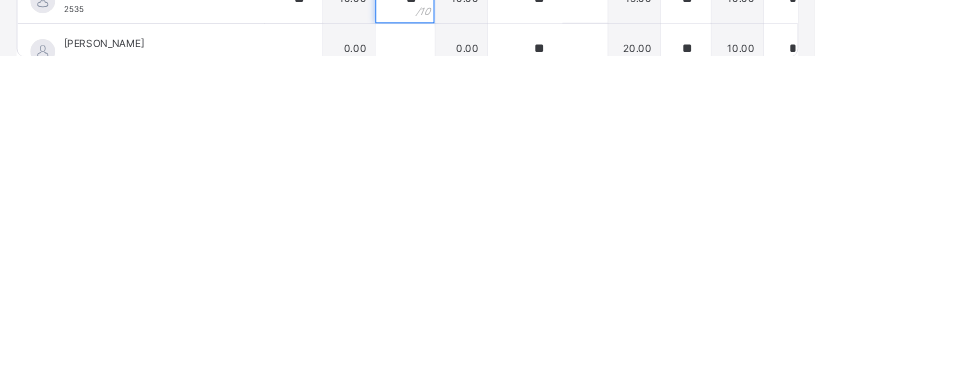 scroll, scrollTop: 732, scrollLeft: 0, axis: vertical 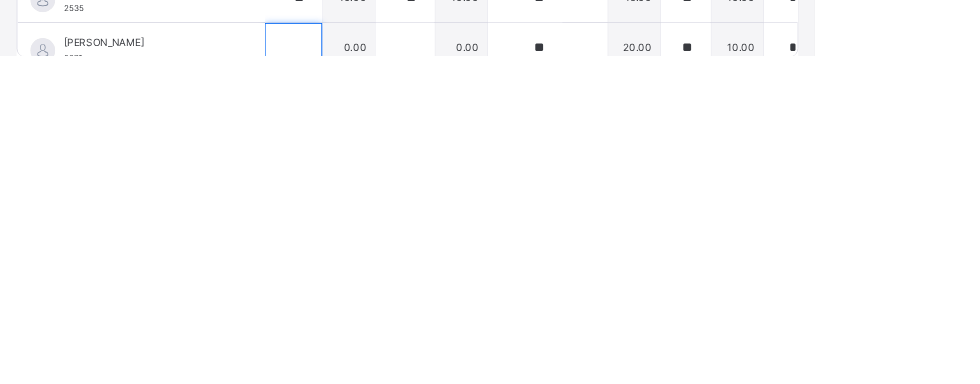 click at bounding box center [353, 375] 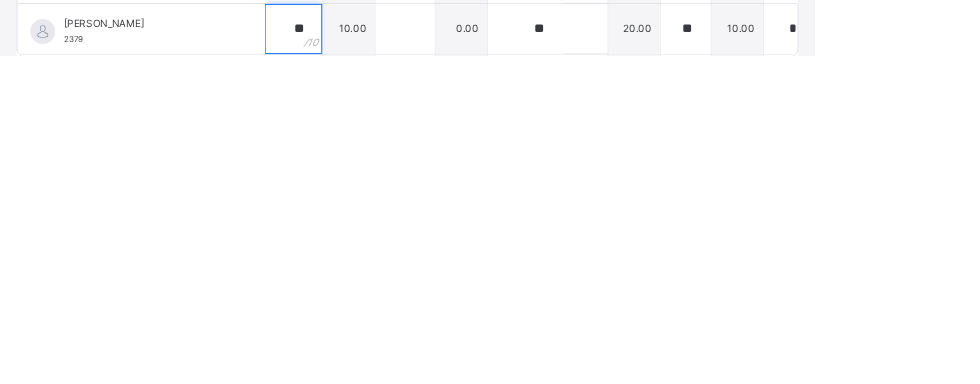 scroll, scrollTop: 756, scrollLeft: 0, axis: vertical 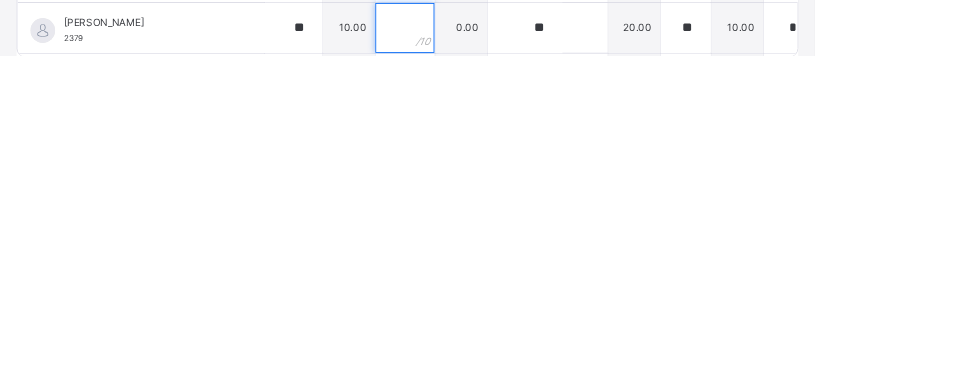 click at bounding box center [487, 351] 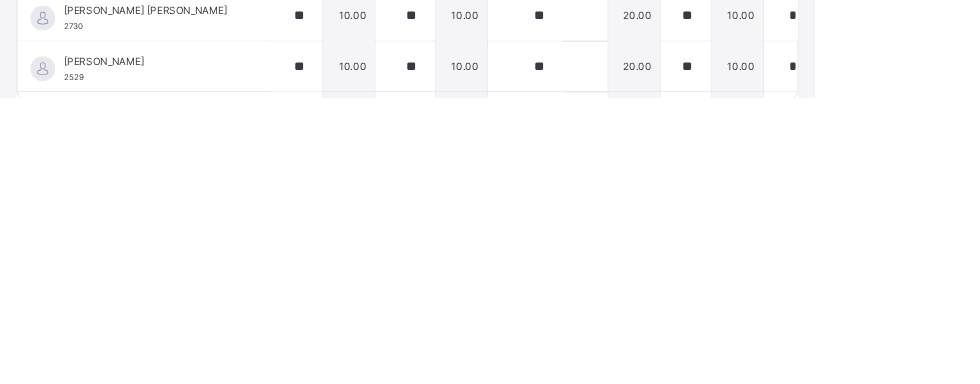 scroll, scrollTop: 188, scrollLeft: 0, axis: vertical 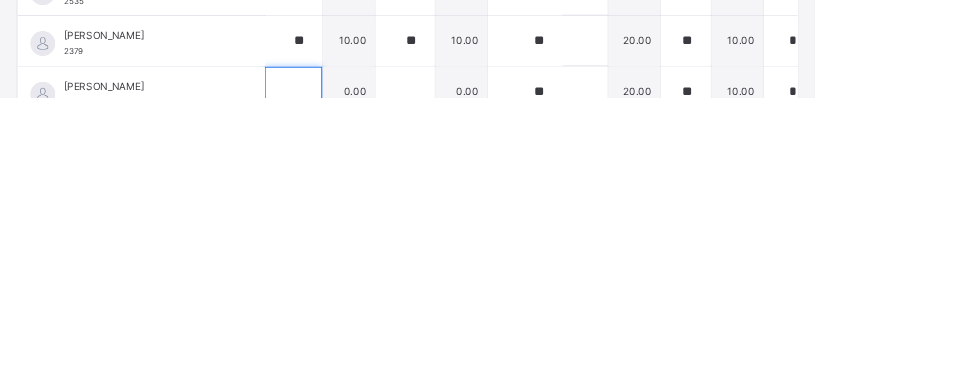 click at bounding box center [353, 376] 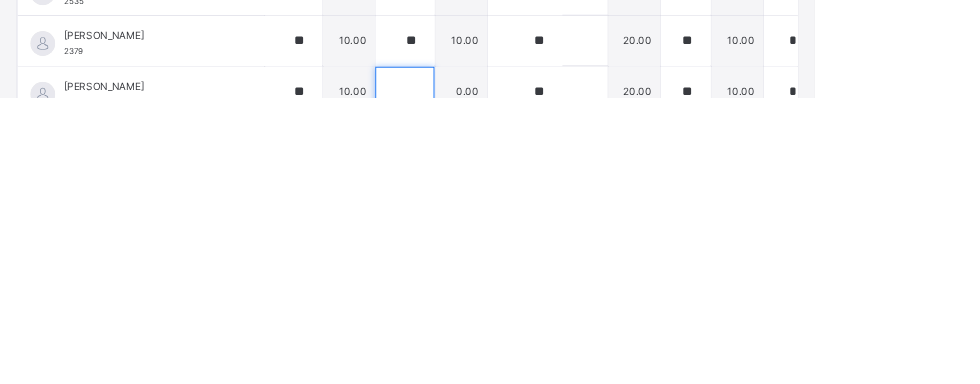 click at bounding box center [487, 376] 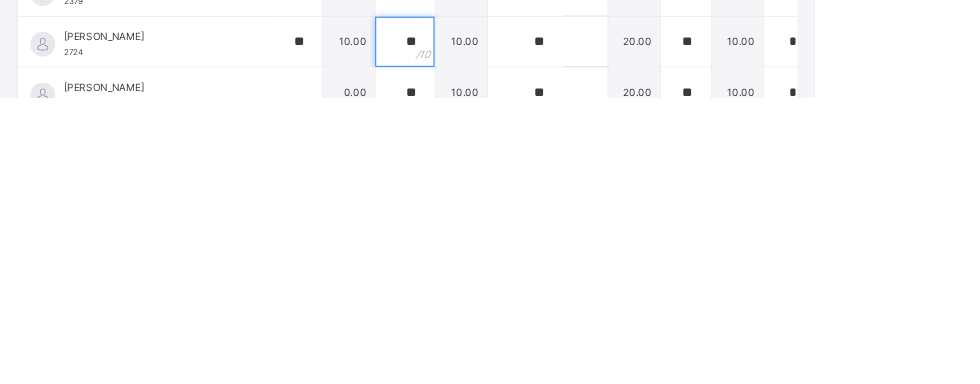 scroll, scrollTop: 959, scrollLeft: 0, axis: vertical 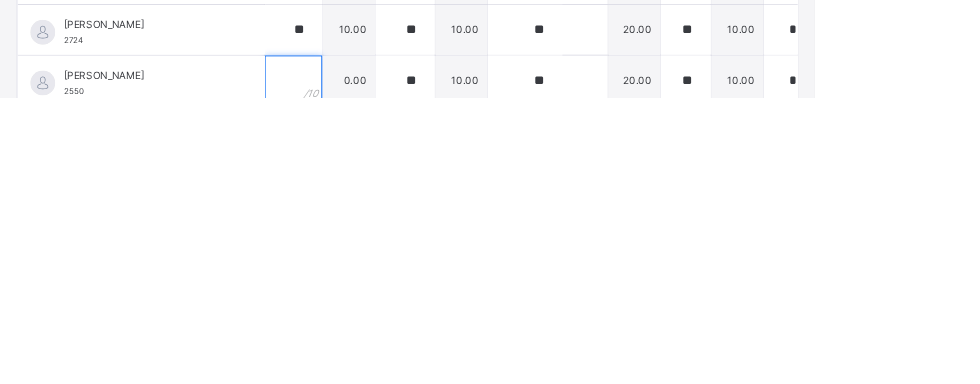 click at bounding box center [353, 363] 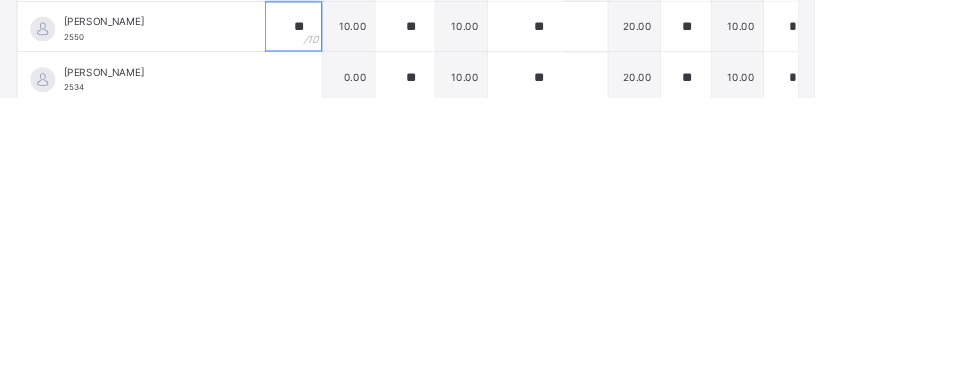scroll, scrollTop: 419, scrollLeft: 0, axis: vertical 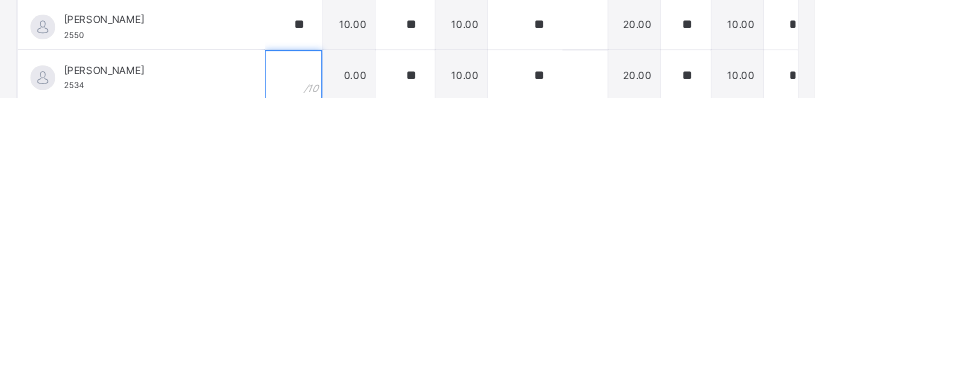click at bounding box center (353, 357) 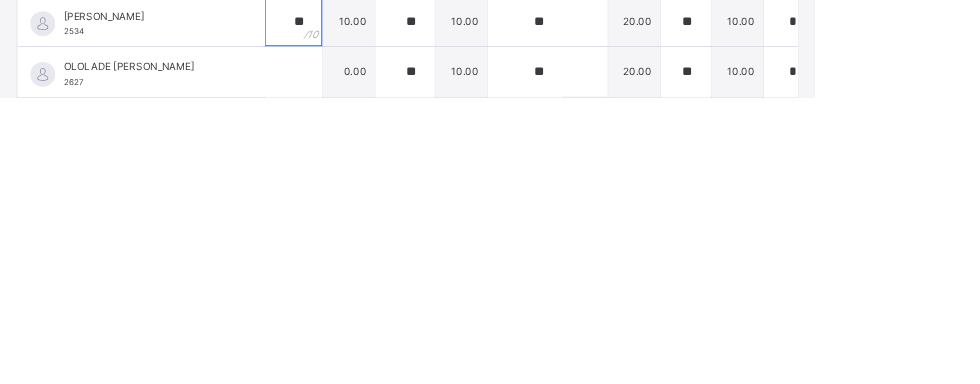 scroll, scrollTop: 1030, scrollLeft: 0, axis: vertical 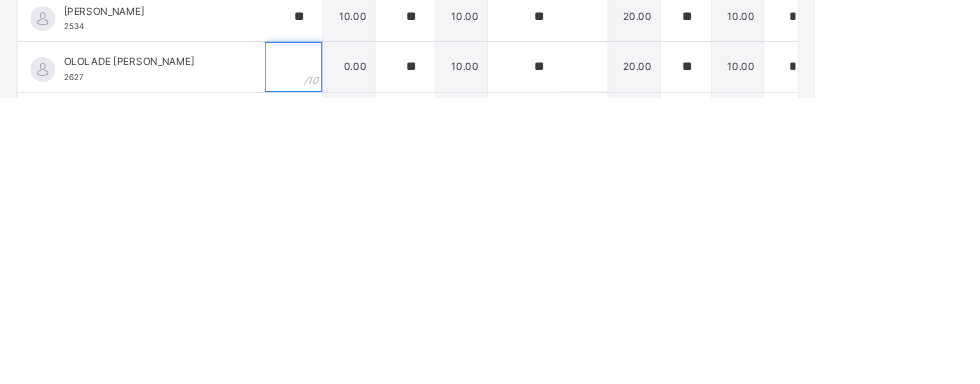 click at bounding box center [353, 347] 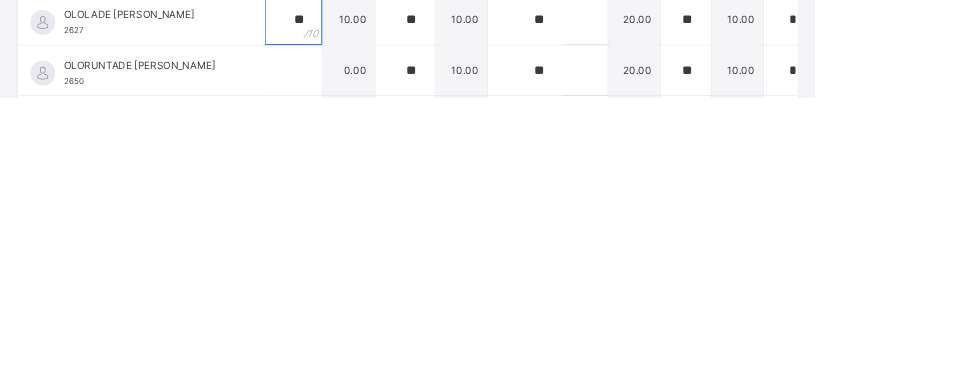 scroll, scrollTop: 1088, scrollLeft: 0, axis: vertical 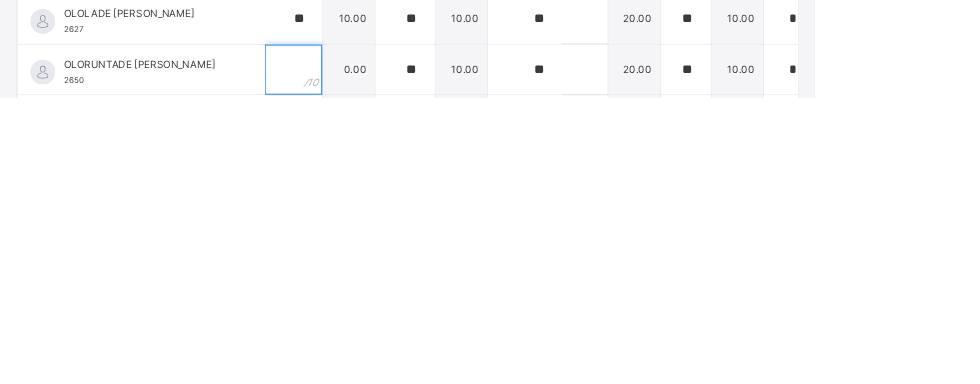 click at bounding box center (353, 350) 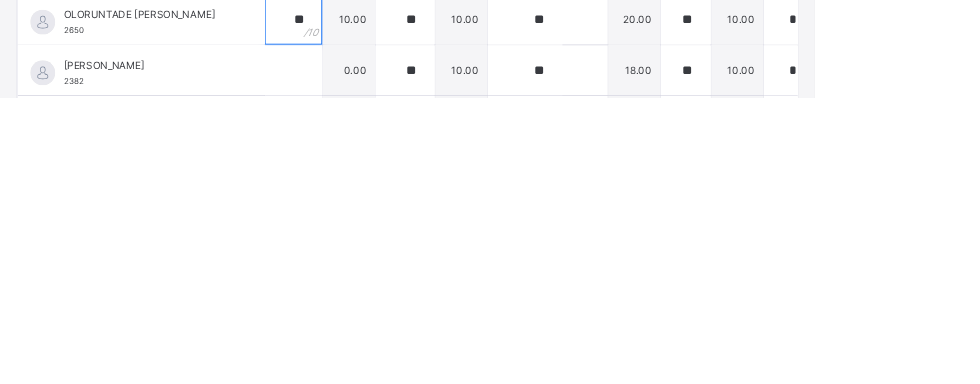 scroll, scrollTop: 1158, scrollLeft: 0, axis: vertical 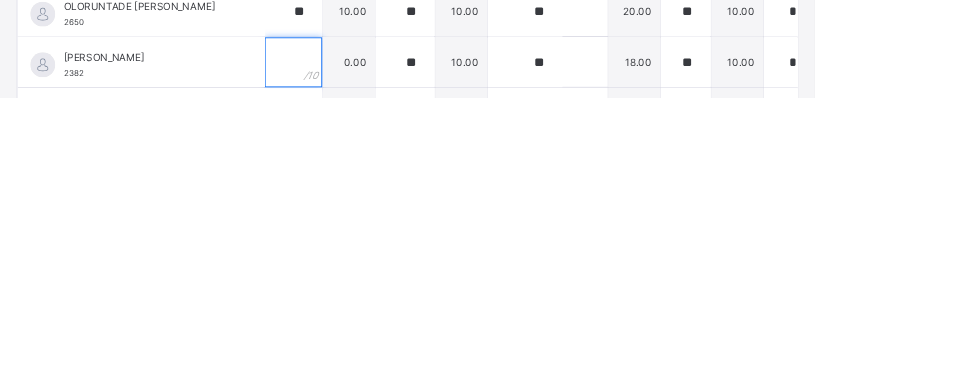 click at bounding box center (353, 341) 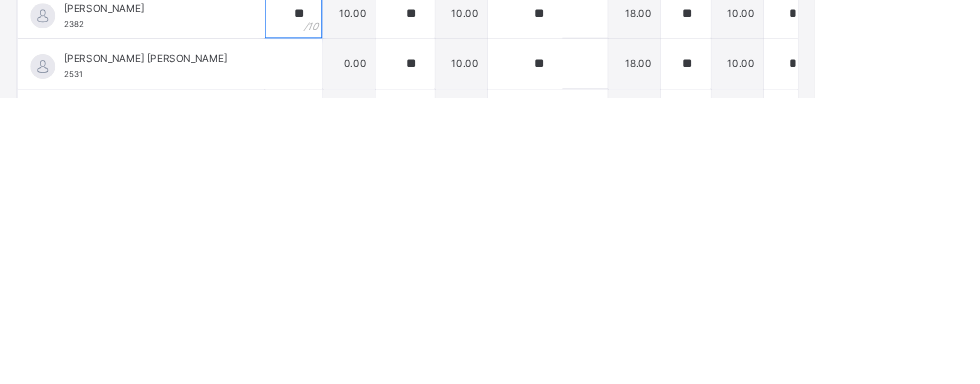scroll, scrollTop: 1218, scrollLeft: 0, axis: vertical 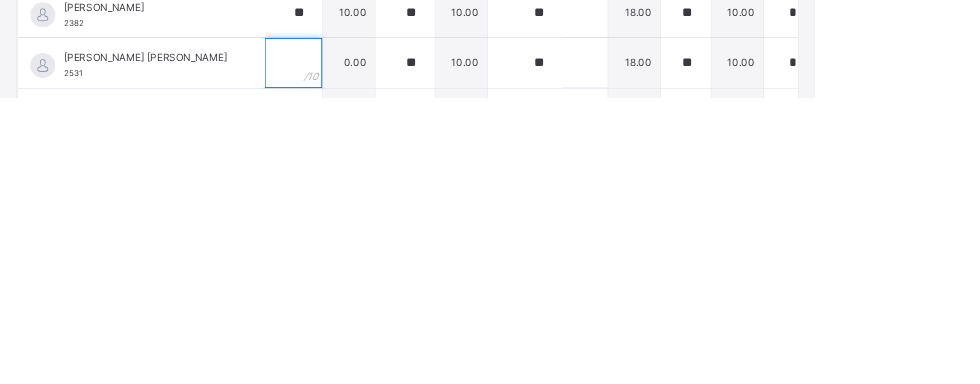 click at bounding box center (353, 342) 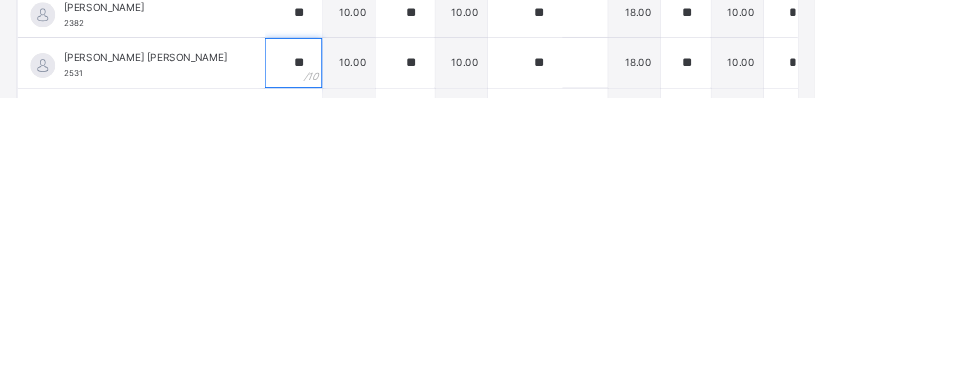 scroll, scrollTop: 1226, scrollLeft: 0, axis: vertical 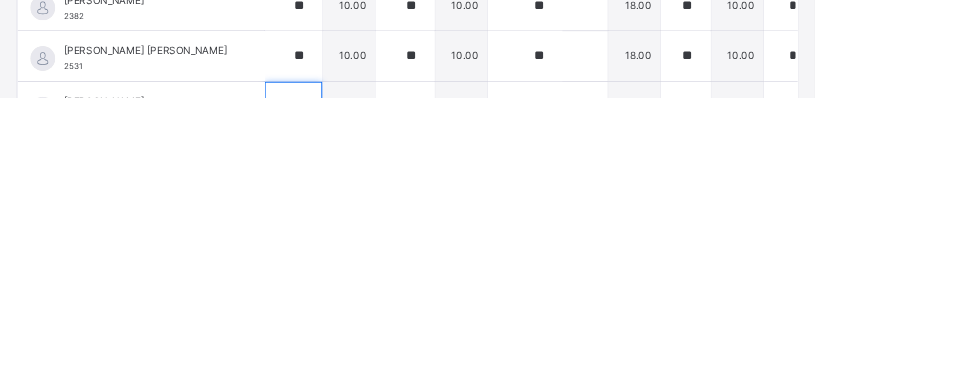 click at bounding box center (353, 395) 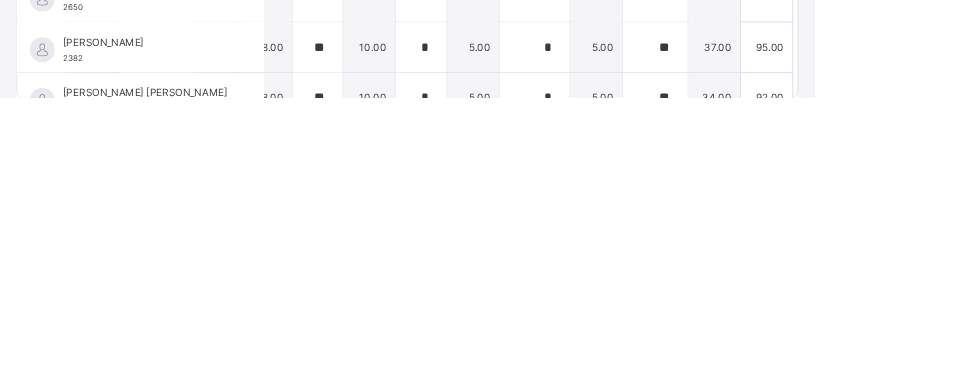 scroll, scrollTop: 1147, scrollLeft: 443, axis: both 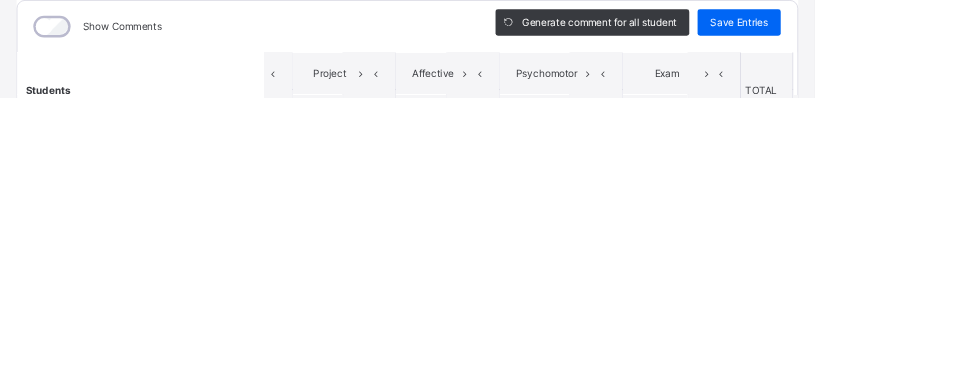 click on "Save Entries" at bounding box center [889, 294] 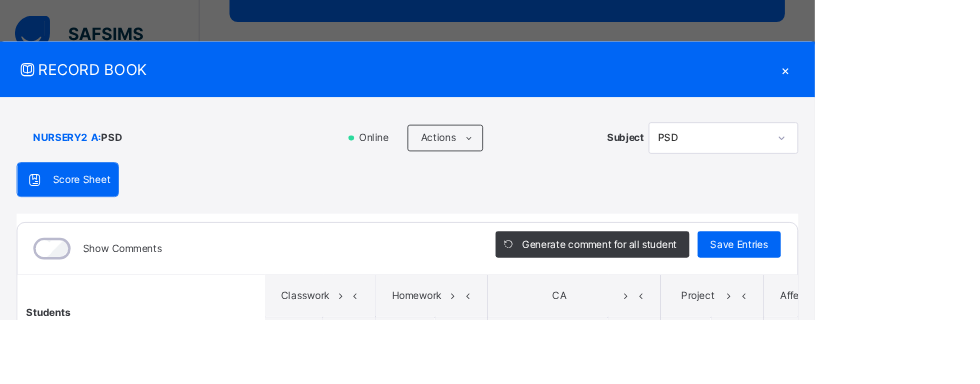 click on "**" at bounding box center [825, 454] 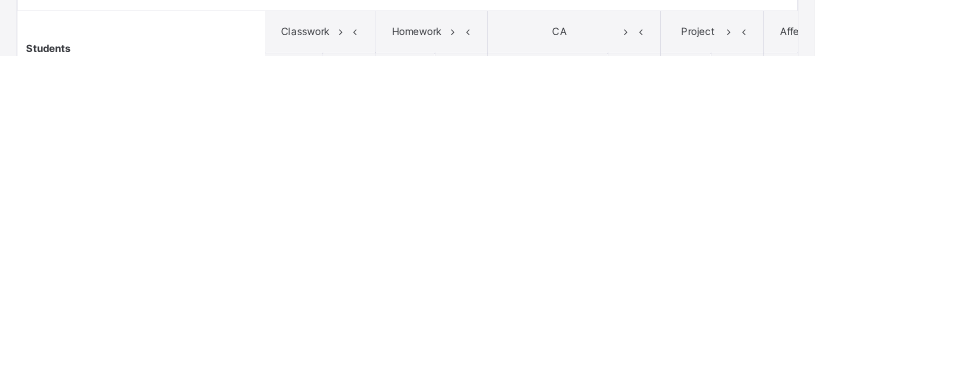scroll, scrollTop: 435, scrollLeft: 0, axis: vertical 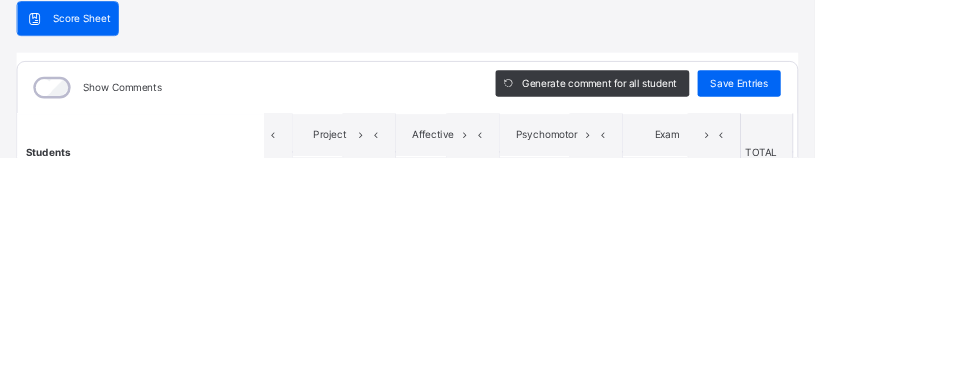 click on "Save Entries" at bounding box center [889, 294] 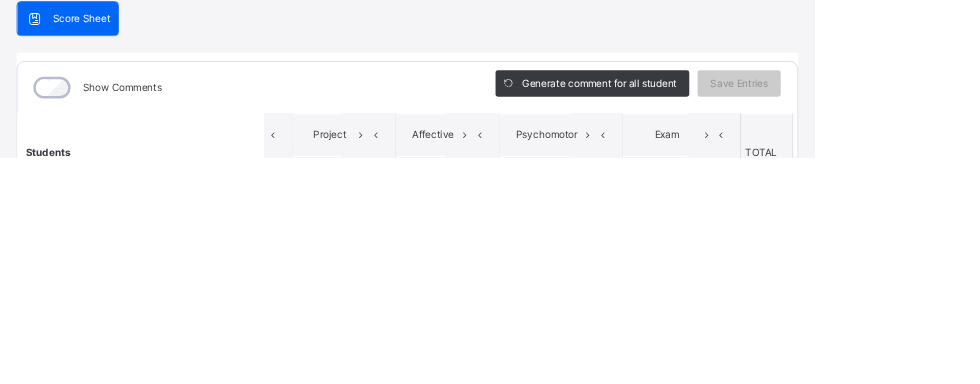 scroll, scrollTop: 998, scrollLeft: 0, axis: vertical 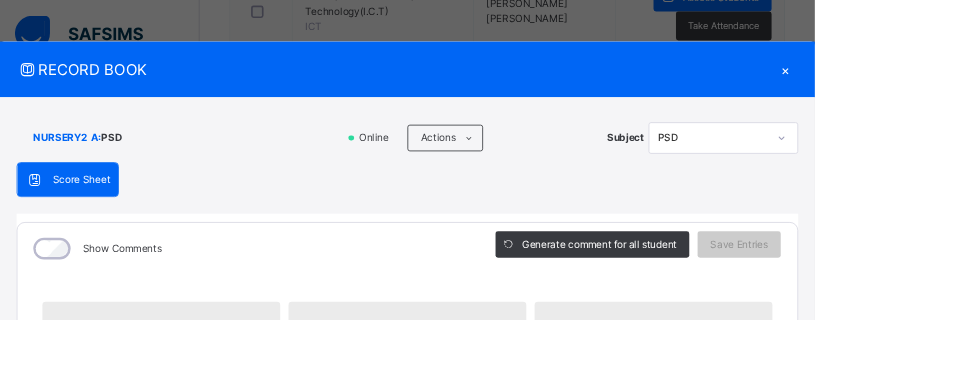 click on "×" at bounding box center [945, 83] 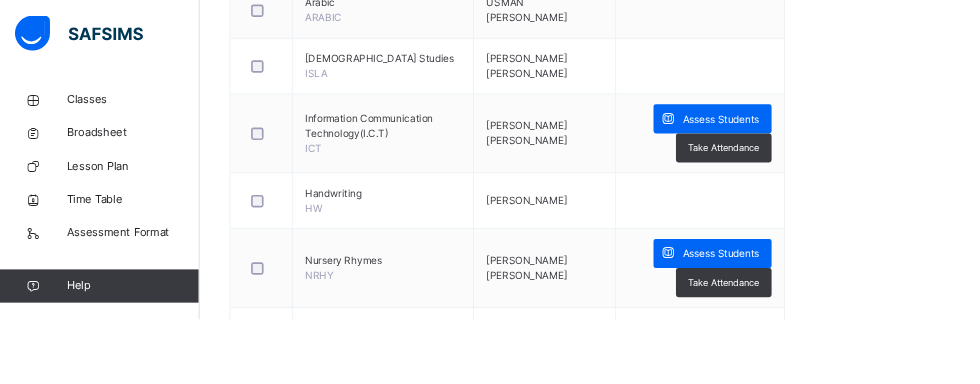 scroll, scrollTop: 846, scrollLeft: 0, axis: vertical 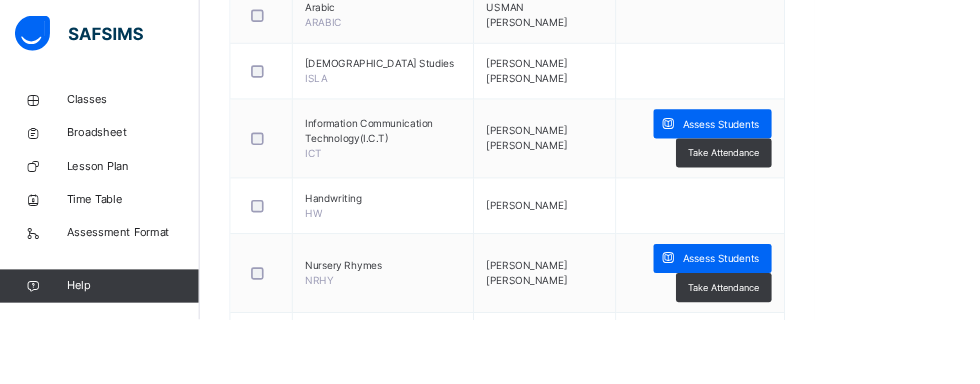 click on "Assess Students" at bounding box center (867, 149) 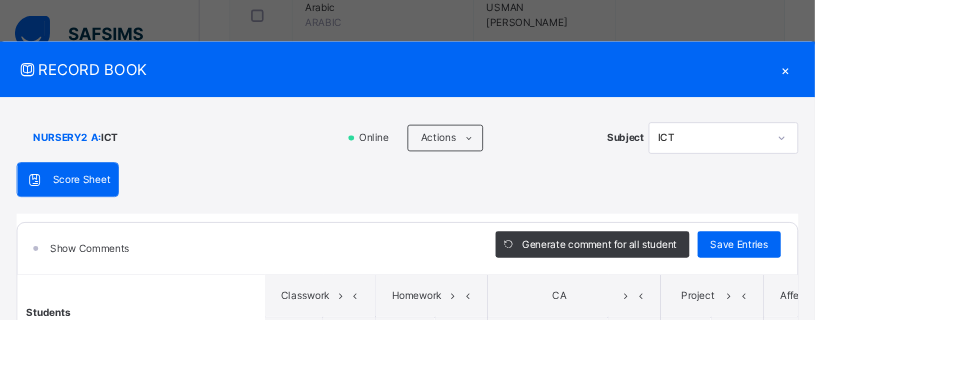 scroll, scrollTop: 805, scrollLeft: 0, axis: vertical 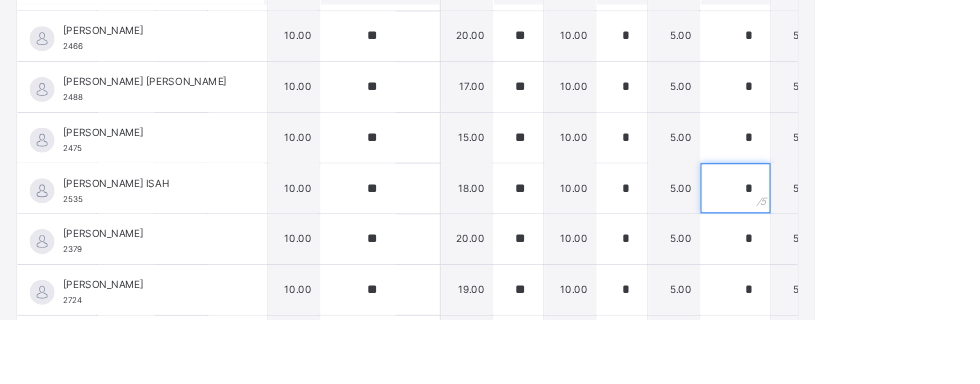 click on "*" at bounding box center [884, 227] 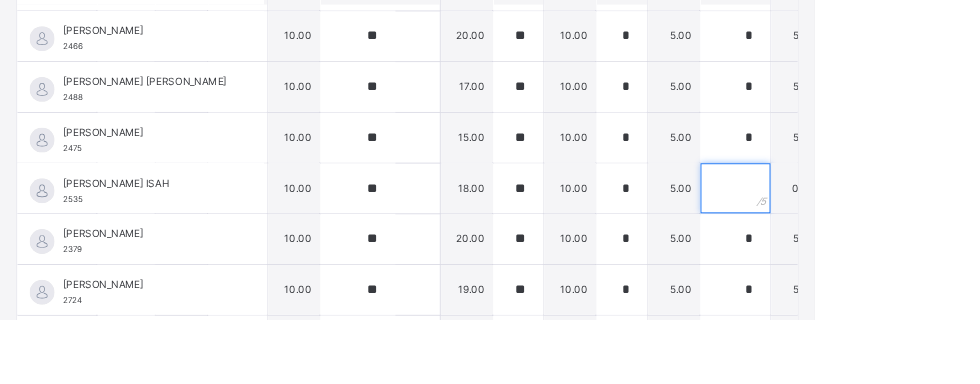 scroll, scrollTop: 805, scrollLeft: 0, axis: vertical 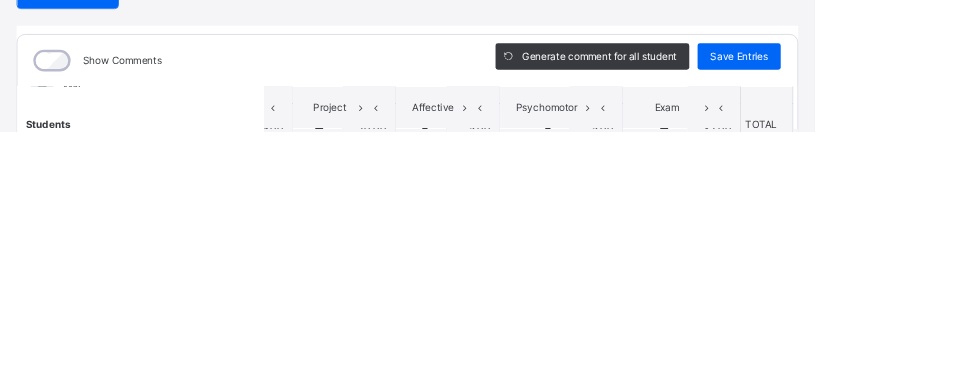 click on "Save Entries" at bounding box center [889, 294] 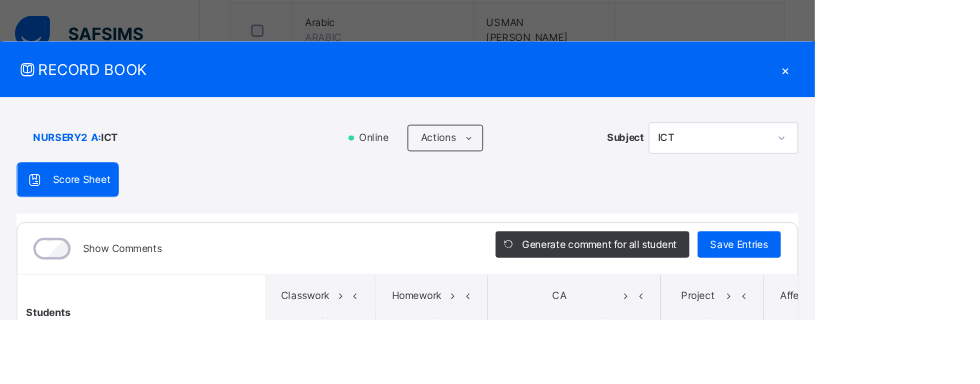 scroll, scrollTop: 828, scrollLeft: 0, axis: vertical 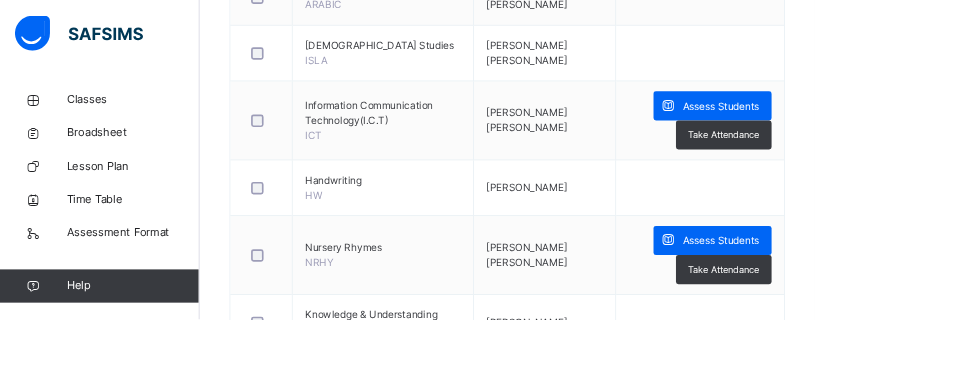 click on "Assess Students" at bounding box center [867, 290] 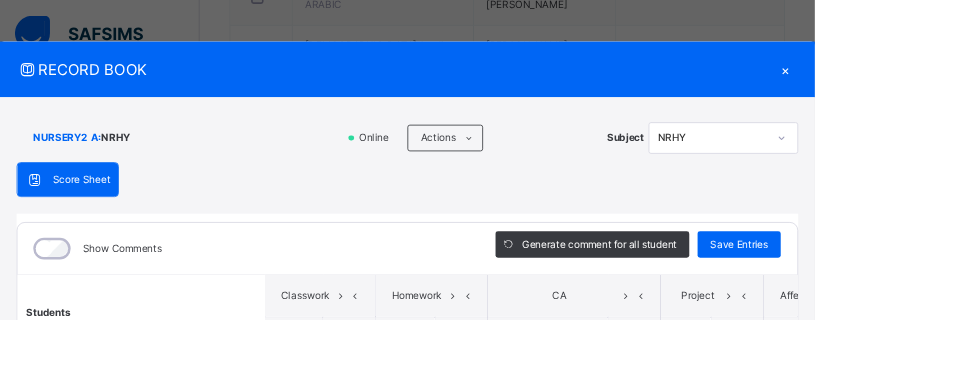 scroll, scrollTop: 172, scrollLeft: 0, axis: vertical 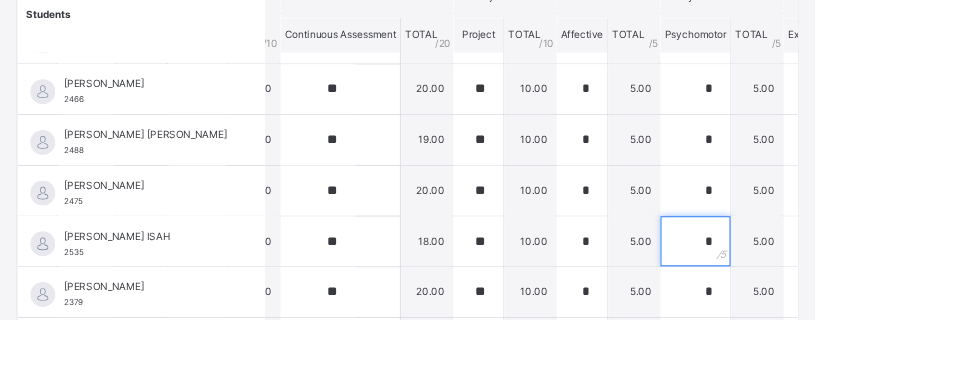 click on "*" at bounding box center [836, 290] 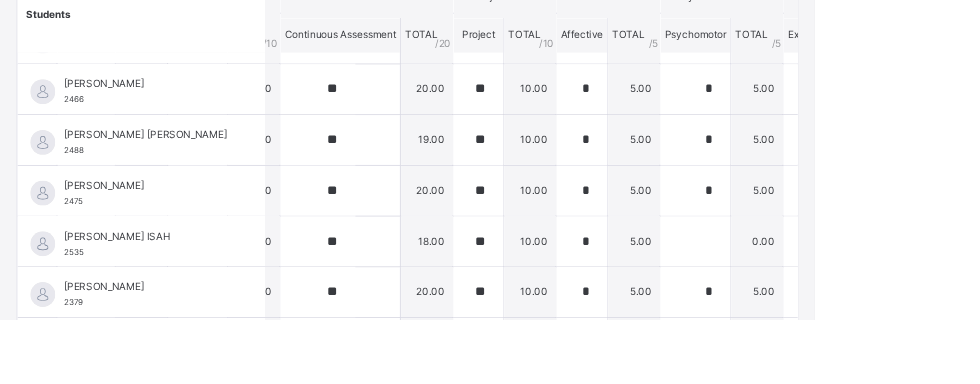 click on "[PERSON_NAME] ISAH 2535" at bounding box center (169, 290) 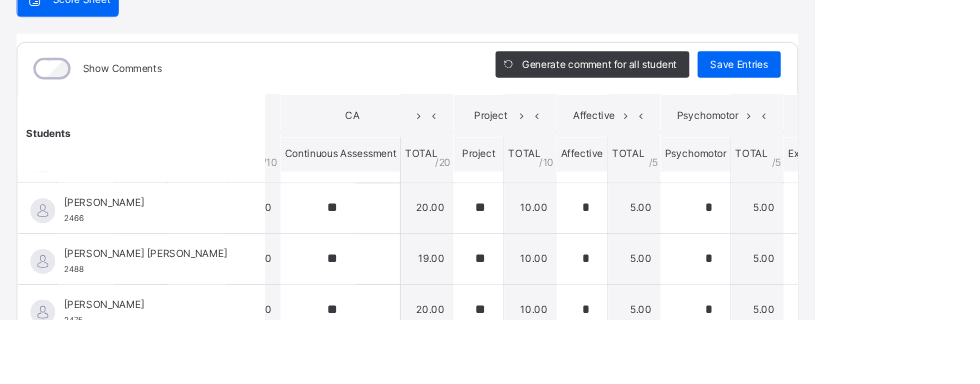 scroll, scrollTop: 230, scrollLeft: 0, axis: vertical 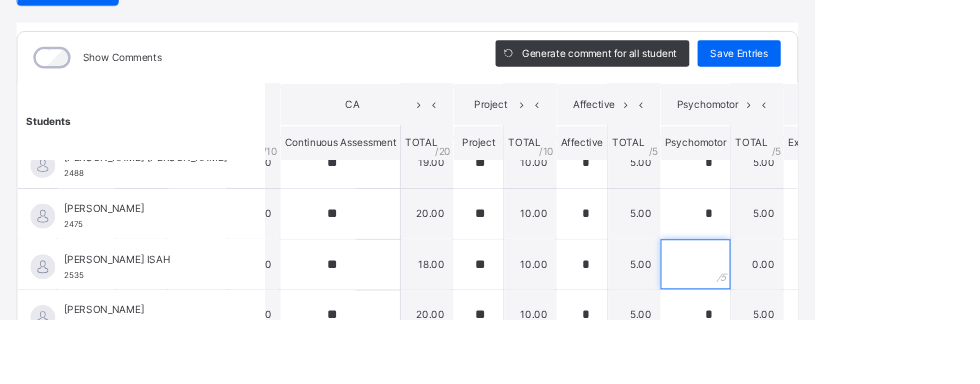 click at bounding box center [836, 318] 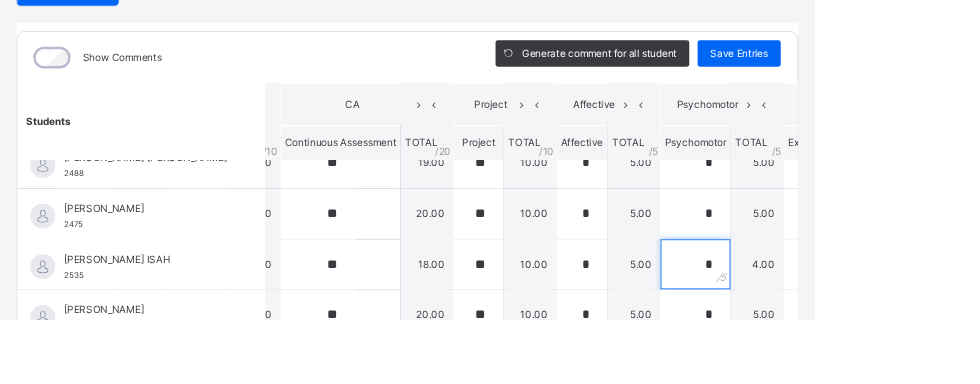 scroll, scrollTop: 305, scrollLeft: 0, axis: vertical 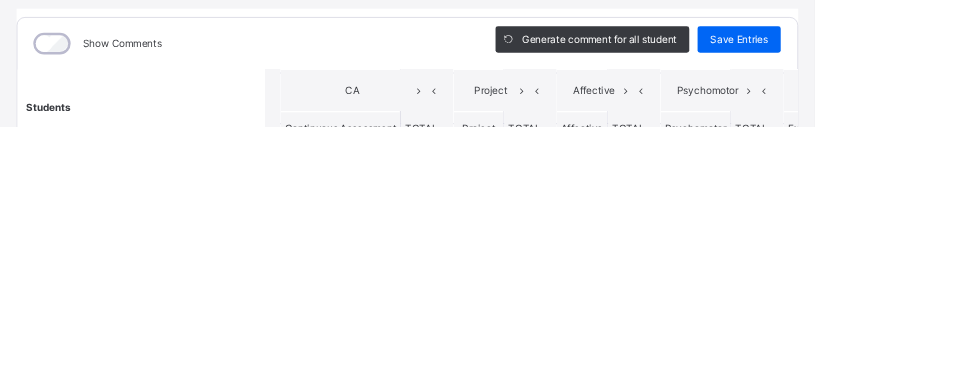 click on "Save Entries" at bounding box center [889, 279] 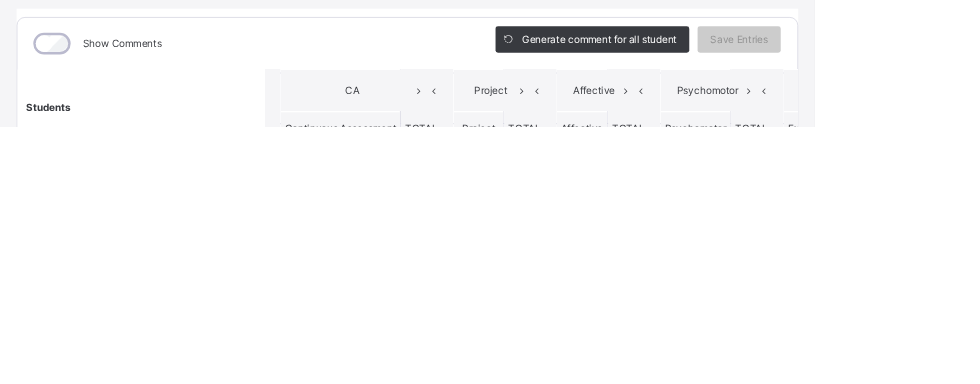 scroll, scrollTop: 305, scrollLeft: 0, axis: vertical 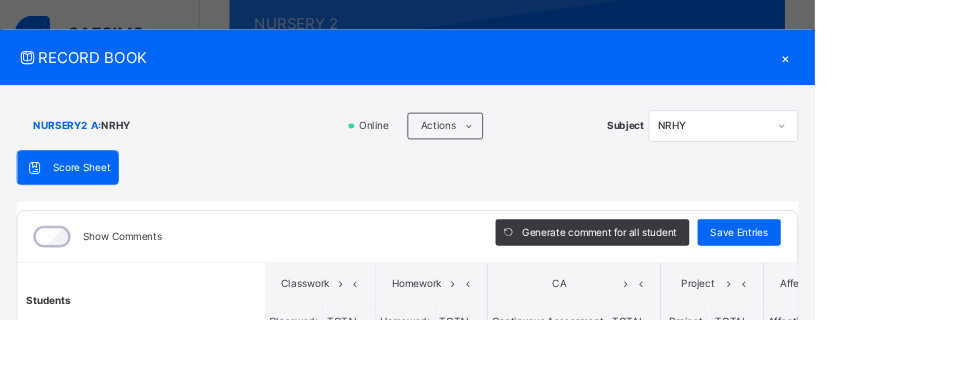 click on "×" at bounding box center (945, 68) 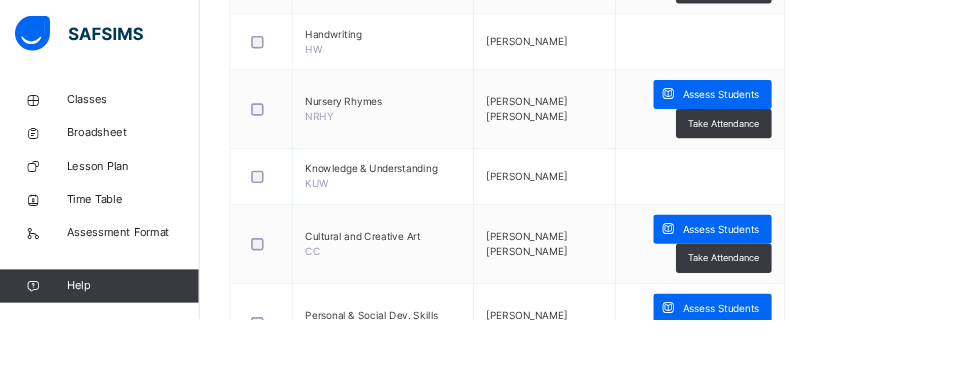 scroll, scrollTop: 1046, scrollLeft: 0, axis: vertical 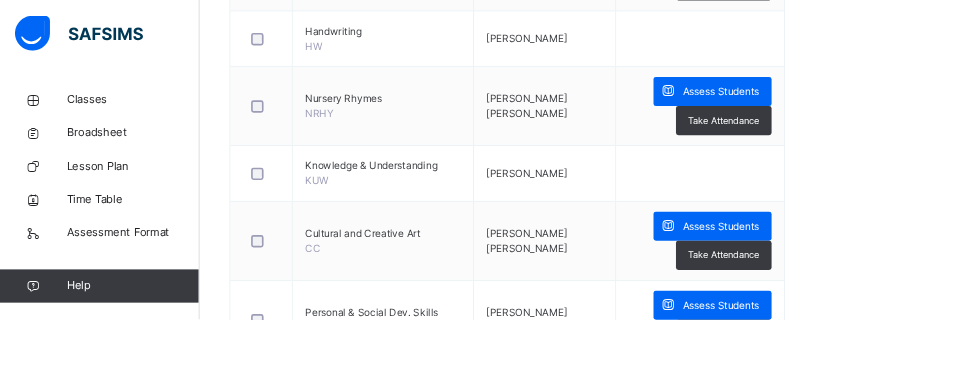 click on "Assess Students" at bounding box center [857, 272] 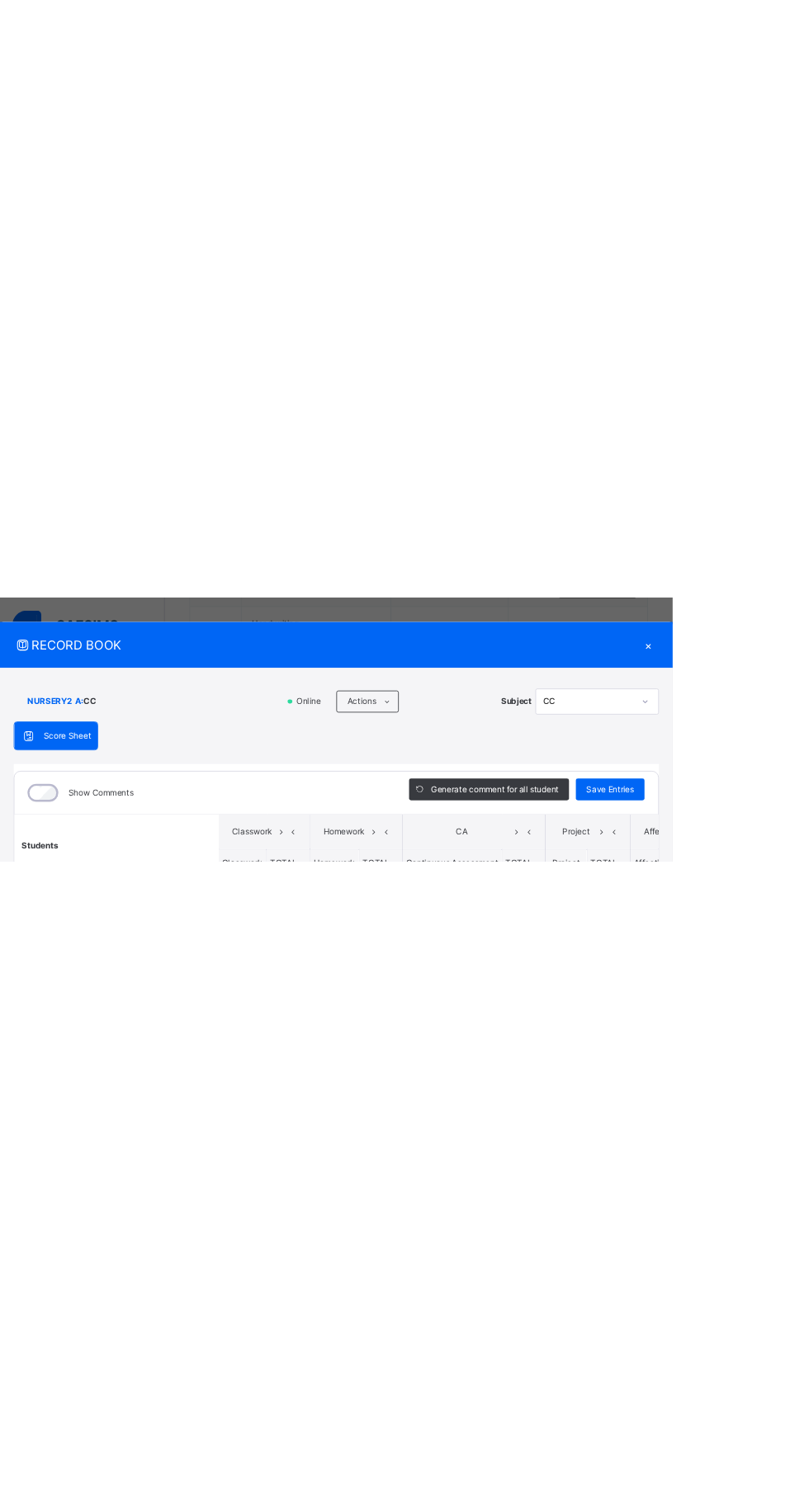 scroll, scrollTop: 0, scrollLeft: 0, axis: both 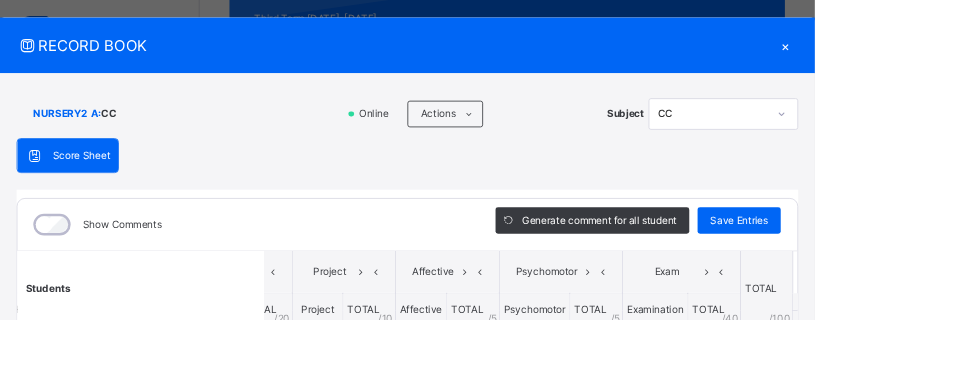 click on "×" at bounding box center [945, 54] 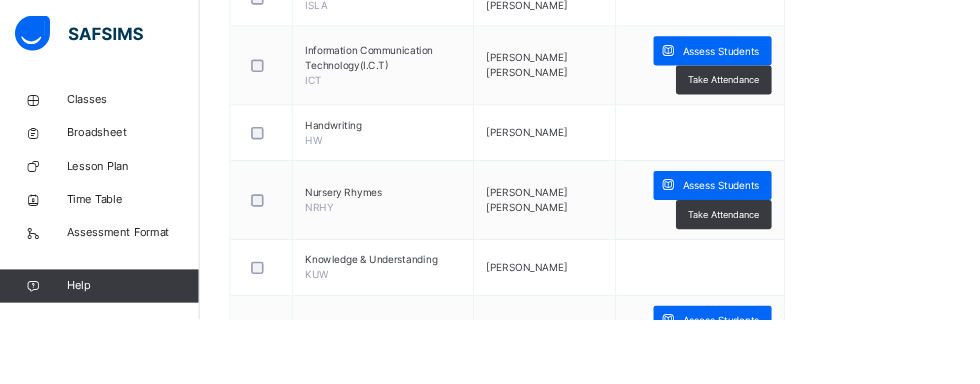 scroll, scrollTop: 941, scrollLeft: 0, axis: vertical 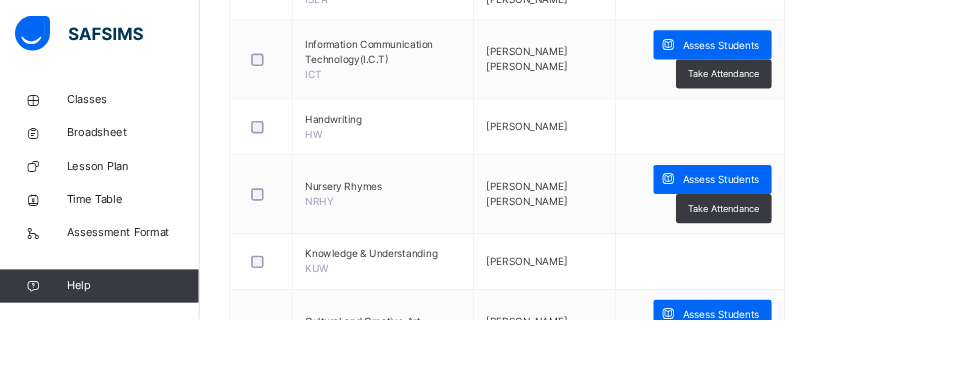 click on "Assess Students" at bounding box center (867, 216) 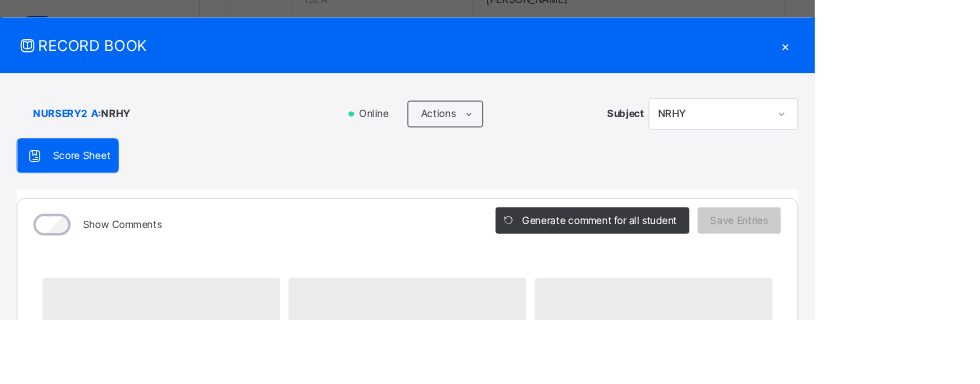 click on "×" at bounding box center (945, 54) 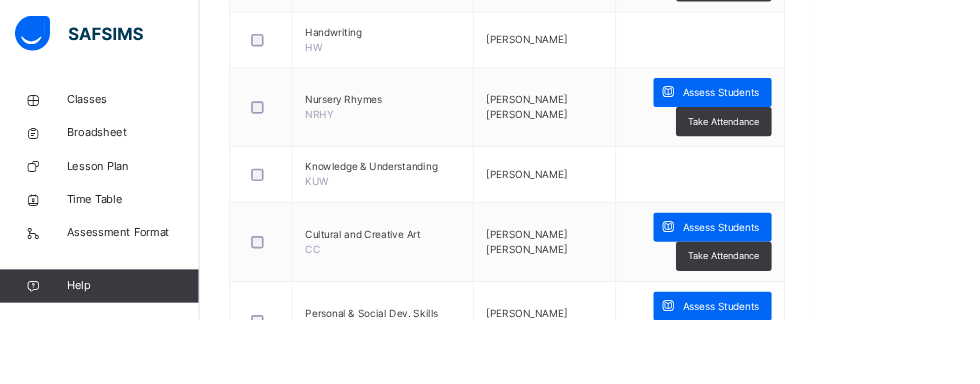 scroll, scrollTop: 1048, scrollLeft: 0, axis: vertical 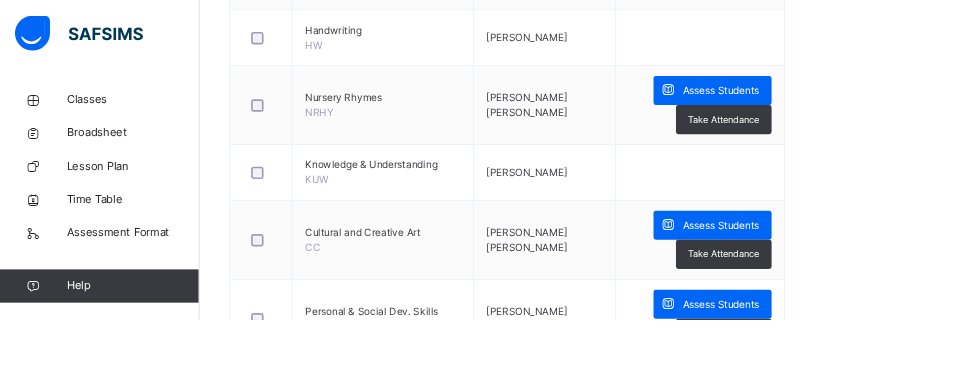 click on "Assess Students" at bounding box center (867, 271) 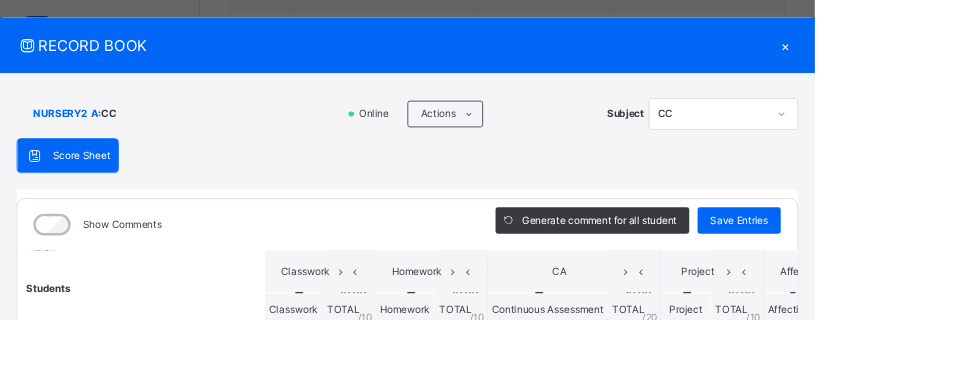 scroll, scrollTop: 1226, scrollLeft: 0, axis: vertical 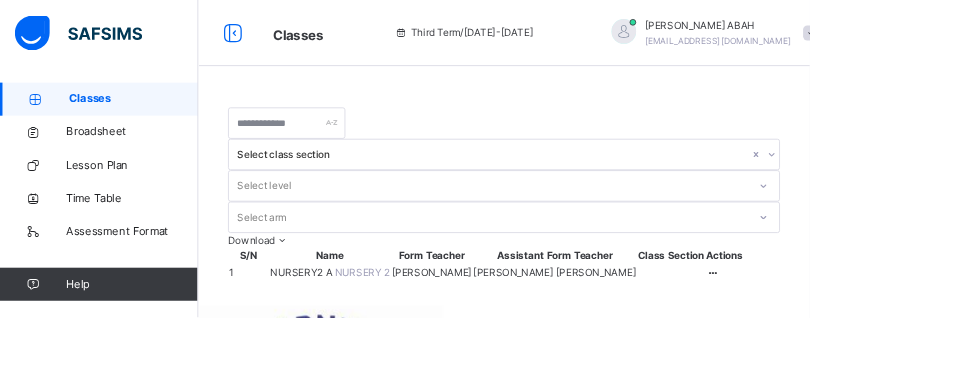 click on "NURSERY2   A" at bounding box center [366, 329] 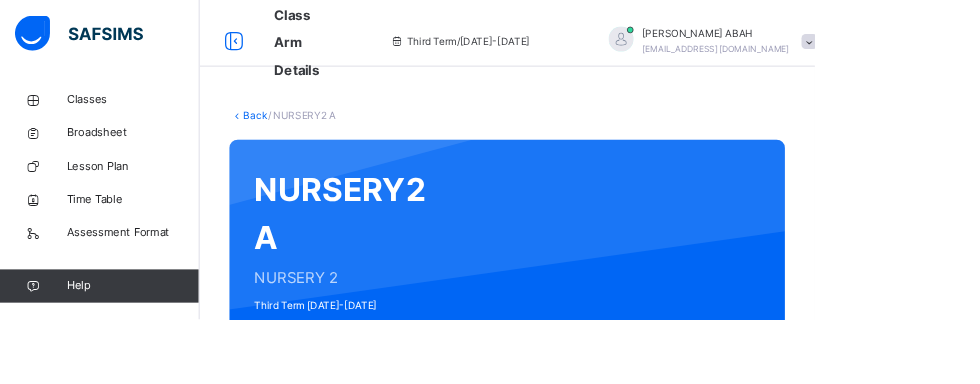 click on "Subjects" at bounding box center (416, 453) 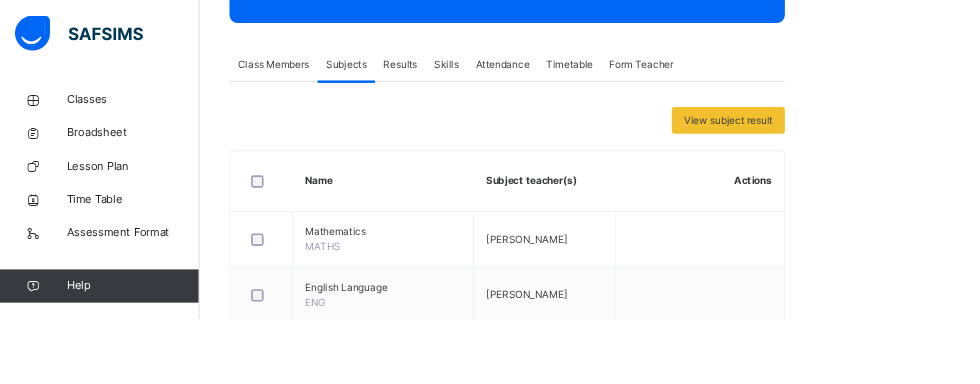 scroll, scrollTop: 1229, scrollLeft: 0, axis: vertical 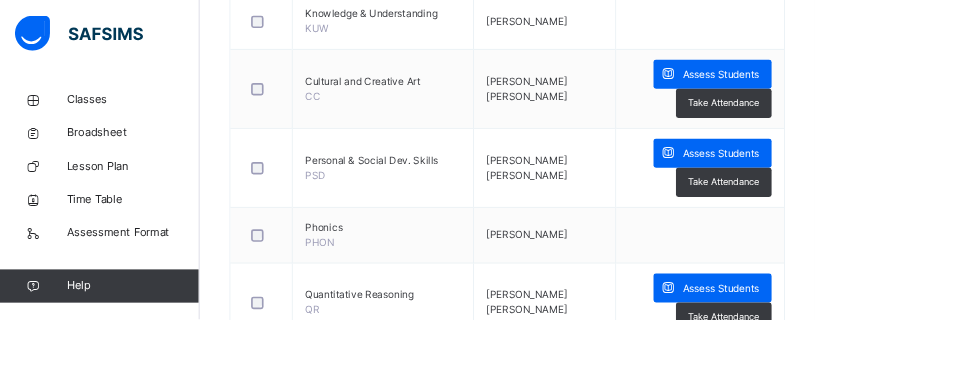 click on "Assess Students" at bounding box center [867, 442] 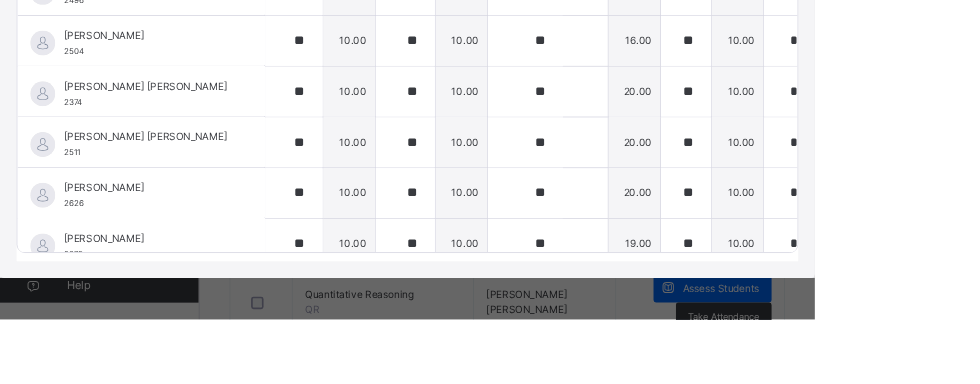 scroll, scrollTop: 258, scrollLeft: 0, axis: vertical 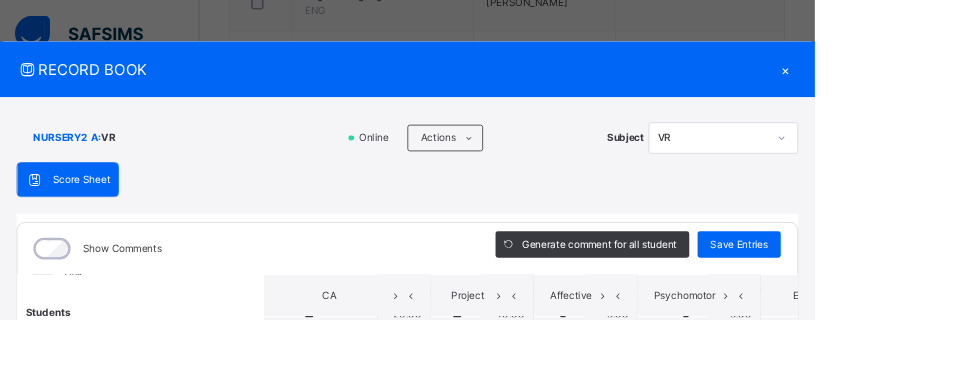 click on "×" at bounding box center [945, 83] 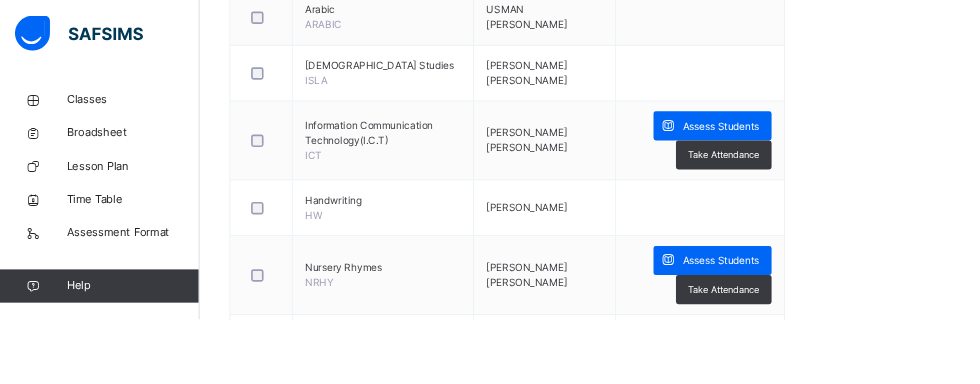 scroll, scrollTop: 1093, scrollLeft: 0, axis: vertical 